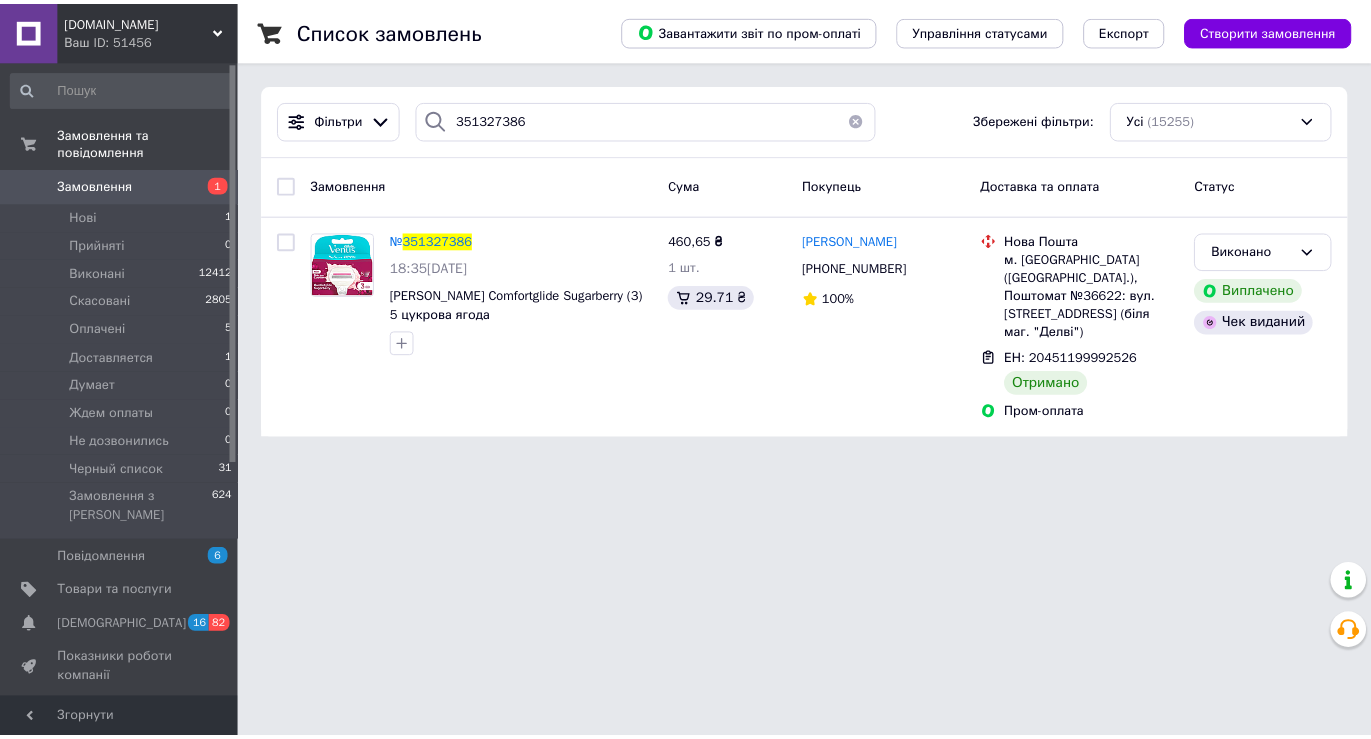 scroll, scrollTop: 0, scrollLeft: 0, axis: both 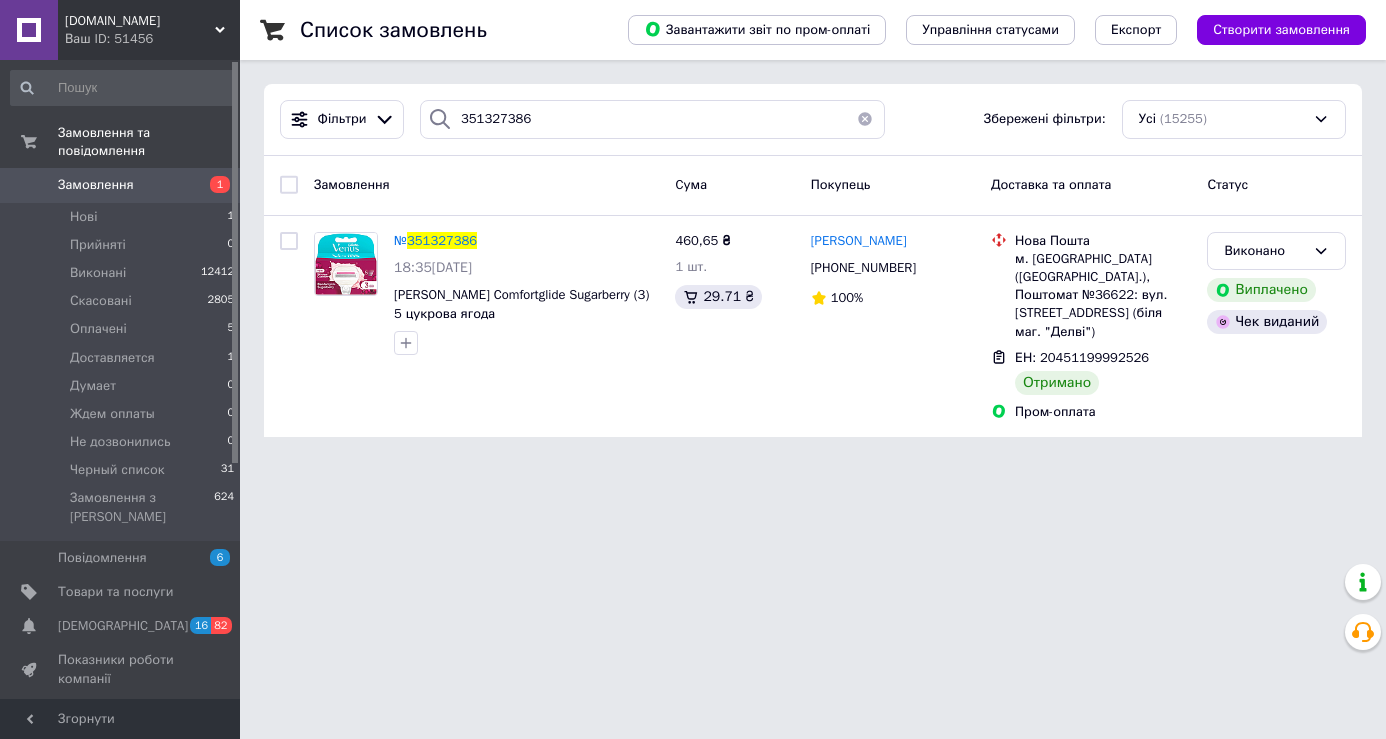 click on "Замовлення" at bounding box center [96, 185] 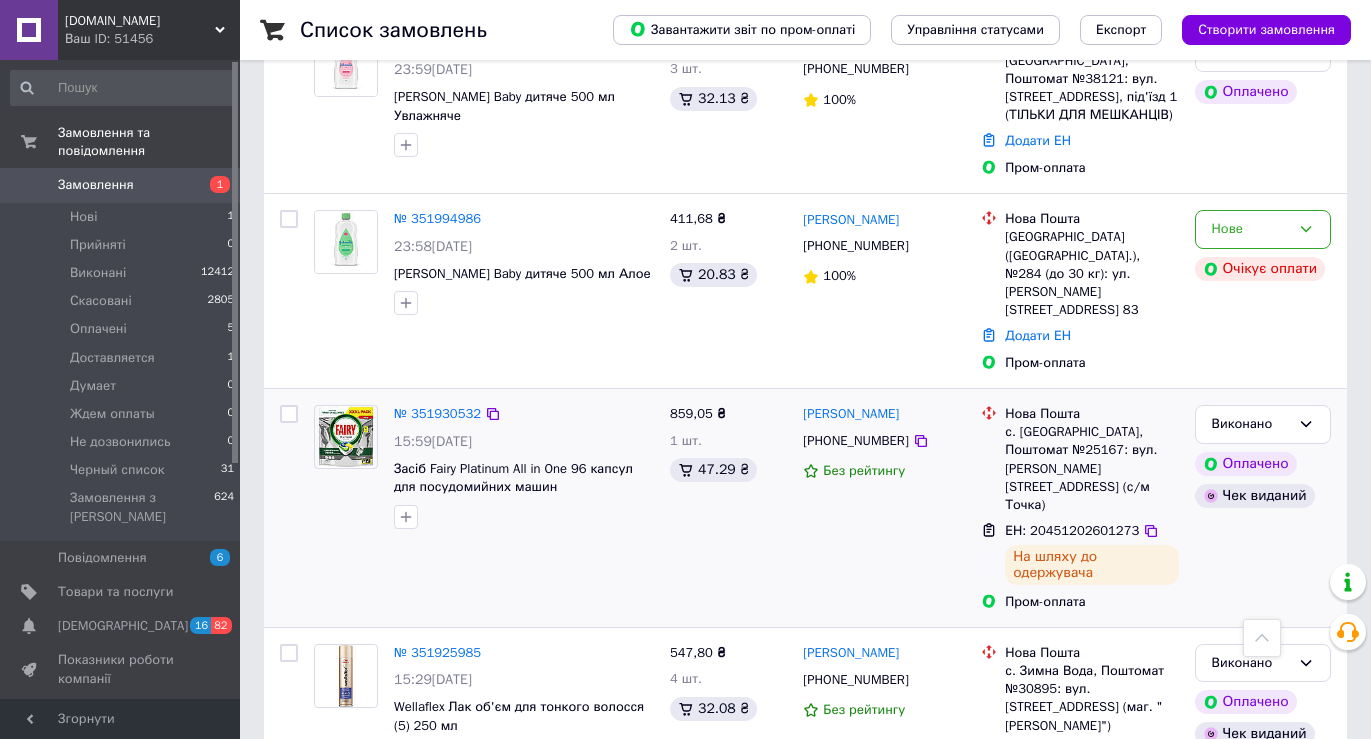 scroll, scrollTop: 1200, scrollLeft: 0, axis: vertical 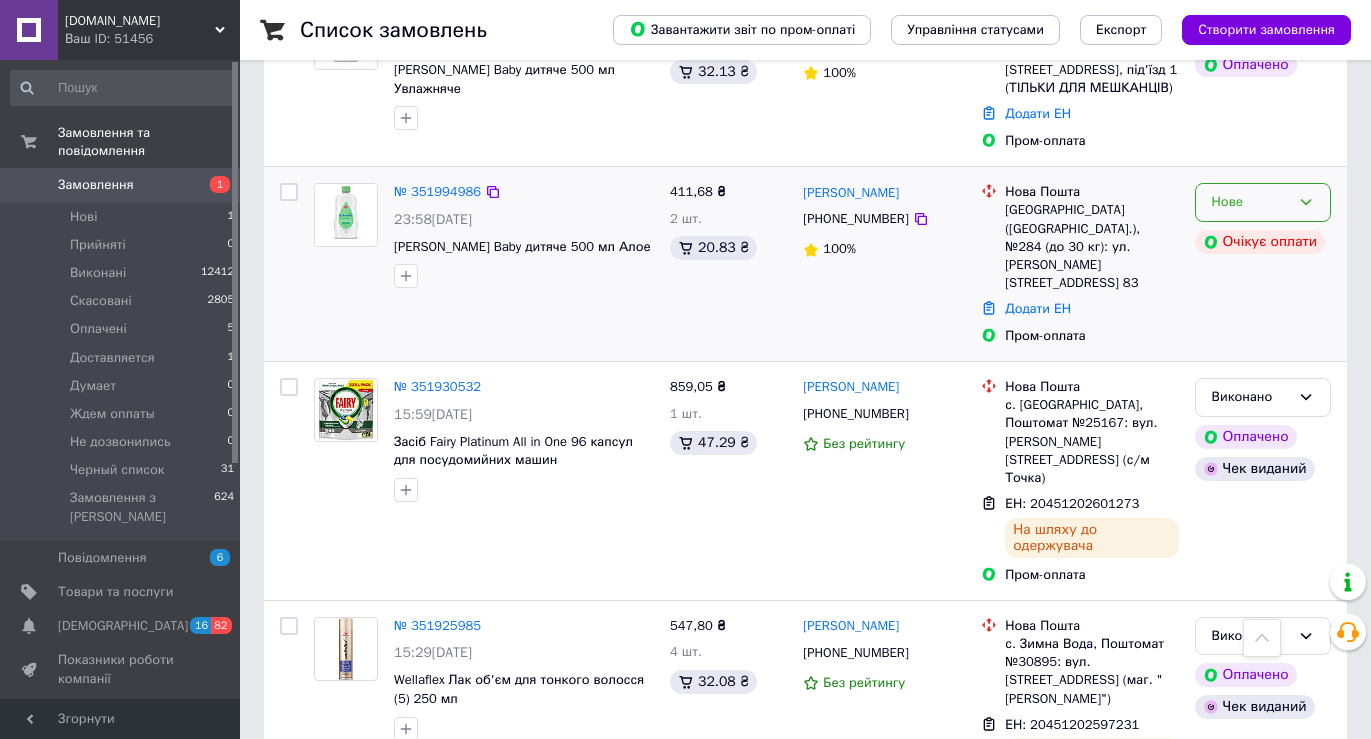 click on "Нове" at bounding box center (1263, 202) 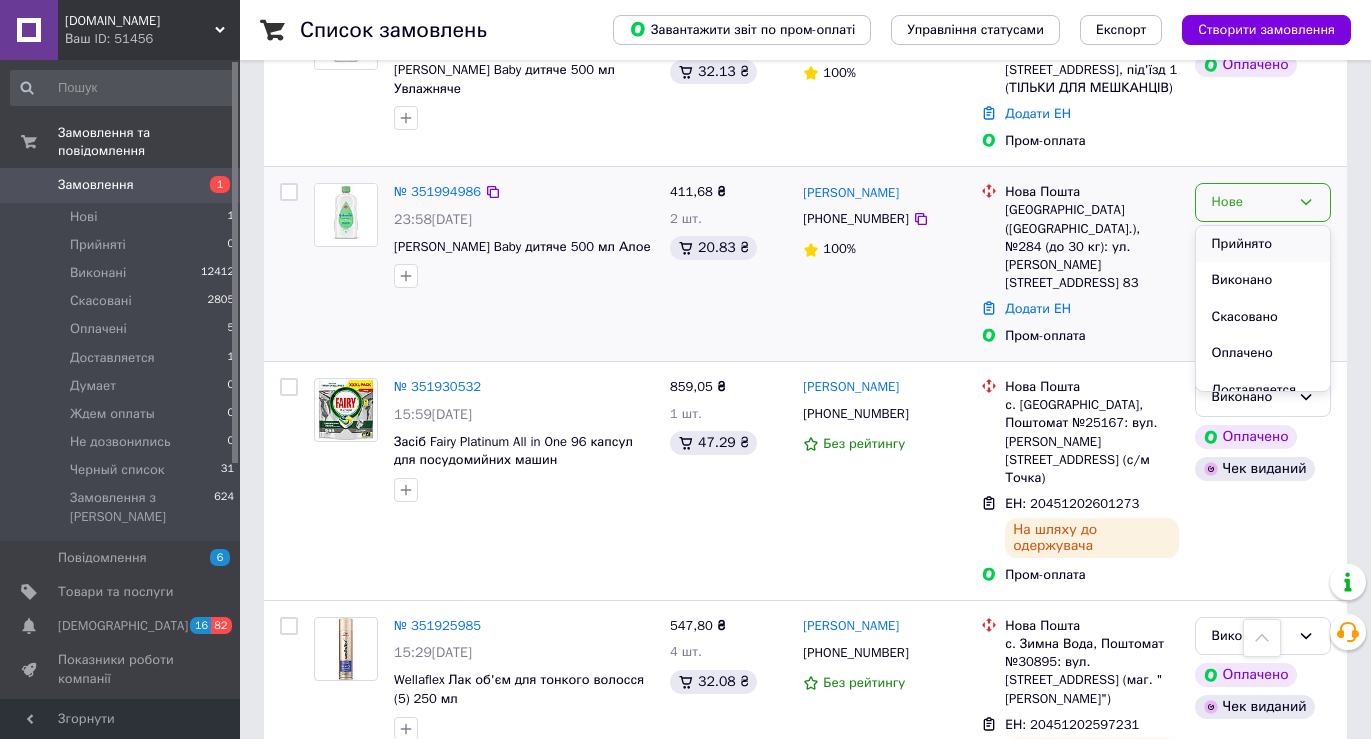 click on "Прийнято" at bounding box center (1263, 244) 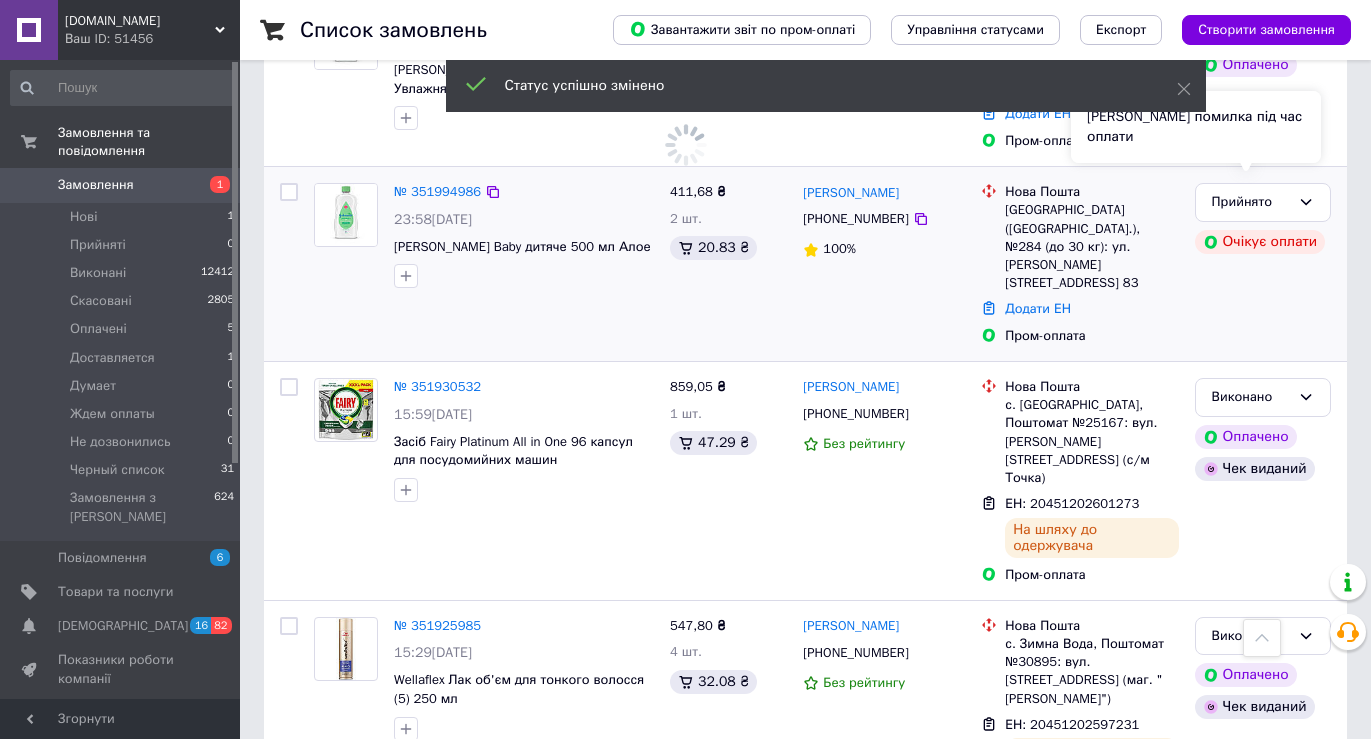 click on "[PERSON_NAME] помилка під час оплати" at bounding box center [1196, 127] 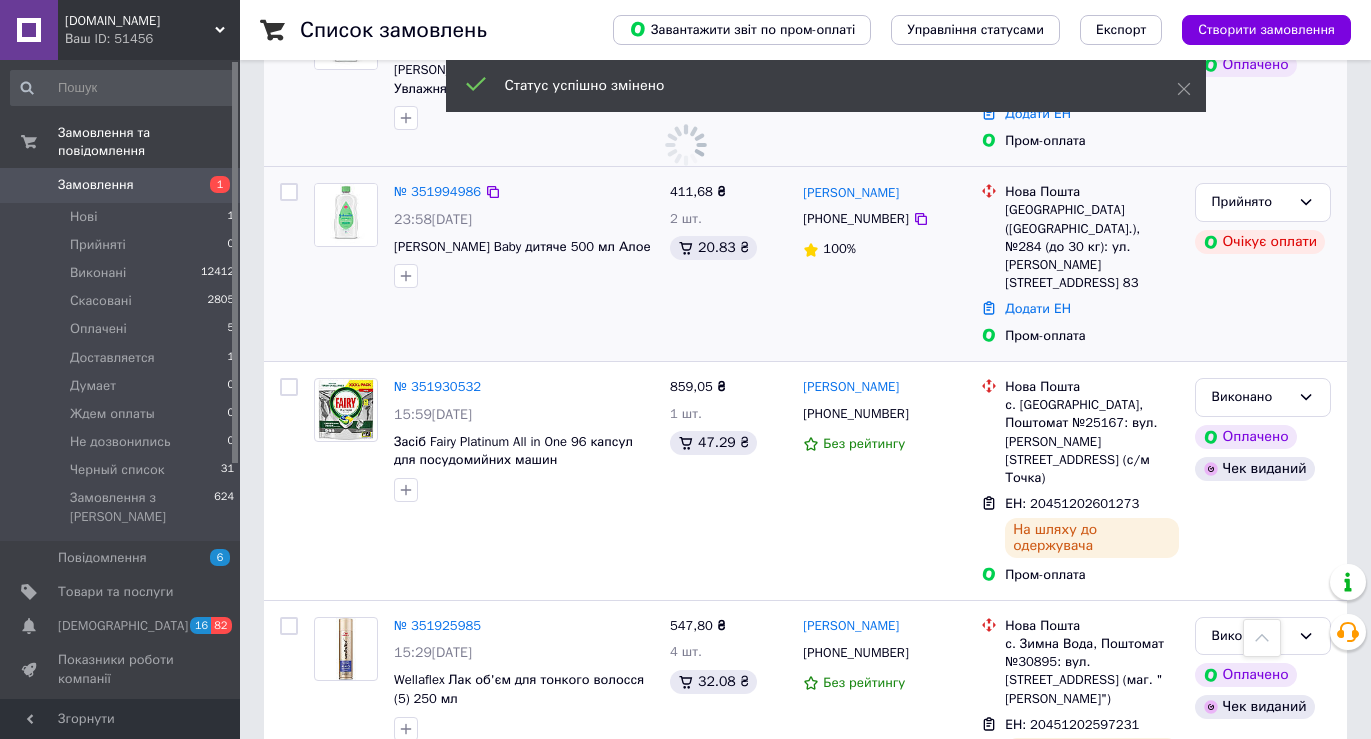 scroll, scrollTop: 1181, scrollLeft: 0, axis: vertical 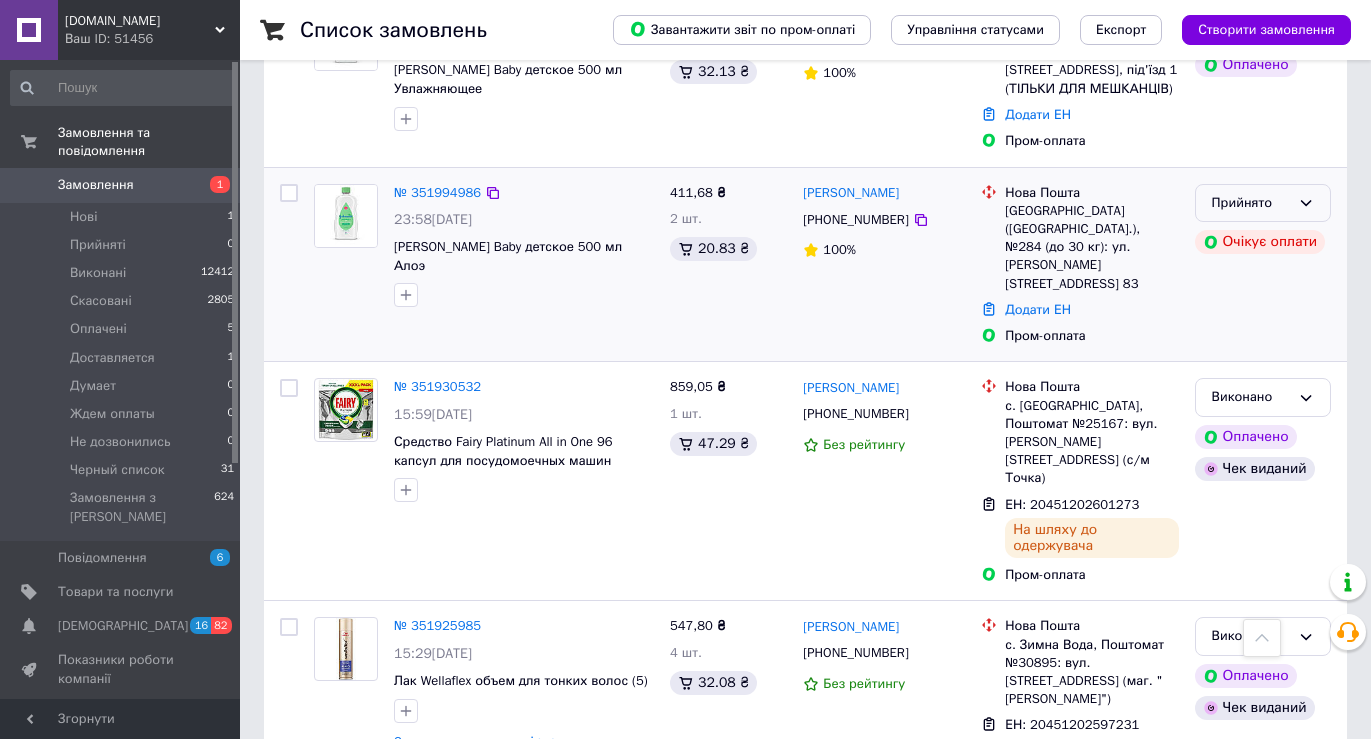 click 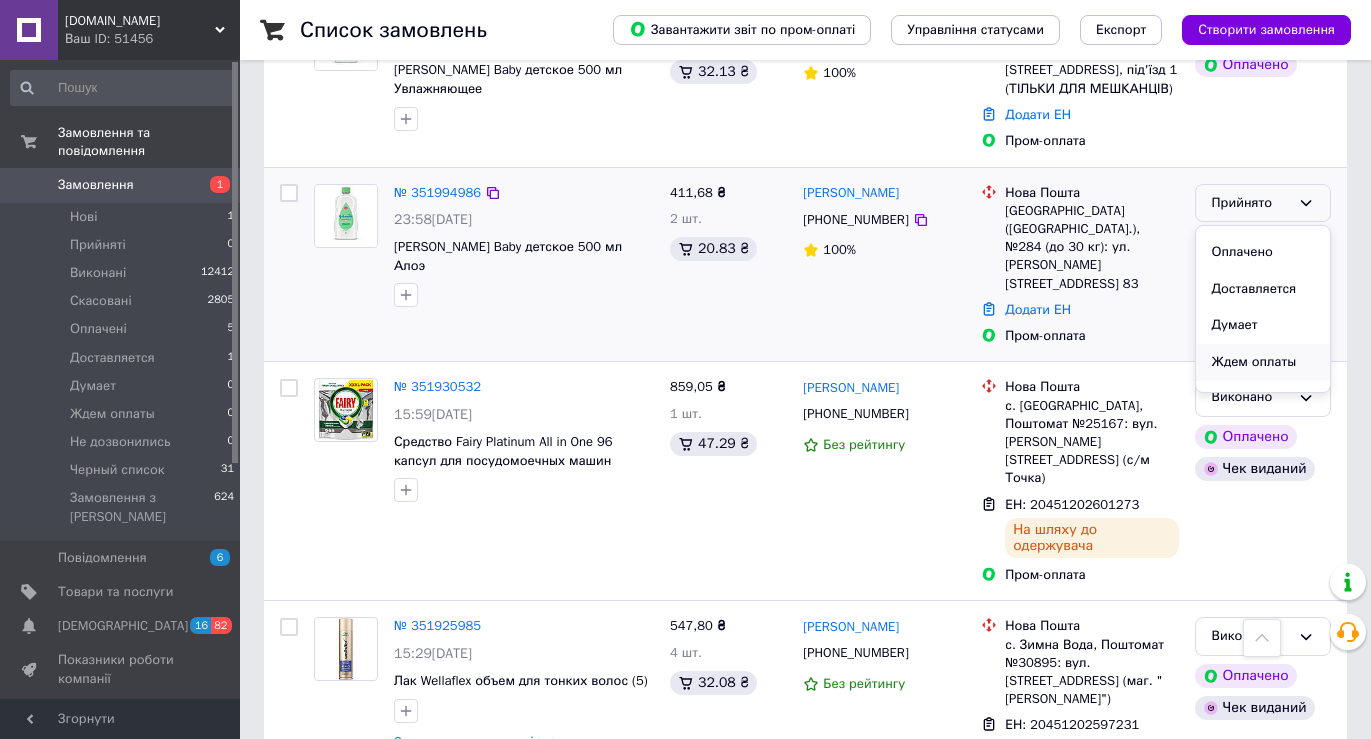 scroll, scrollTop: 100, scrollLeft: 0, axis: vertical 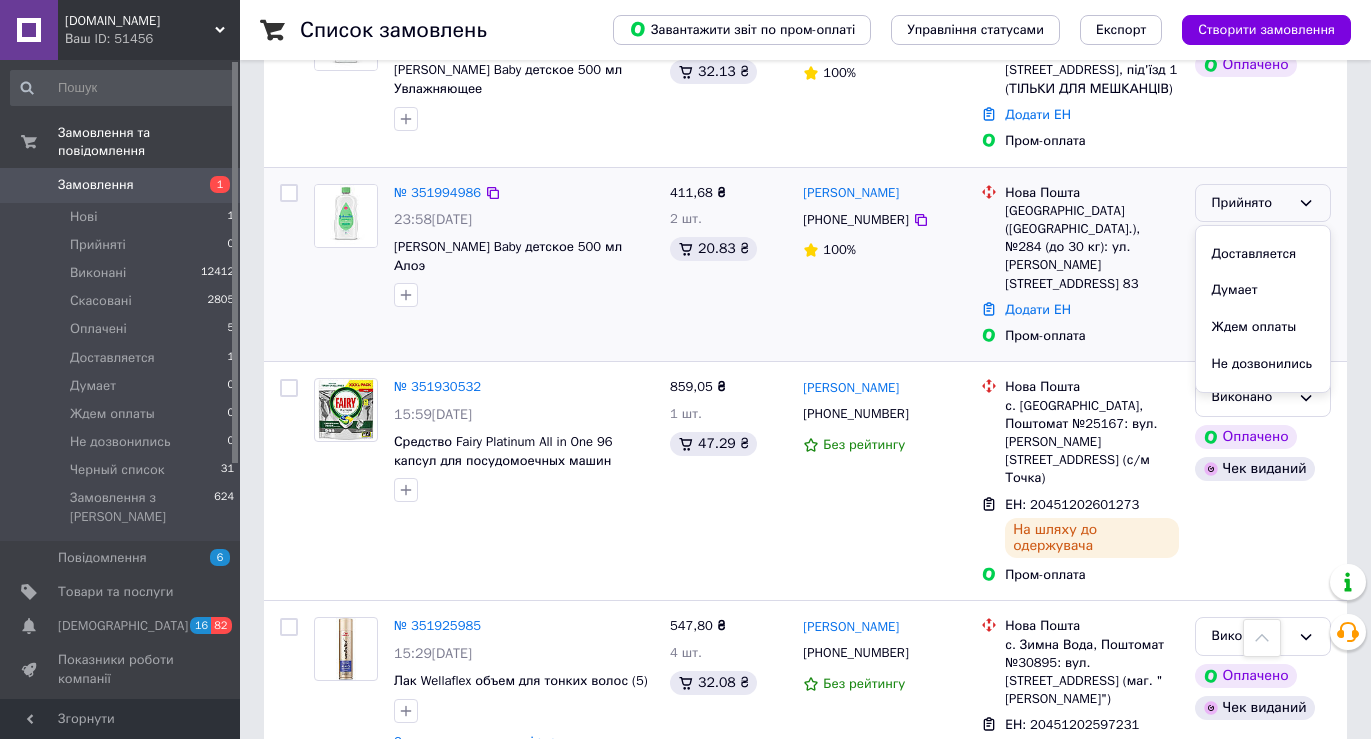 click on "Ждем оплаты" at bounding box center (1263, 327) 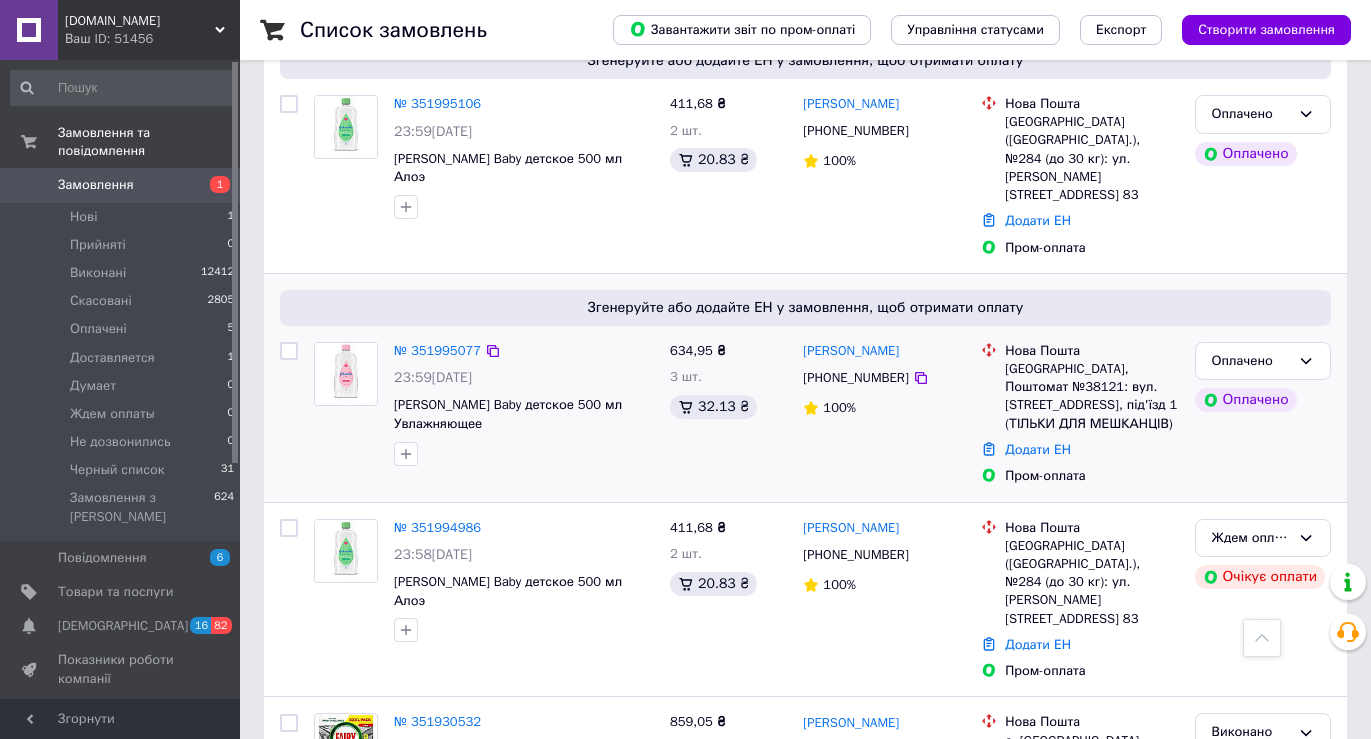 scroll, scrollTop: 881, scrollLeft: 0, axis: vertical 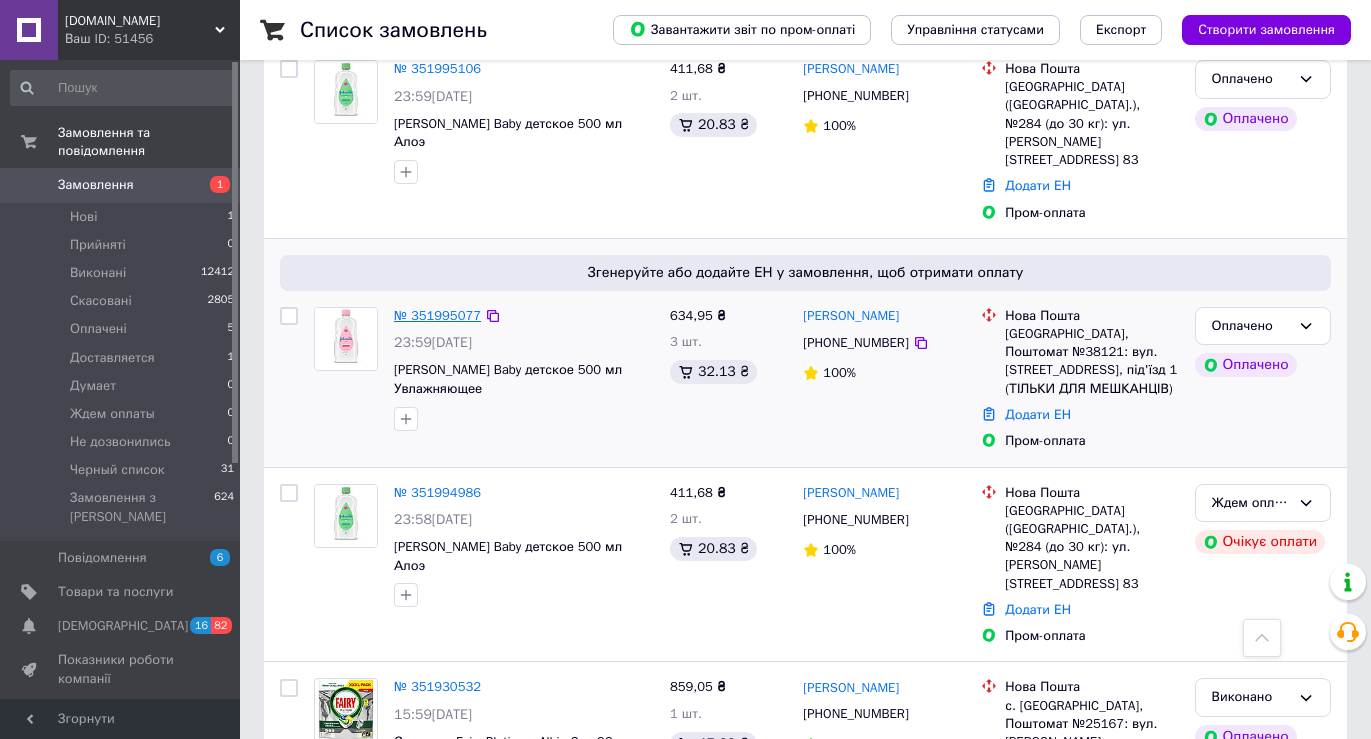 click on "№ 351995077" at bounding box center (437, 315) 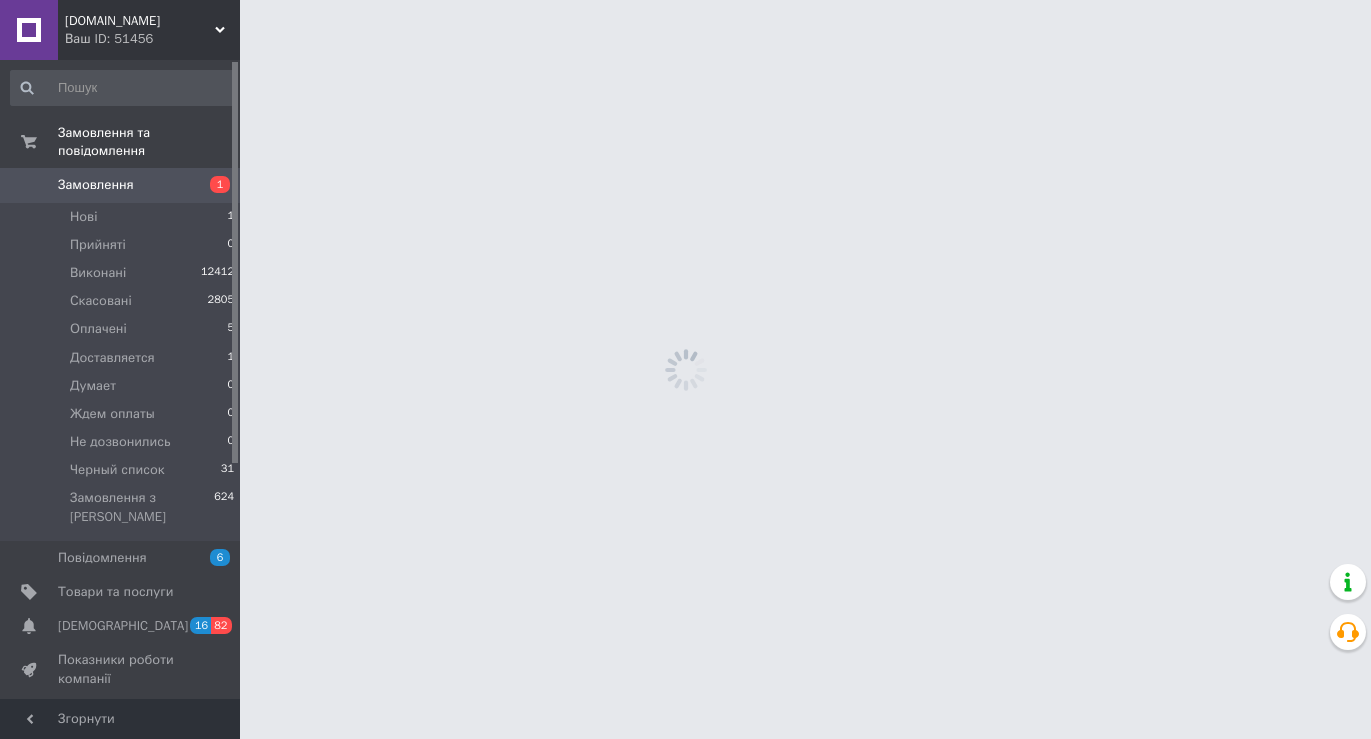 scroll, scrollTop: 0, scrollLeft: 0, axis: both 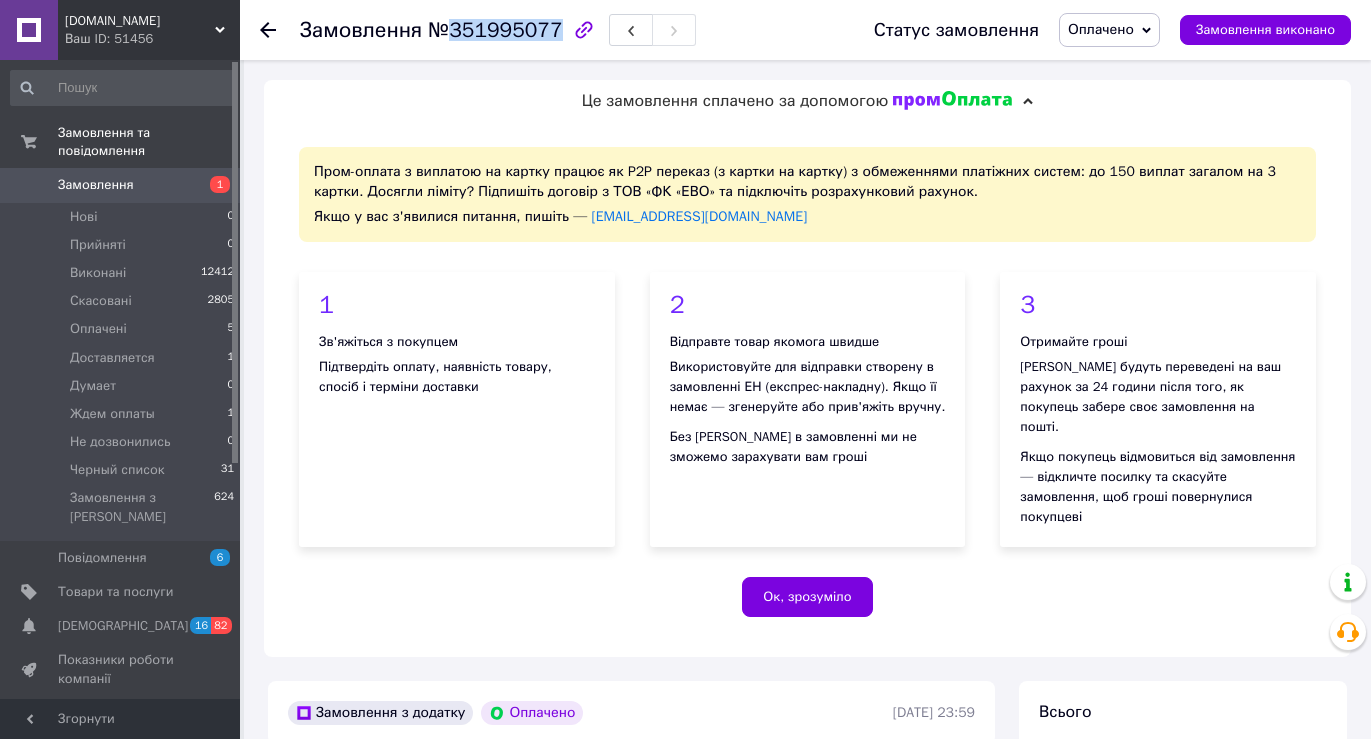drag, startPoint x: 448, startPoint y: 28, endPoint x: 547, endPoint y: 38, distance: 99.50377 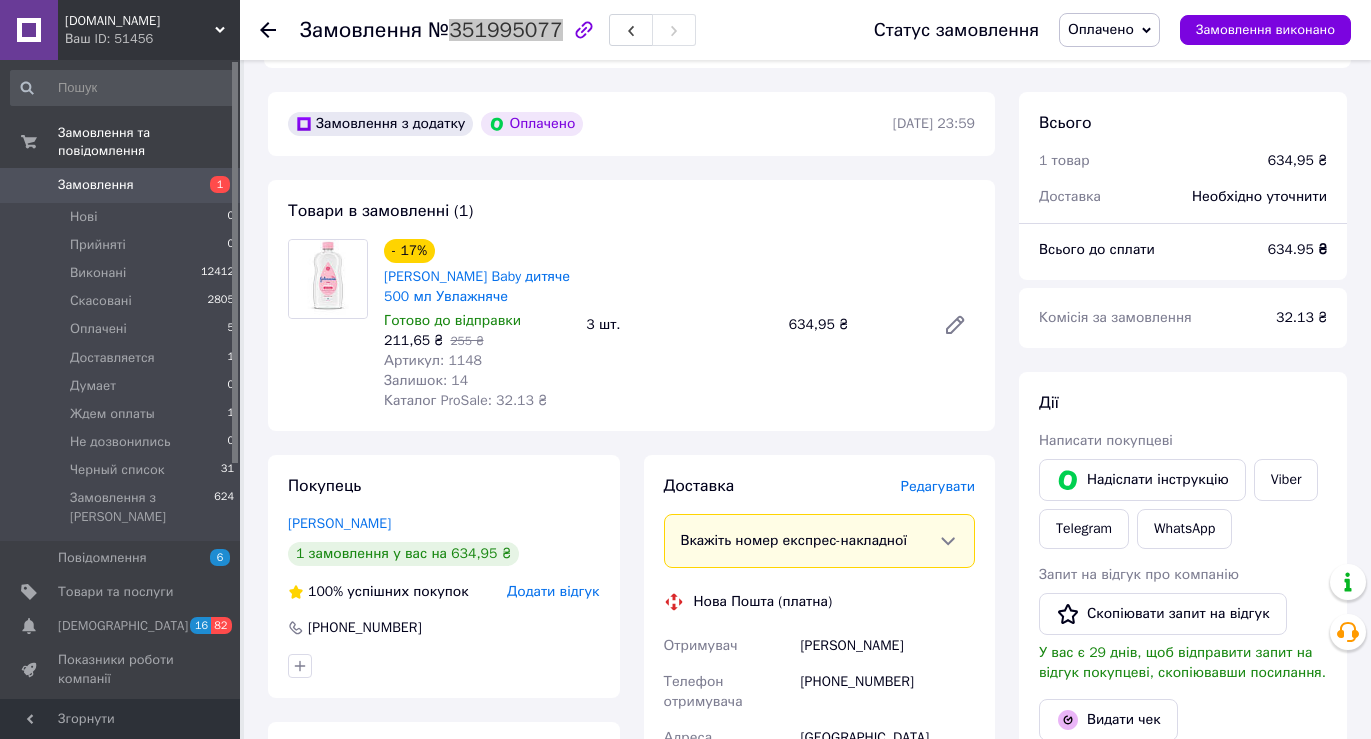 scroll, scrollTop: 600, scrollLeft: 0, axis: vertical 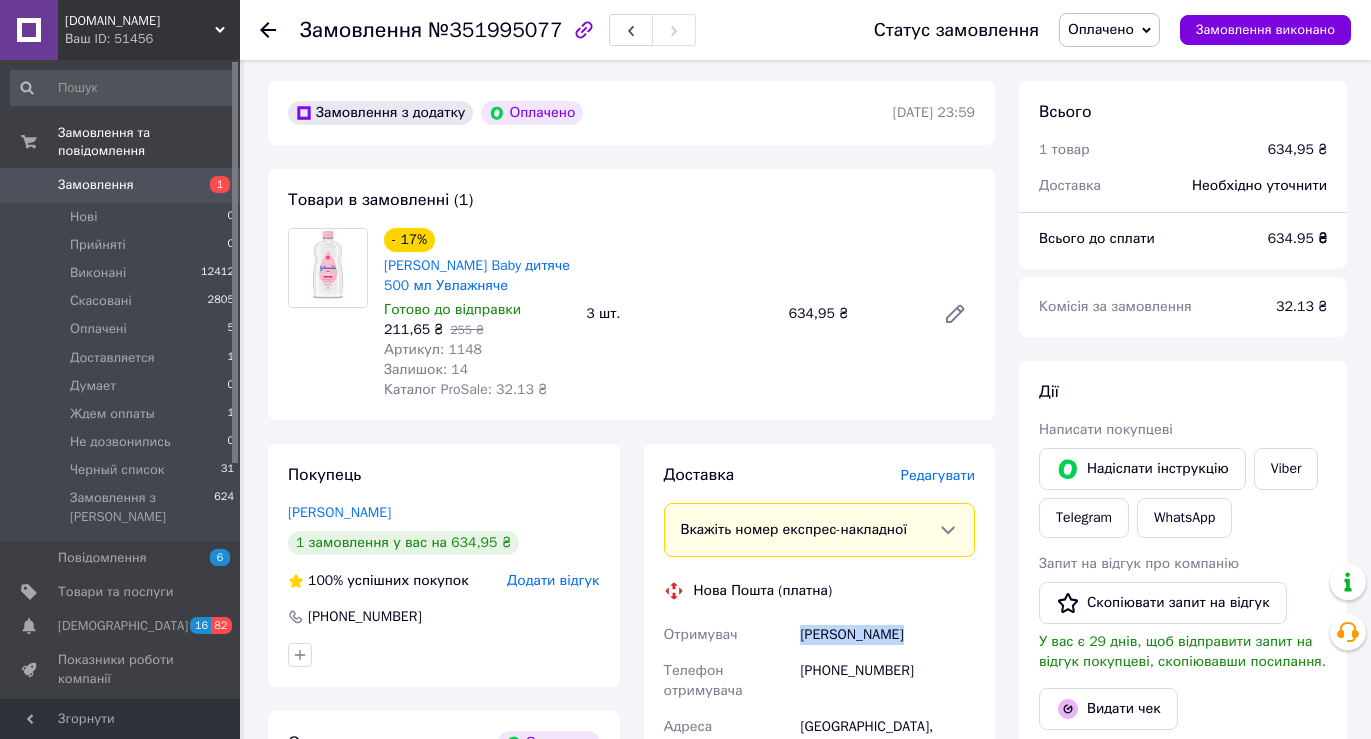 drag, startPoint x: 808, startPoint y: 593, endPoint x: 895, endPoint y: 597, distance: 87.0919 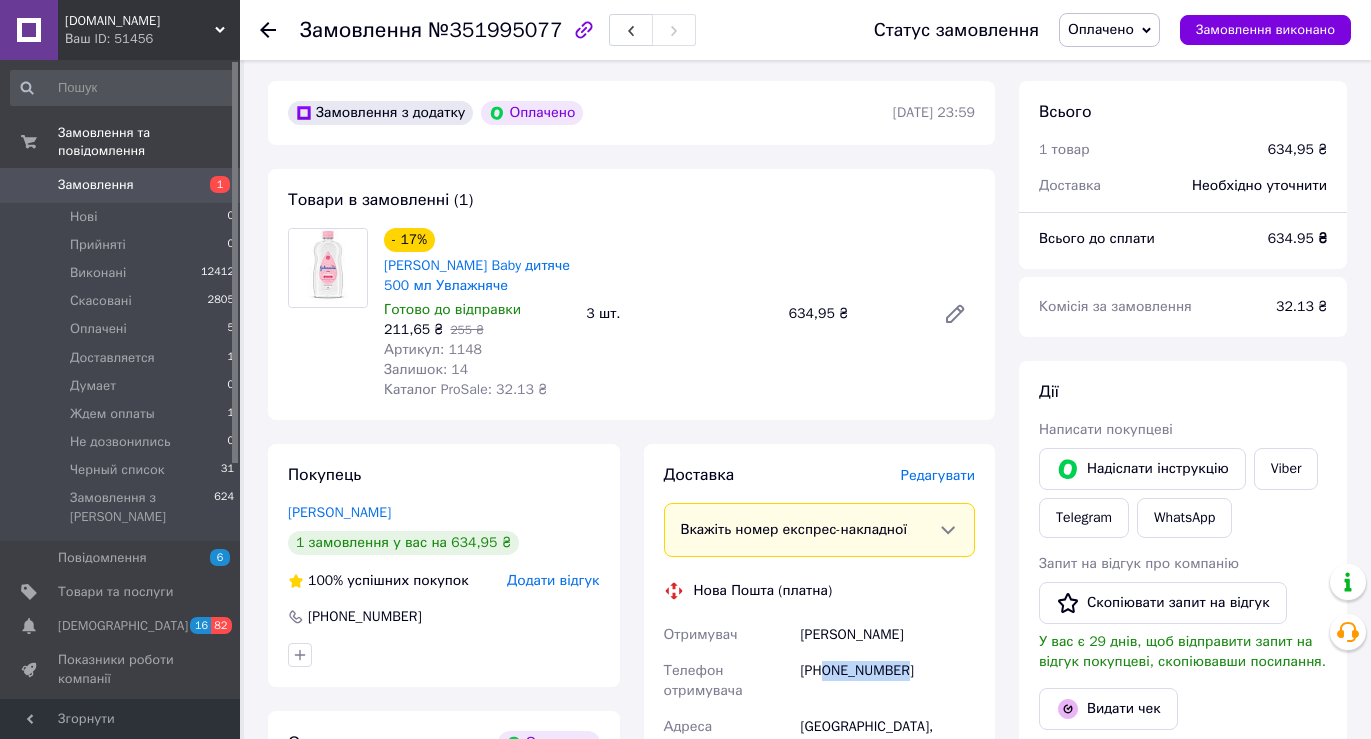 drag, startPoint x: 824, startPoint y: 632, endPoint x: 920, endPoint y: 637, distance: 96.13012 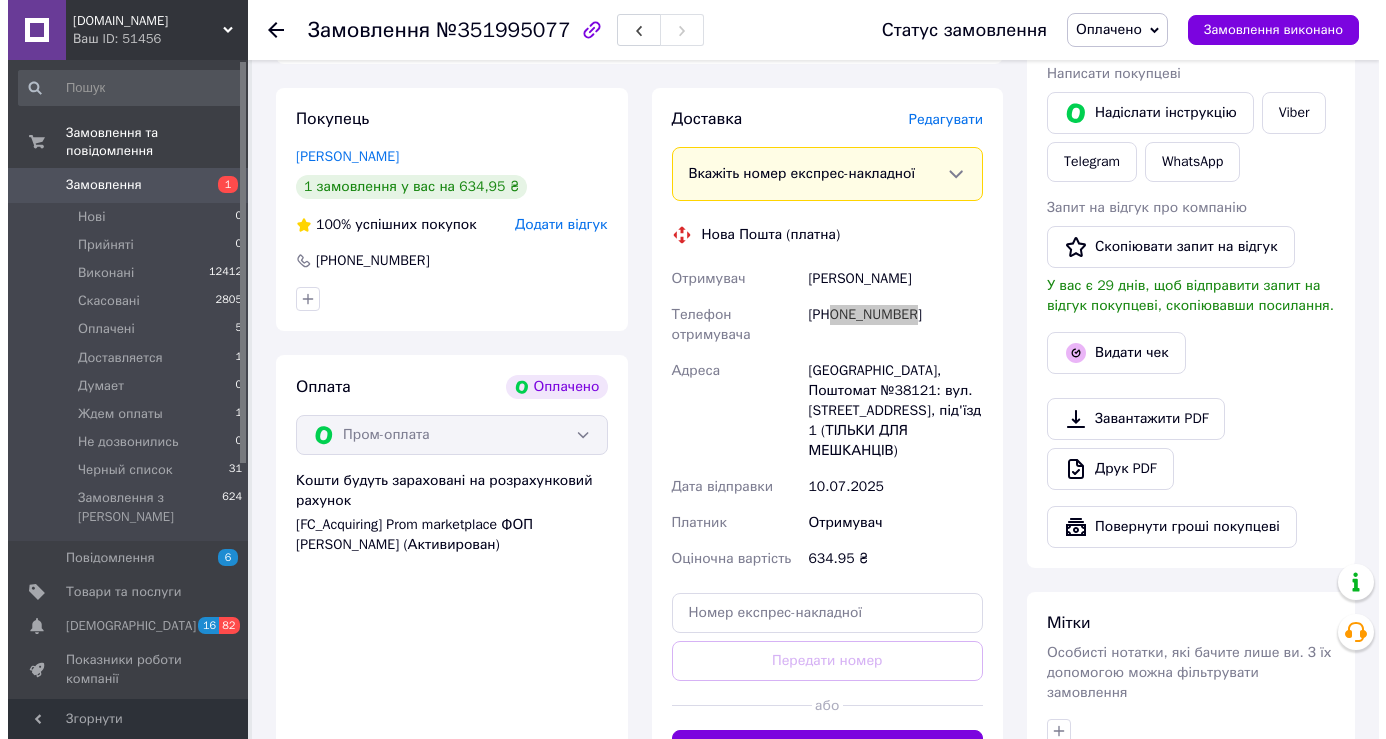 scroll, scrollTop: 500, scrollLeft: 0, axis: vertical 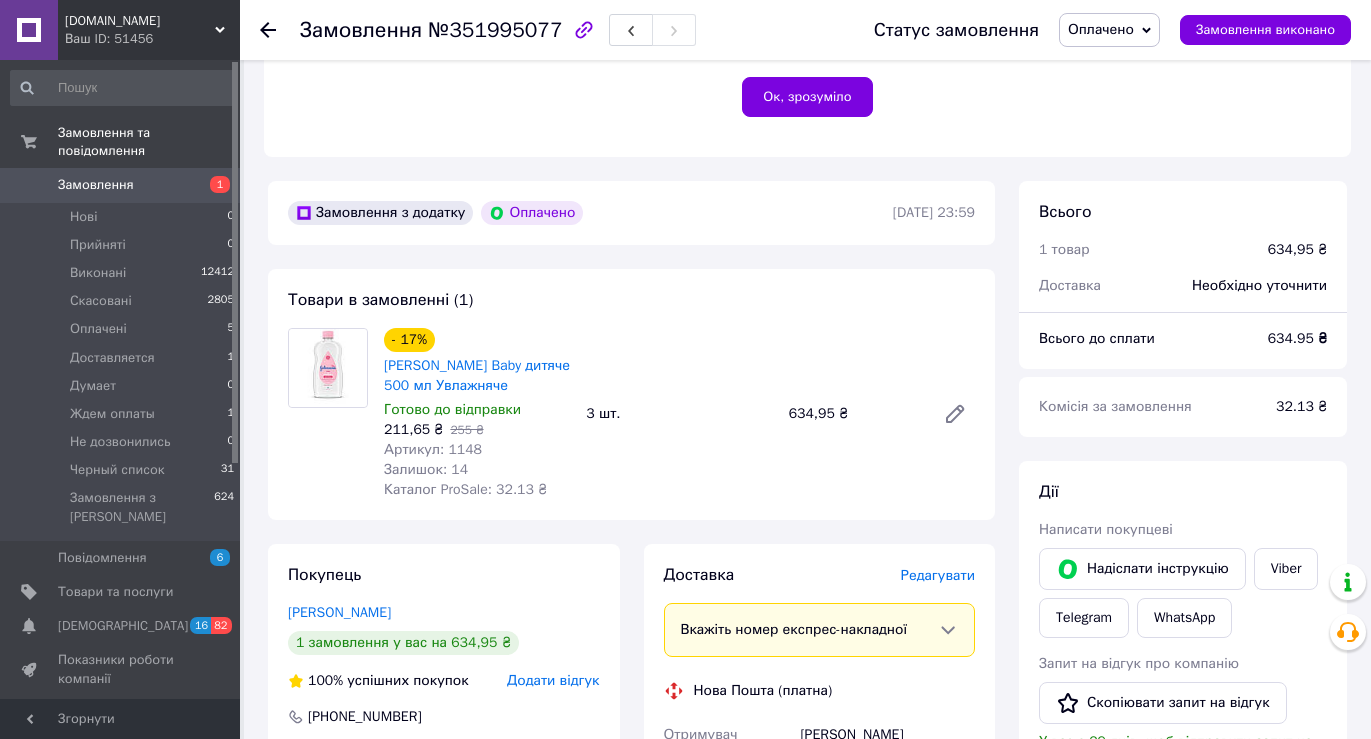 click on "Редагувати" at bounding box center (938, 575) 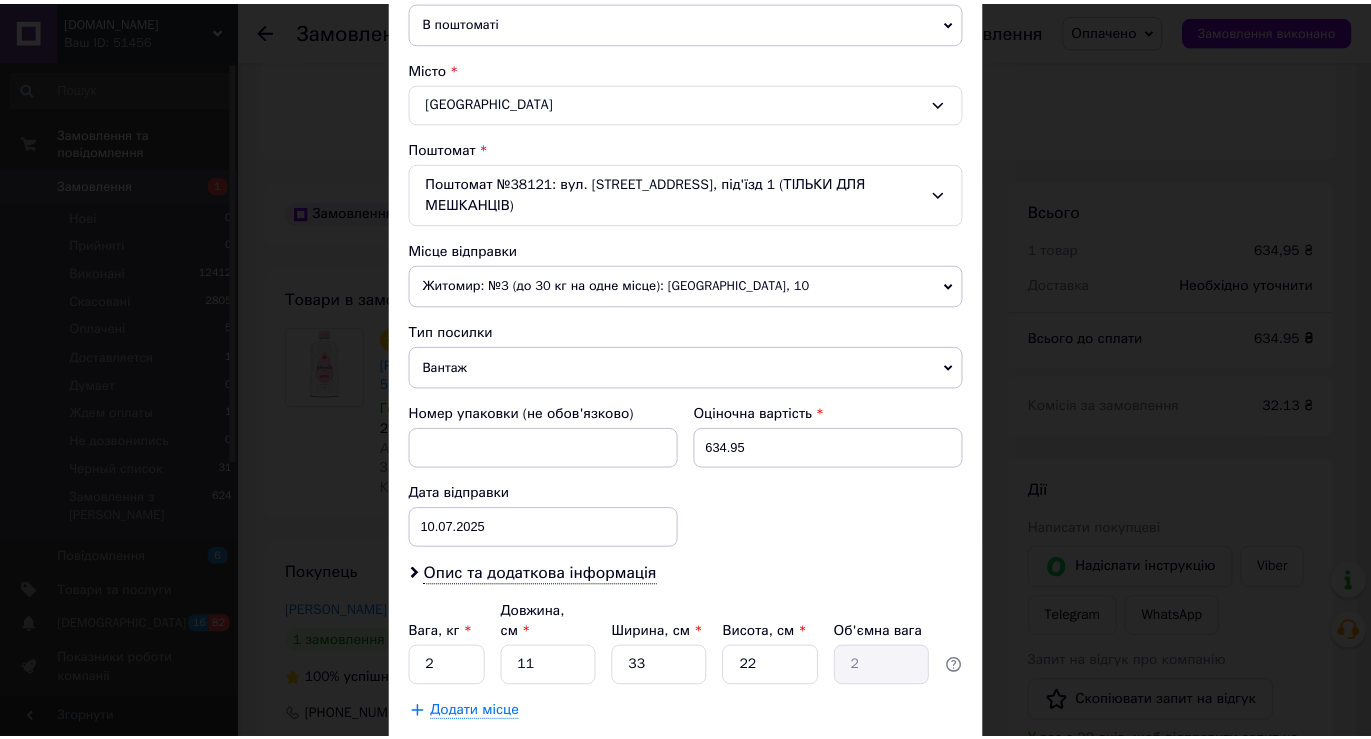 scroll, scrollTop: 500, scrollLeft: 0, axis: vertical 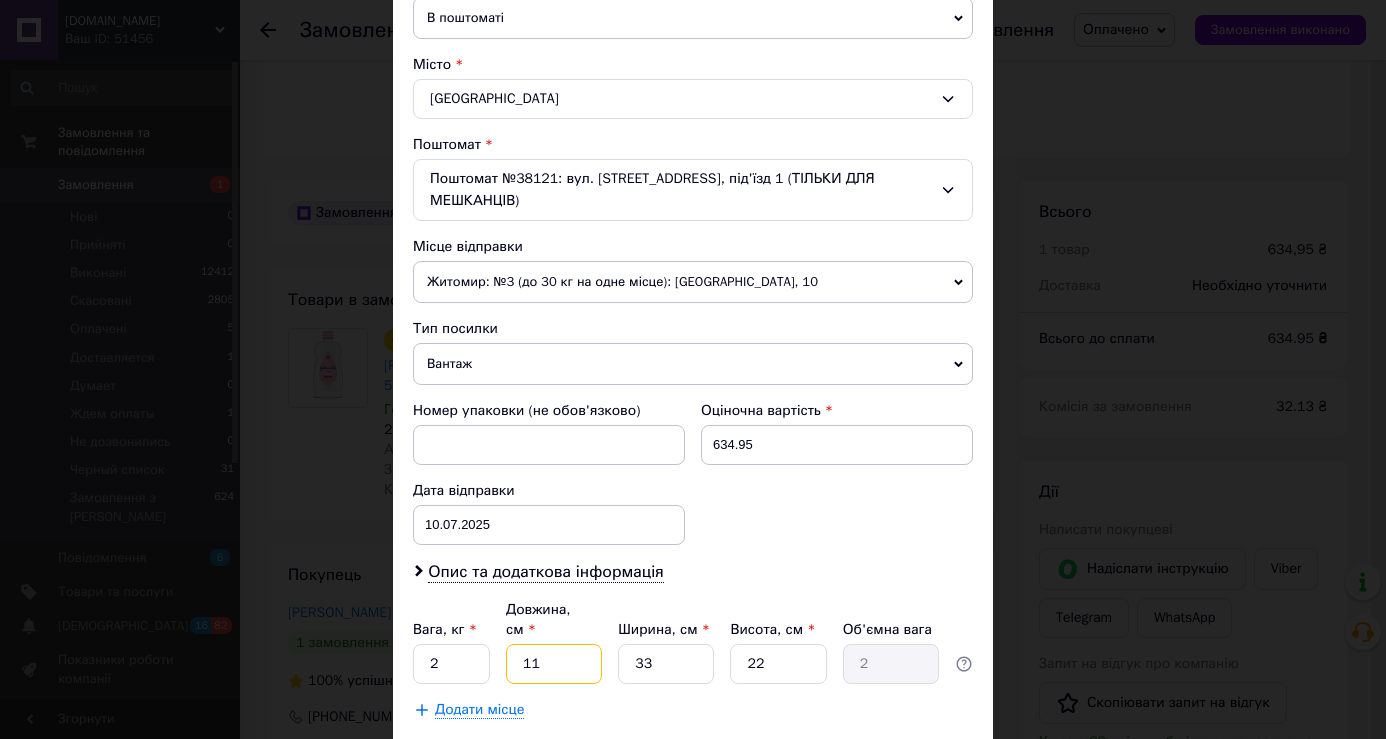drag, startPoint x: 521, startPoint y: 640, endPoint x: 536, endPoint y: 648, distance: 17 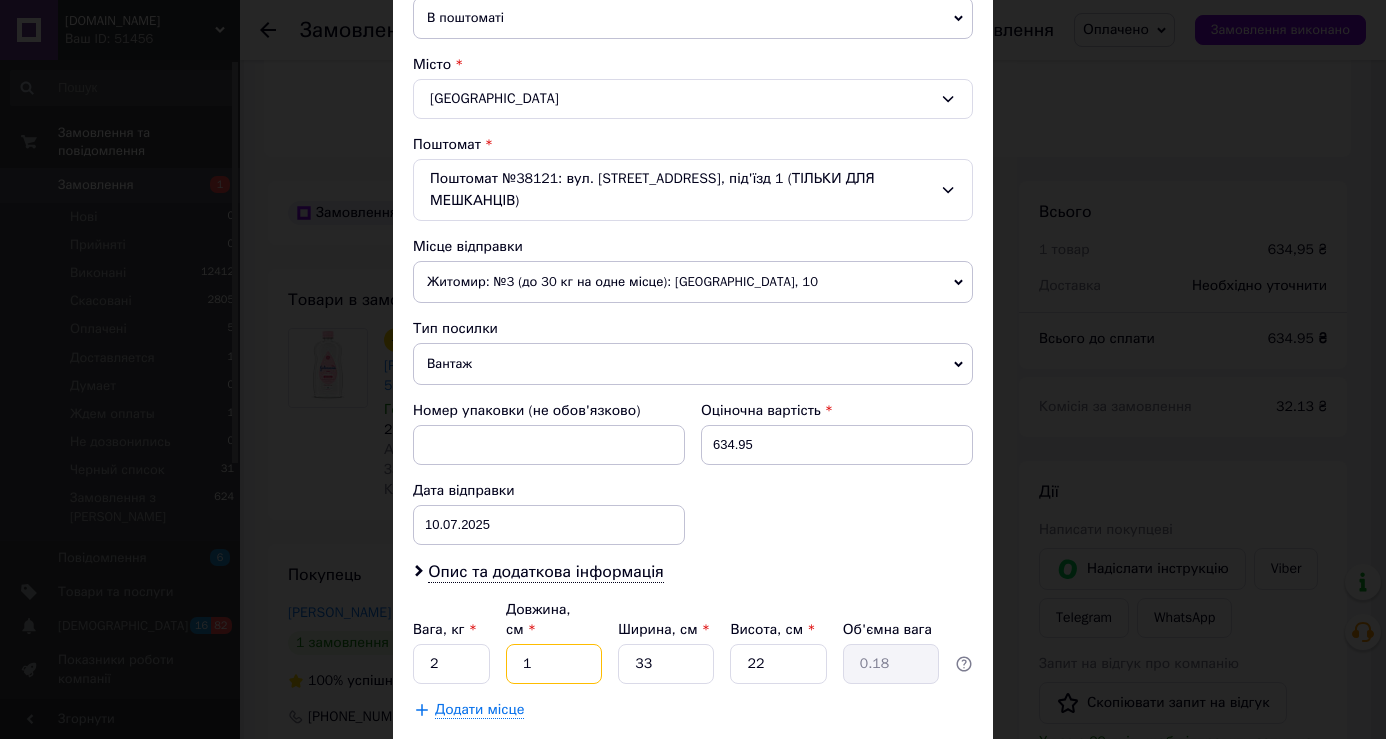 type on "17" 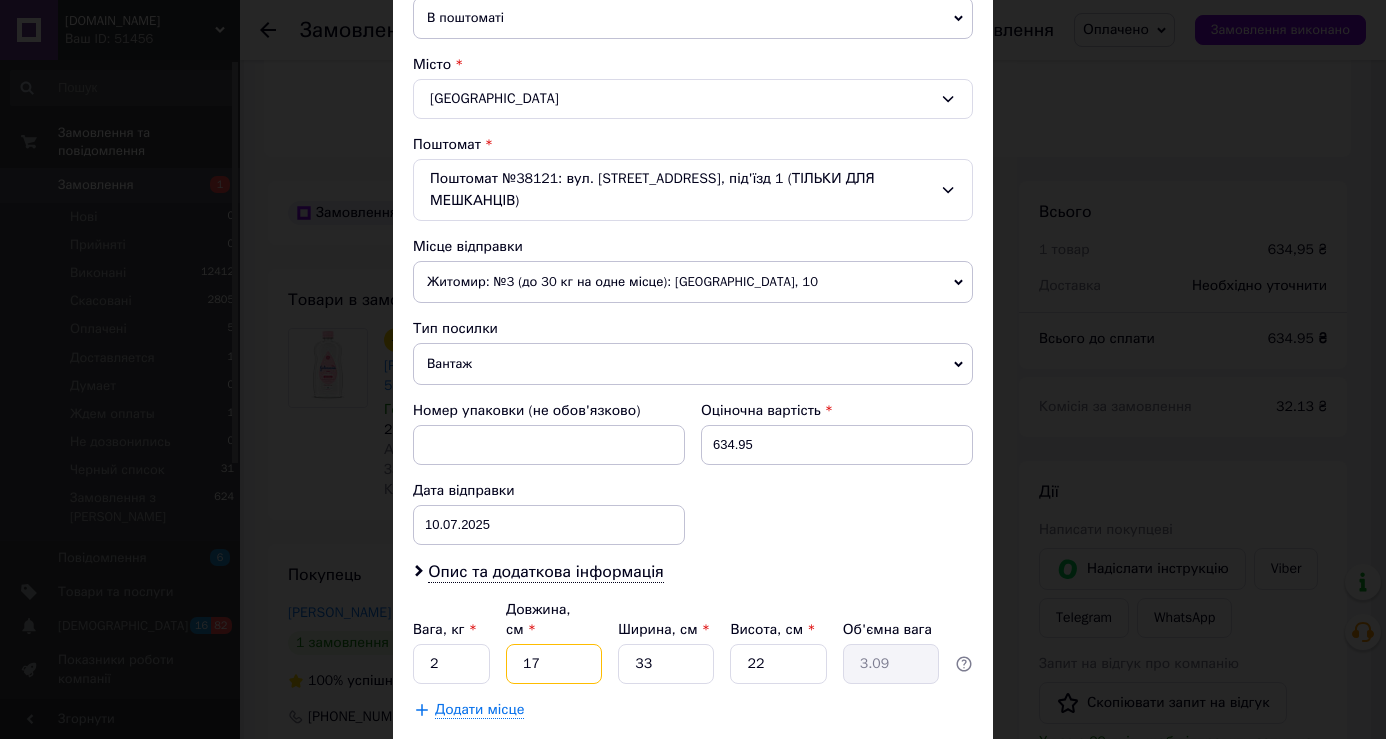 type on "17" 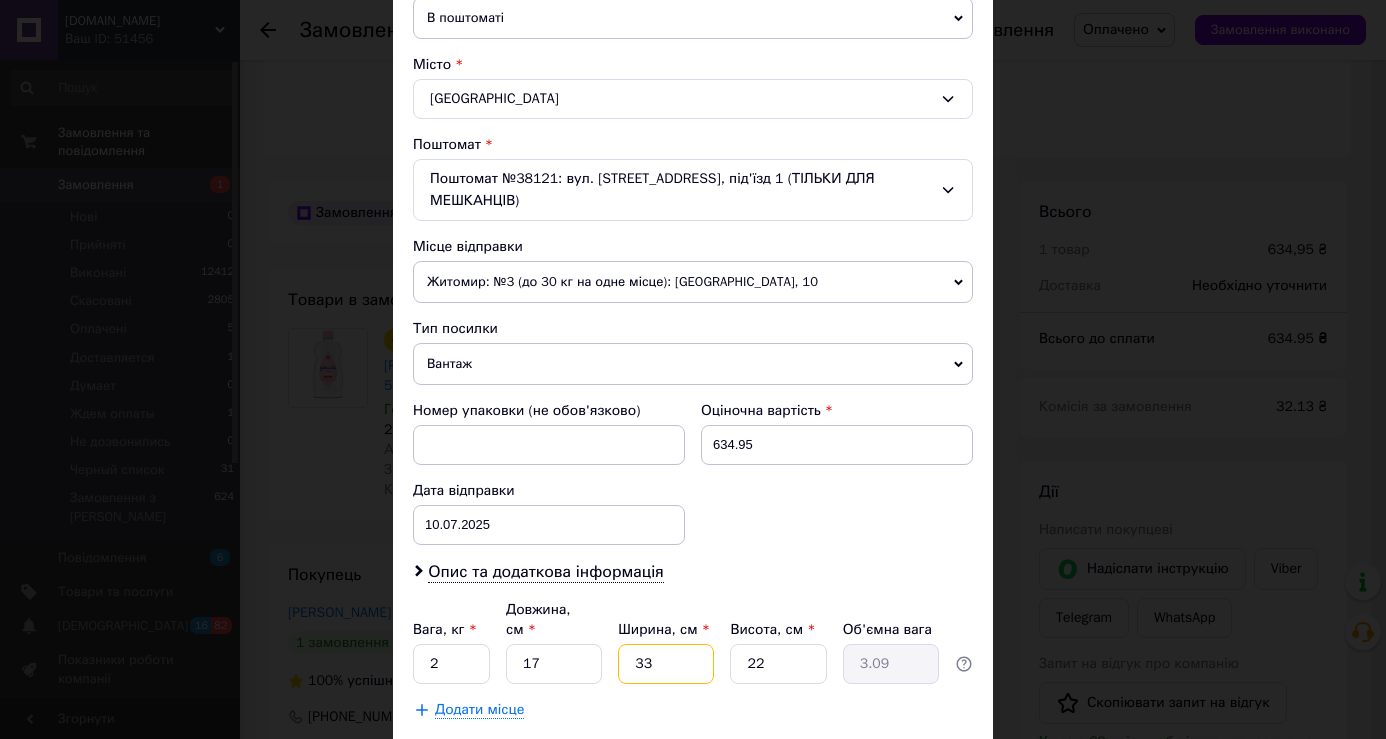 drag, startPoint x: 629, startPoint y: 646, endPoint x: 660, endPoint y: 646, distance: 31 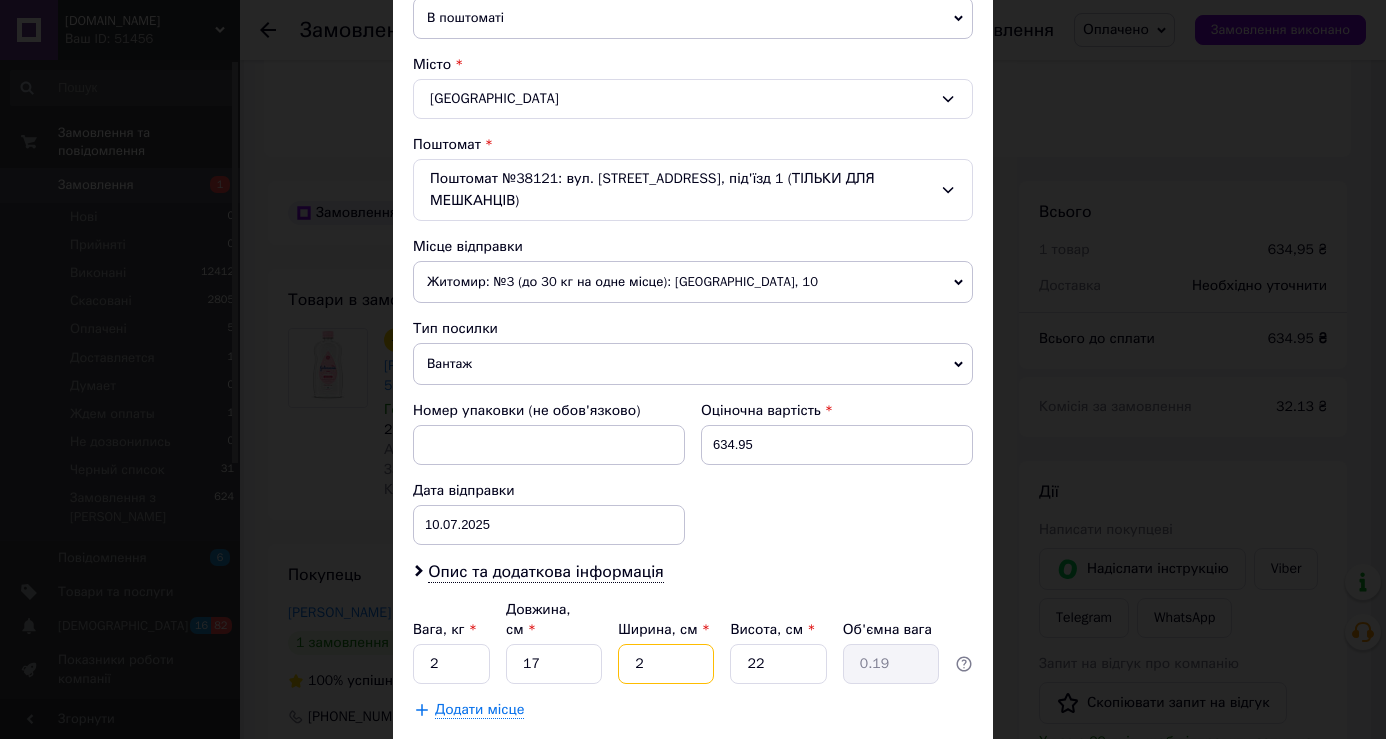 type on "20" 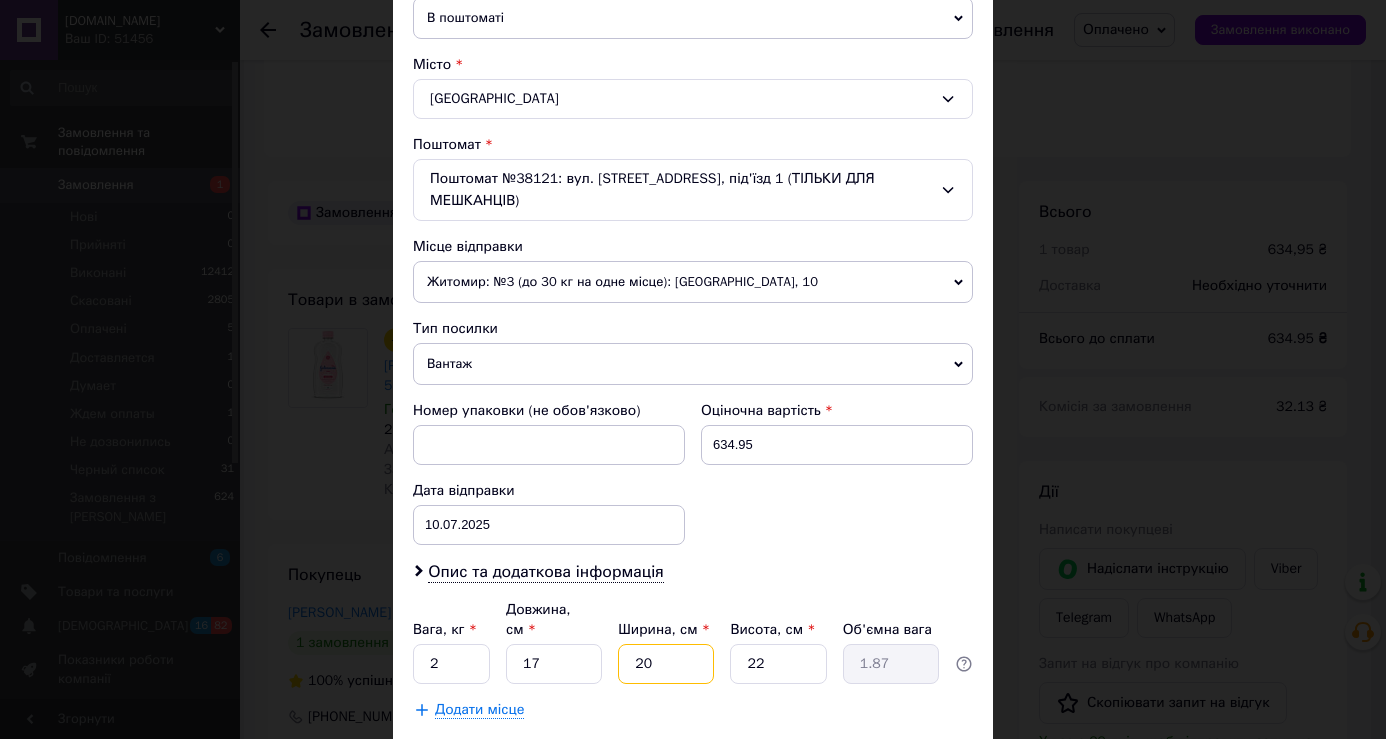 type on "20" 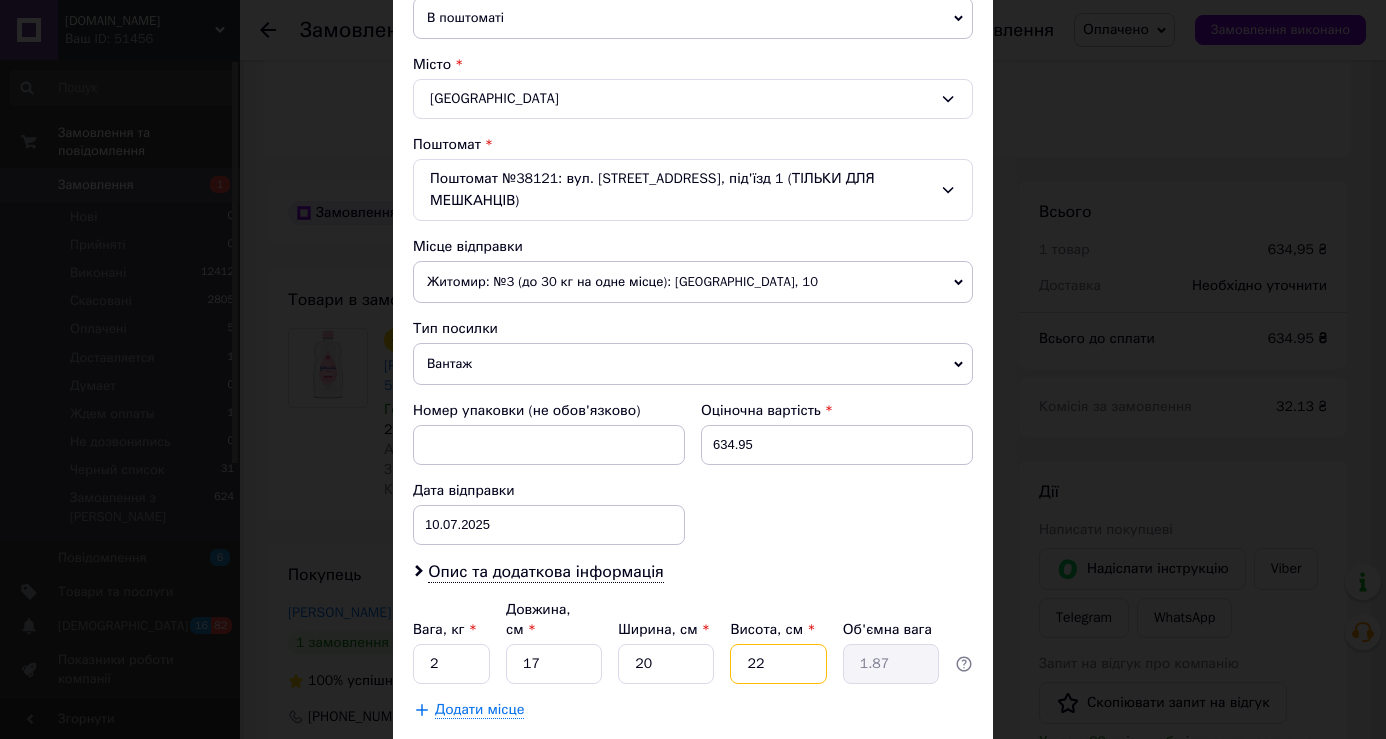 drag, startPoint x: 738, startPoint y: 645, endPoint x: 801, endPoint y: 654, distance: 63.63961 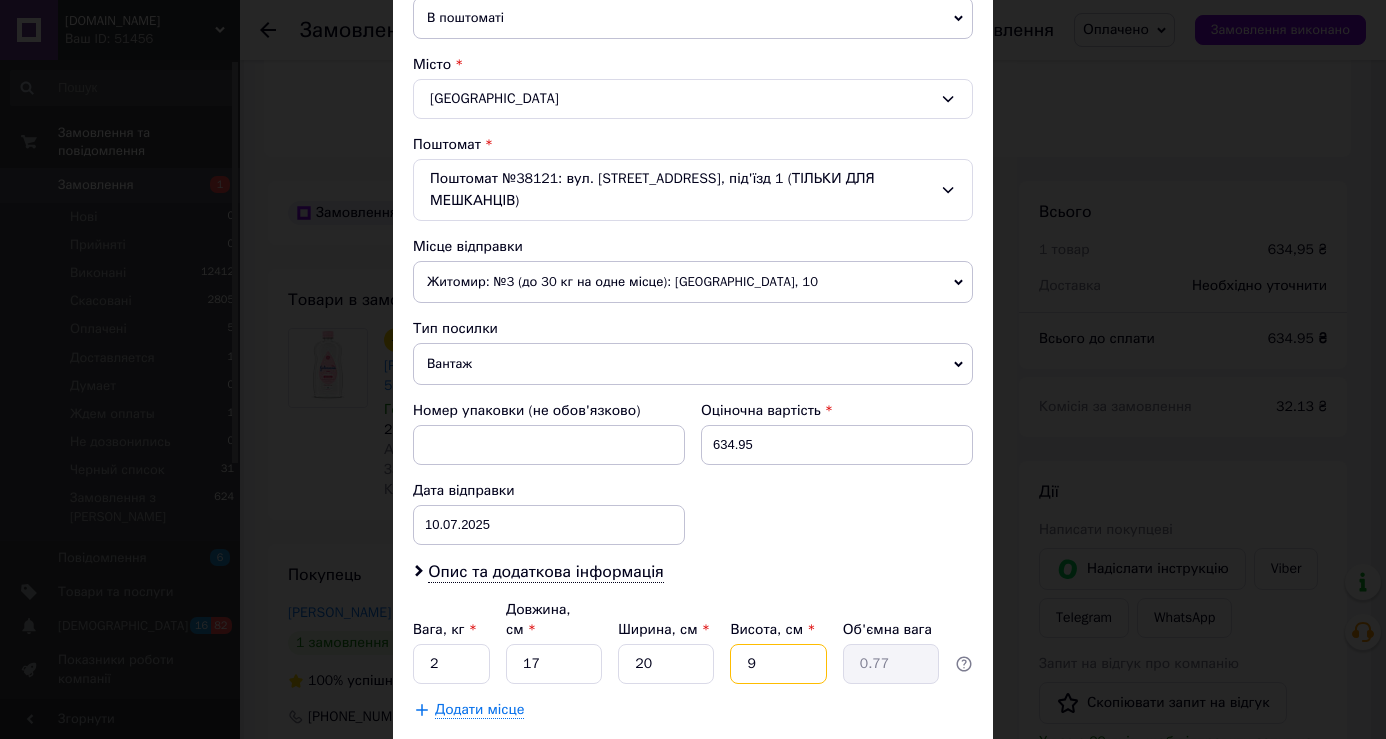 type on "9" 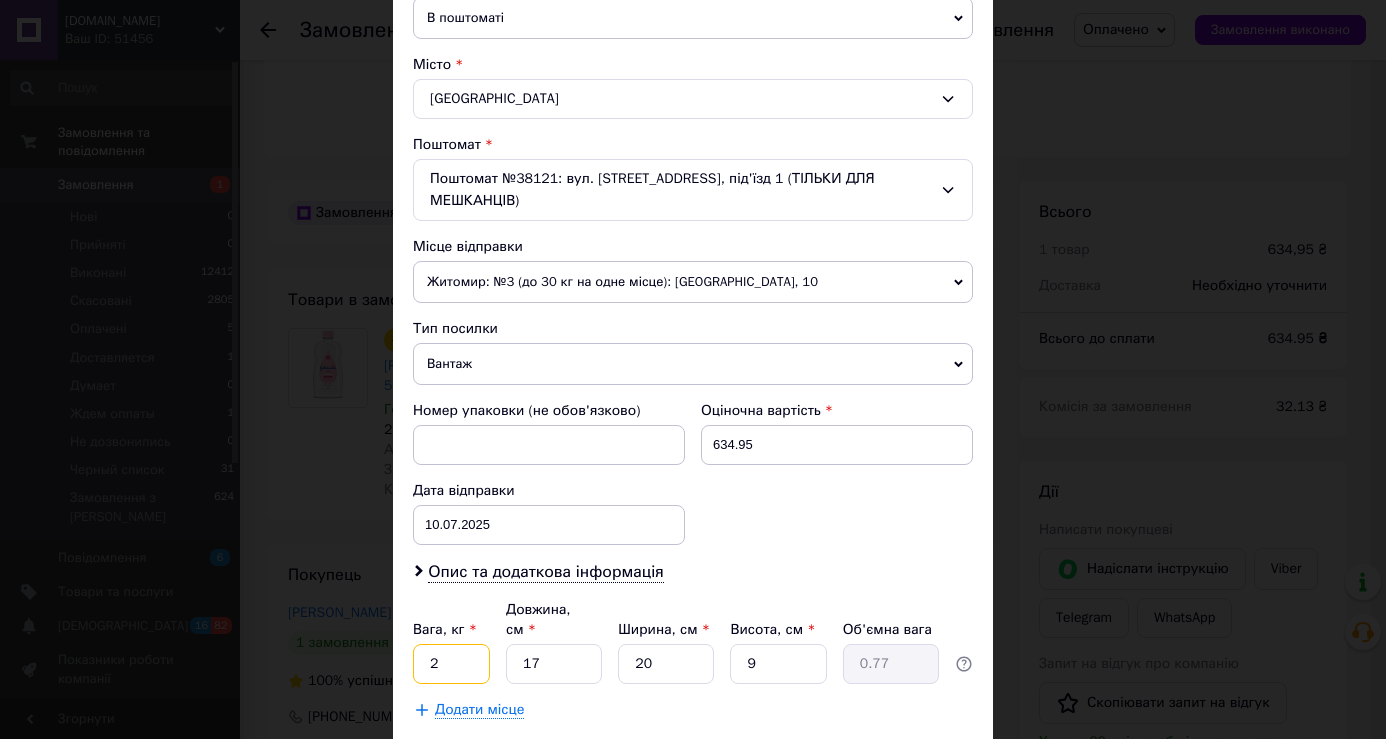 drag, startPoint x: 456, startPoint y: 645, endPoint x: 423, endPoint y: 649, distance: 33.24154 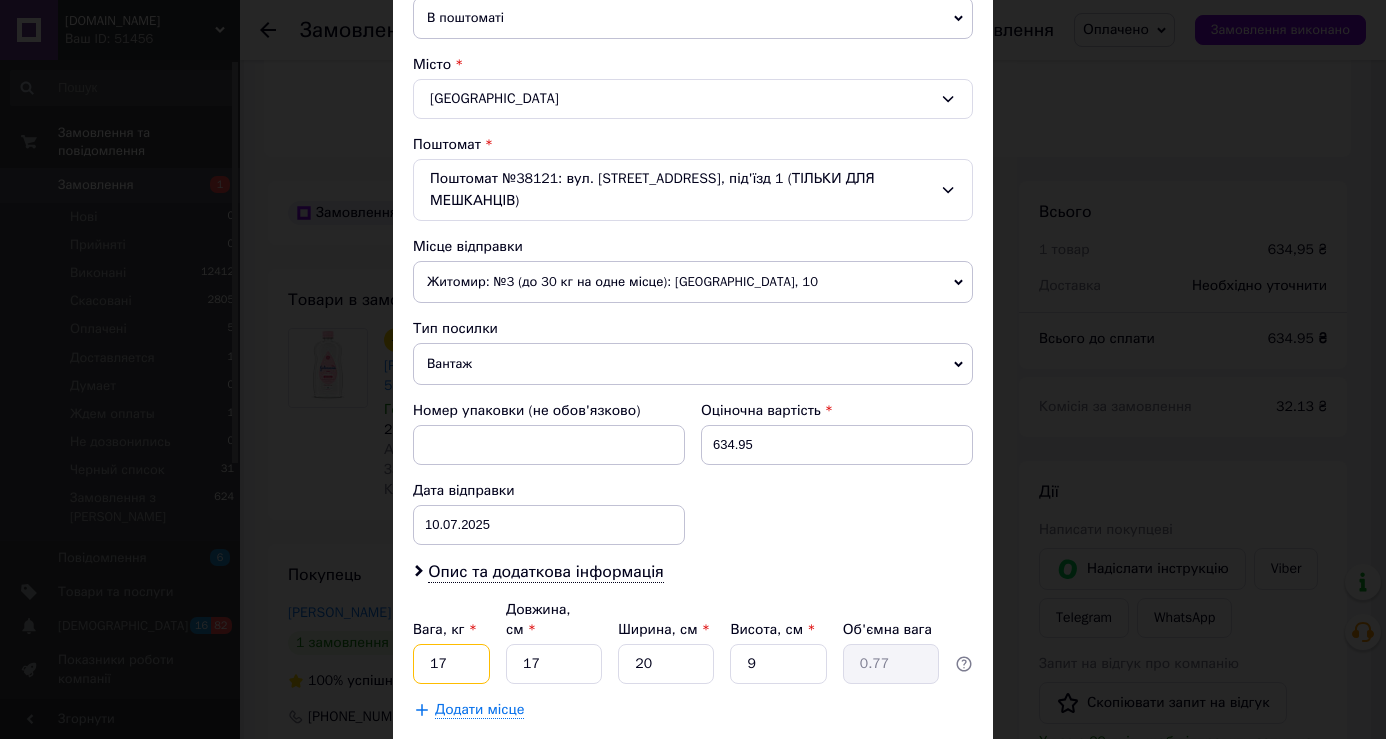 click on "17" at bounding box center [451, 664] 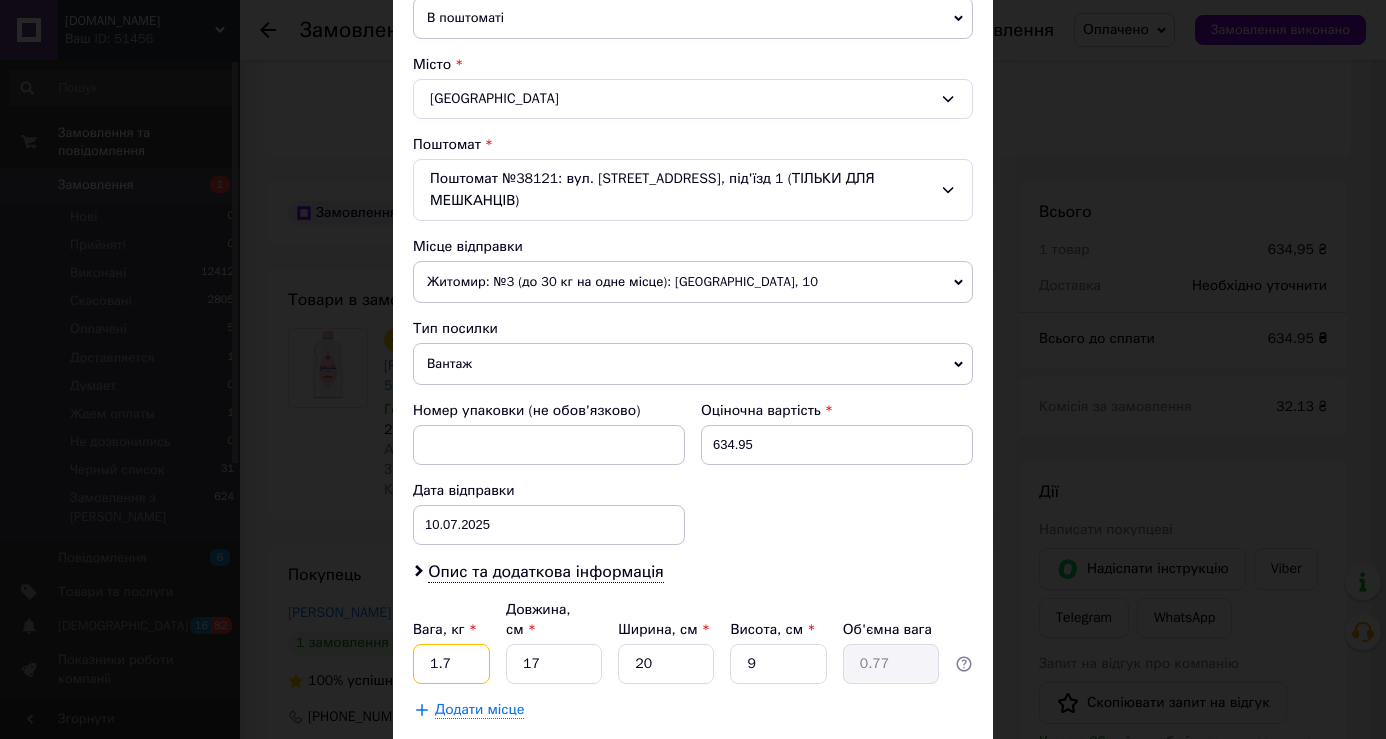type on "1.7" 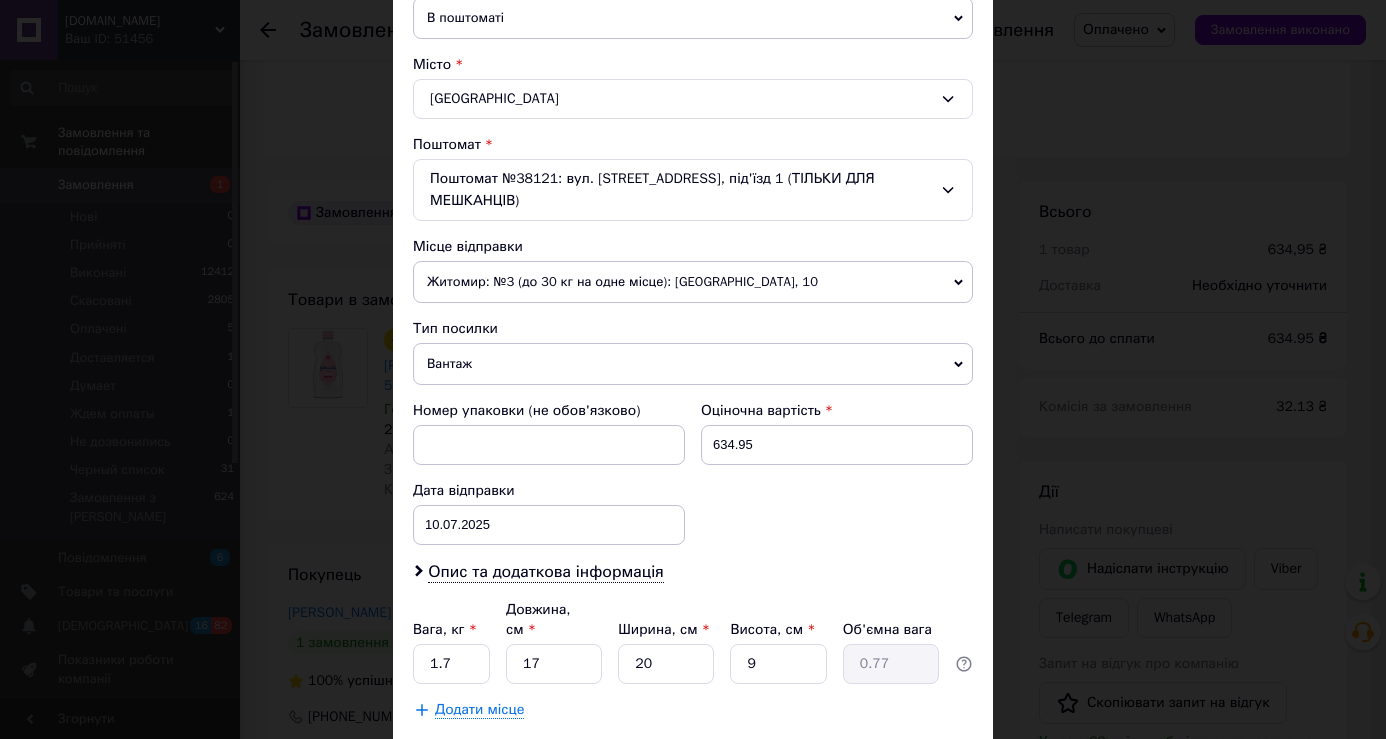 click on "Зберегти" at bounding box center (924, 760) 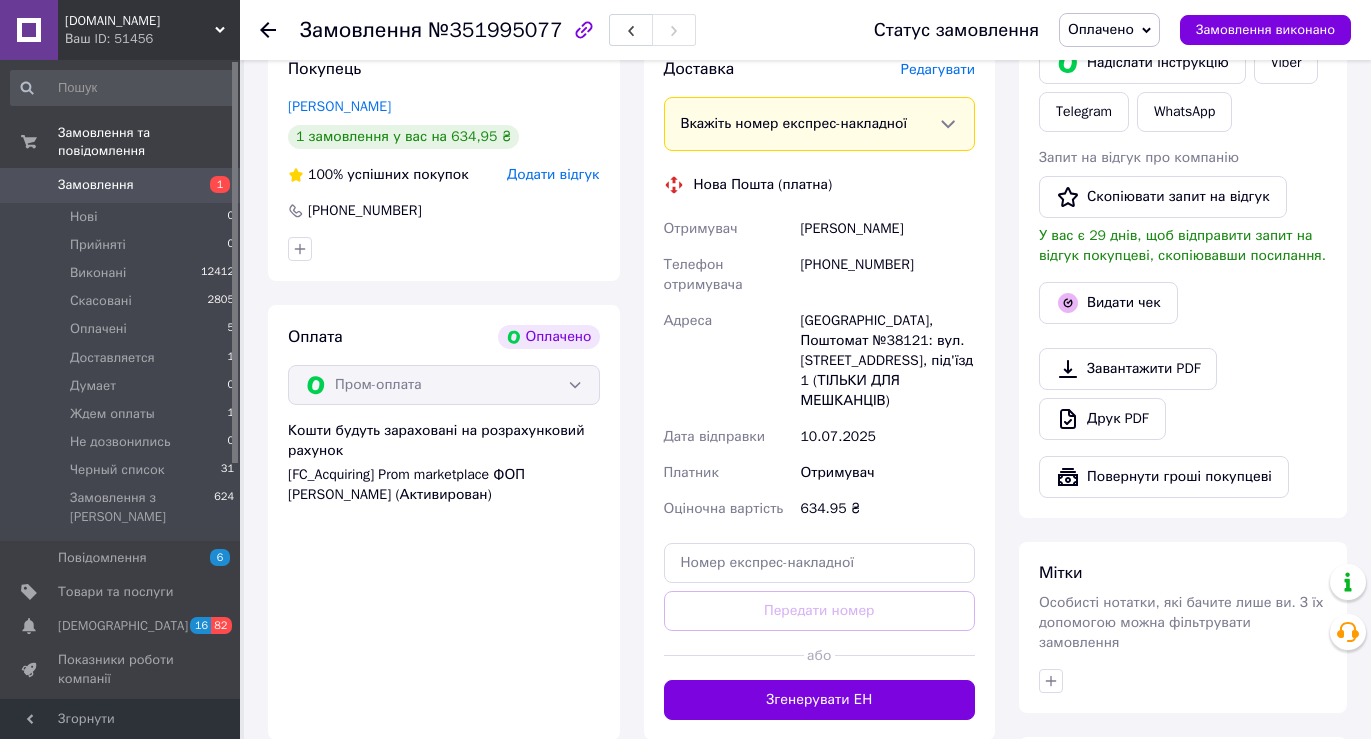 scroll, scrollTop: 1100, scrollLeft: 0, axis: vertical 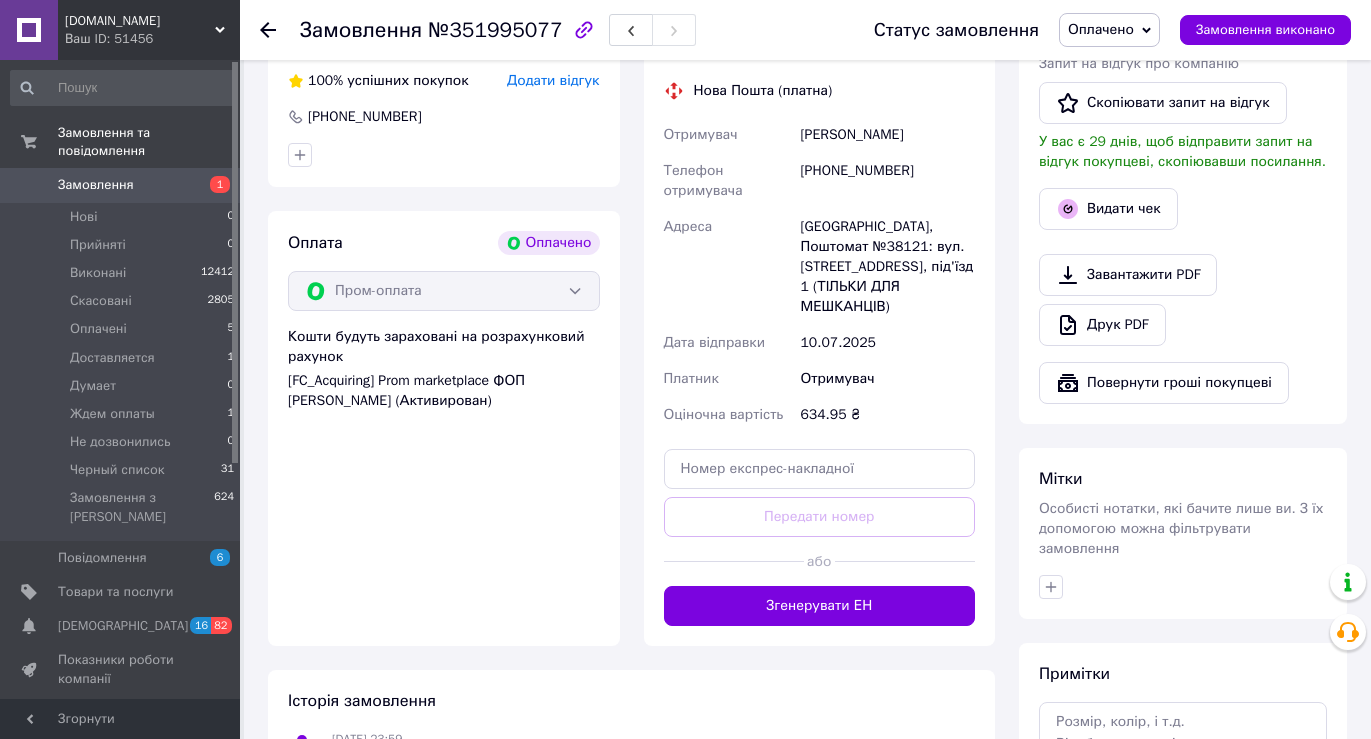 click on "Згенерувати ЕН" at bounding box center [820, 606] 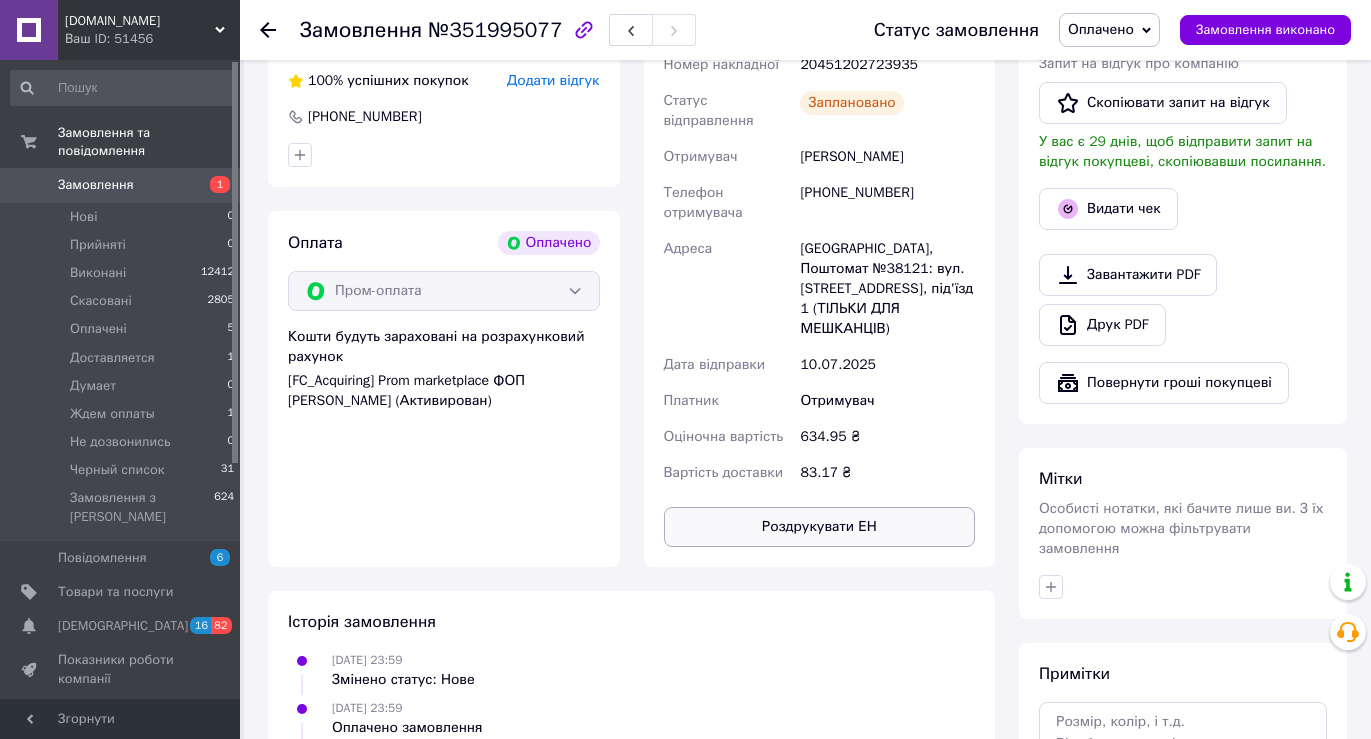 click on "Роздрукувати ЕН" at bounding box center (820, 527) 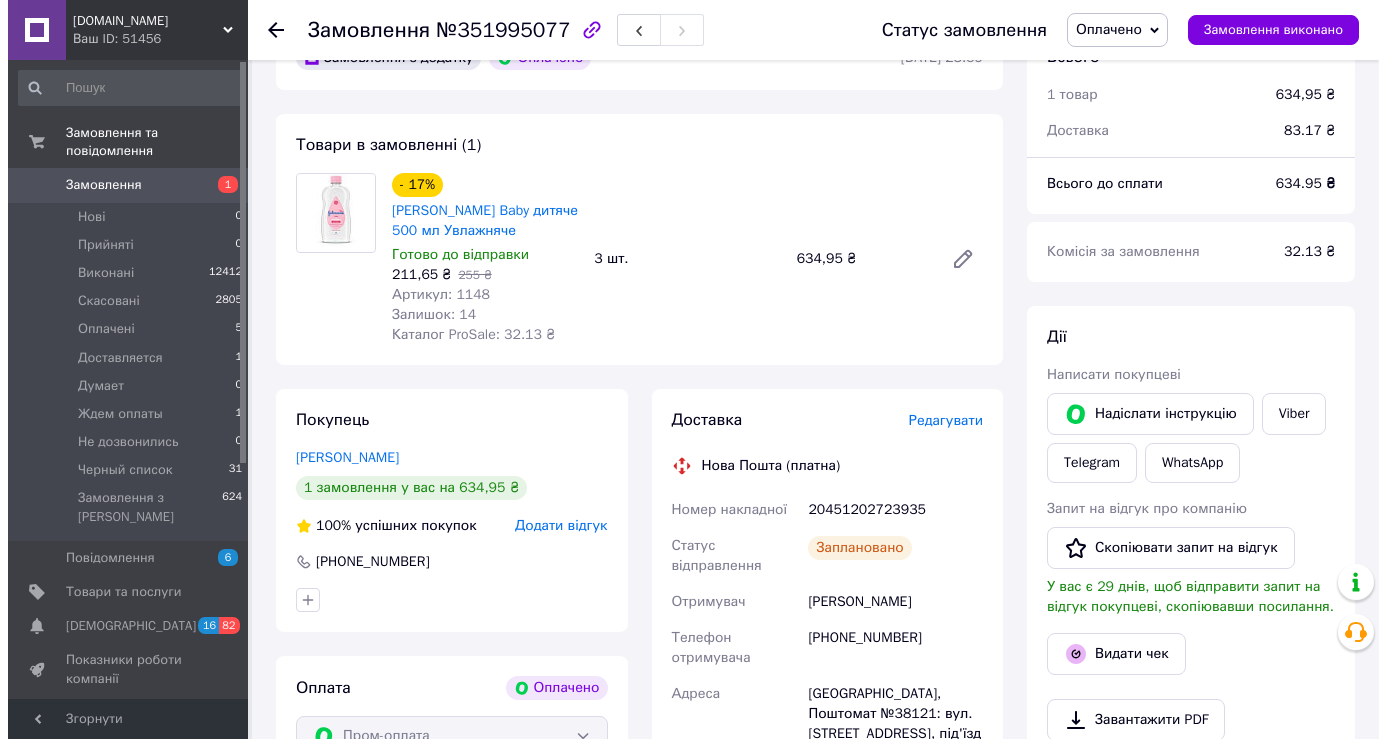 scroll, scrollTop: 600, scrollLeft: 0, axis: vertical 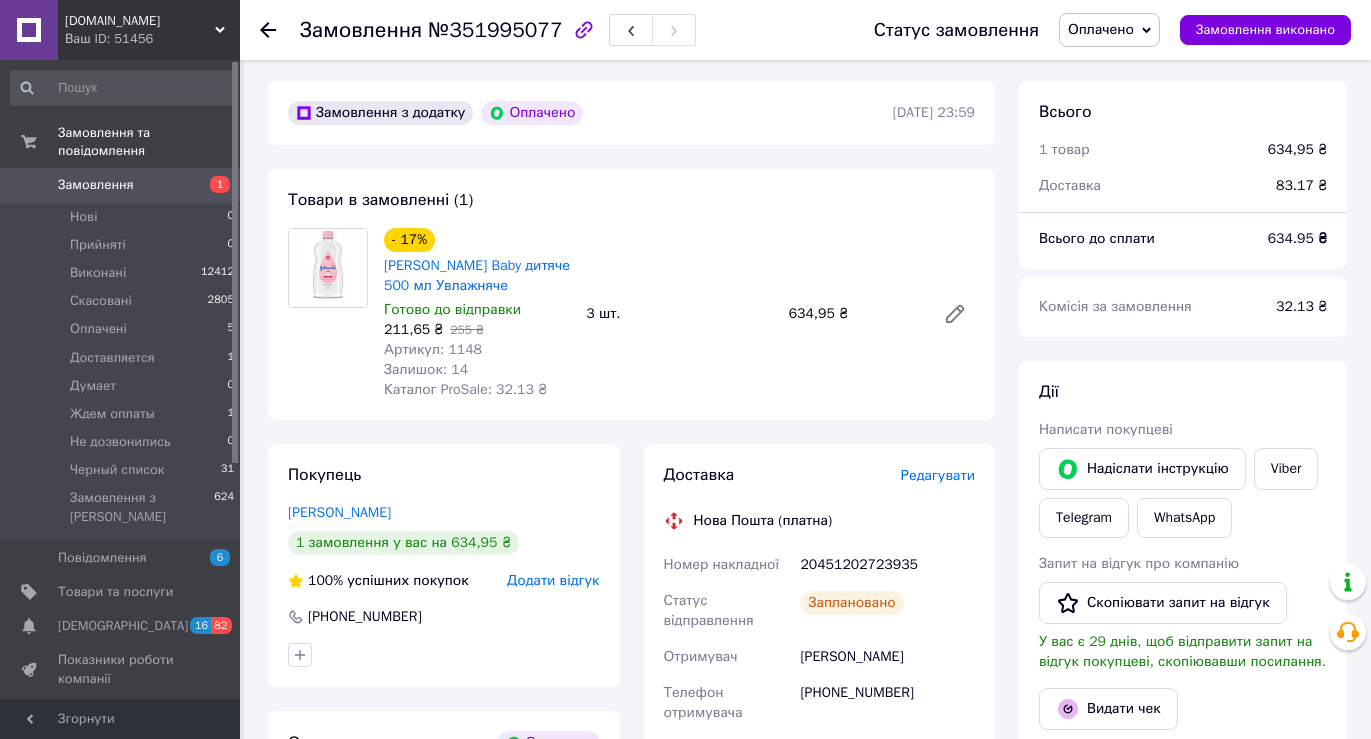 click on "Всього" at bounding box center [1183, 112] 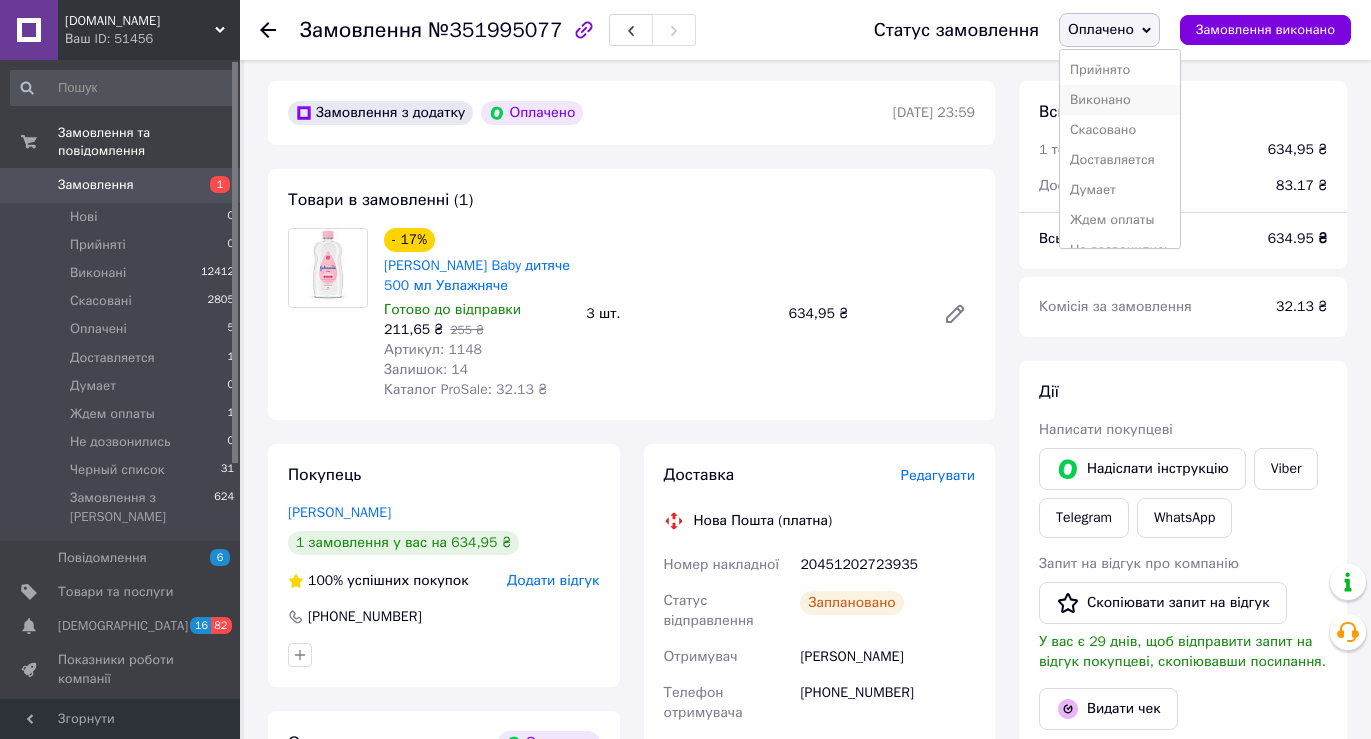 click on "Виконано" at bounding box center (1120, 100) 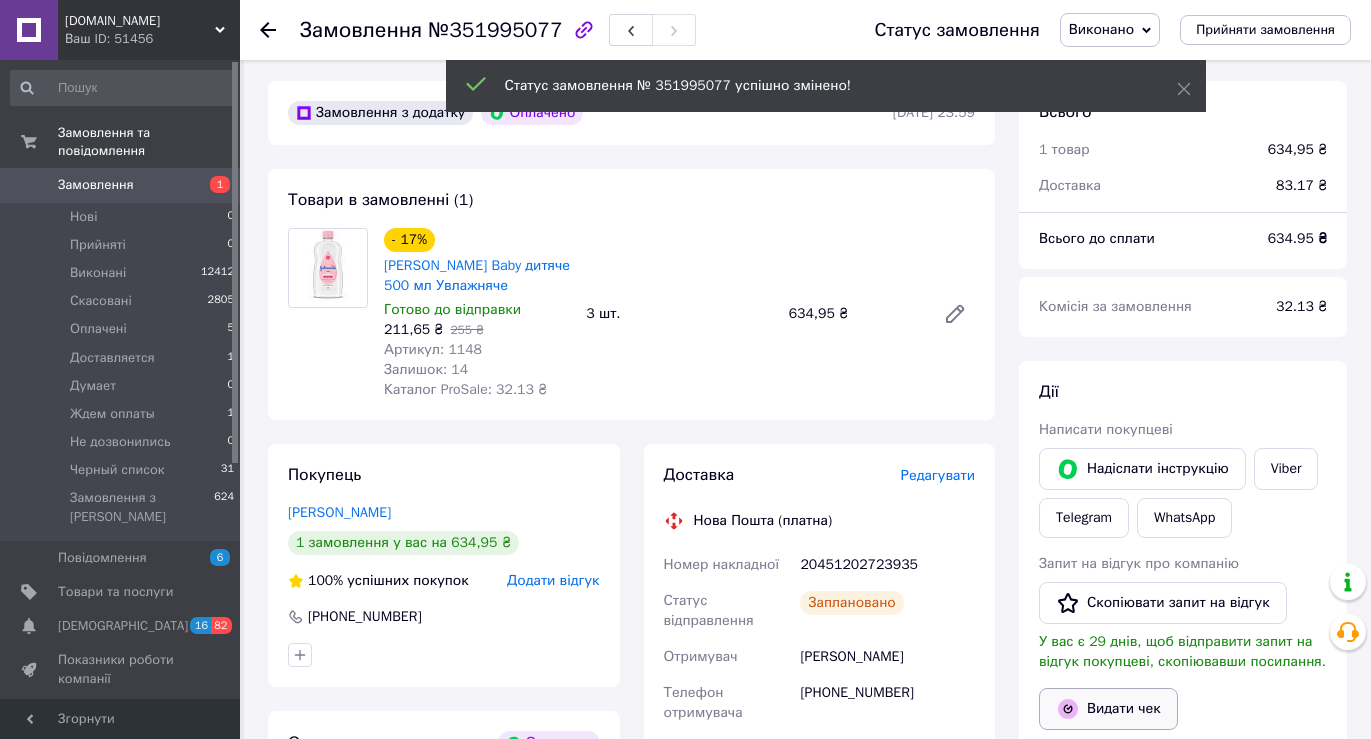 click on "Видати чек" at bounding box center (1108, 709) 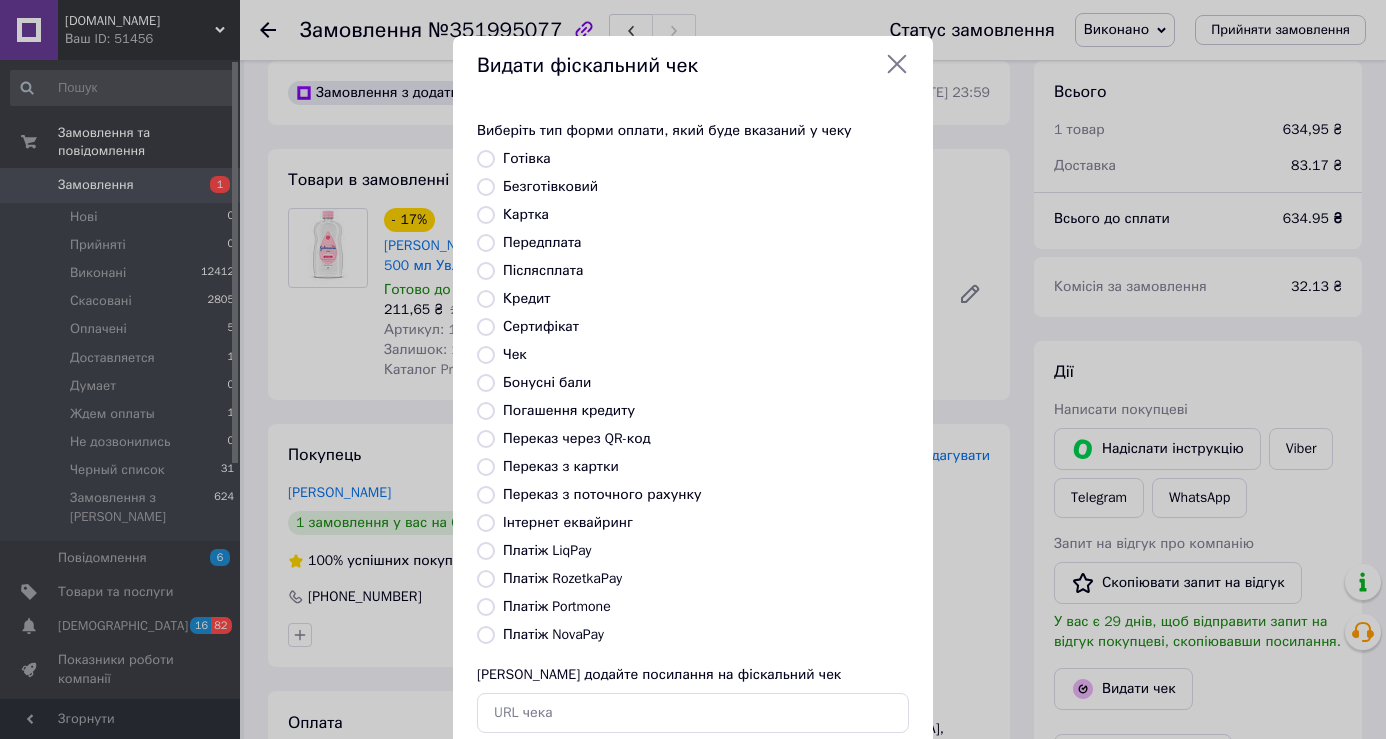 click on "Безготівковий" at bounding box center [486, 187] 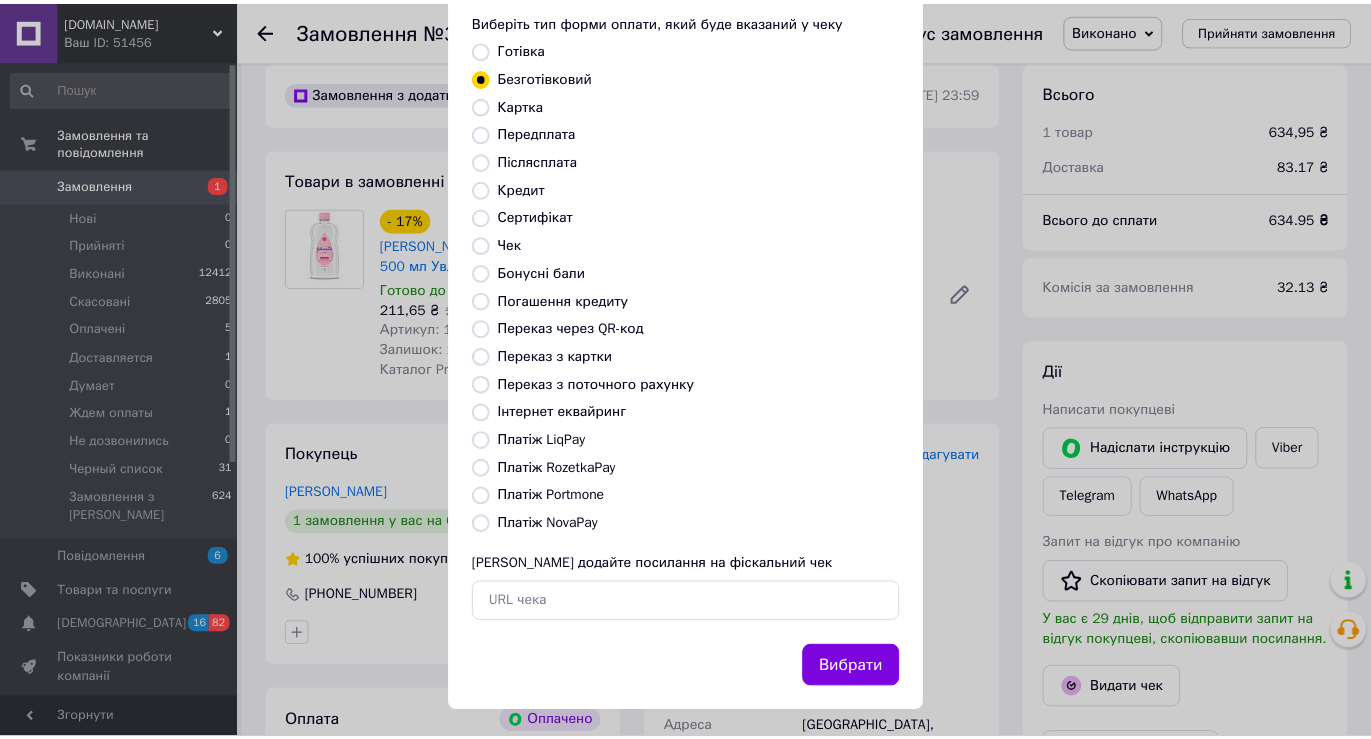 scroll, scrollTop: 120, scrollLeft: 0, axis: vertical 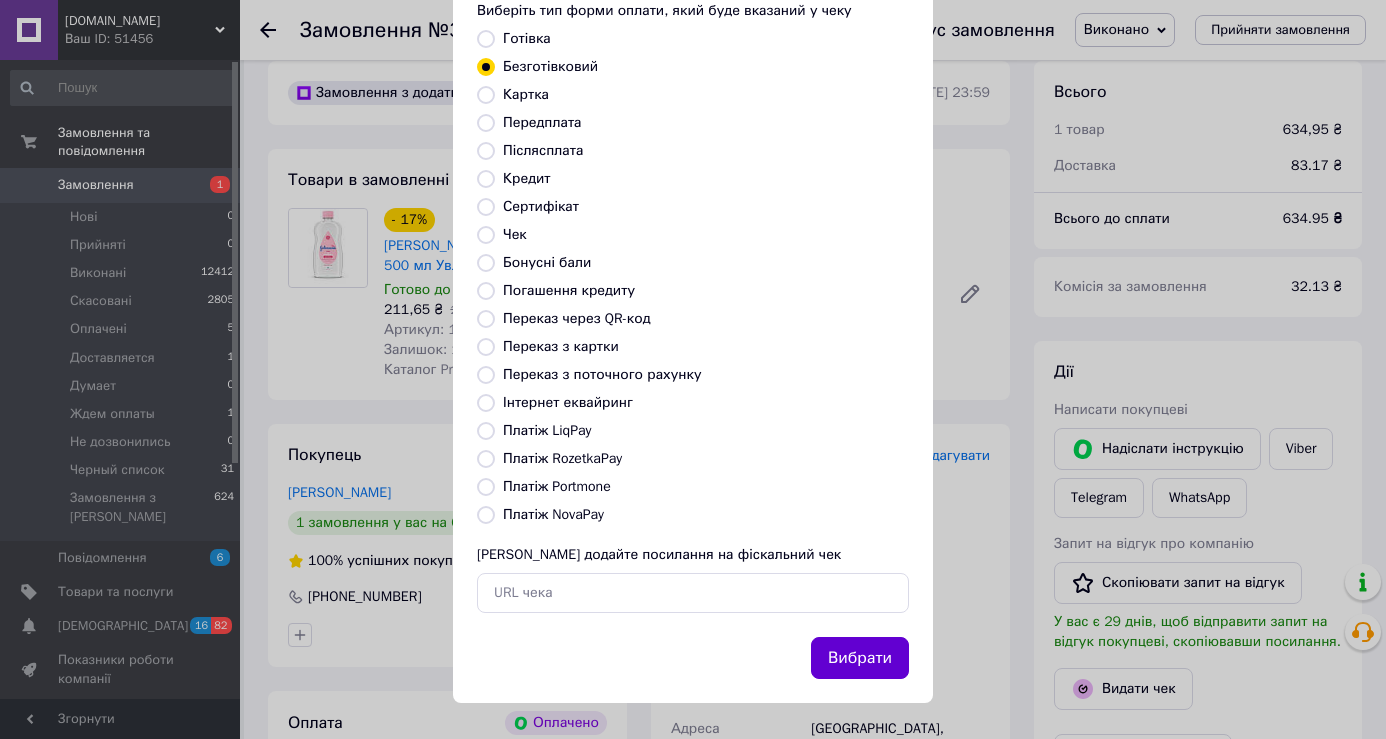 click on "Вибрати" at bounding box center (860, 658) 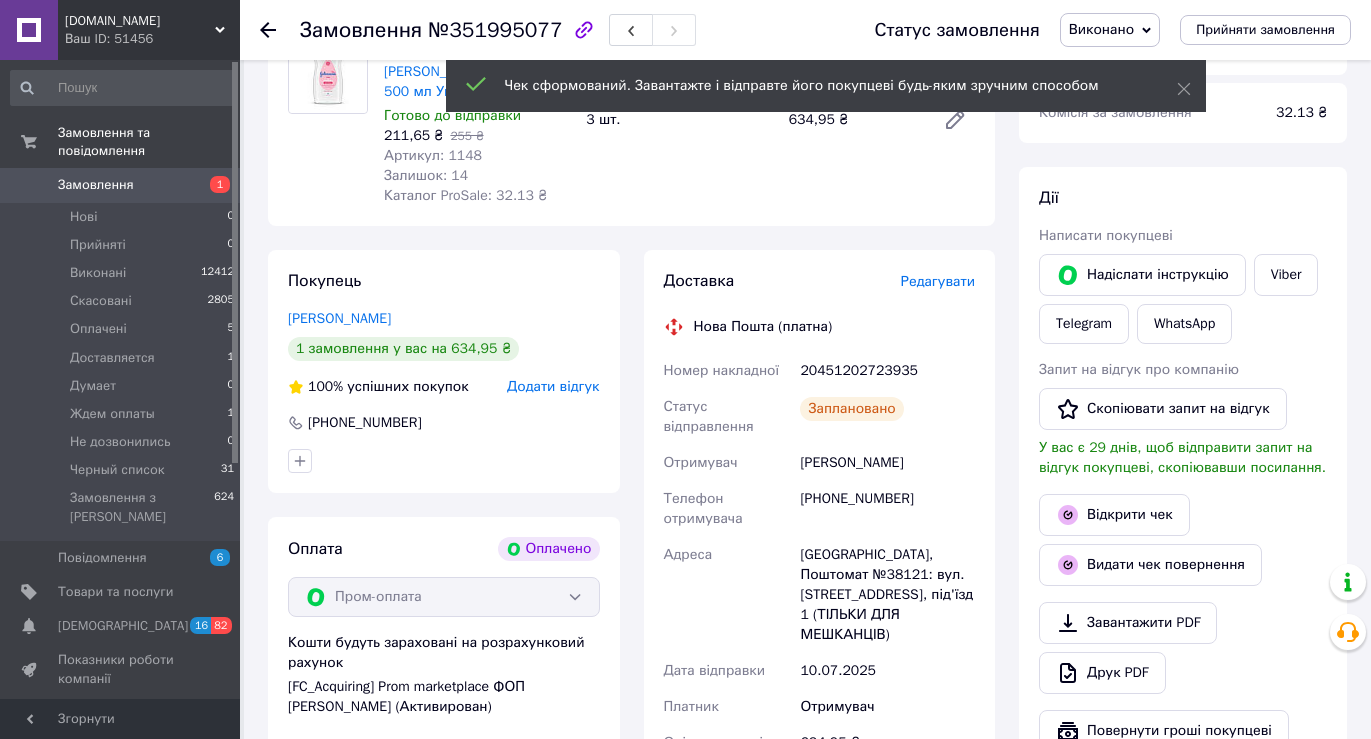 scroll, scrollTop: 700, scrollLeft: 0, axis: vertical 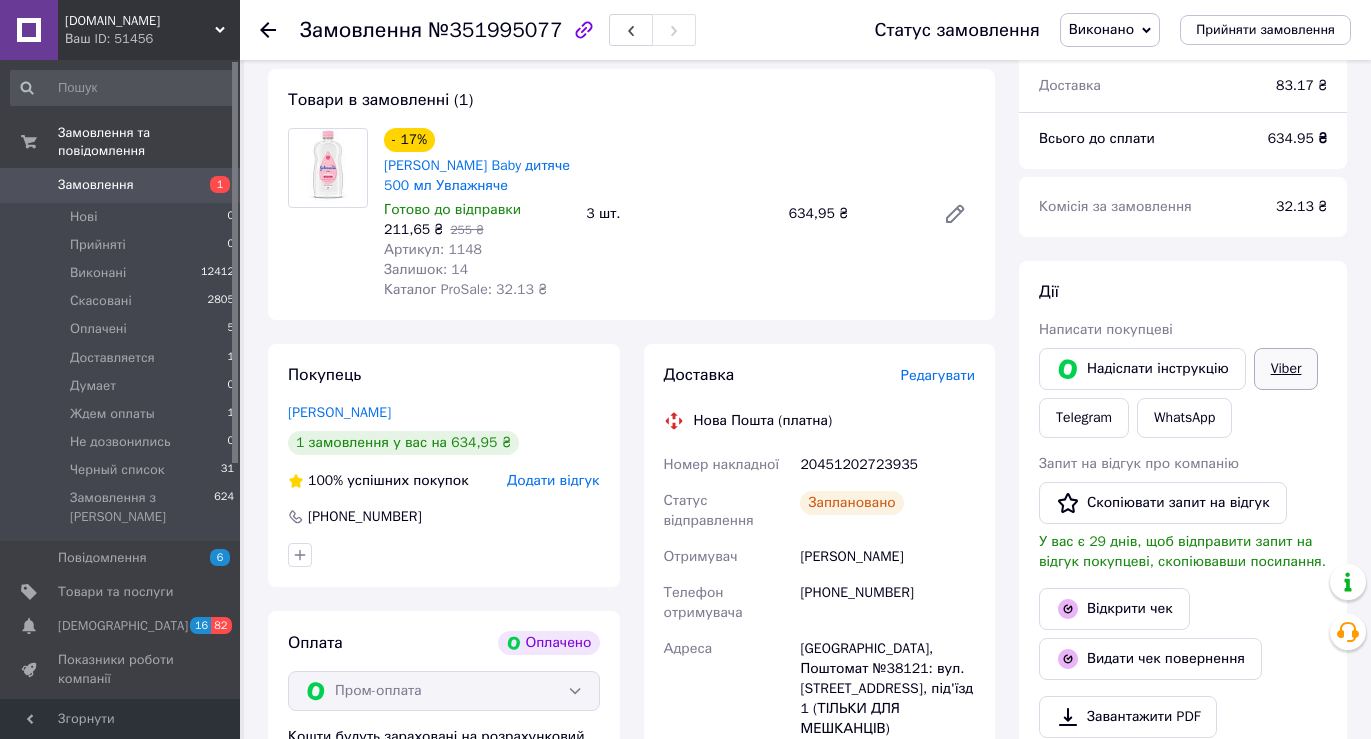 click on "Viber" at bounding box center [1286, 369] 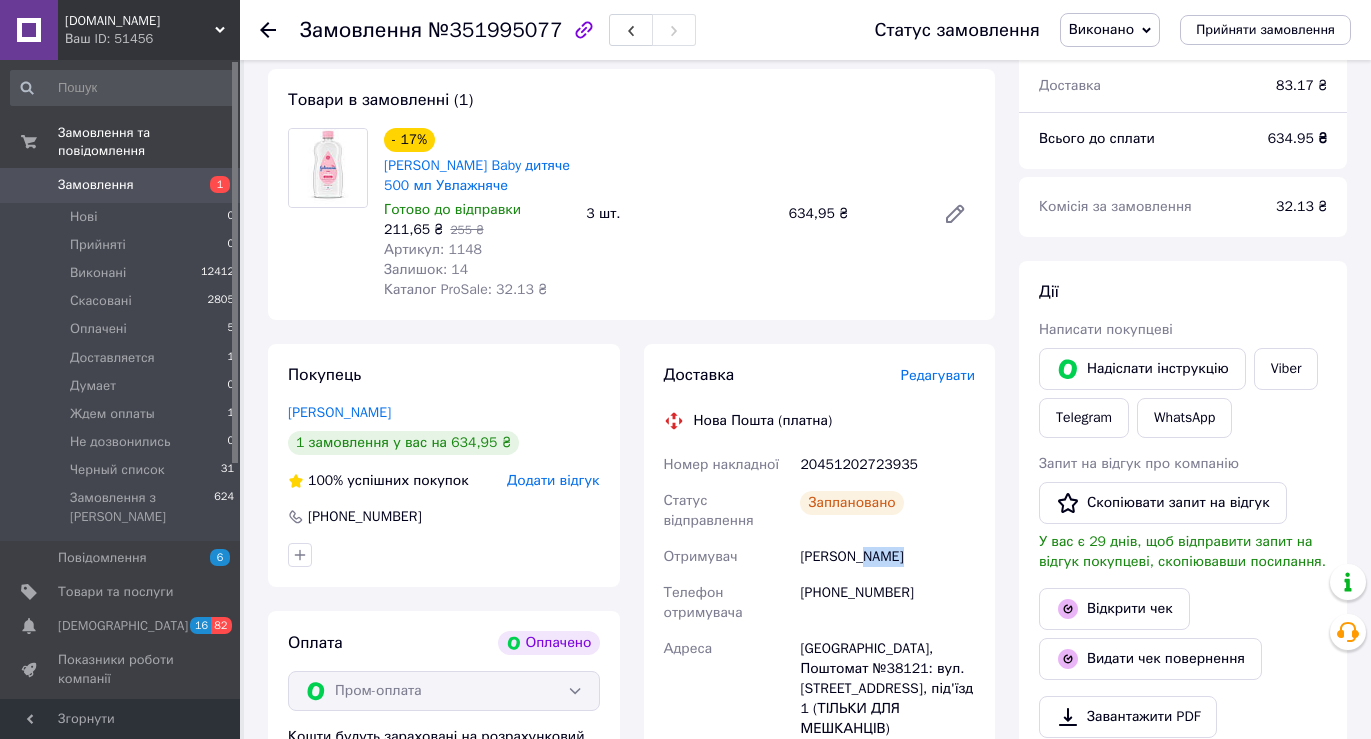 drag, startPoint x: 857, startPoint y: 516, endPoint x: 889, endPoint y: 517, distance: 32.01562 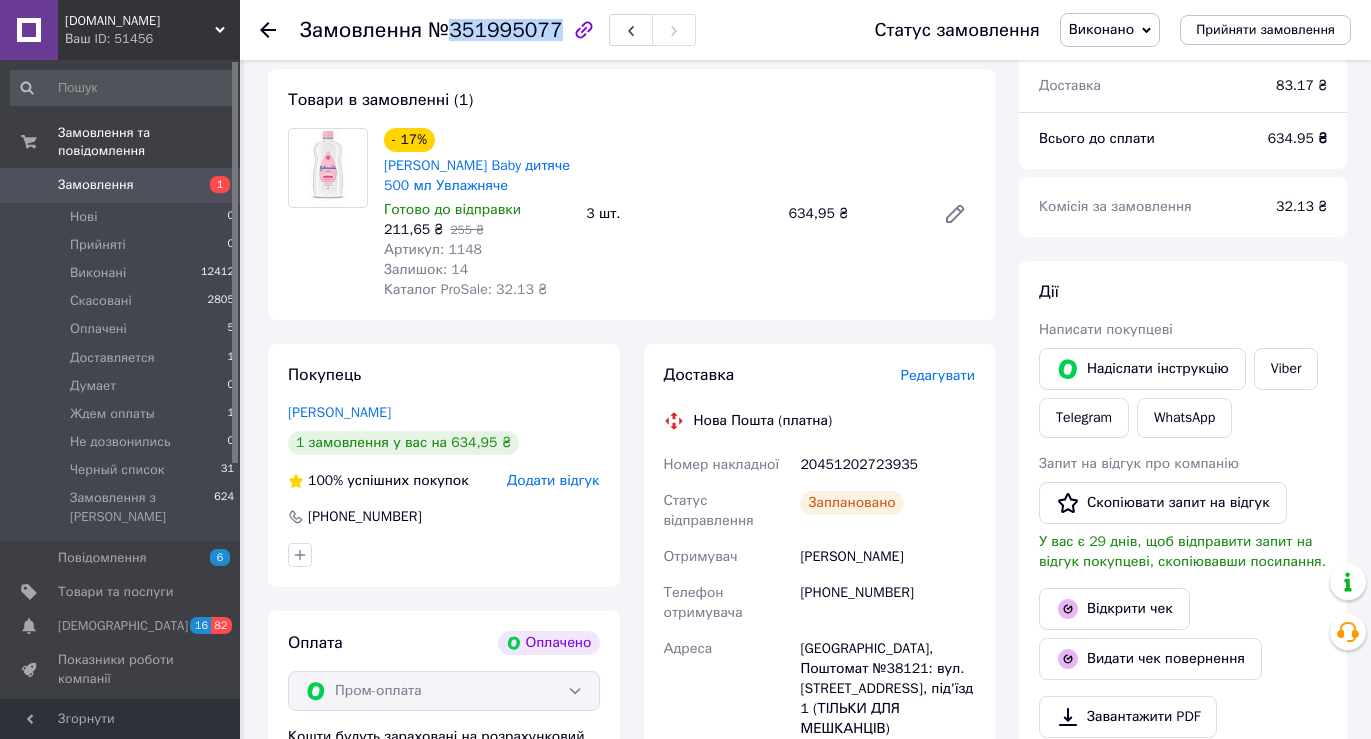 drag, startPoint x: 447, startPoint y: 27, endPoint x: 545, endPoint y: 29, distance: 98.02041 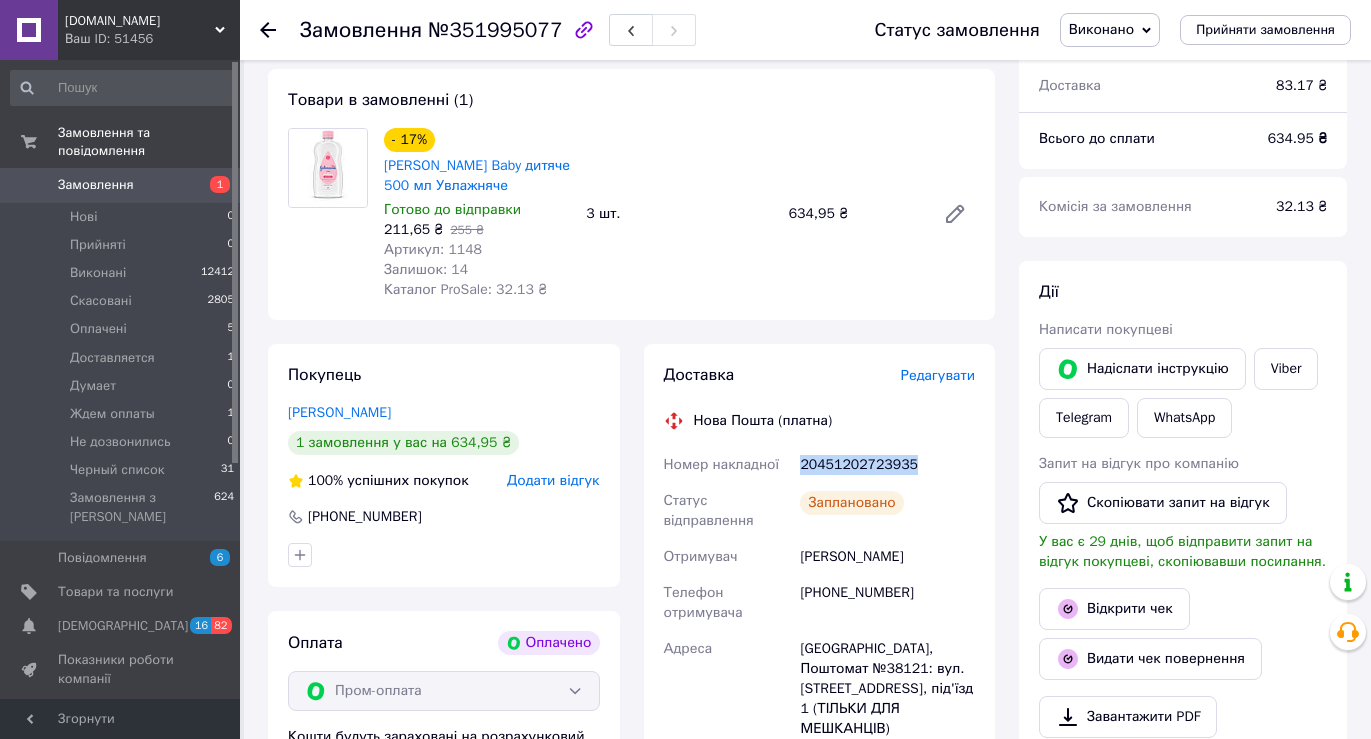 drag, startPoint x: 804, startPoint y: 427, endPoint x: 912, endPoint y: 427, distance: 108 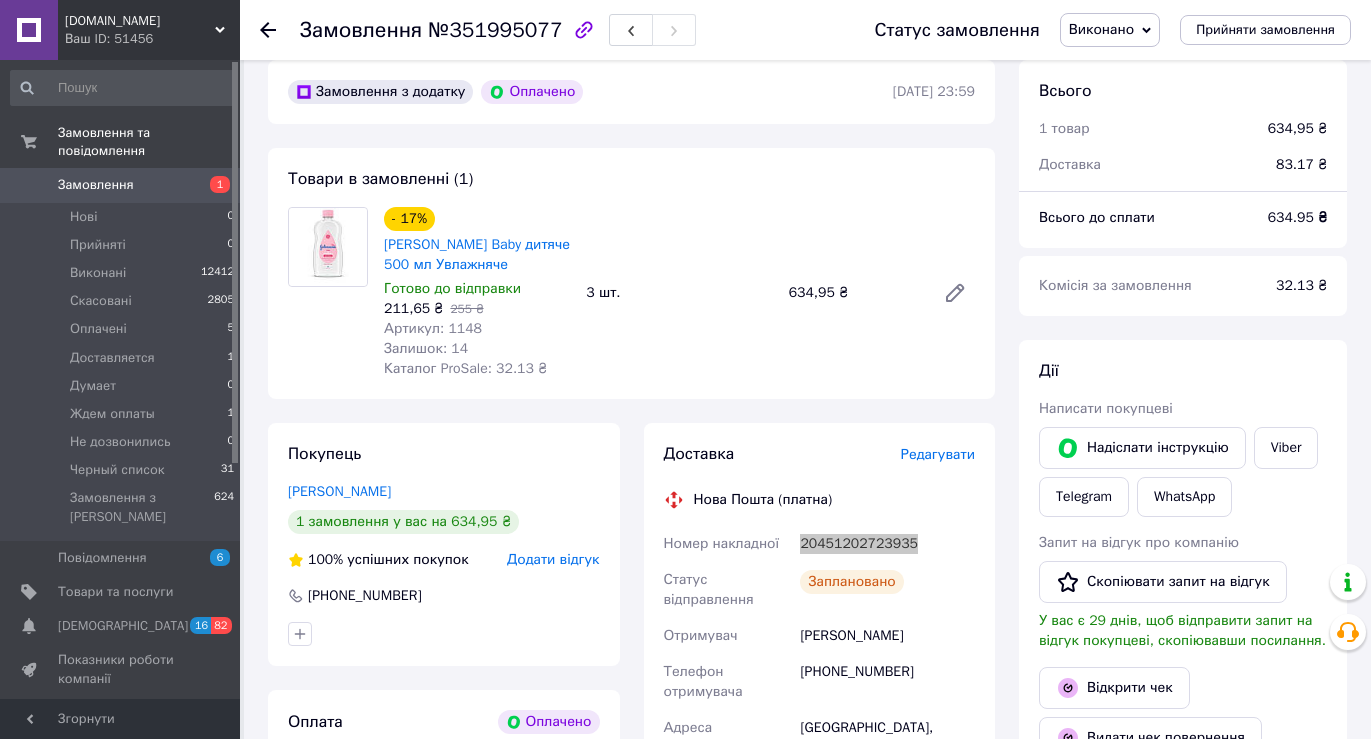 scroll, scrollTop: 500, scrollLeft: 0, axis: vertical 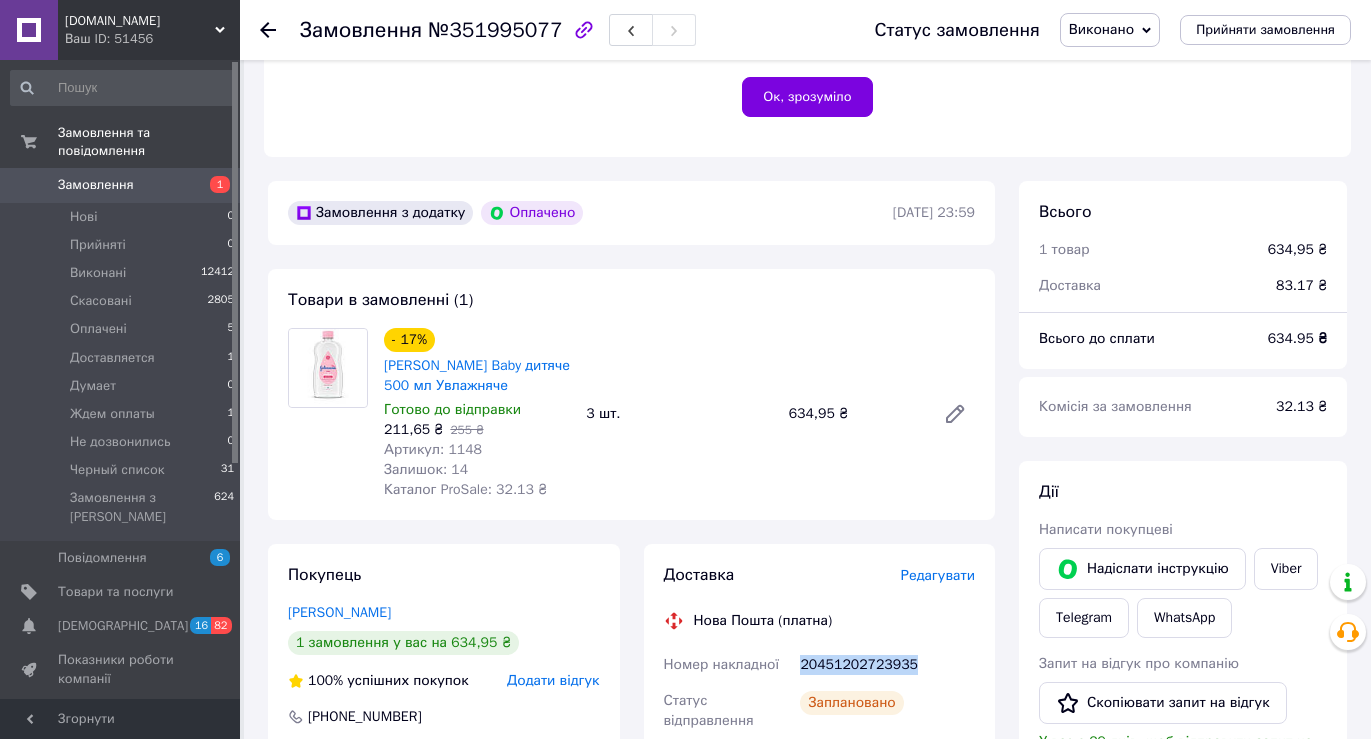 drag, startPoint x: 382, startPoint y: 321, endPoint x: 562, endPoint y: 343, distance: 181.33946 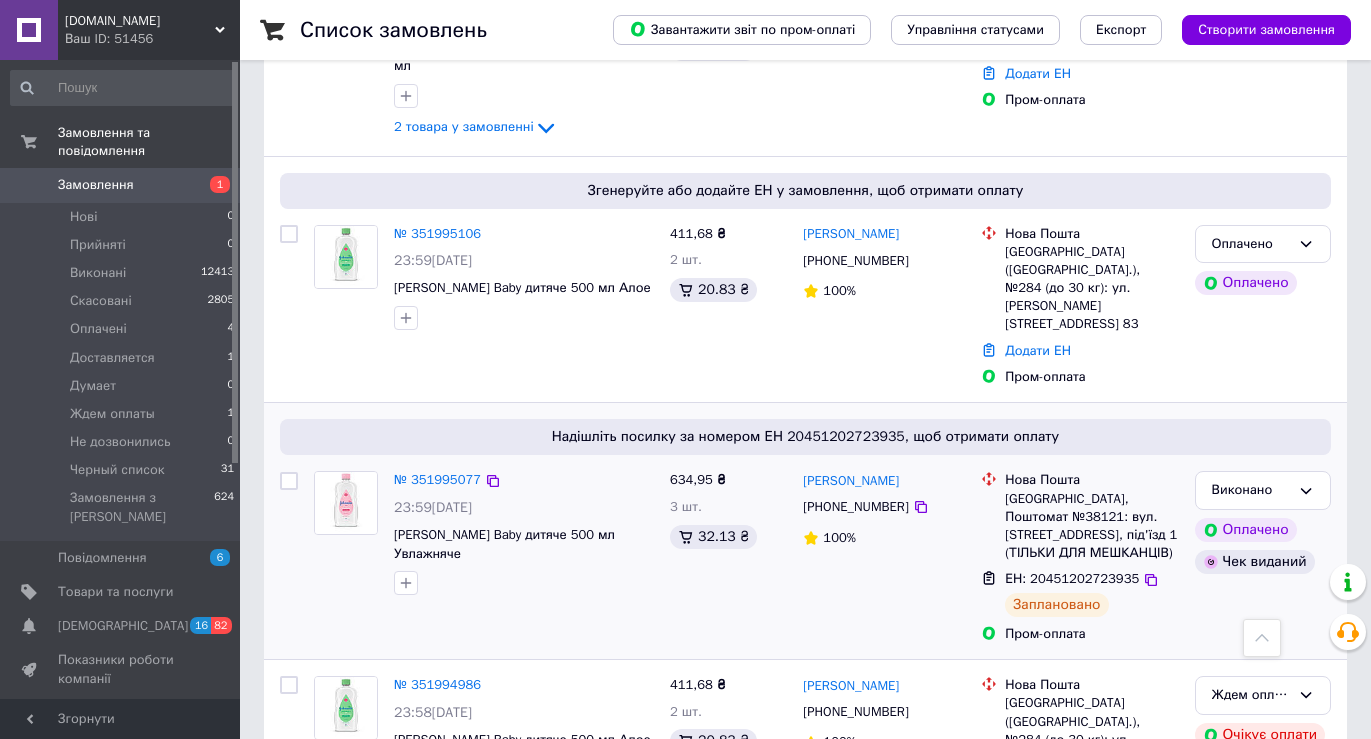 scroll, scrollTop: 700, scrollLeft: 0, axis: vertical 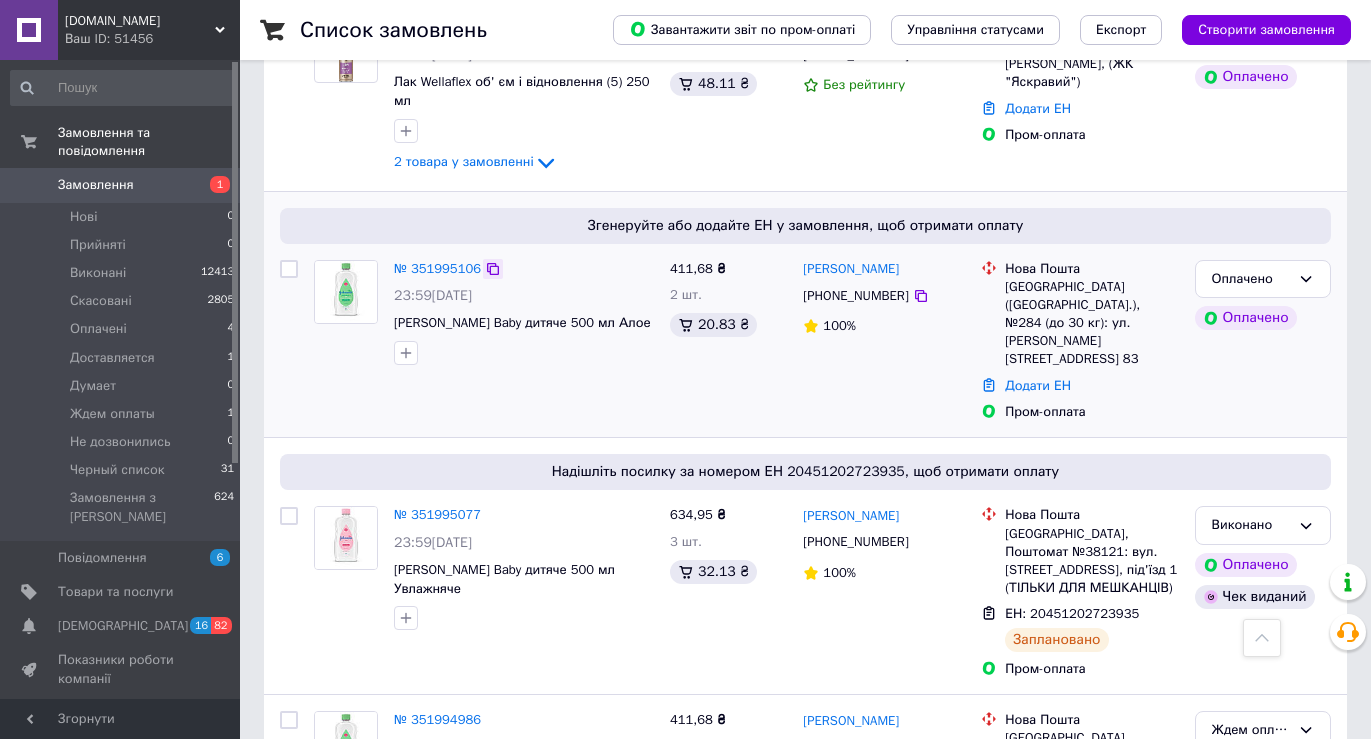 click 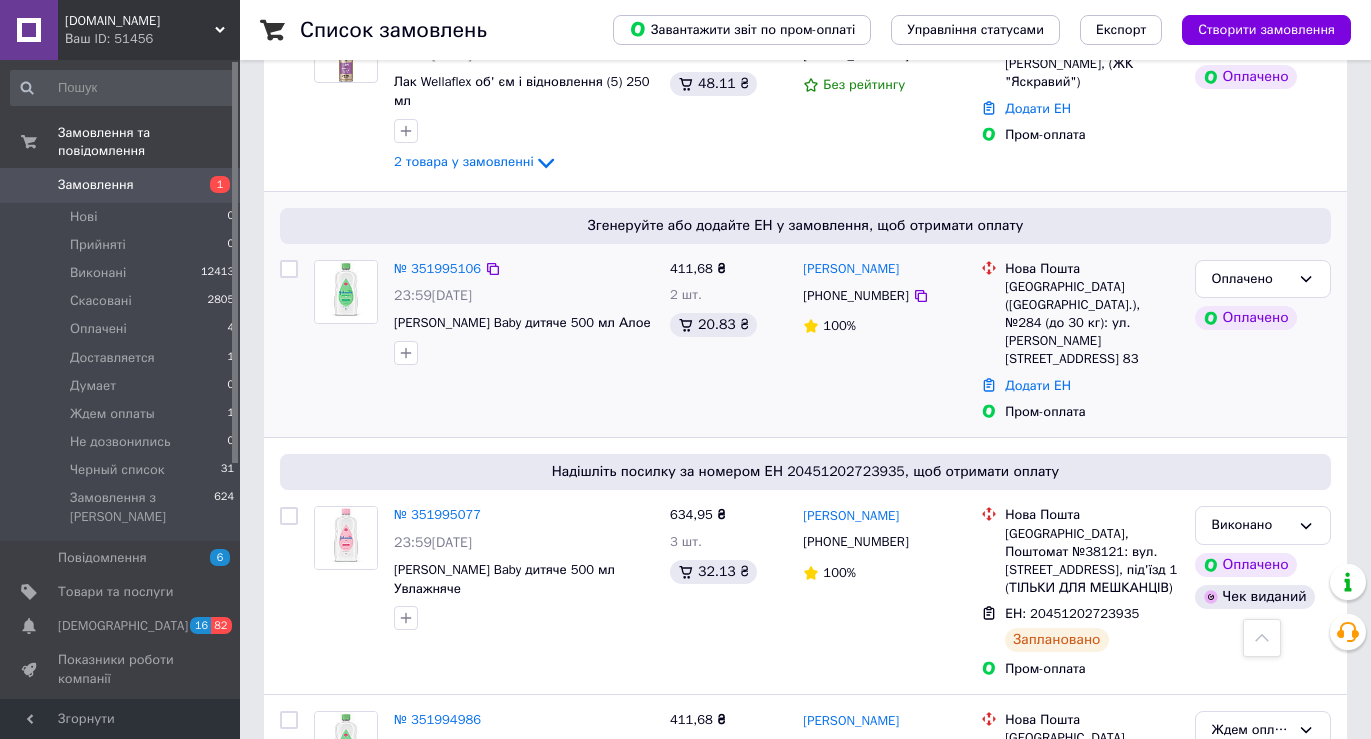 drag, startPoint x: 807, startPoint y: 247, endPoint x: 915, endPoint y: 255, distance: 108.29589 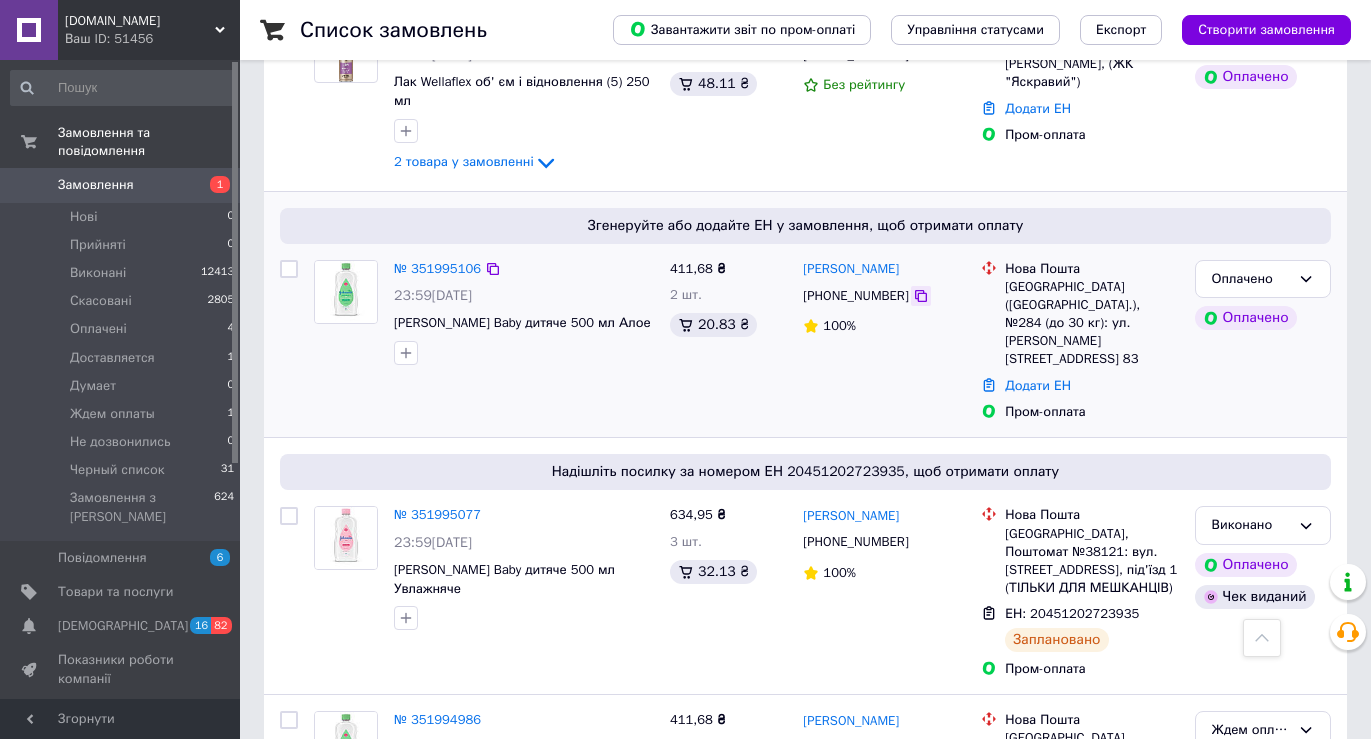 click 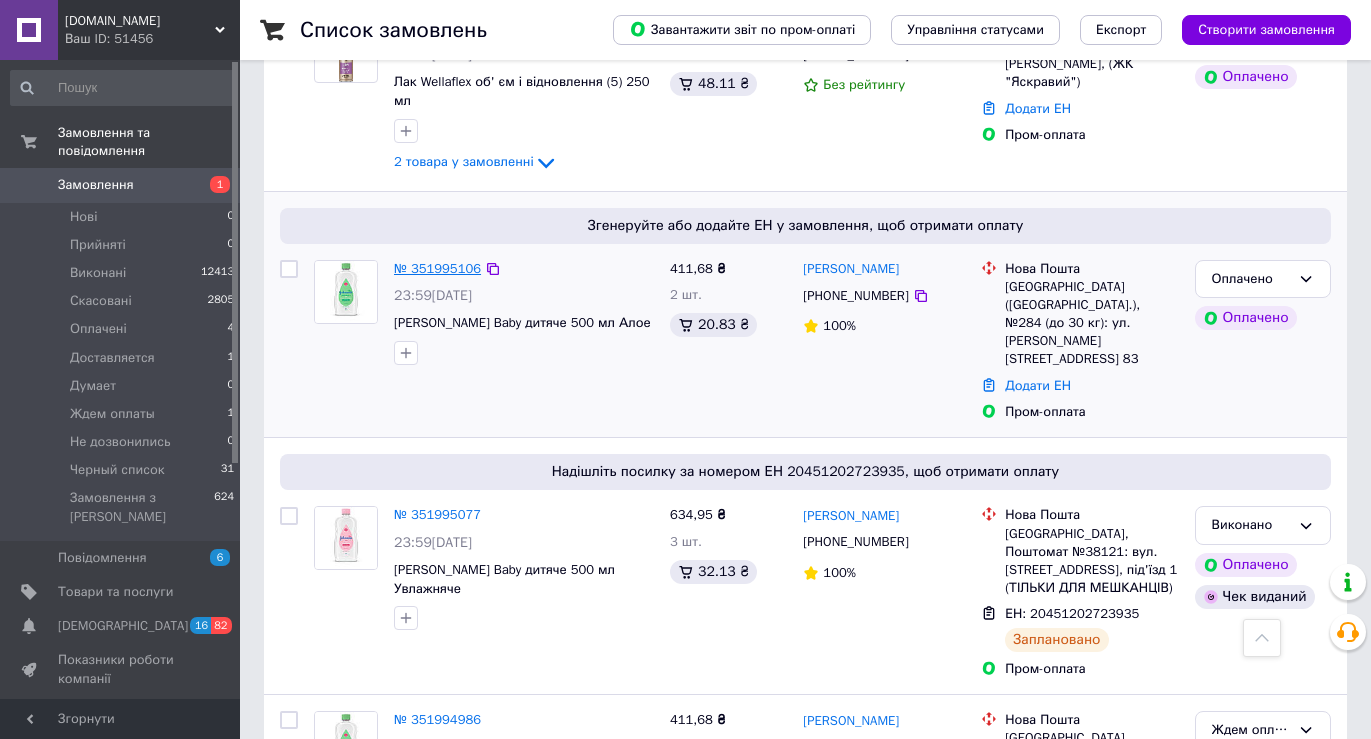click on "№ 351995106" at bounding box center (437, 268) 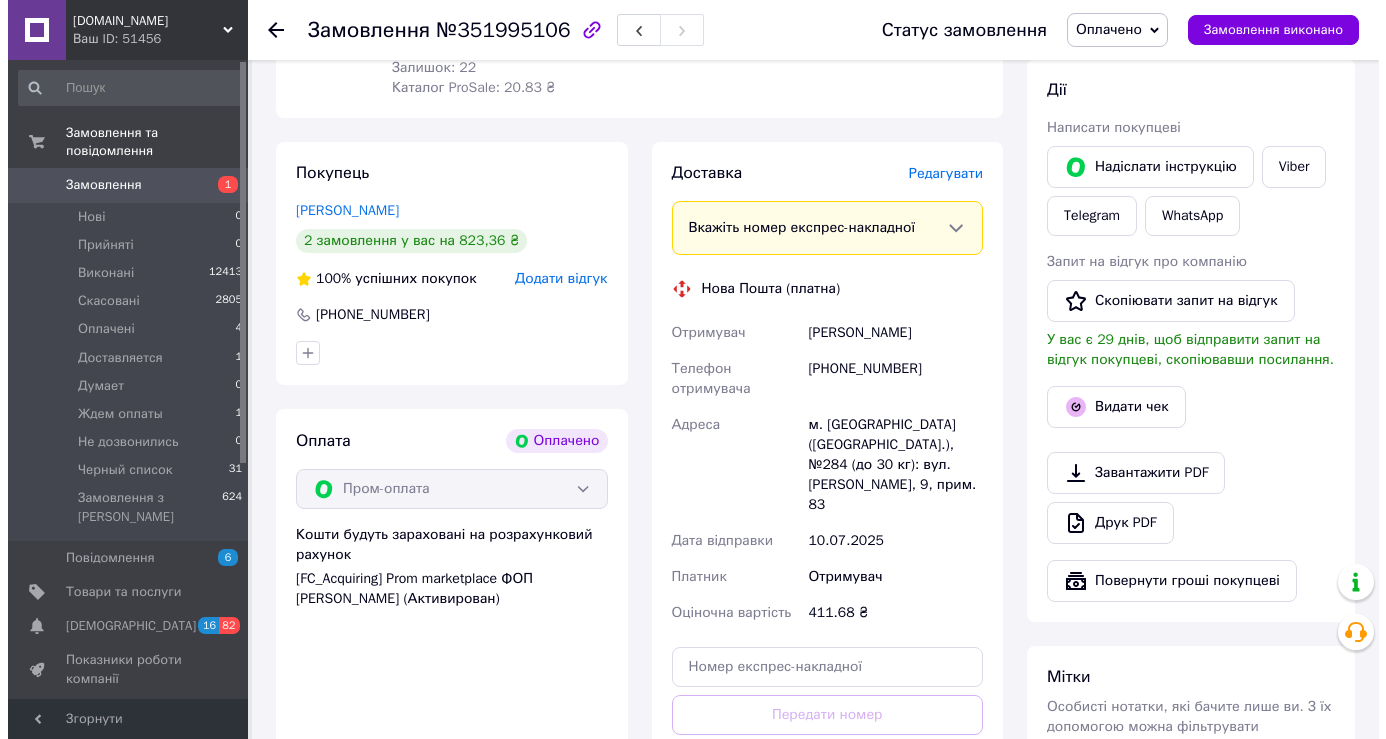 scroll, scrollTop: 900, scrollLeft: 0, axis: vertical 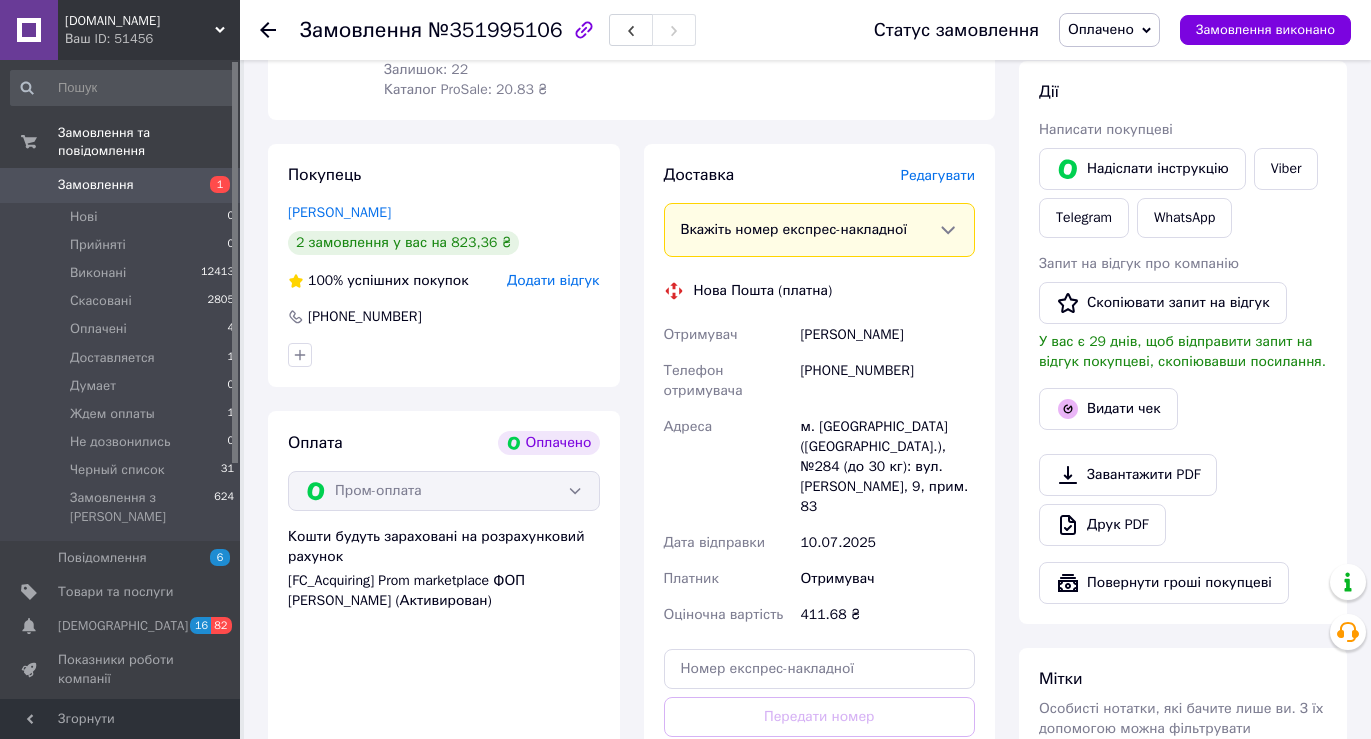 click on "Редагувати" at bounding box center (938, 175) 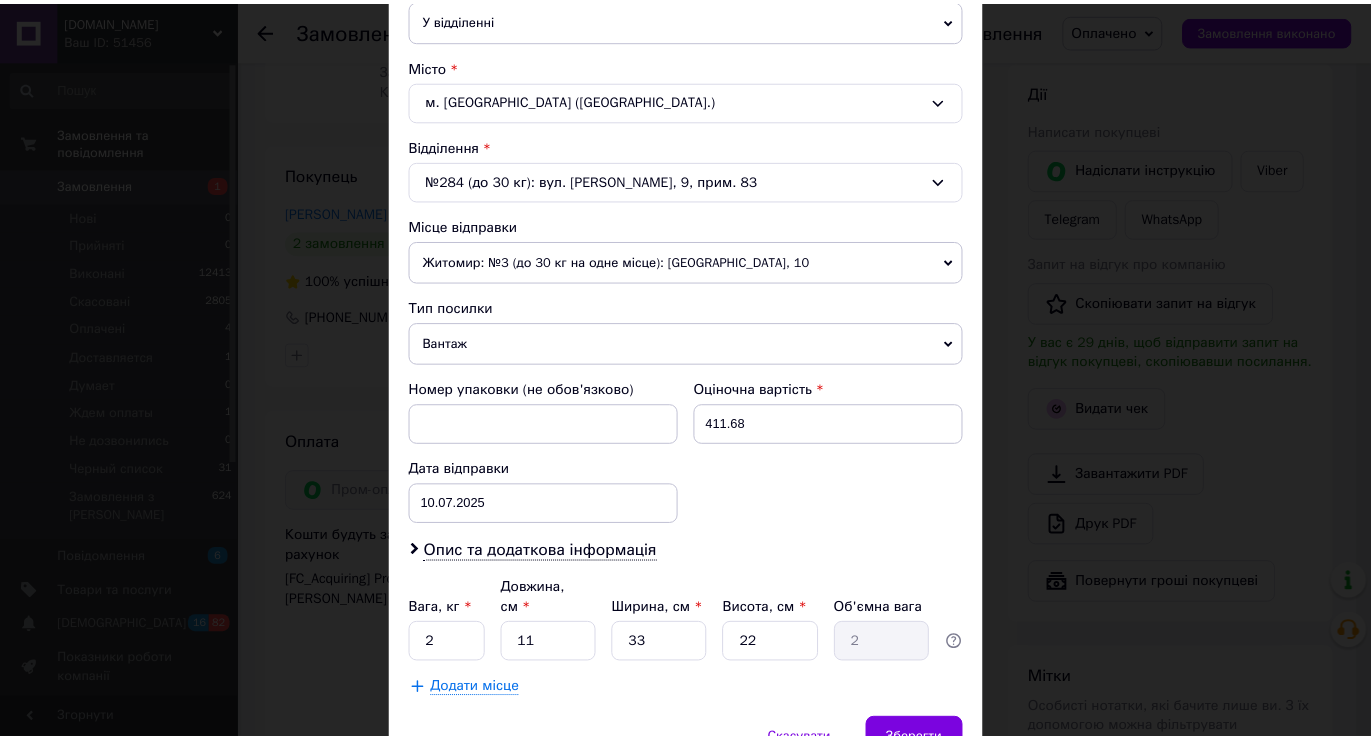 scroll, scrollTop: 500, scrollLeft: 0, axis: vertical 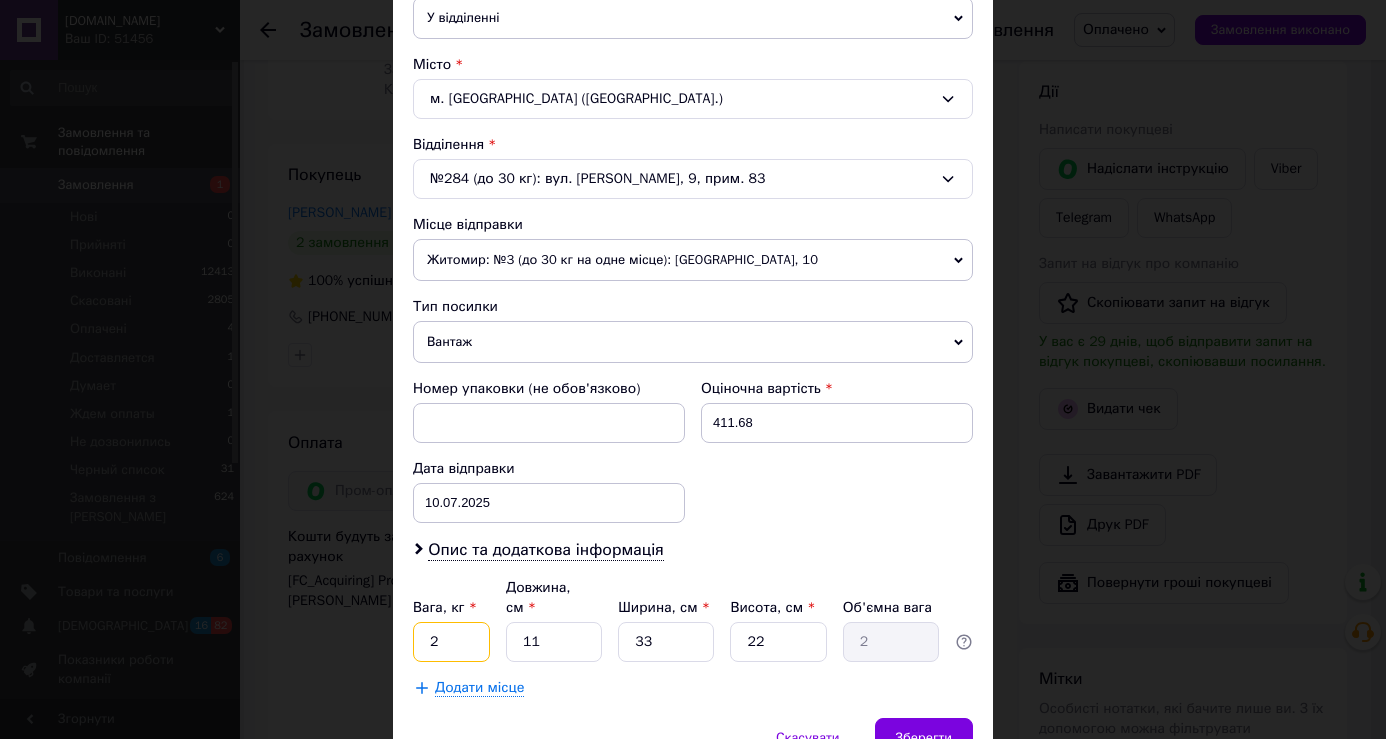 drag, startPoint x: 438, startPoint y: 620, endPoint x: 406, endPoint y: 620, distance: 32 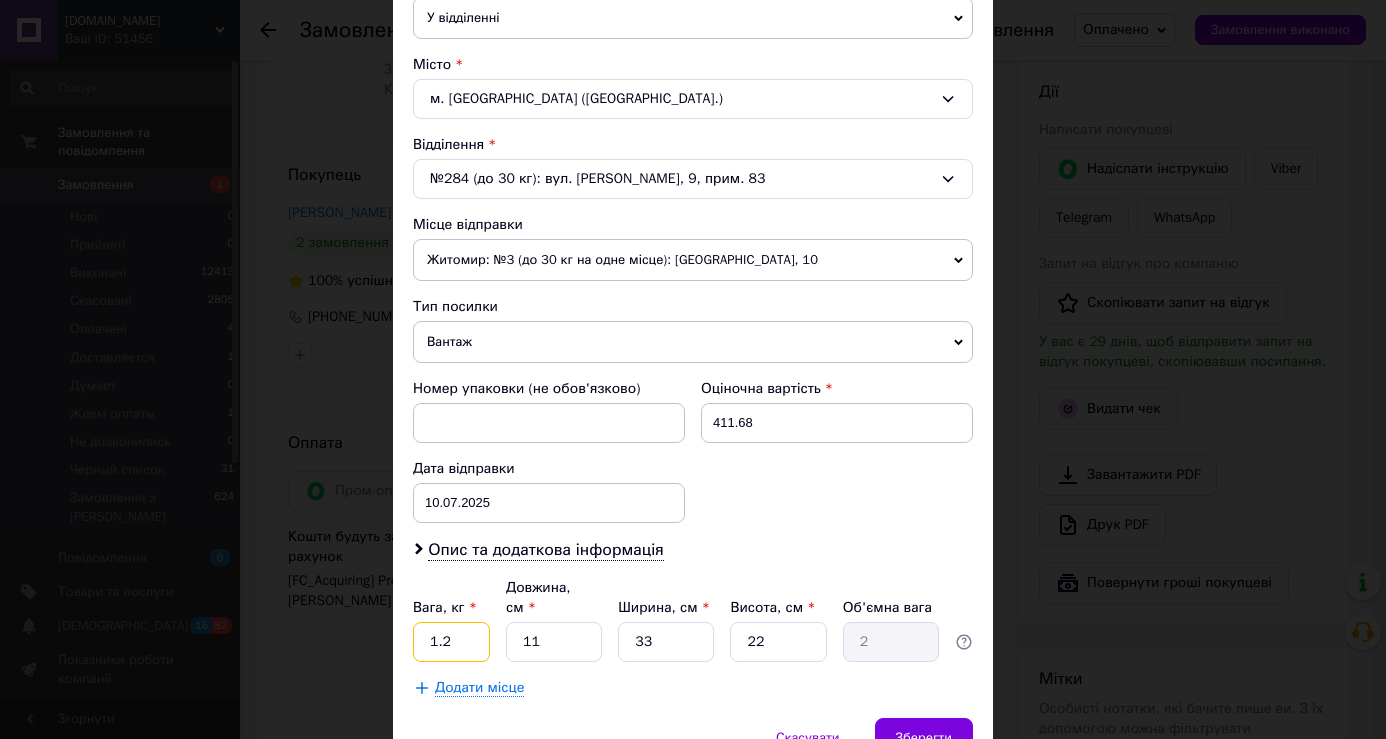 type on "1.2" 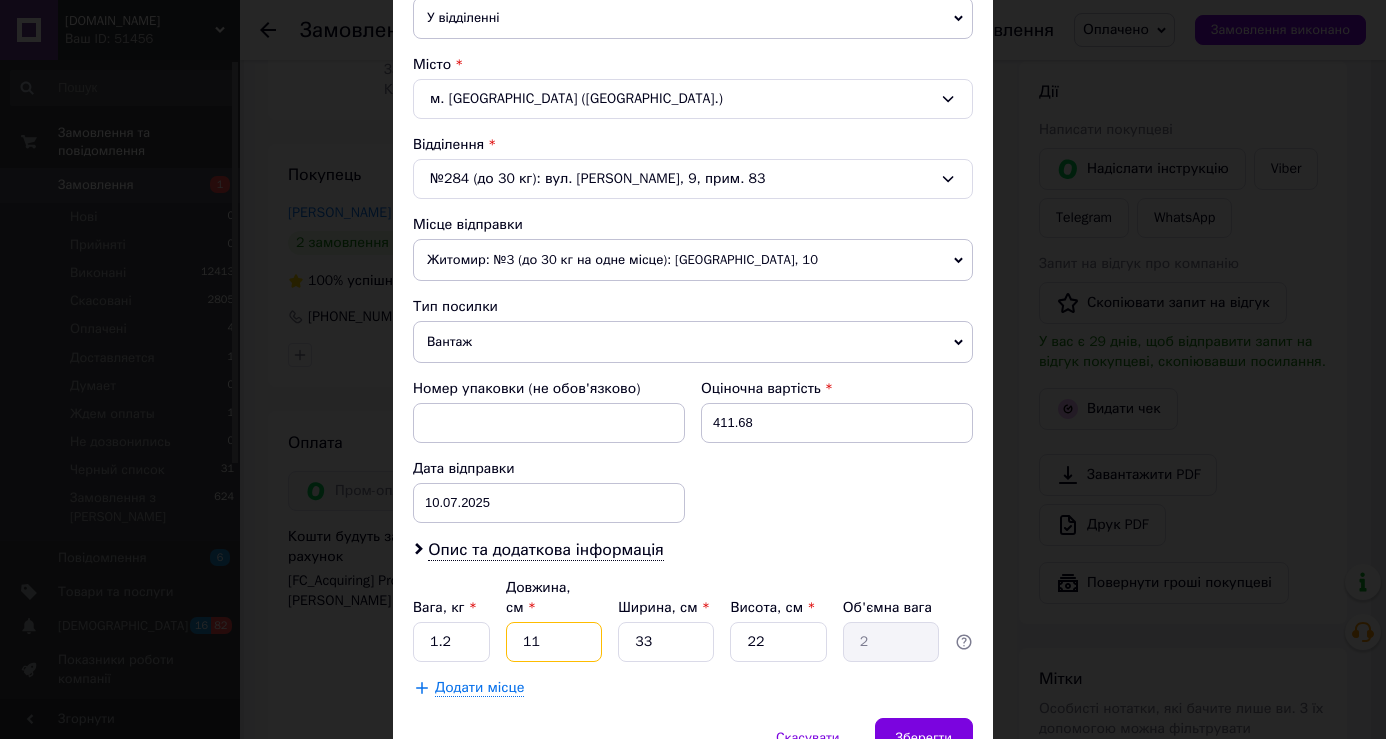 drag, startPoint x: 522, startPoint y: 611, endPoint x: 551, endPoint y: 631, distance: 35.22783 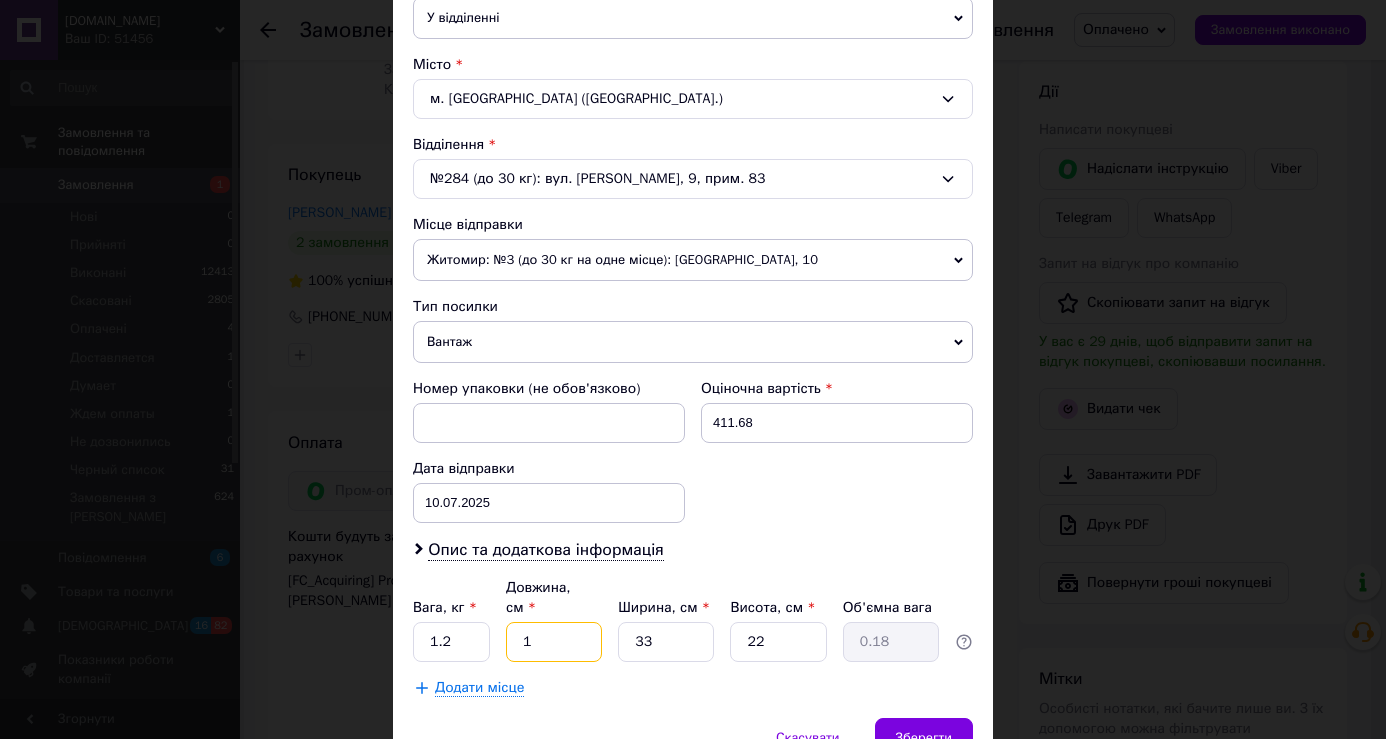 type on "14" 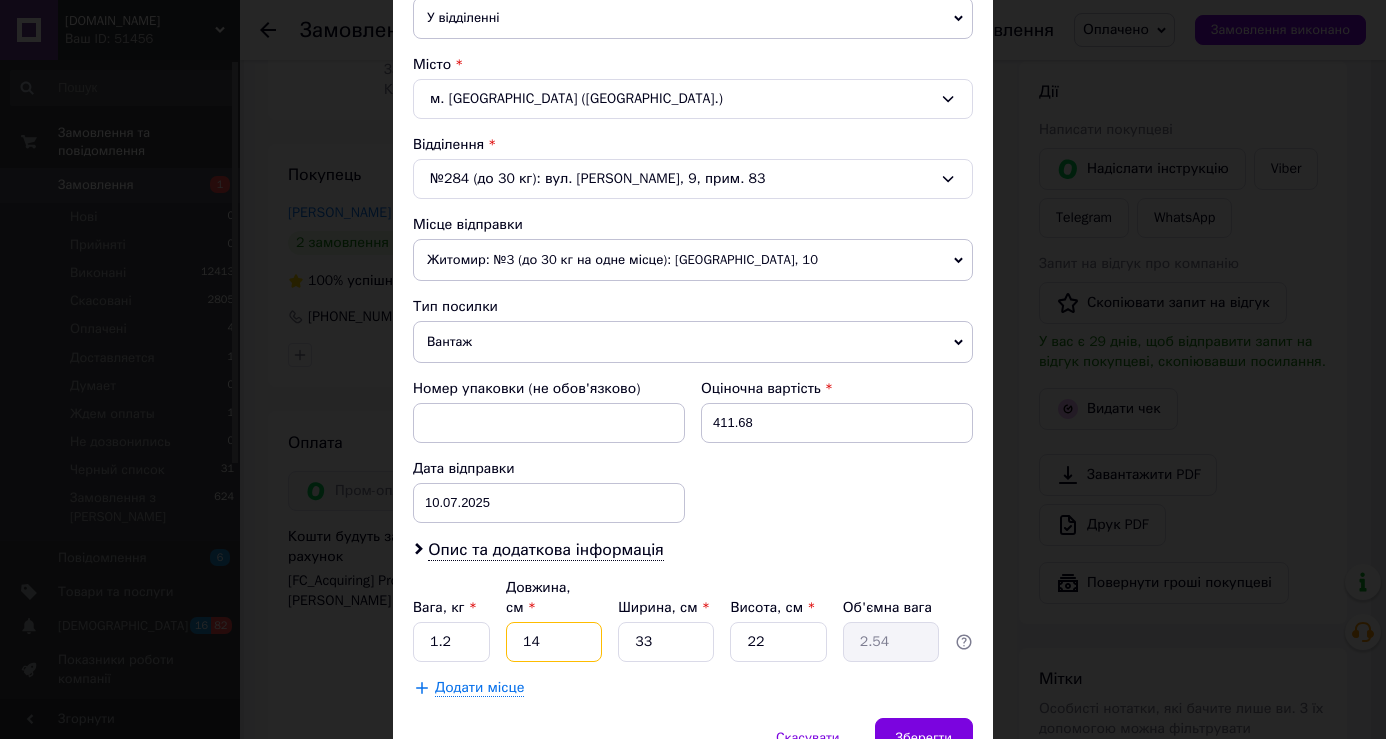 type on "14" 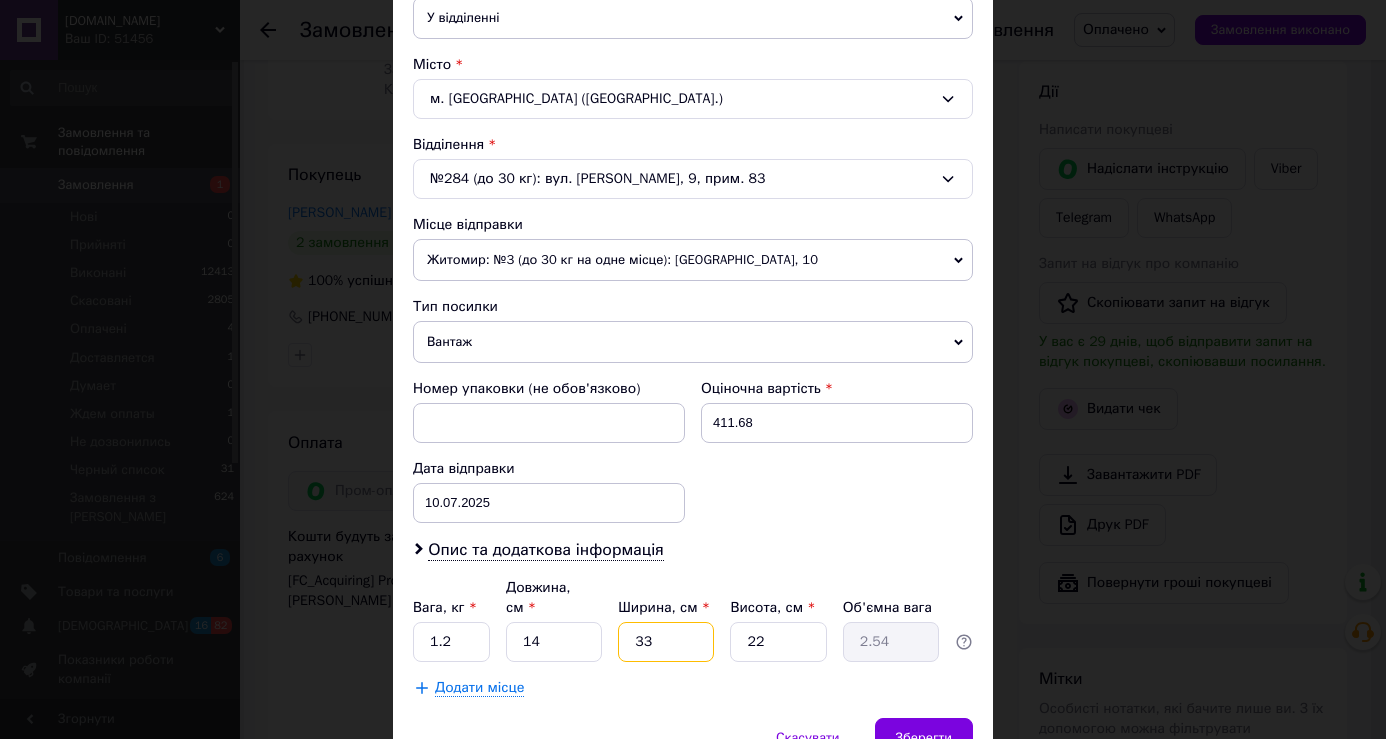 drag, startPoint x: 631, startPoint y: 623, endPoint x: 649, endPoint y: 623, distance: 18 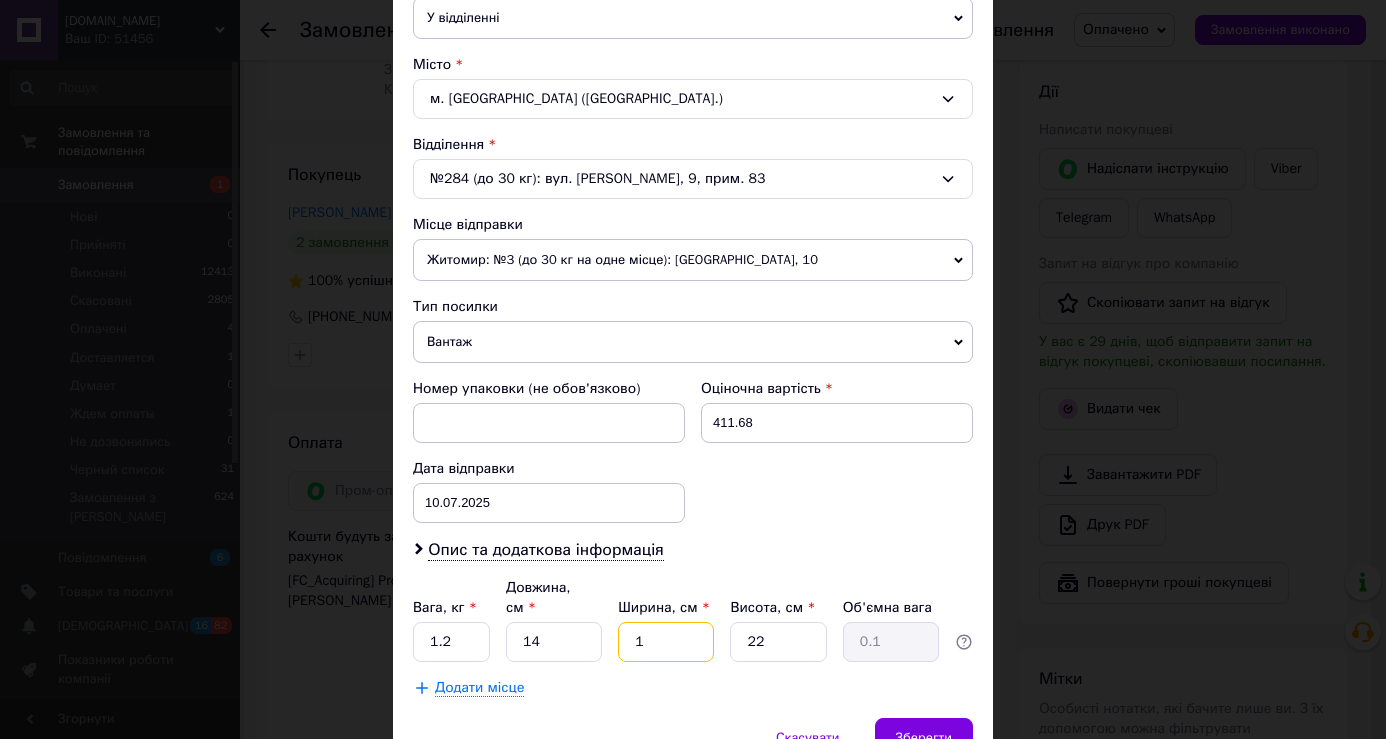 type on "18" 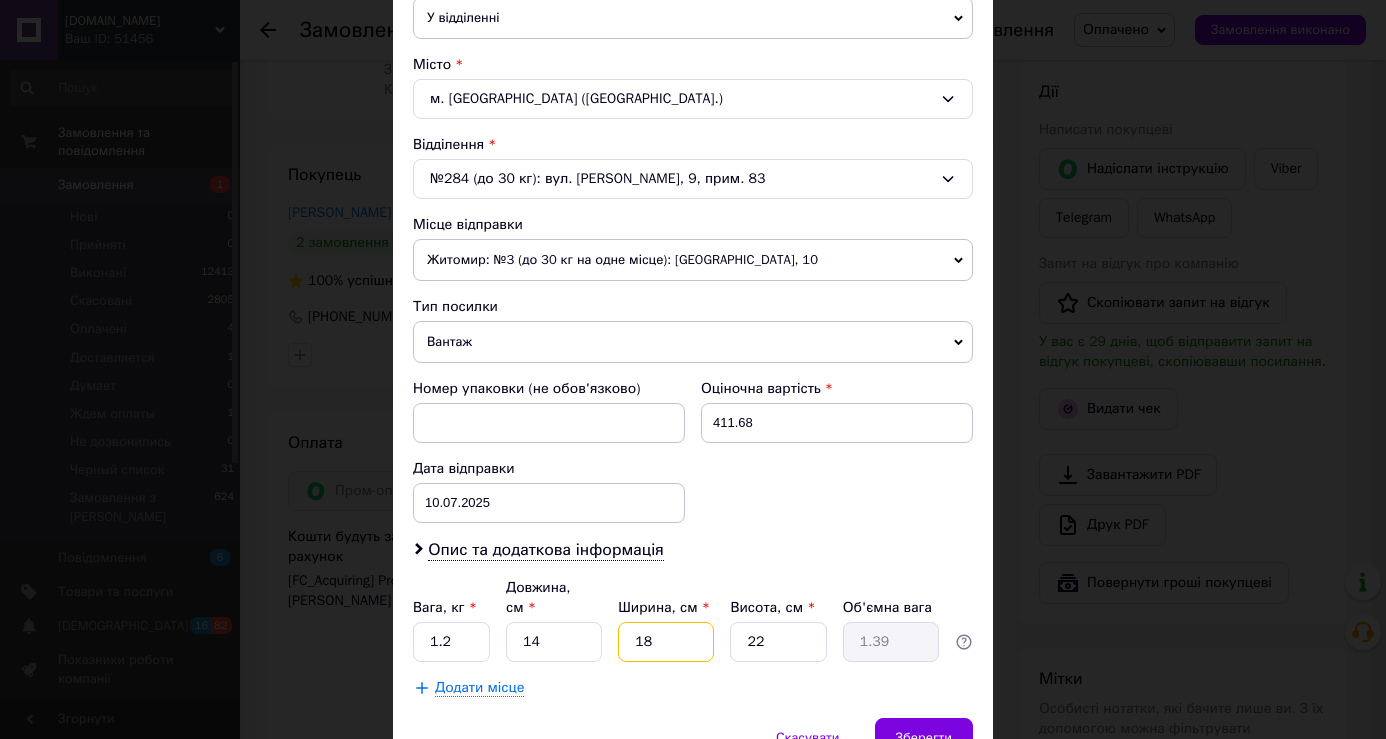 type on "18" 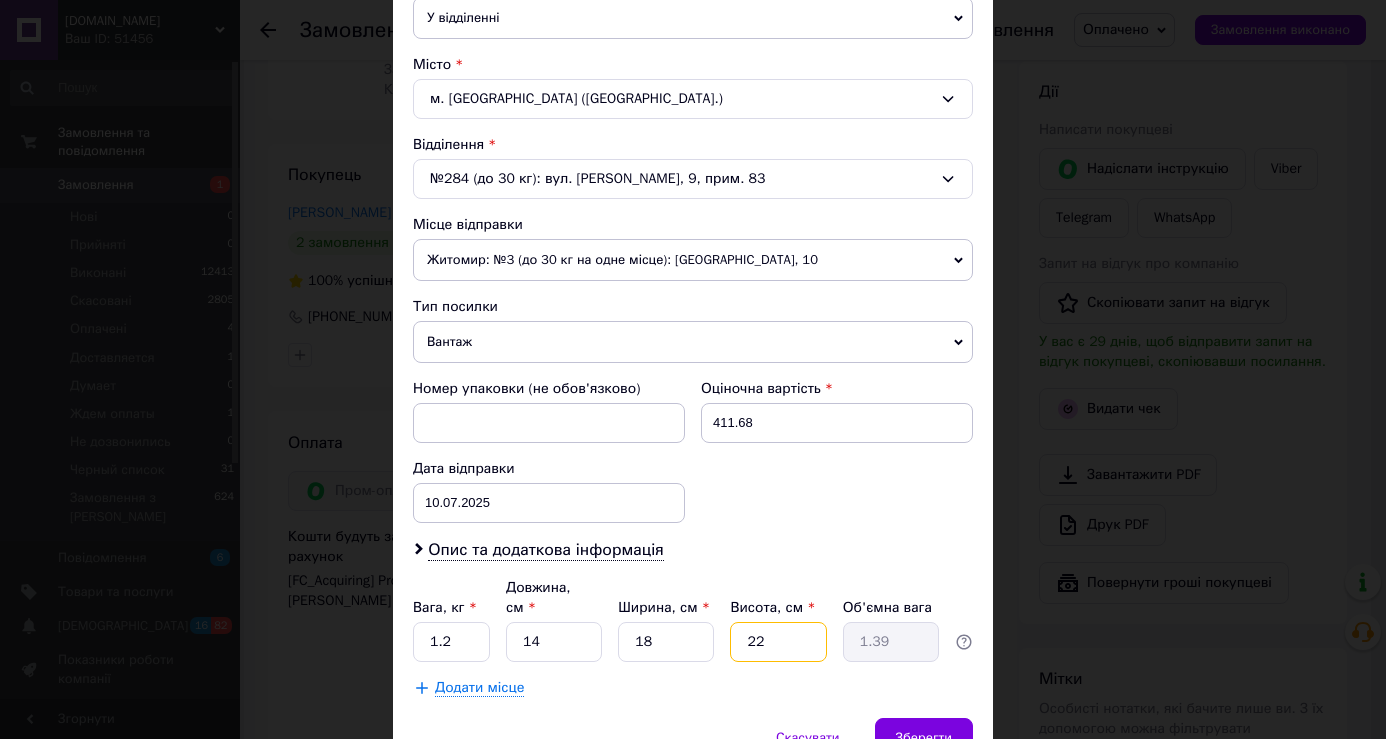 drag, startPoint x: 744, startPoint y: 623, endPoint x: 775, endPoint y: 628, distance: 31.400637 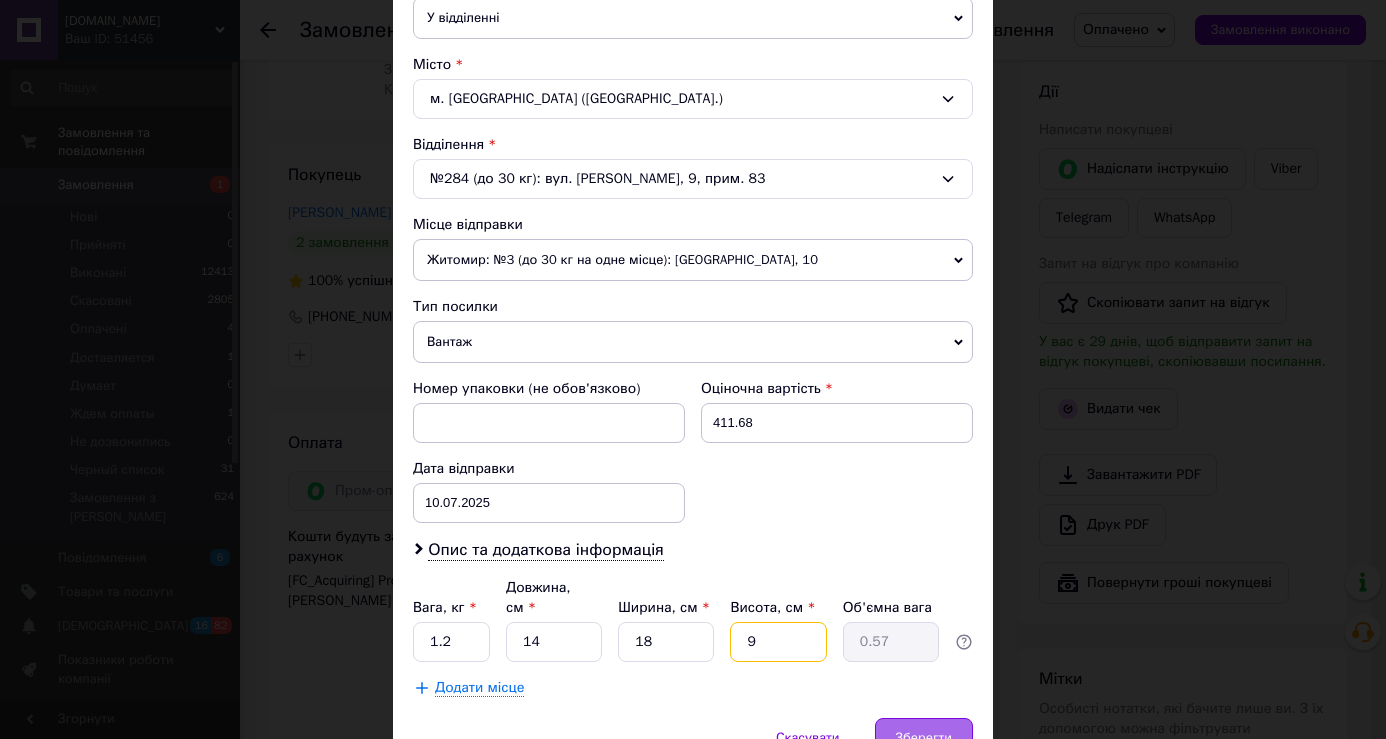 type on "9" 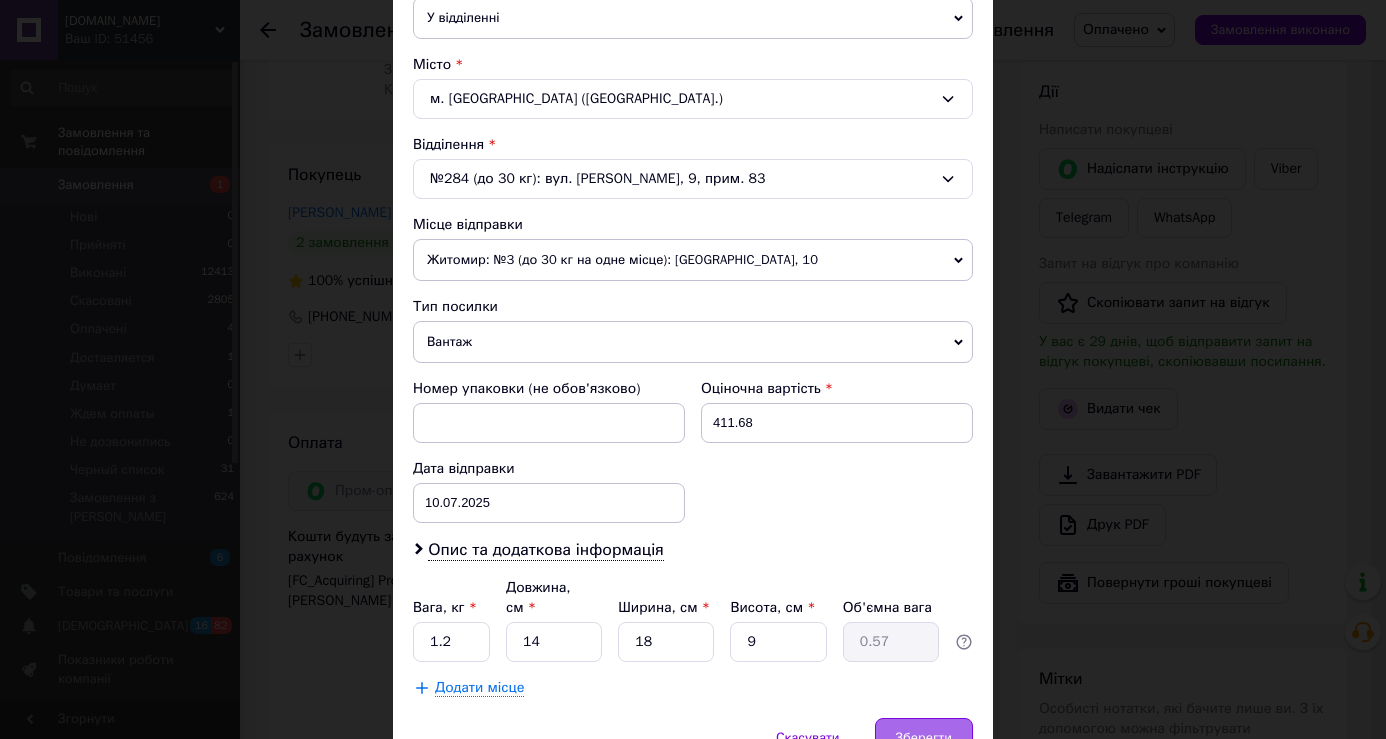 click on "Зберегти" at bounding box center (924, 738) 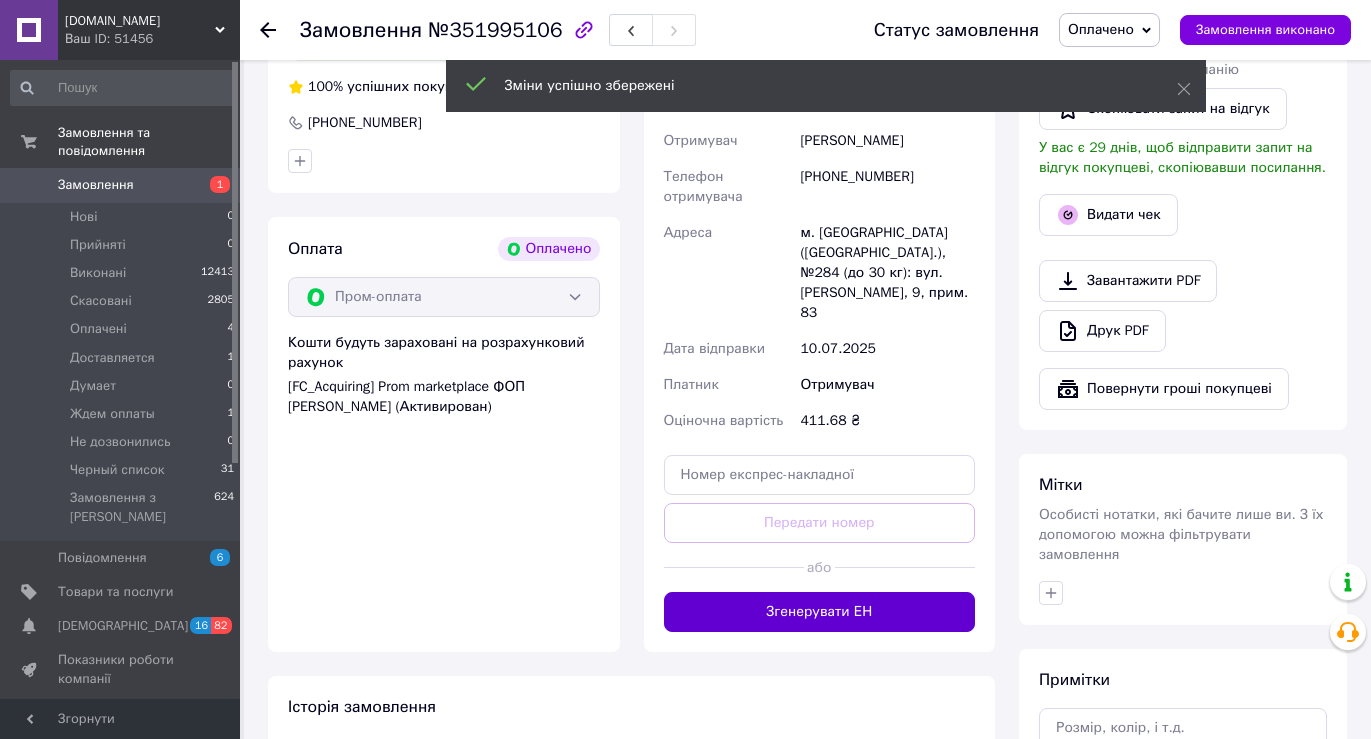 scroll, scrollTop: 1100, scrollLeft: 0, axis: vertical 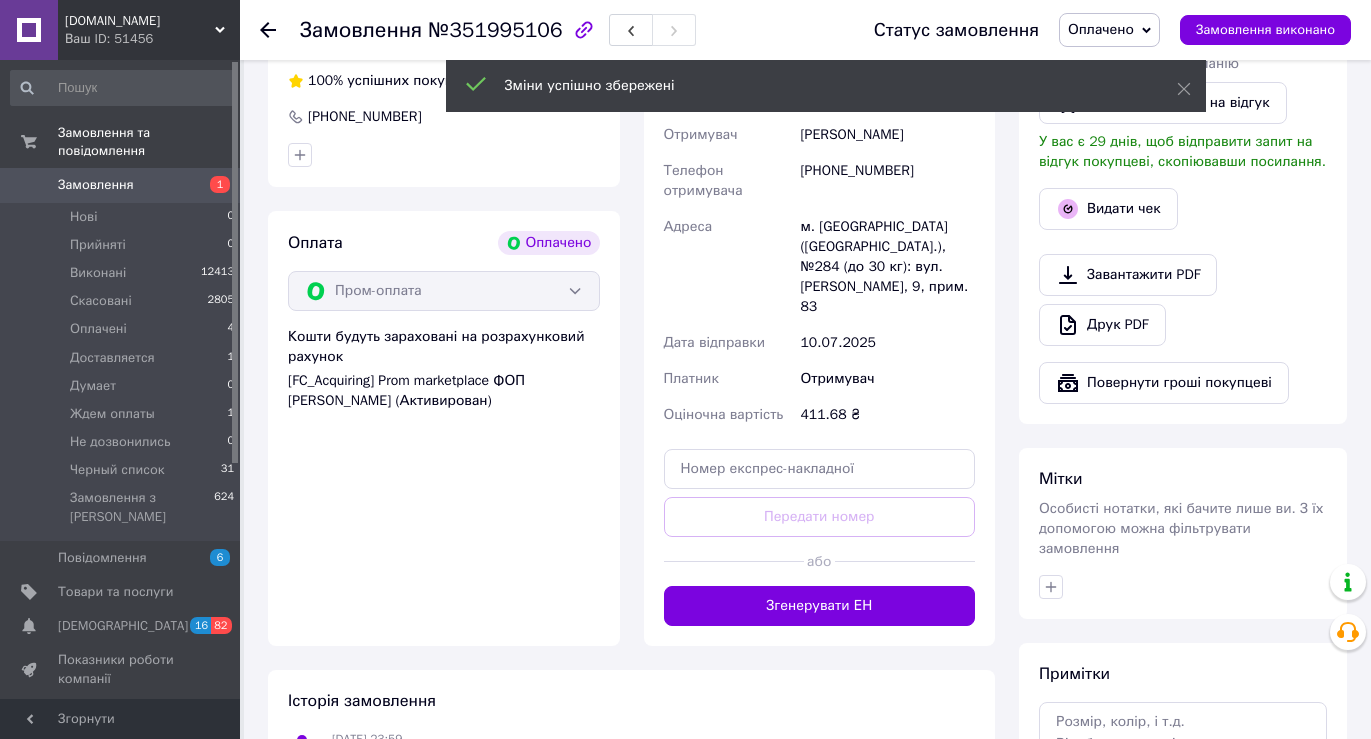 click on "Згенерувати ЕН" at bounding box center (820, 606) 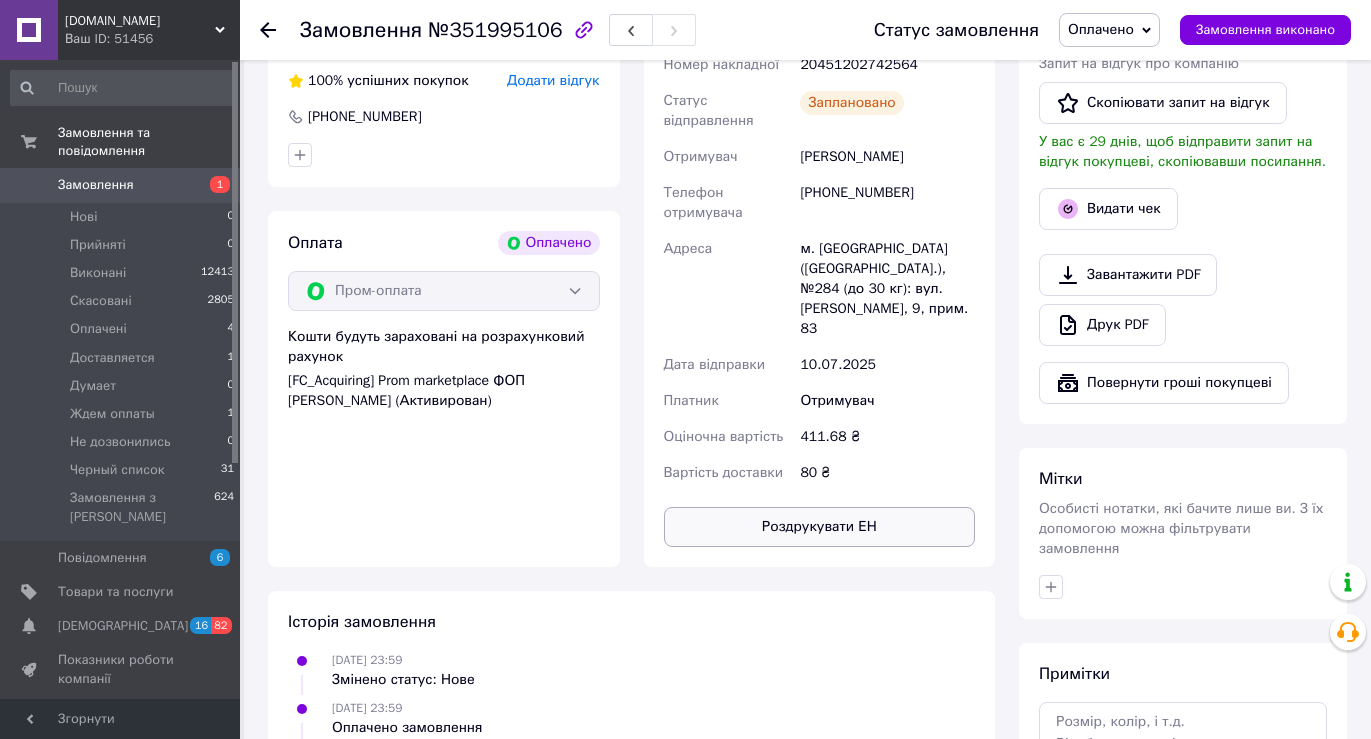 click on "Роздрукувати ЕН" at bounding box center [820, 527] 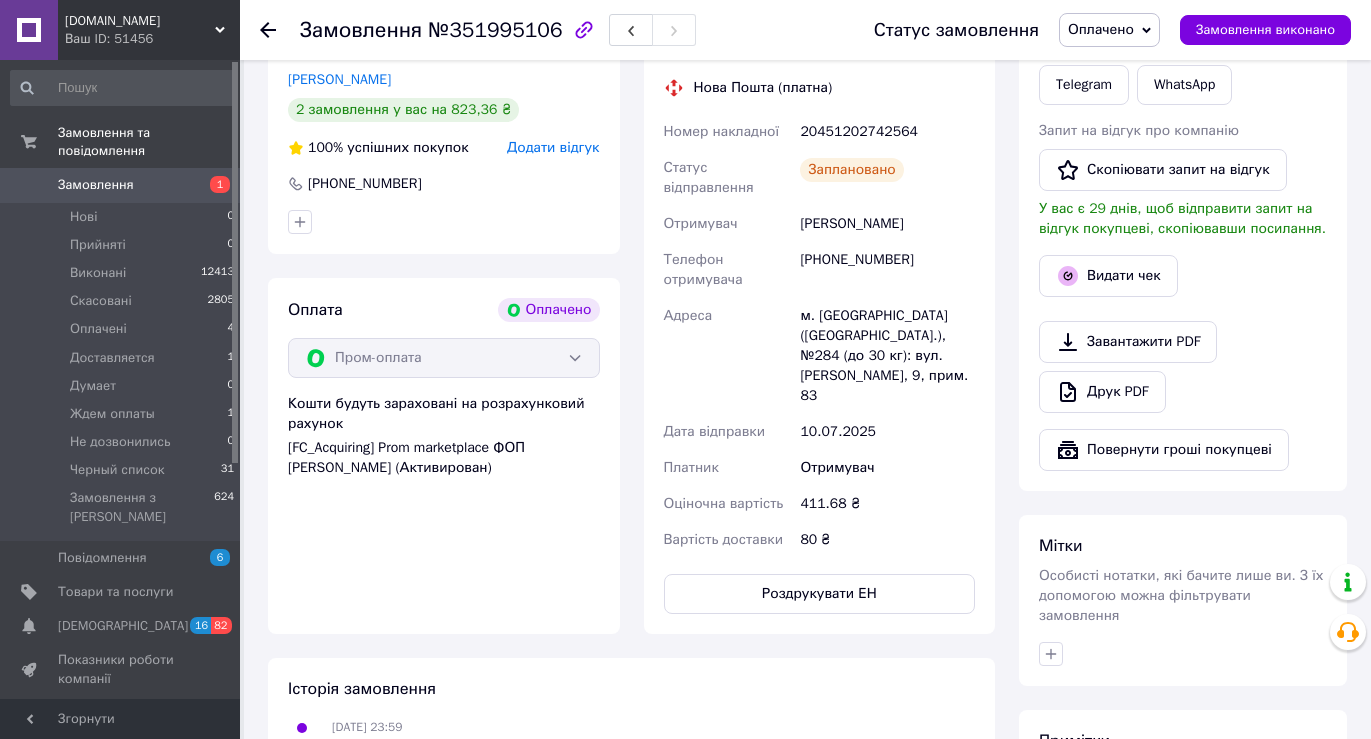 scroll, scrollTop: 900, scrollLeft: 0, axis: vertical 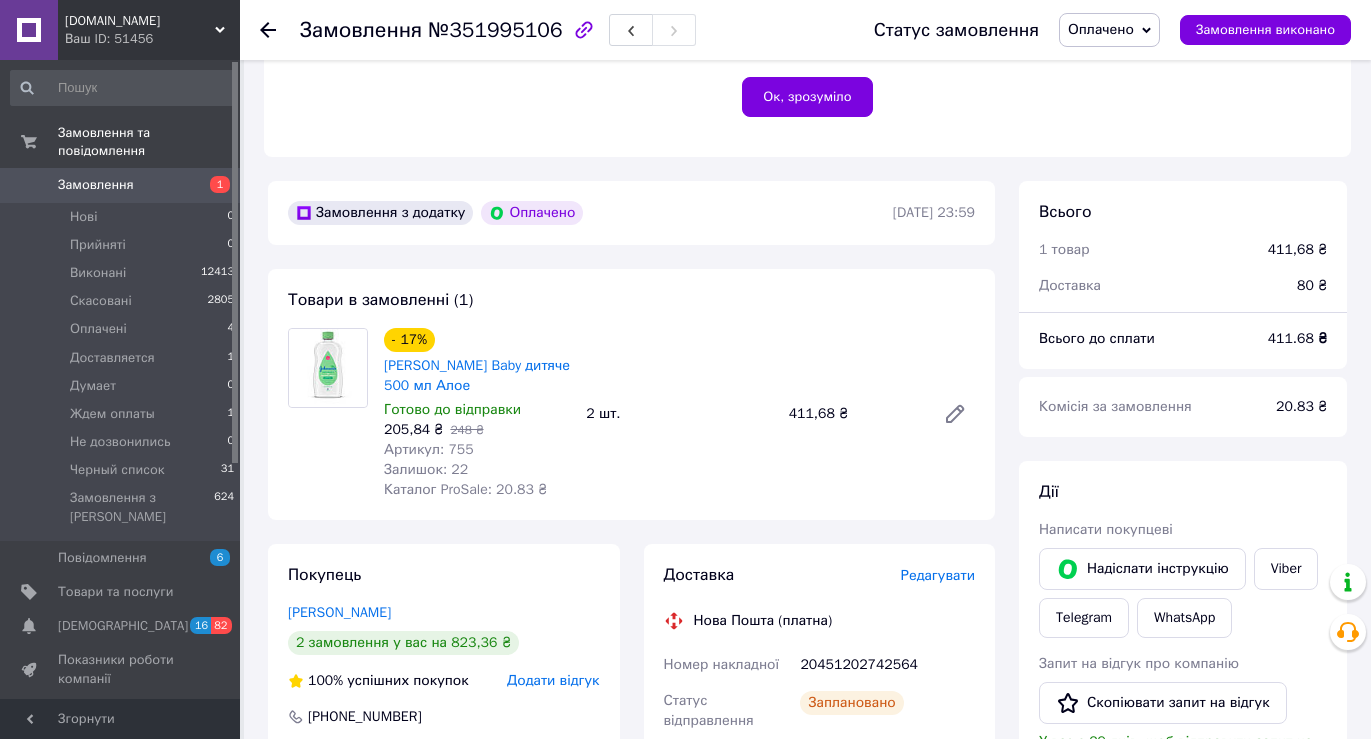 click 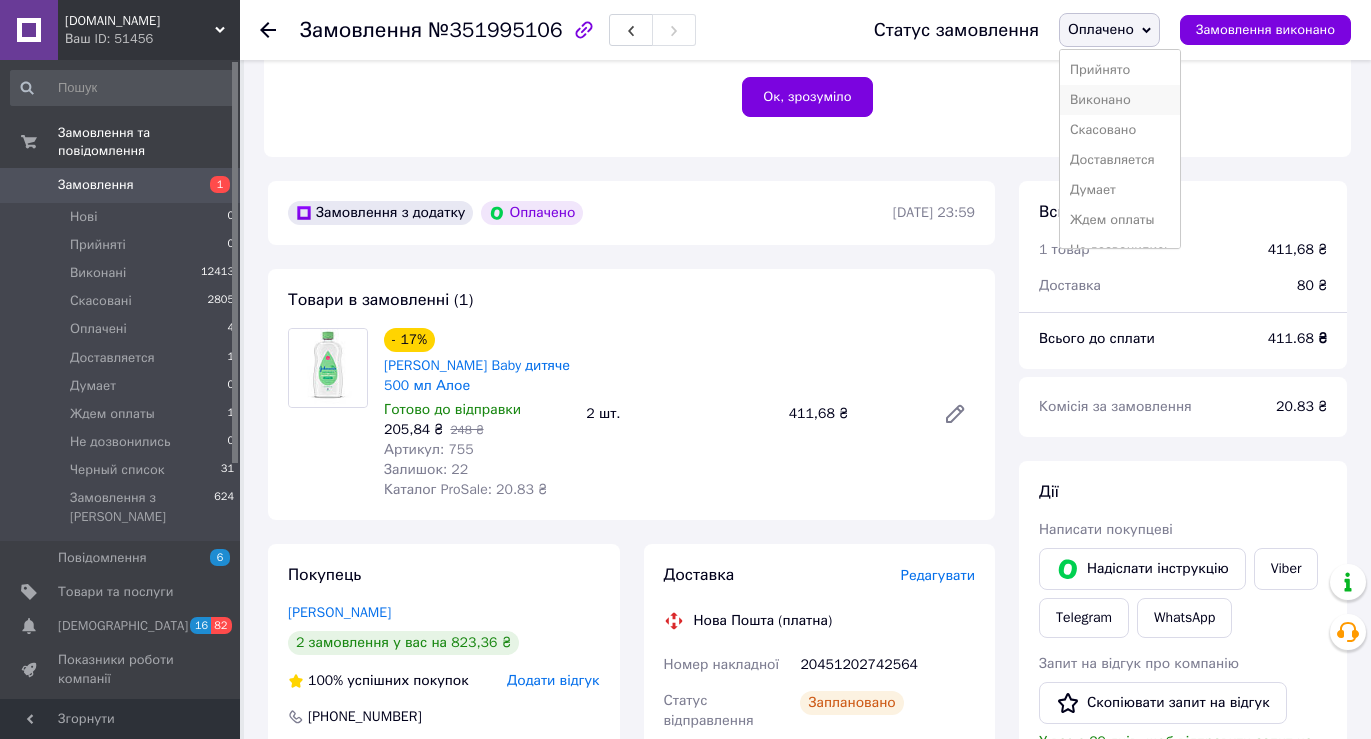 click on "Виконано" at bounding box center (1120, 100) 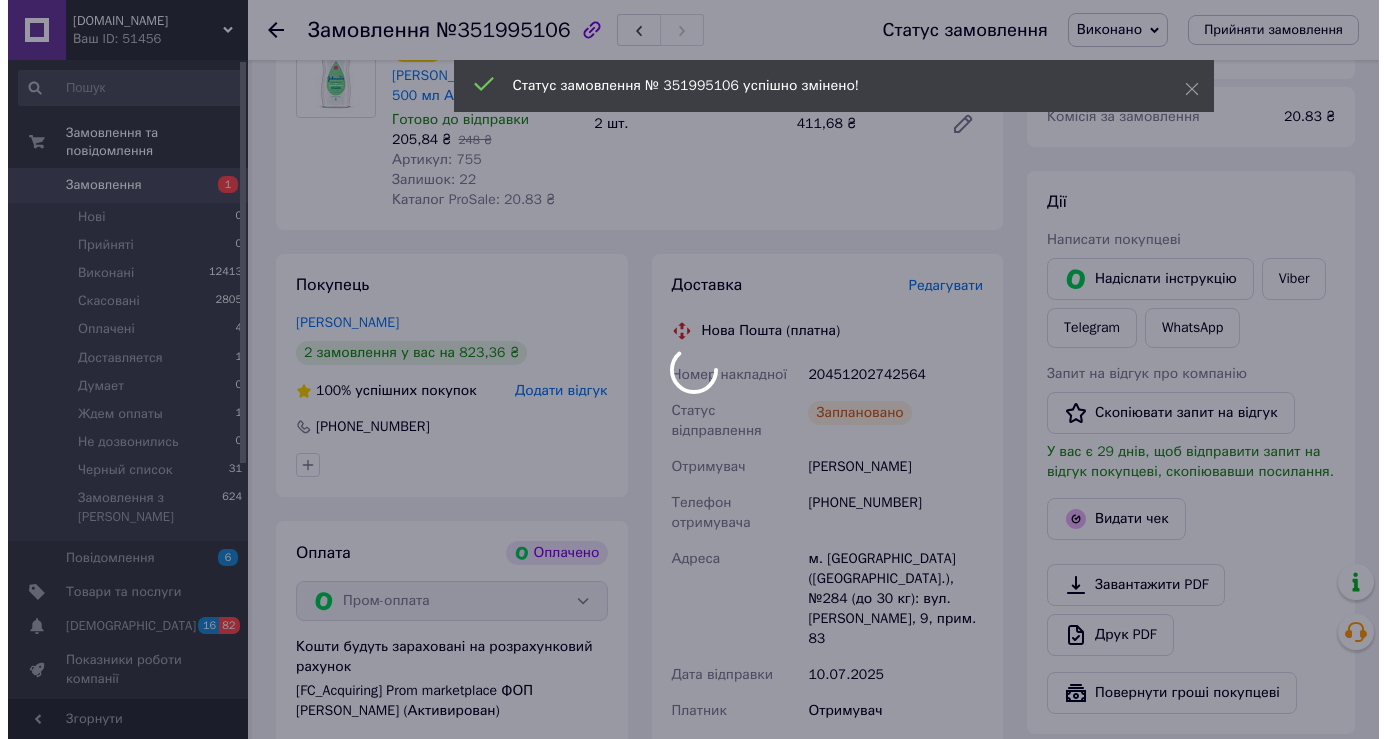 scroll, scrollTop: 800, scrollLeft: 0, axis: vertical 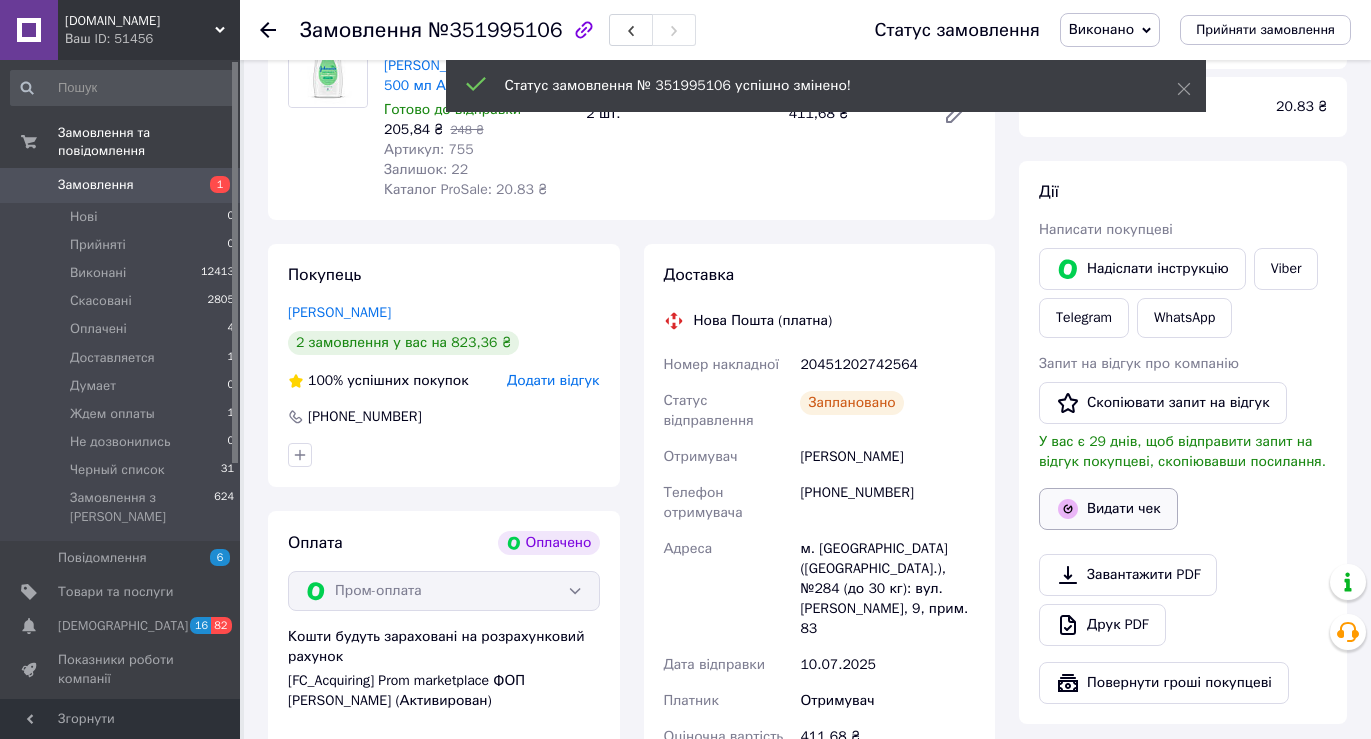 click on "Видати чек" at bounding box center [1108, 509] 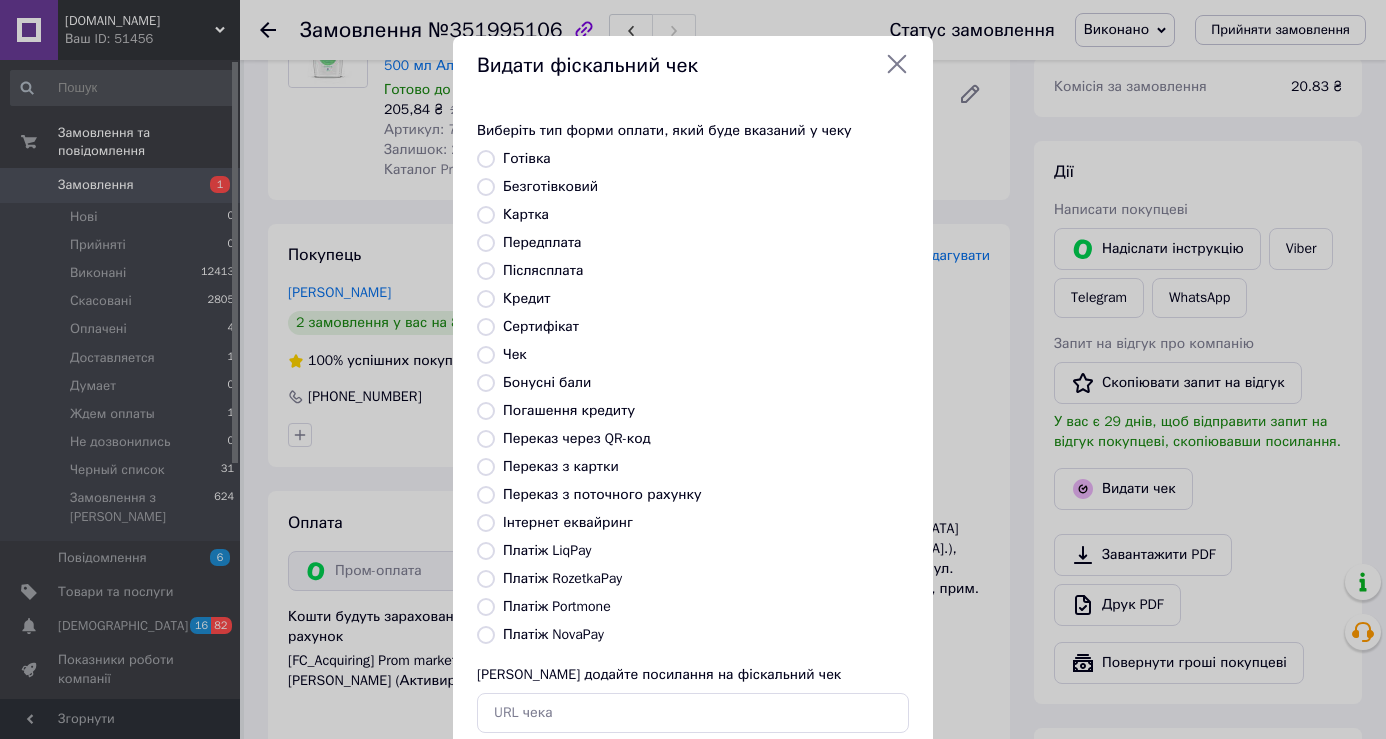 click on "Безготівковий" at bounding box center (486, 187) 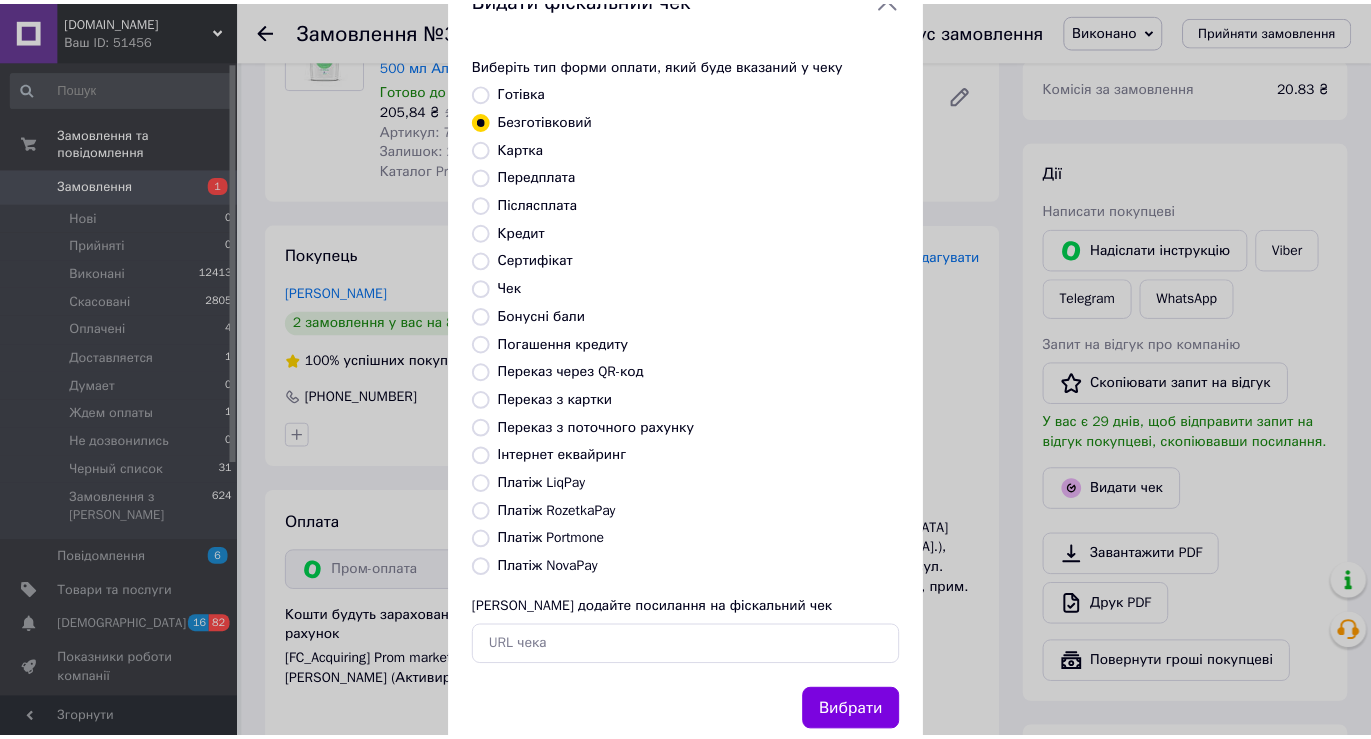 scroll, scrollTop: 120, scrollLeft: 0, axis: vertical 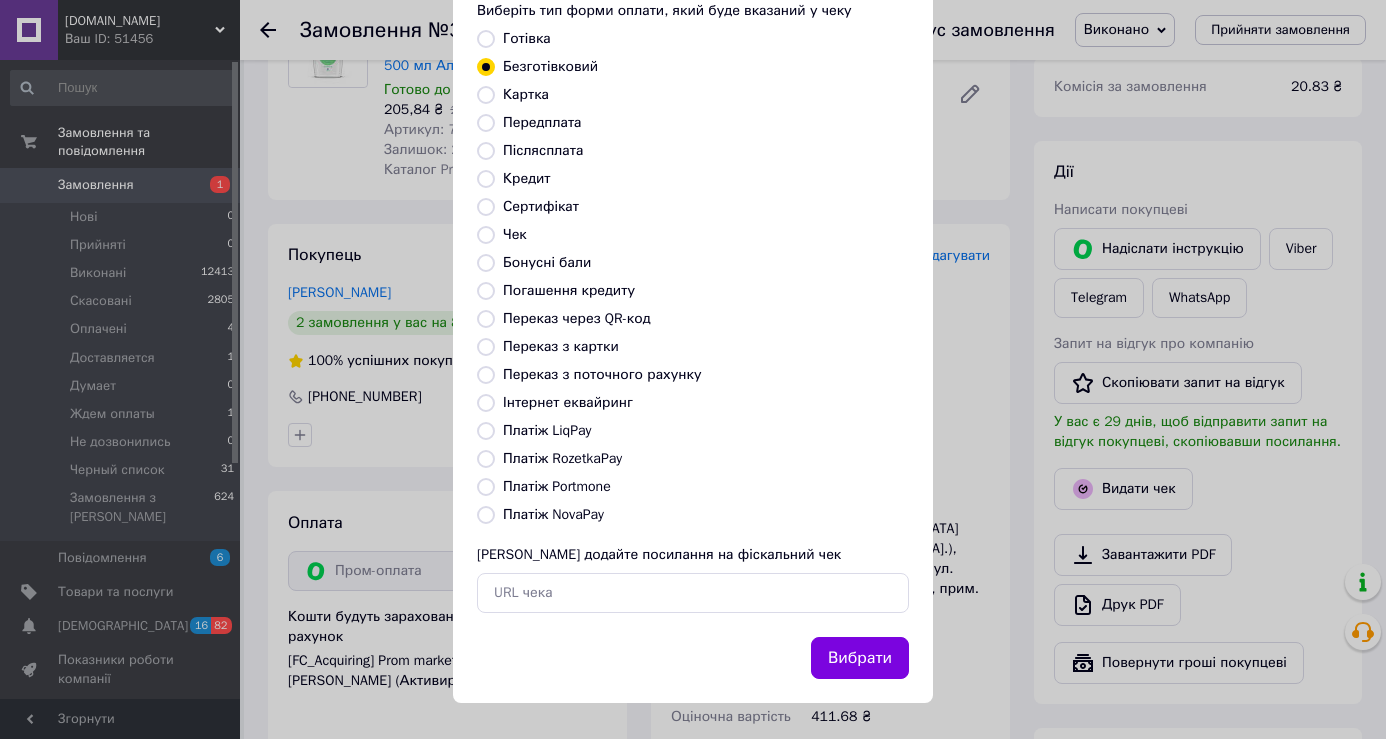 click on "Вибрати" at bounding box center [860, 658] 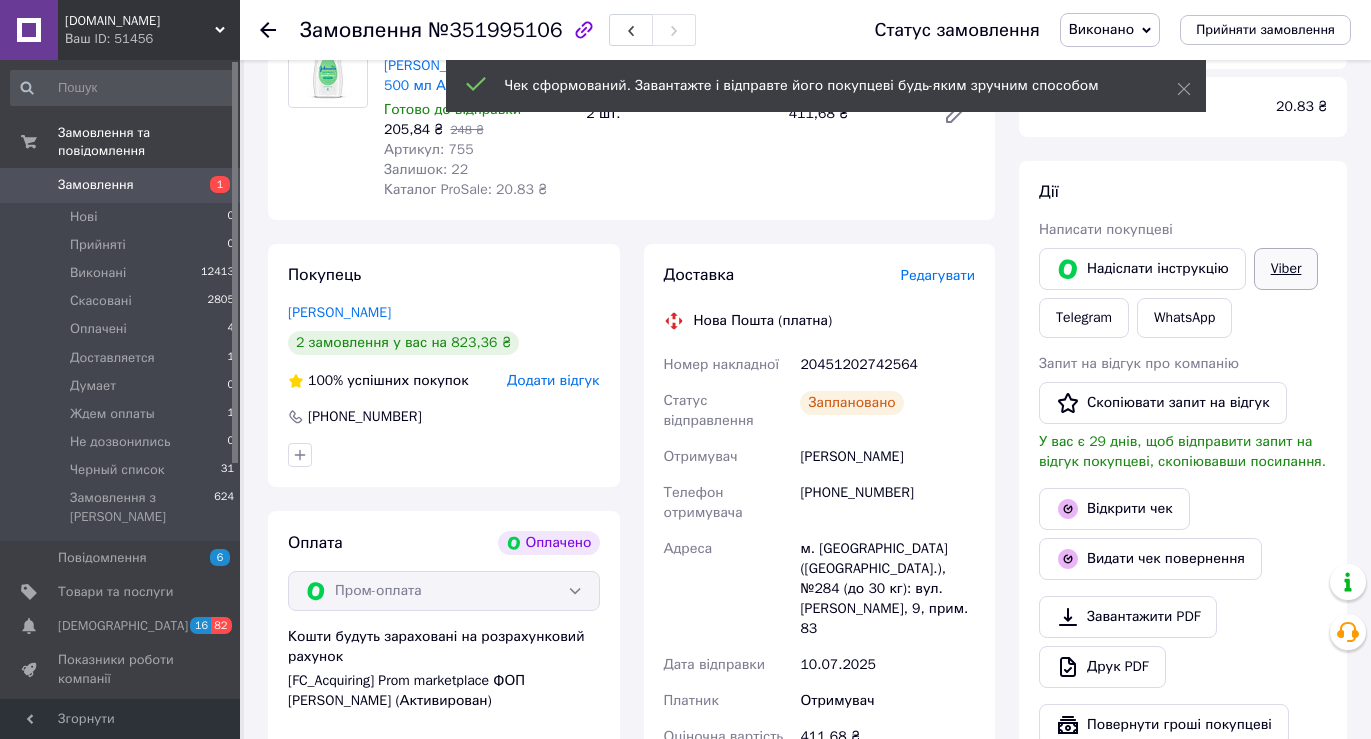 click on "Viber" at bounding box center (1286, 269) 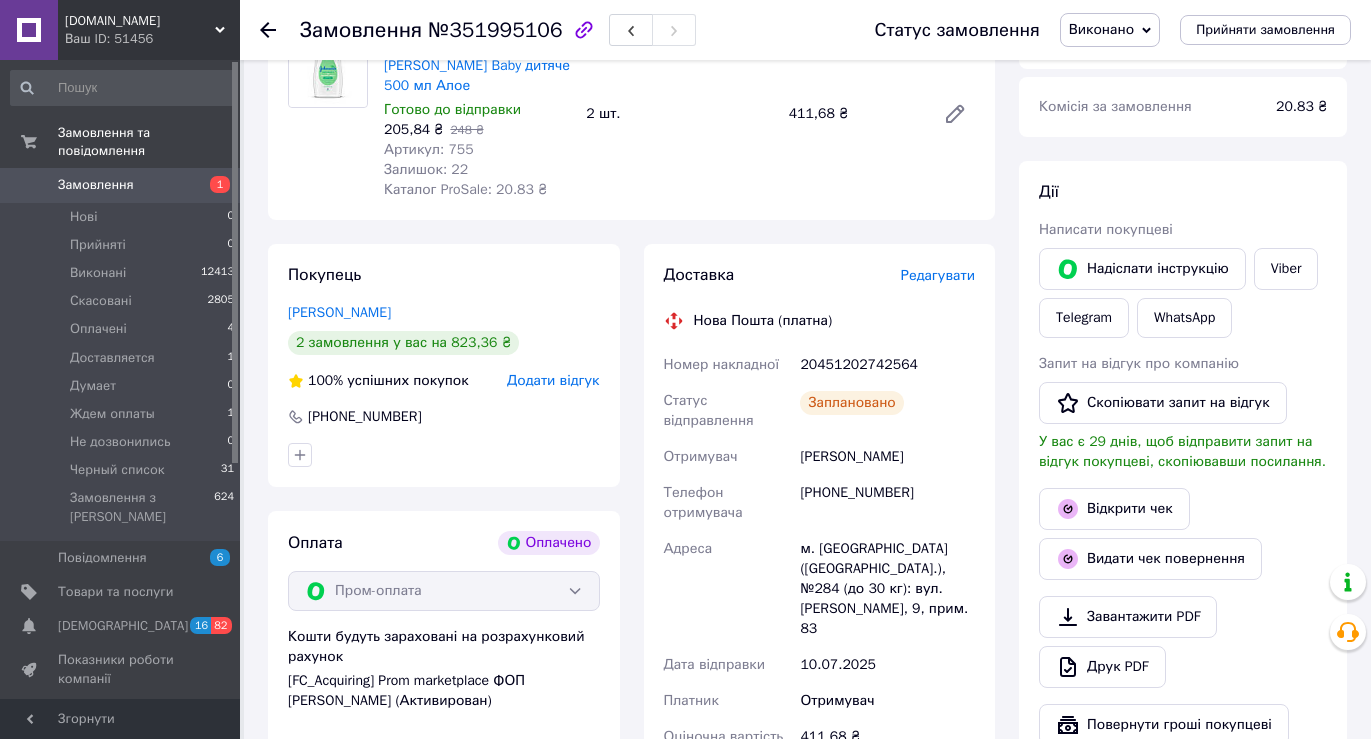drag, startPoint x: 887, startPoint y: 415, endPoint x: 923, endPoint y: 418, distance: 36.124783 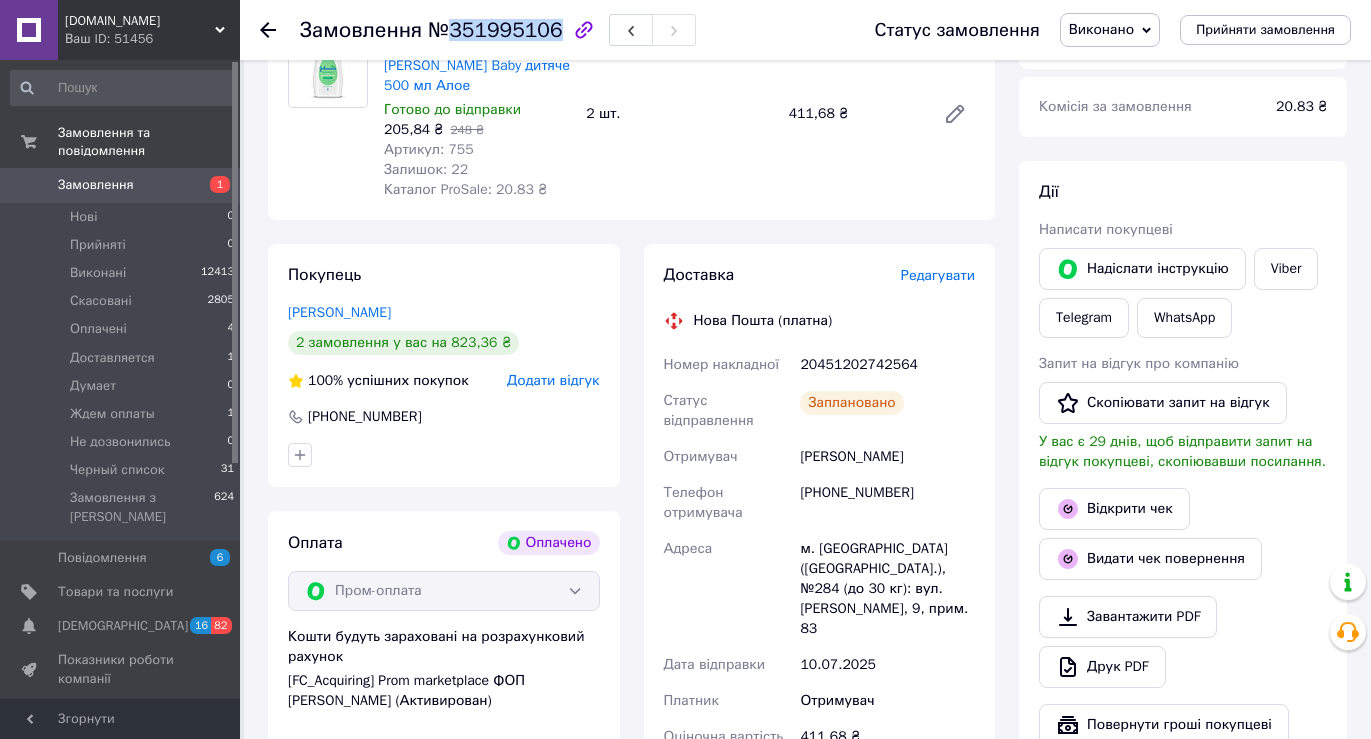 drag, startPoint x: 445, startPoint y: 27, endPoint x: 545, endPoint y: 33, distance: 100.17984 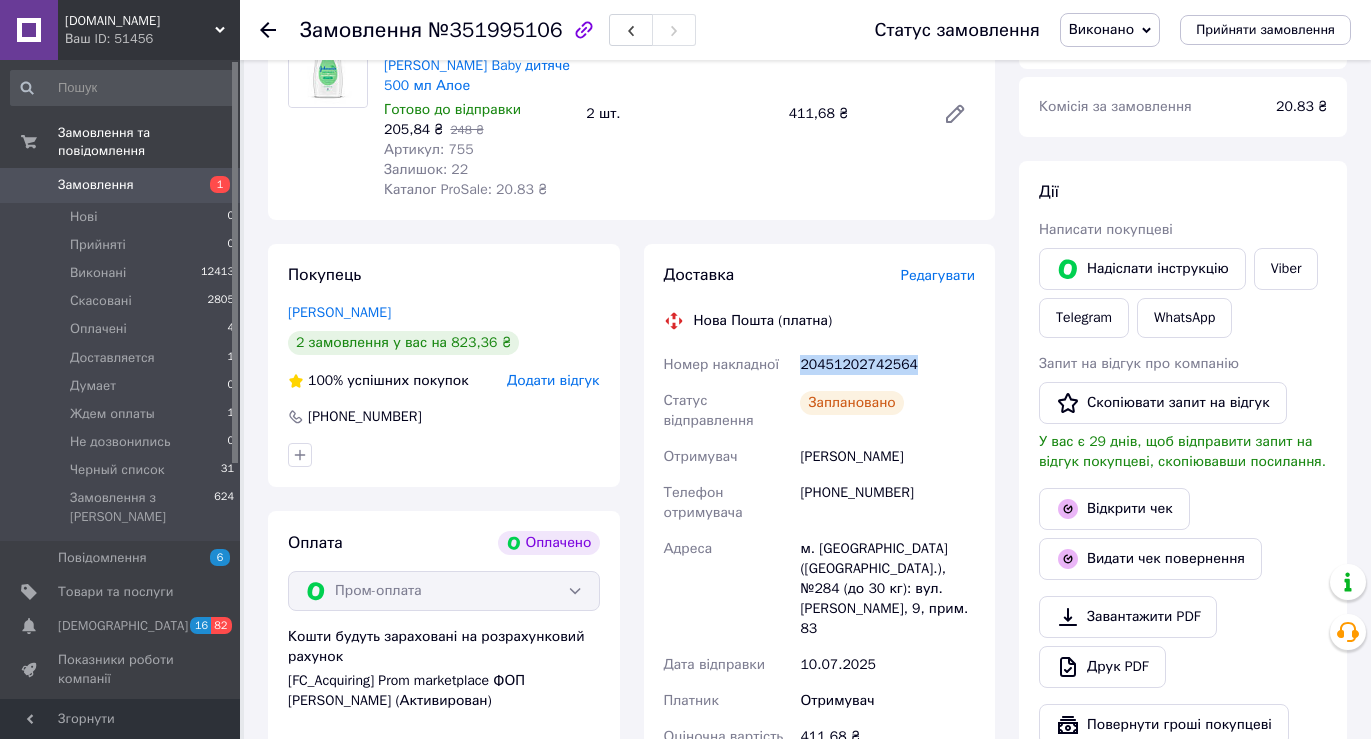 drag, startPoint x: 801, startPoint y: 323, endPoint x: 933, endPoint y: 333, distance: 132.37825 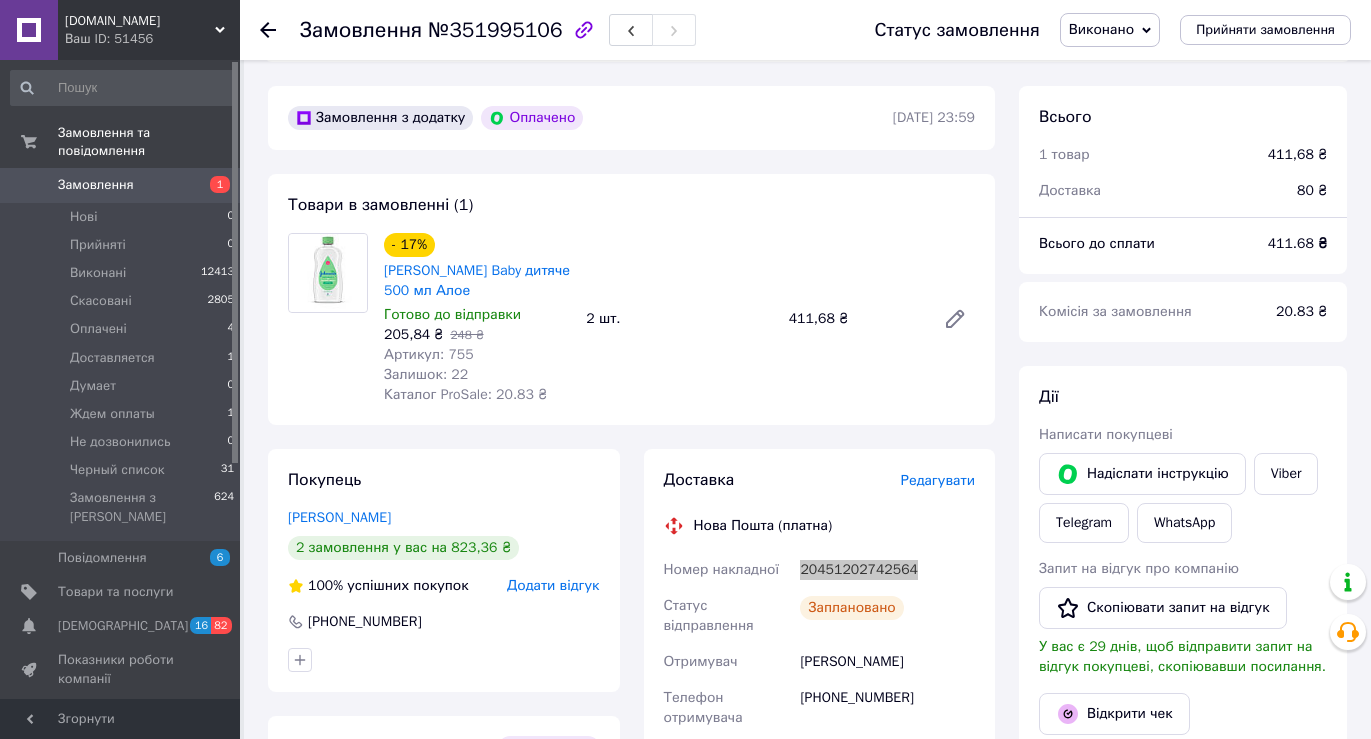 scroll, scrollTop: 400, scrollLeft: 0, axis: vertical 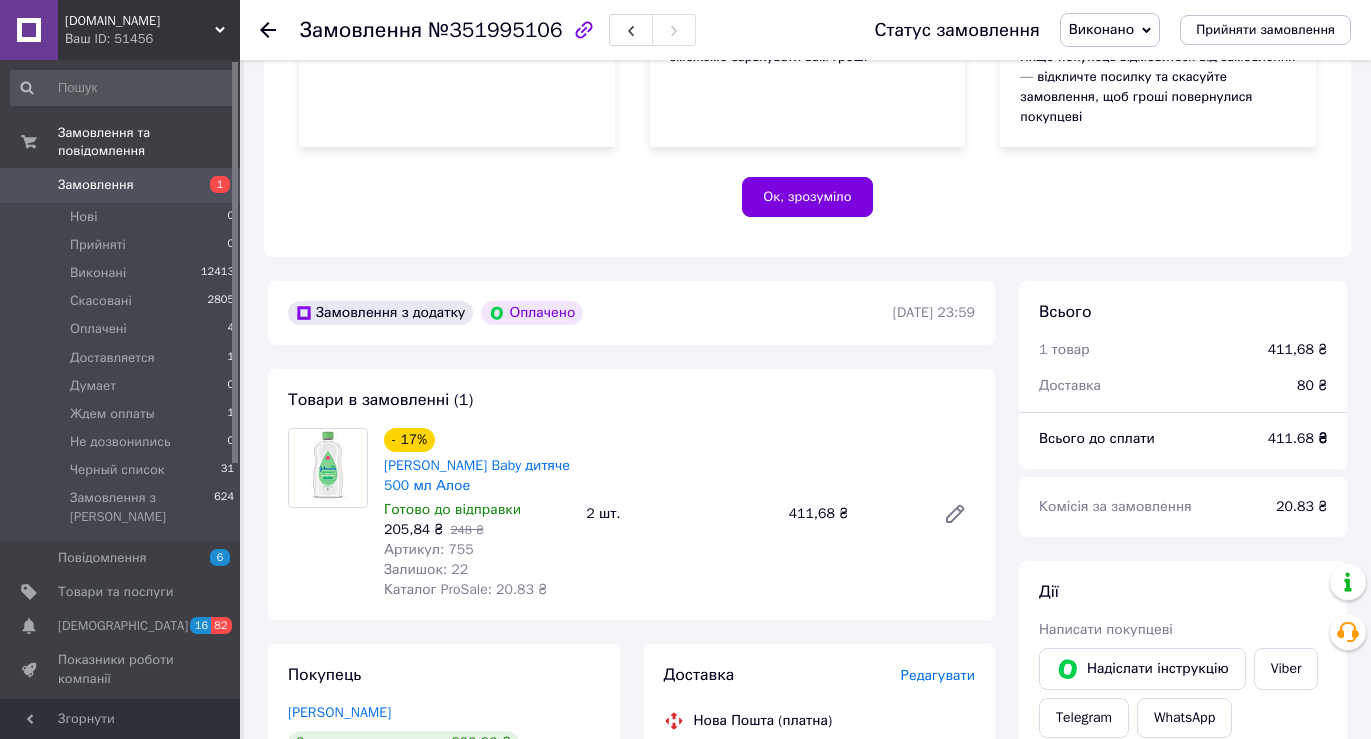 drag, startPoint x: 473, startPoint y: 451, endPoint x: 530, endPoint y: 454, distance: 57.07889 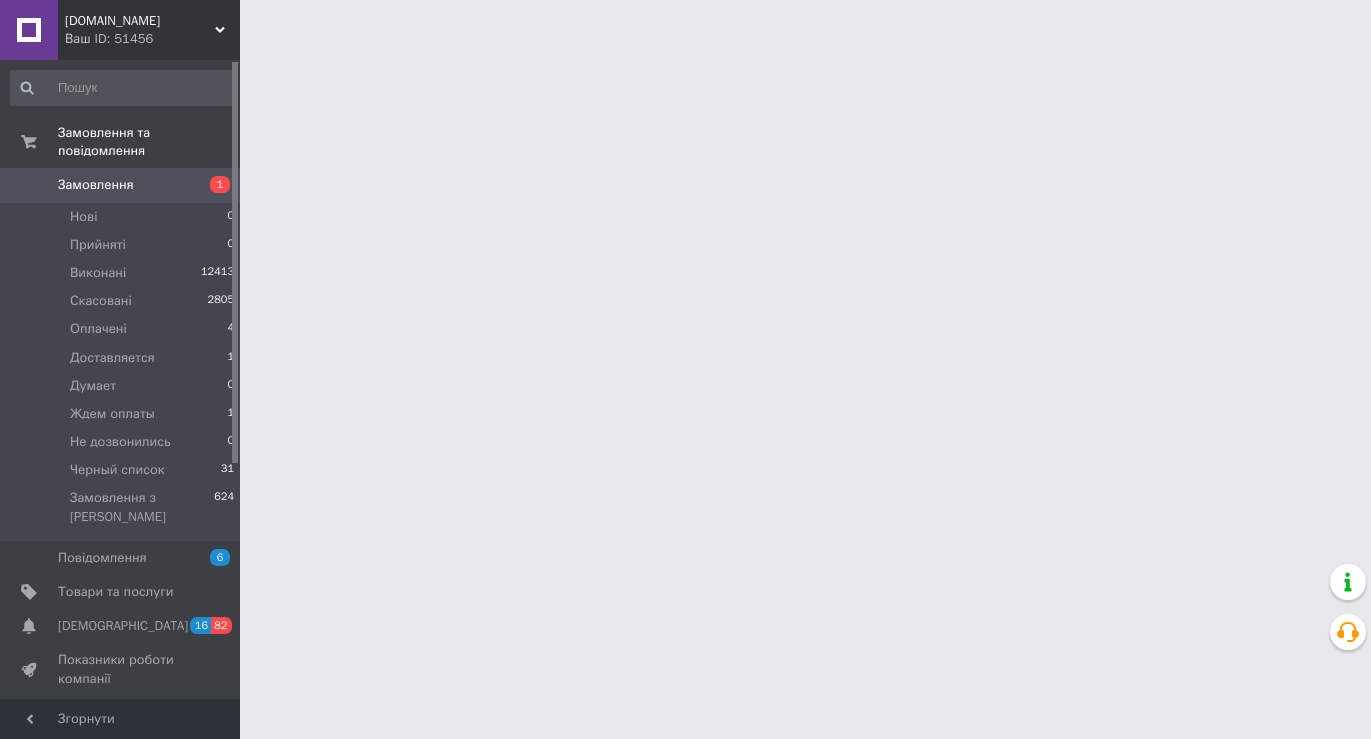 scroll, scrollTop: 0, scrollLeft: 0, axis: both 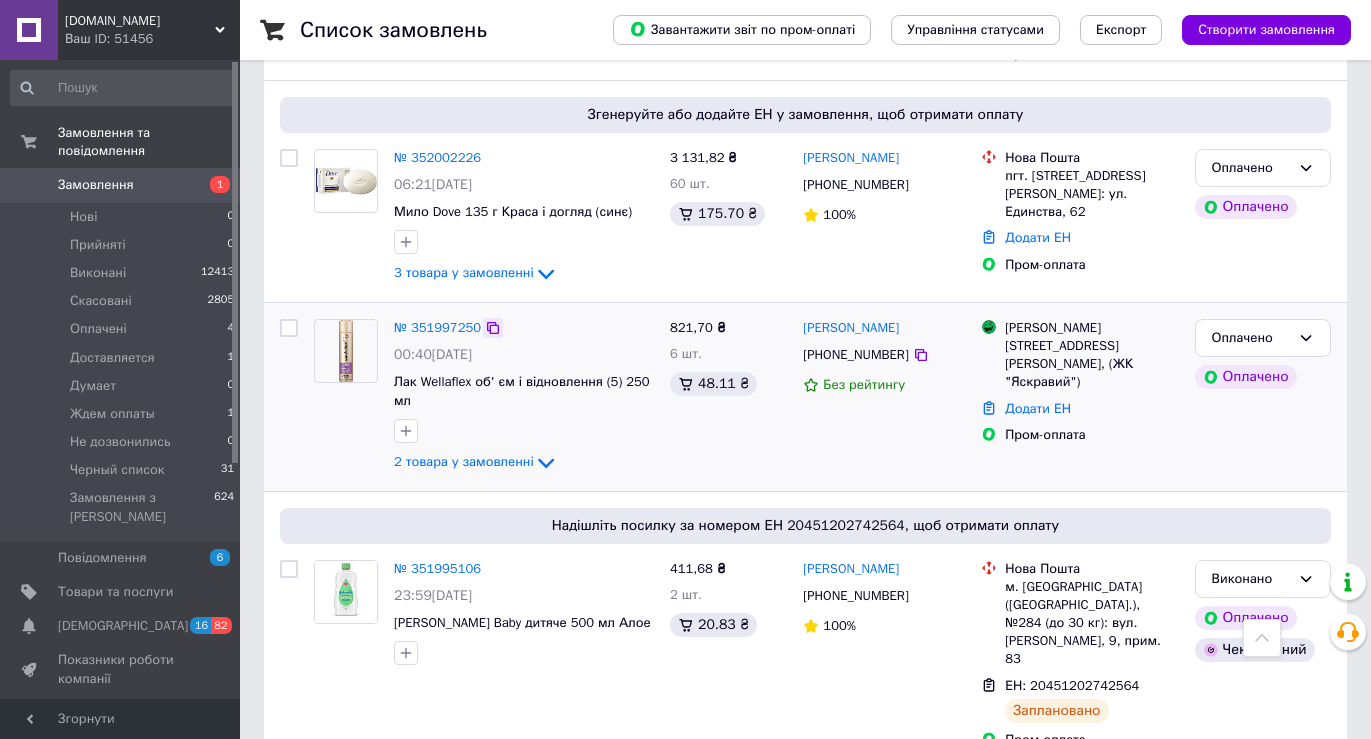 click 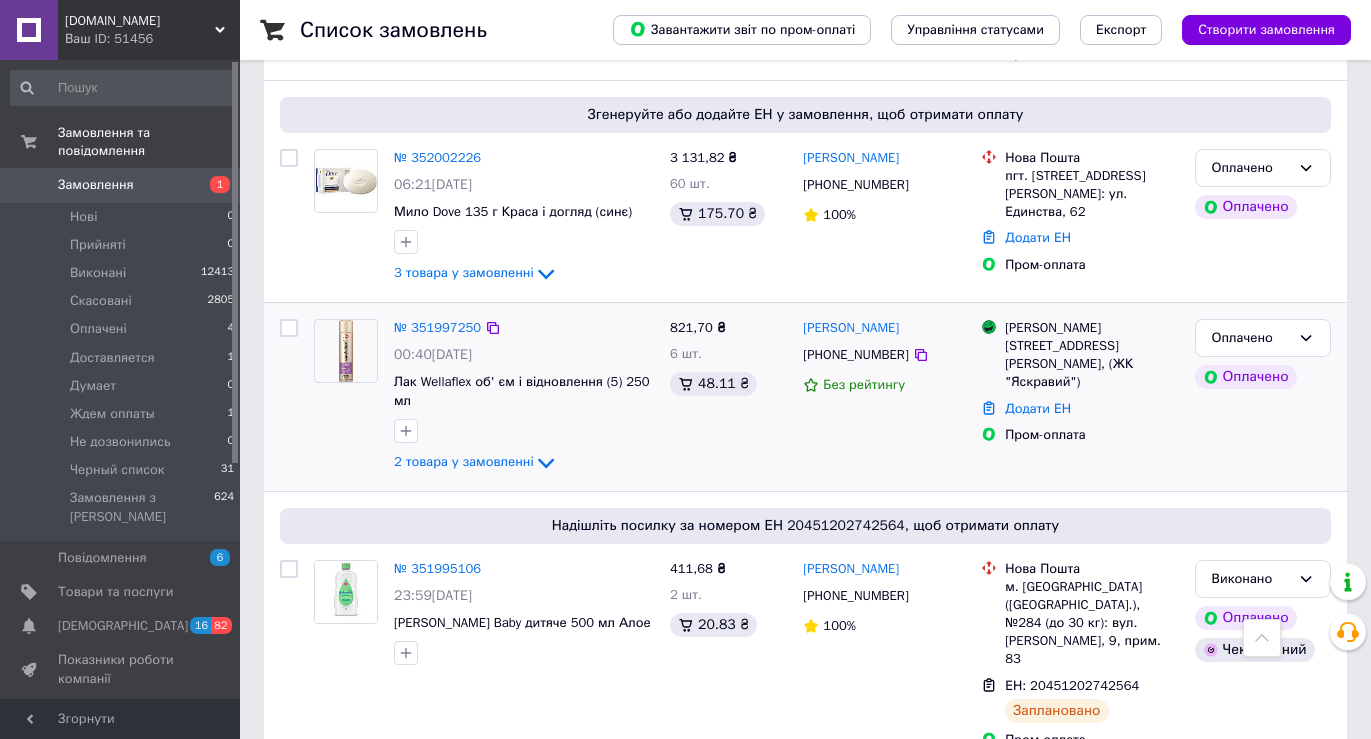 drag, startPoint x: 800, startPoint y: 313, endPoint x: 921, endPoint y: 321, distance: 121.264175 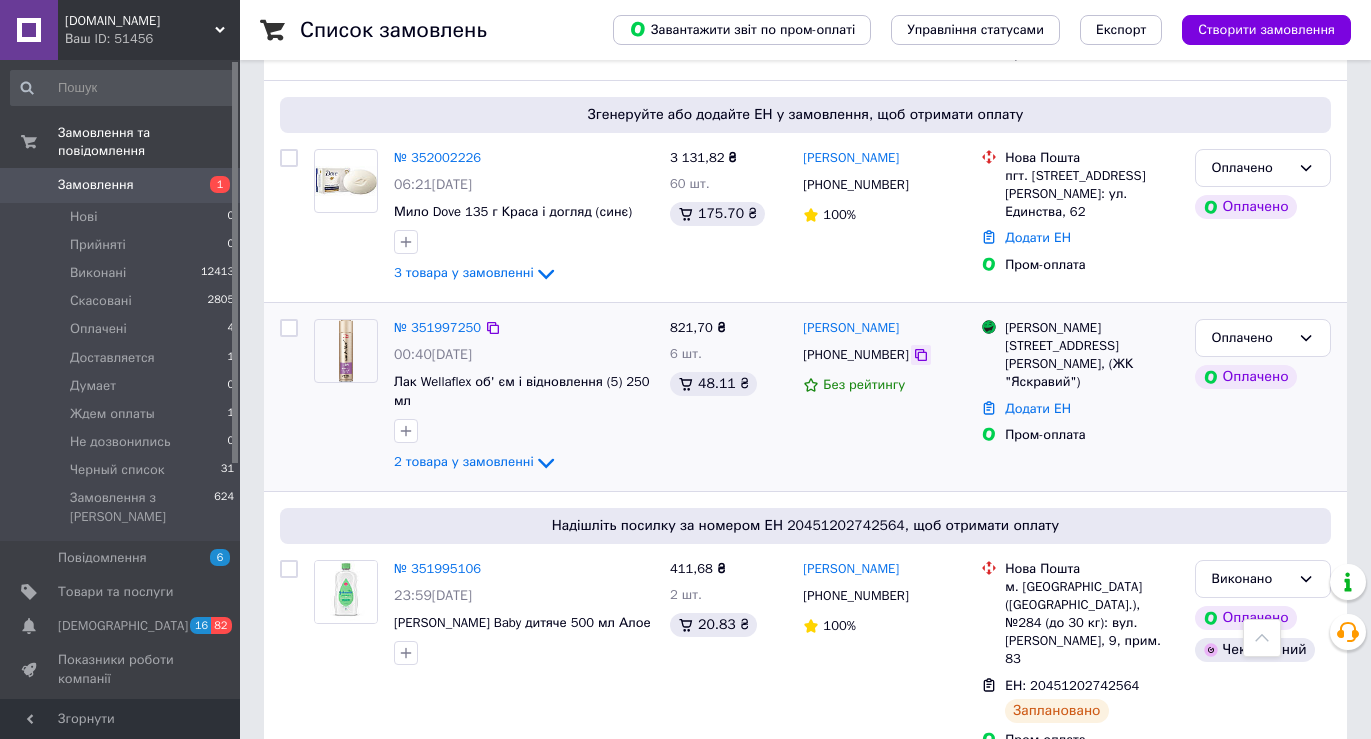 click 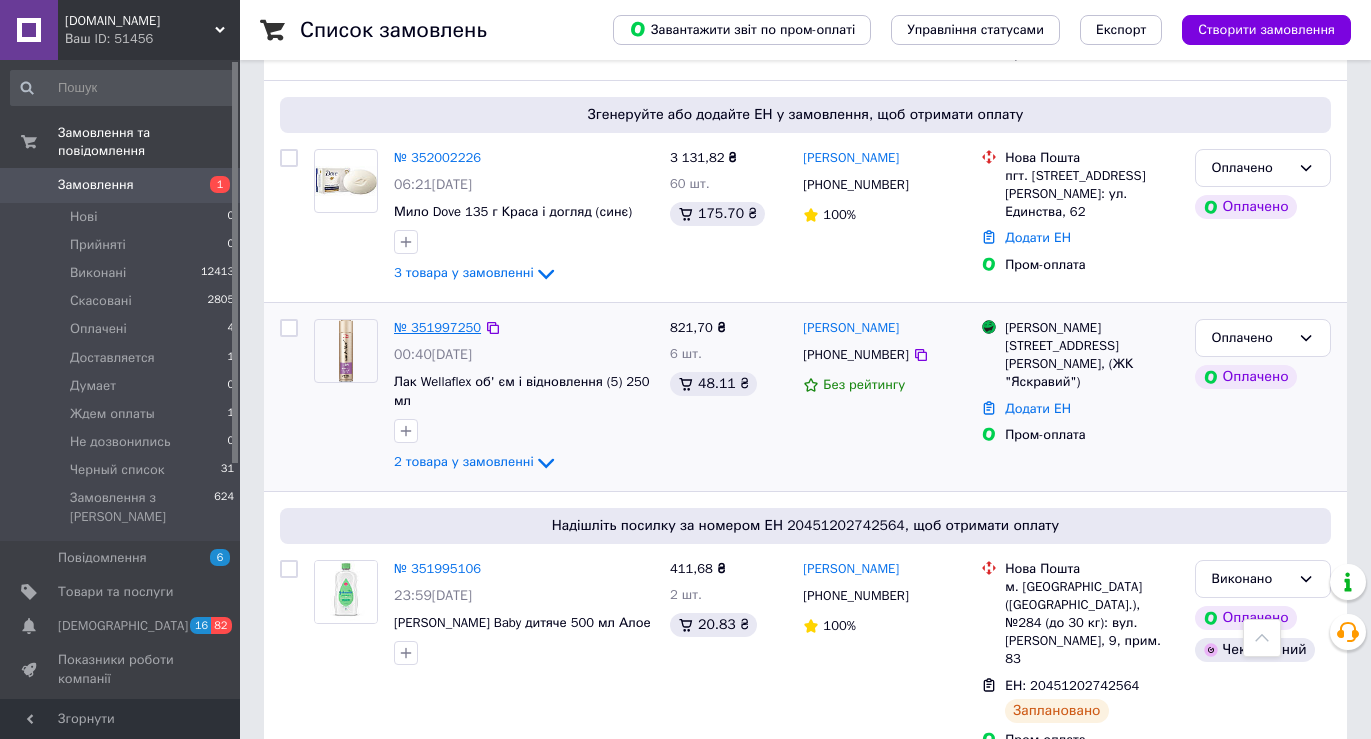 click on "№ 351997250" at bounding box center [437, 327] 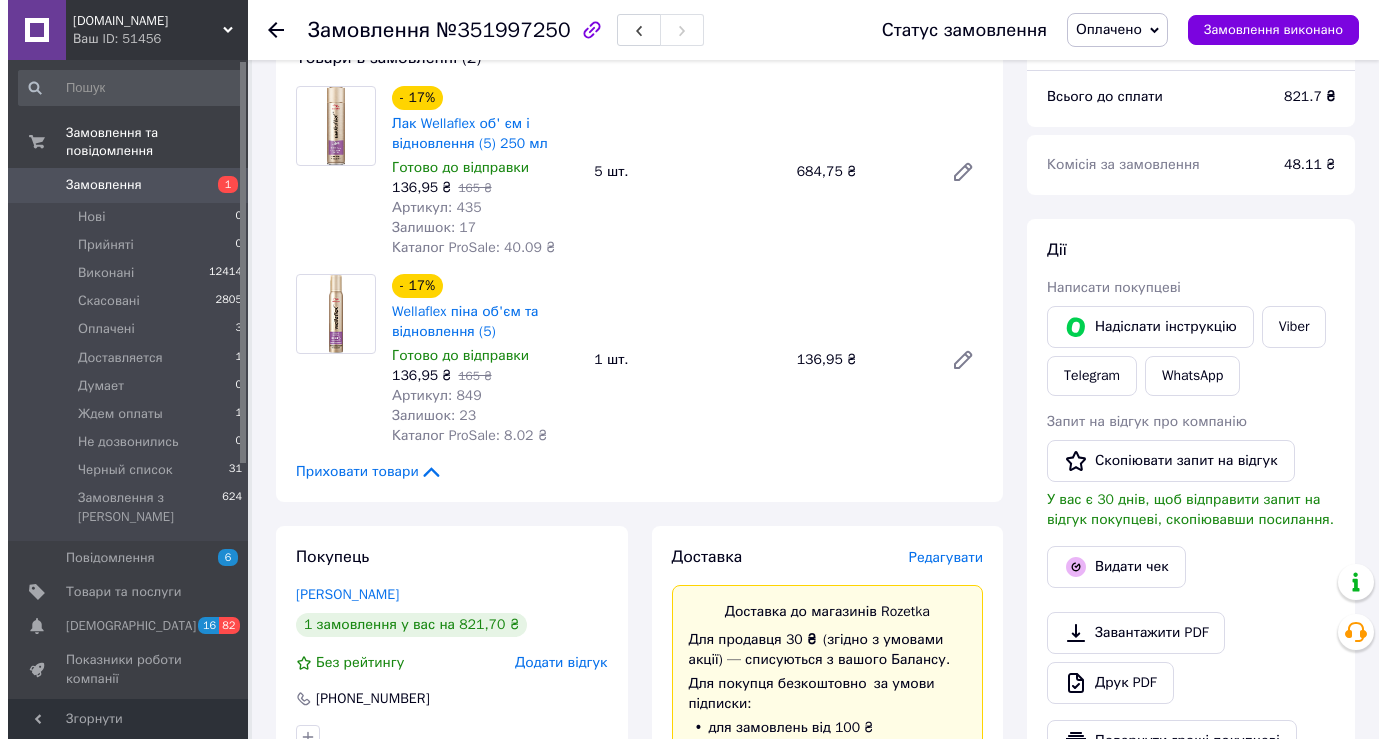 scroll, scrollTop: 800, scrollLeft: 0, axis: vertical 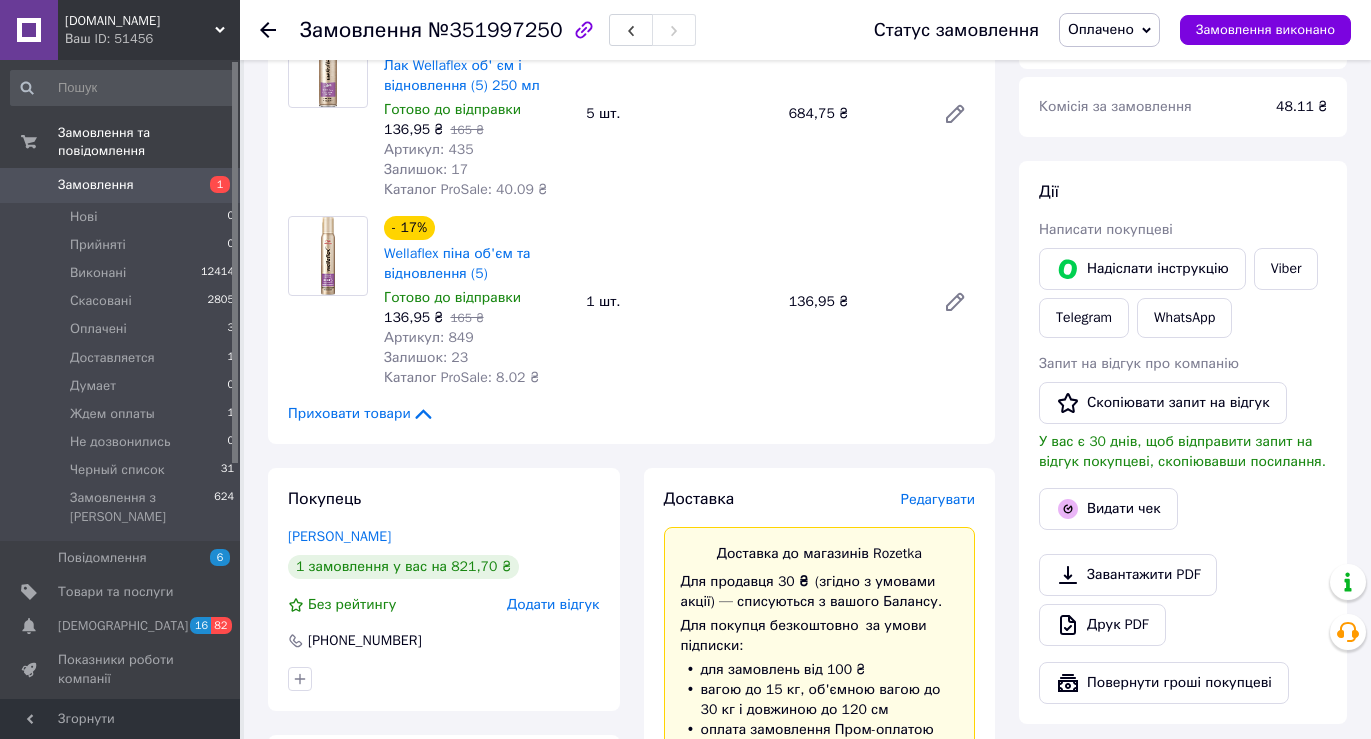 click on "Редагувати" at bounding box center (938, 499) 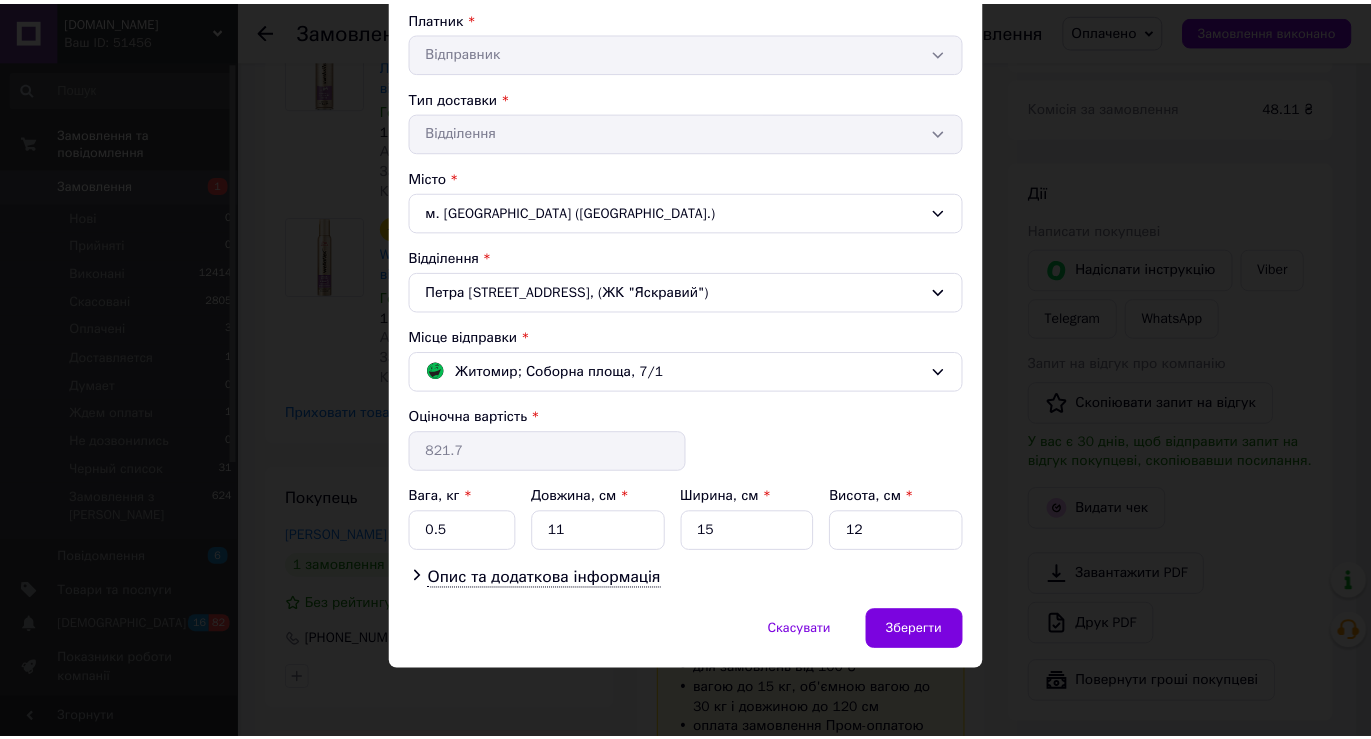 scroll, scrollTop: 385, scrollLeft: 0, axis: vertical 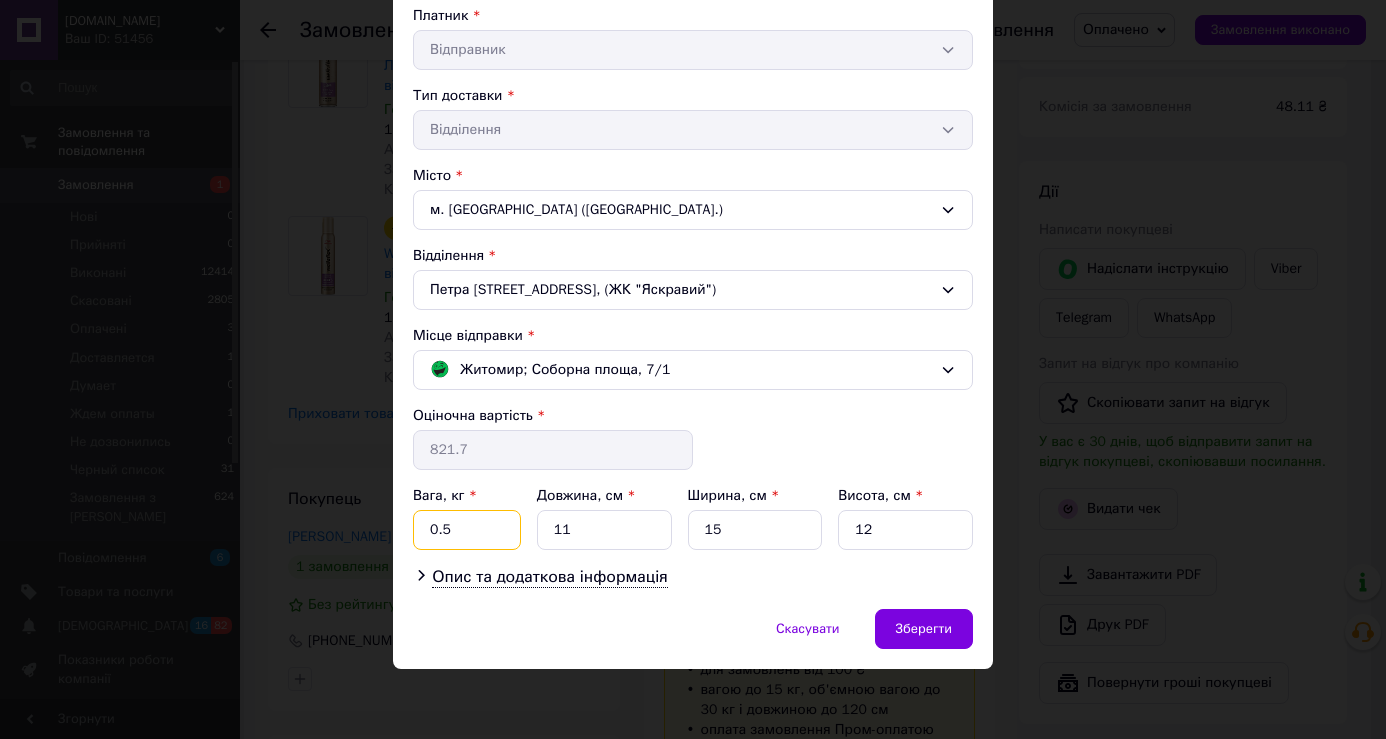 drag, startPoint x: 424, startPoint y: 533, endPoint x: 444, endPoint y: 533, distance: 20 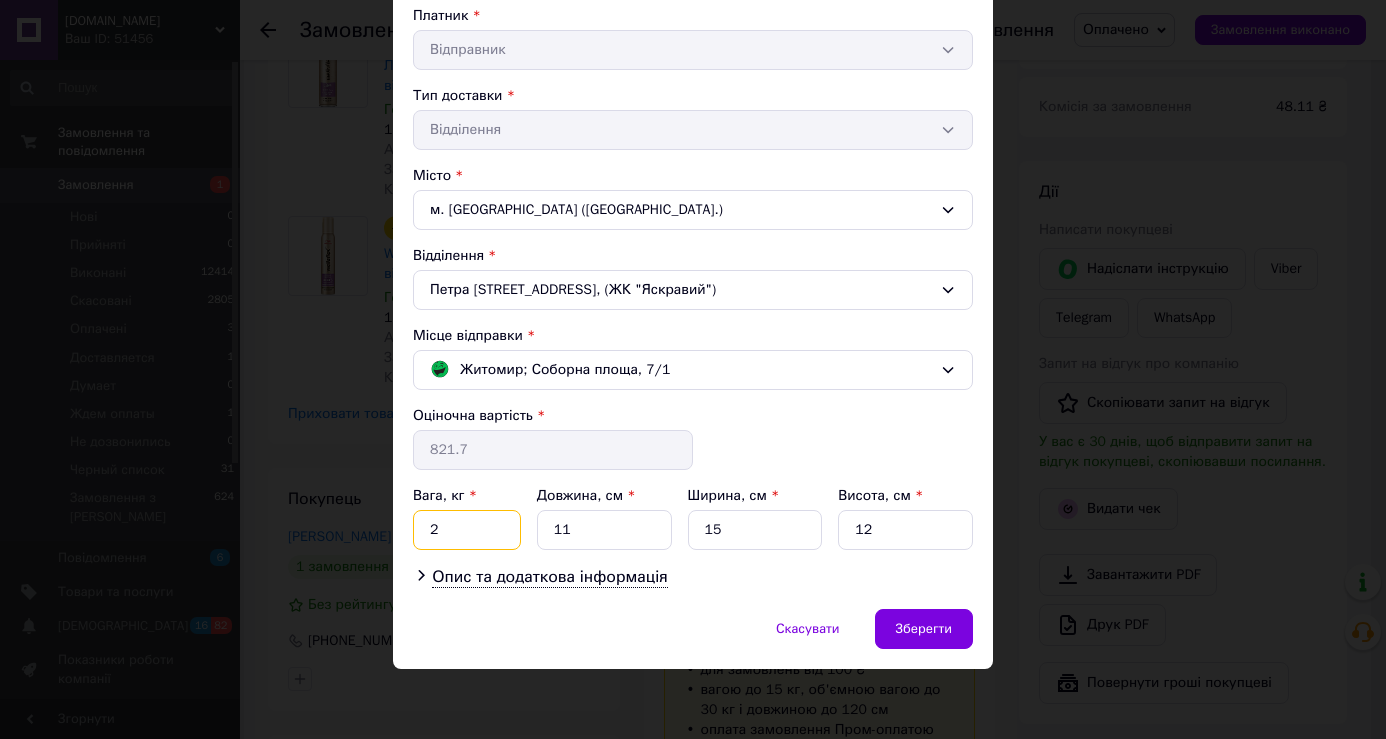 type on "2" 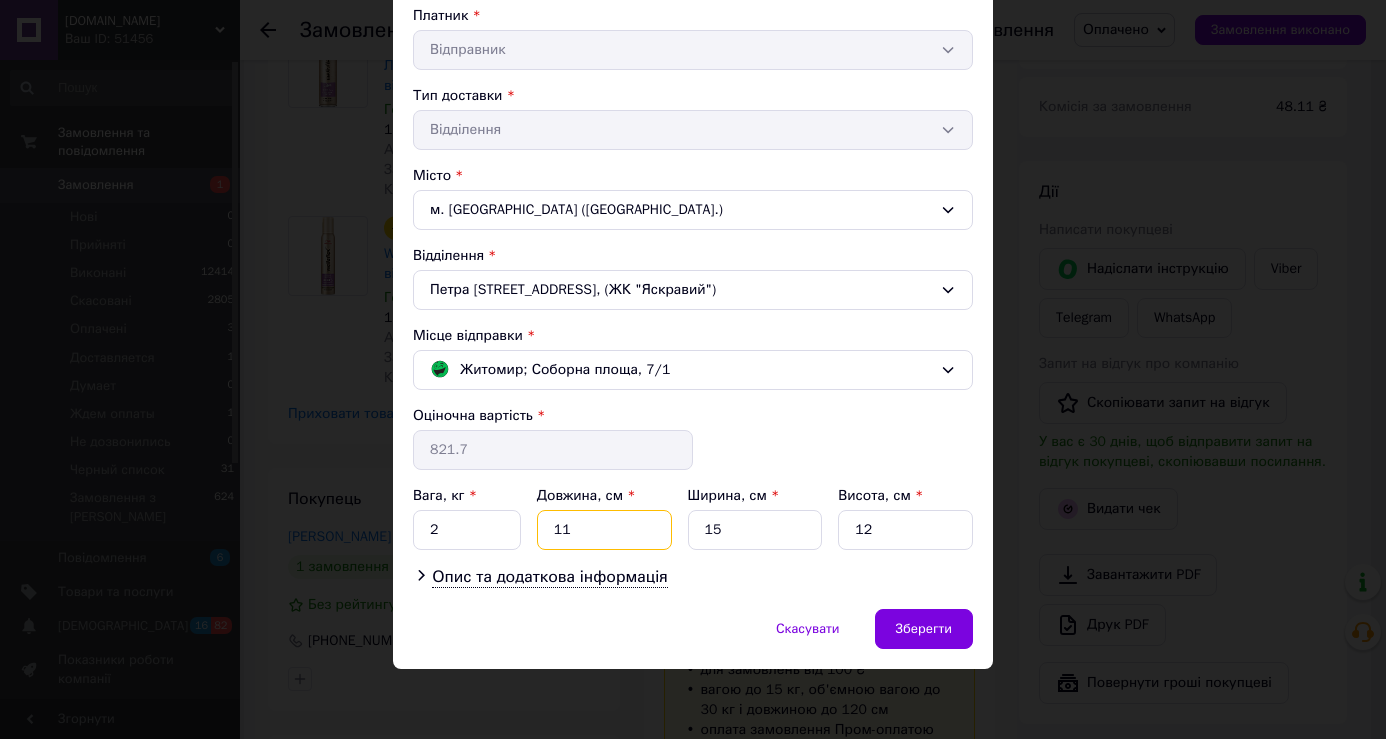 drag, startPoint x: 548, startPoint y: 530, endPoint x: 575, endPoint y: 531, distance: 27.018513 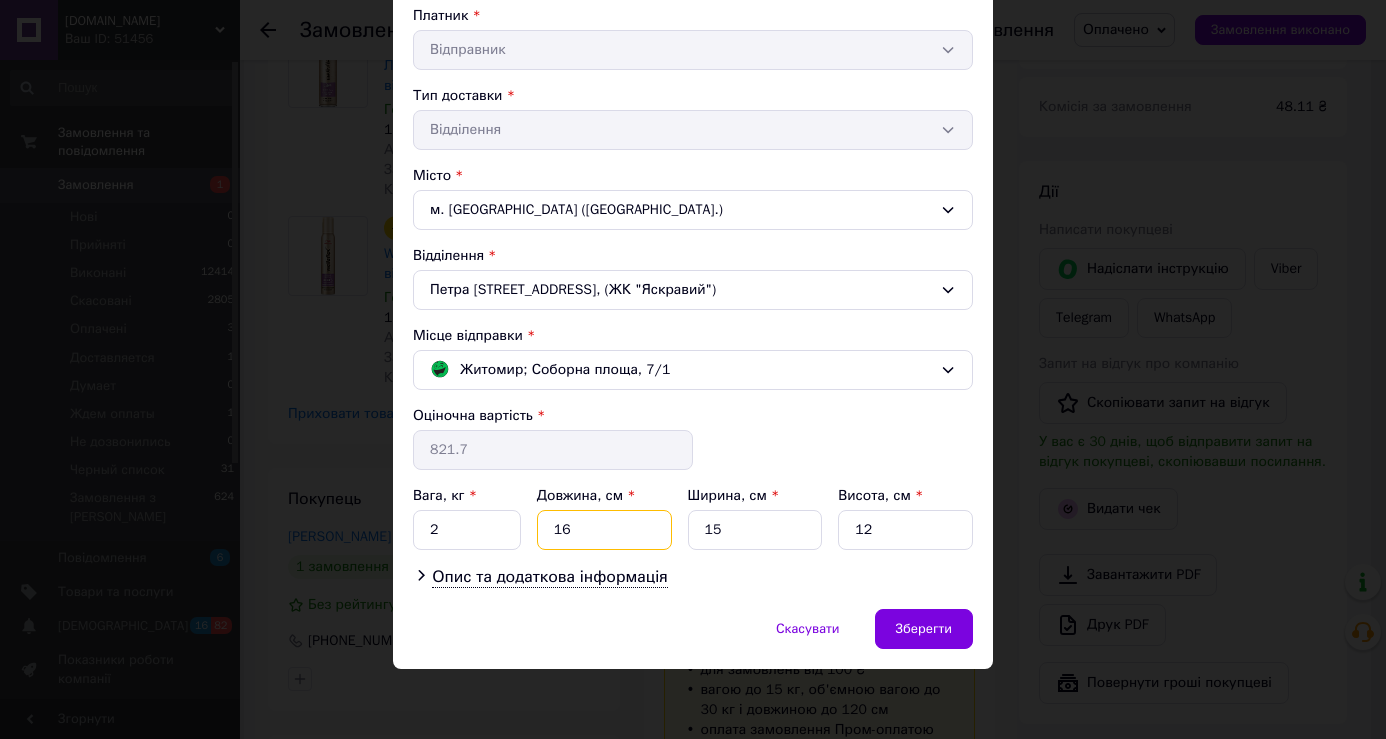 type on "16" 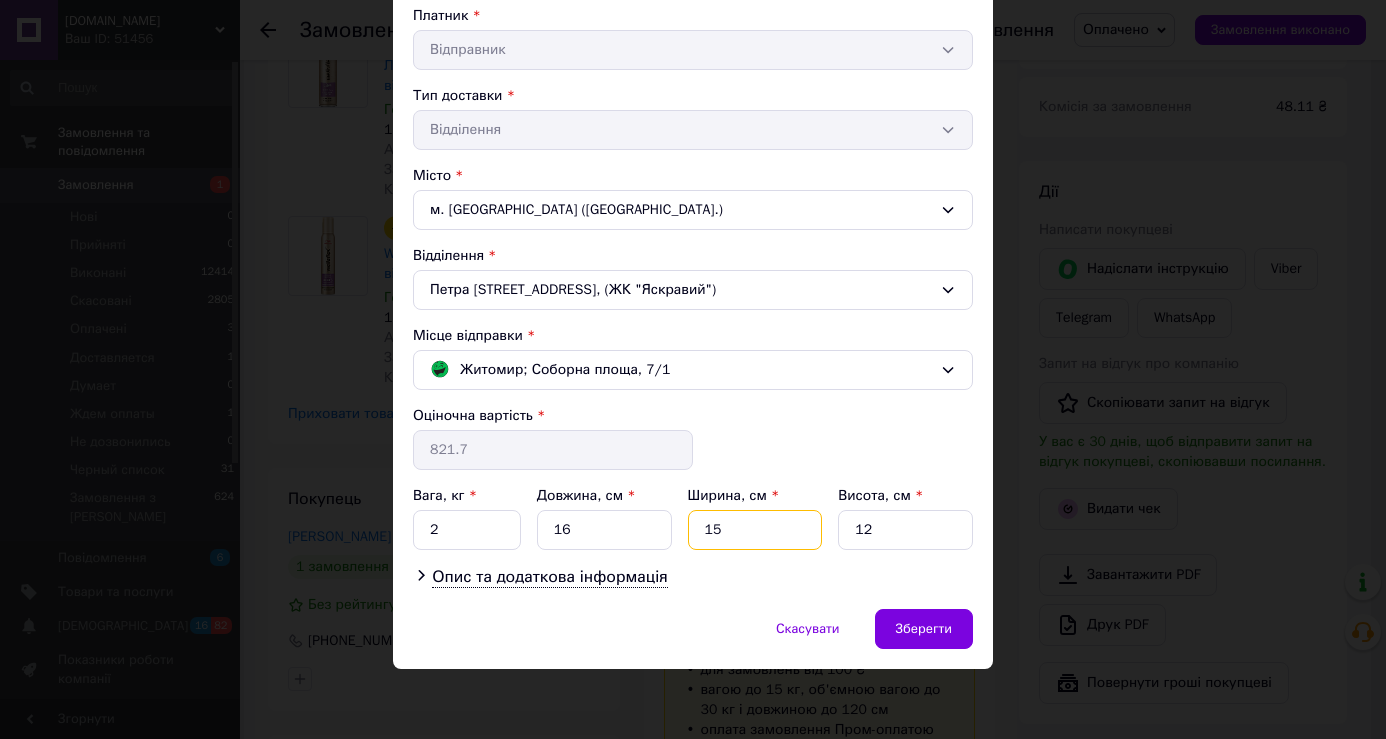 drag, startPoint x: 698, startPoint y: 538, endPoint x: 717, endPoint y: 538, distance: 19 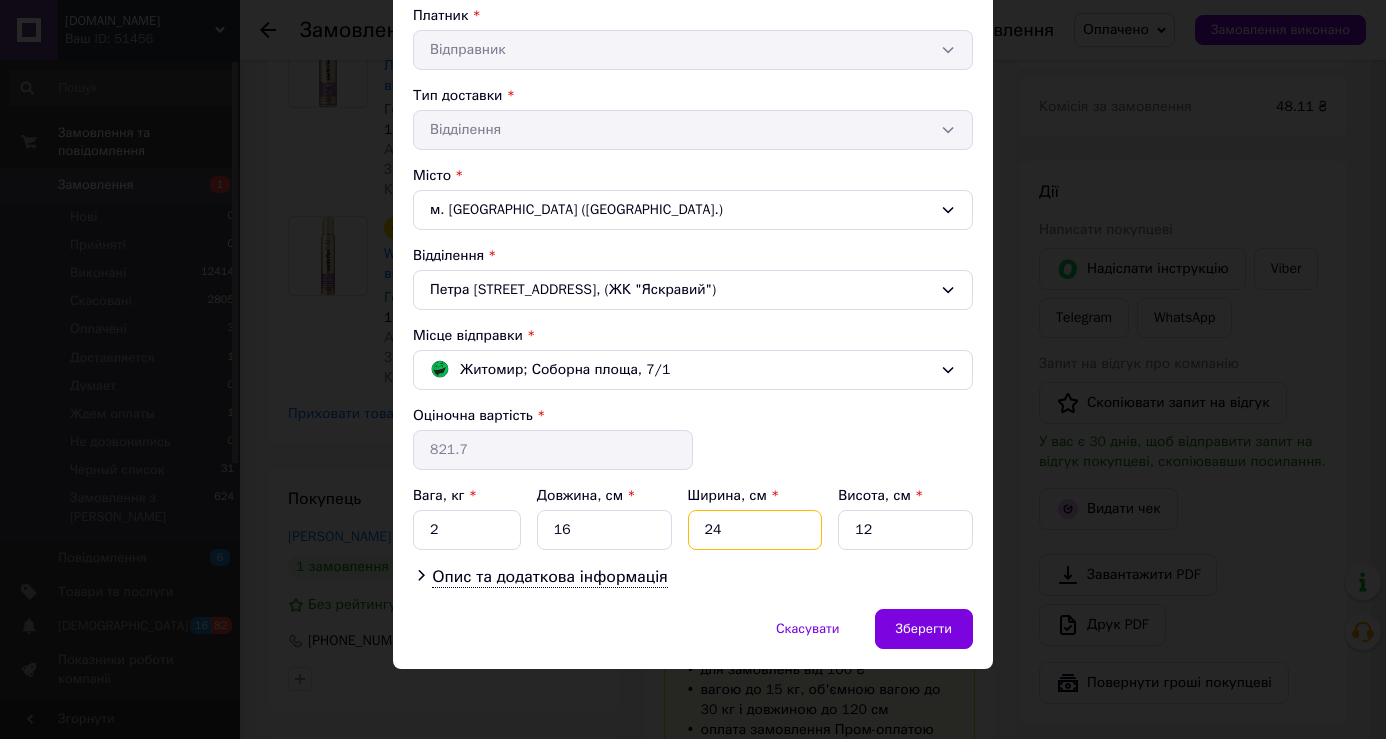 type on "24" 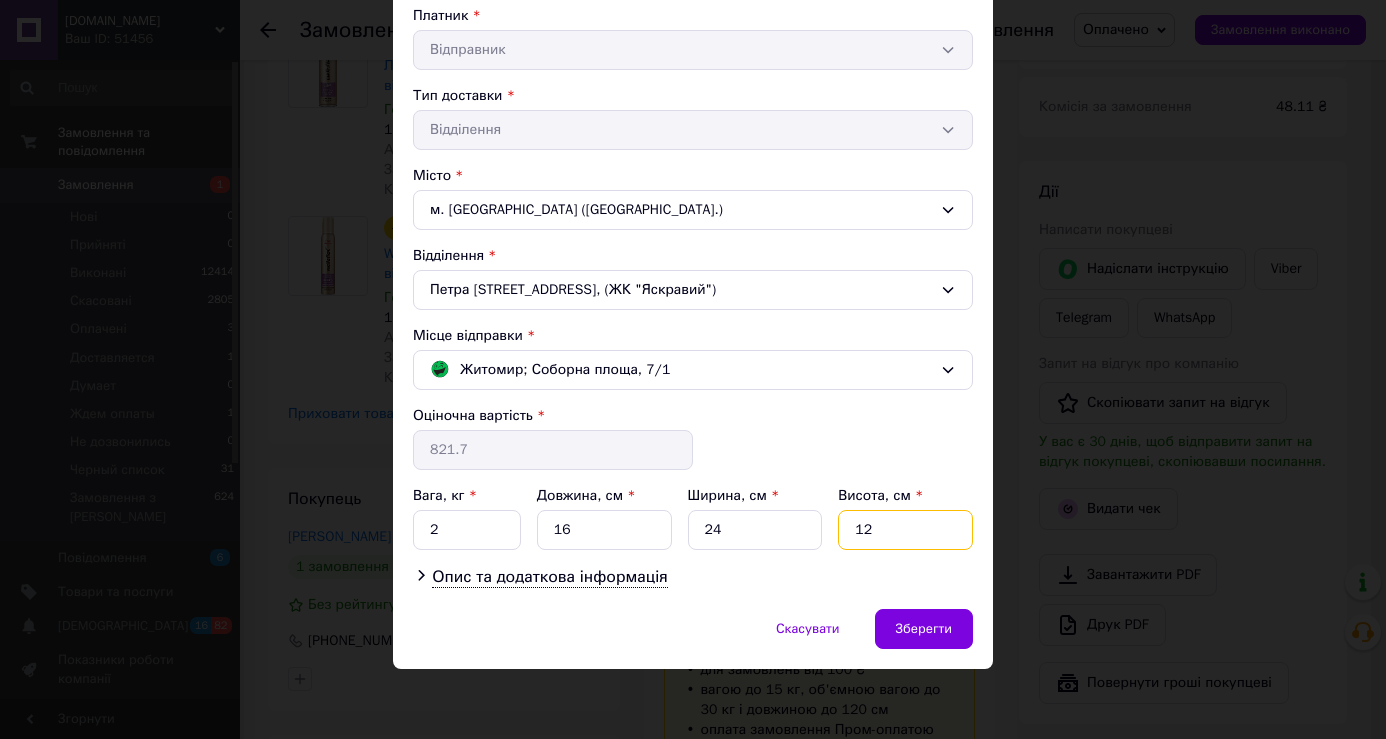 drag, startPoint x: 852, startPoint y: 527, endPoint x: 866, endPoint y: 529, distance: 14.142136 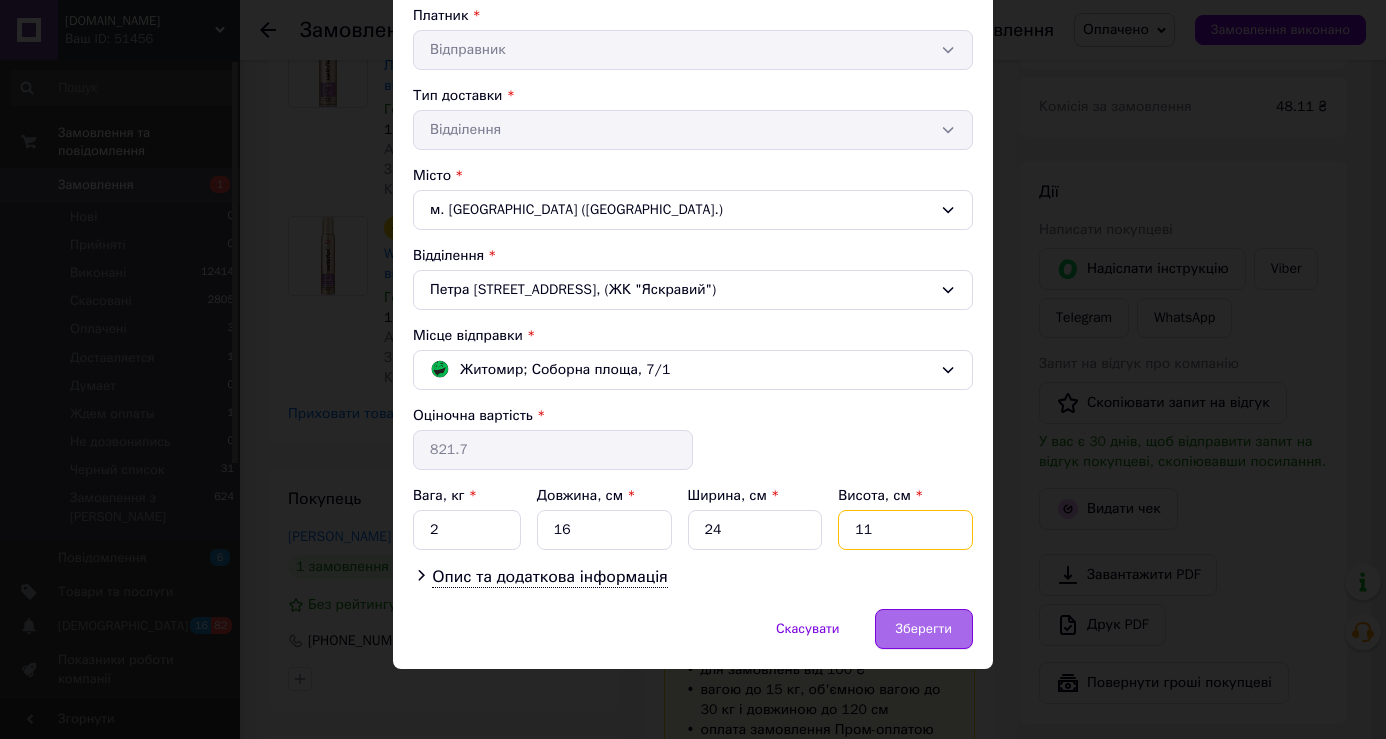 type on "11" 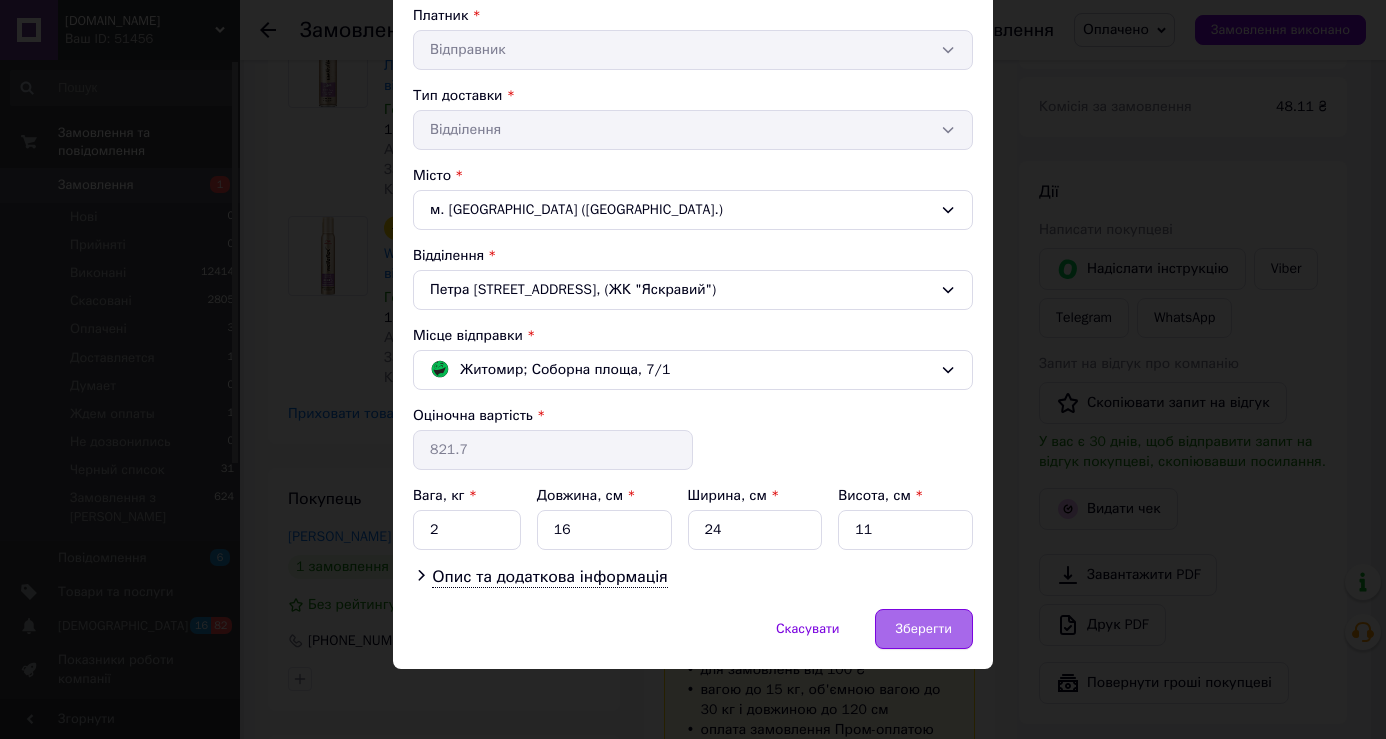 click on "Зберегти" at bounding box center [924, 629] 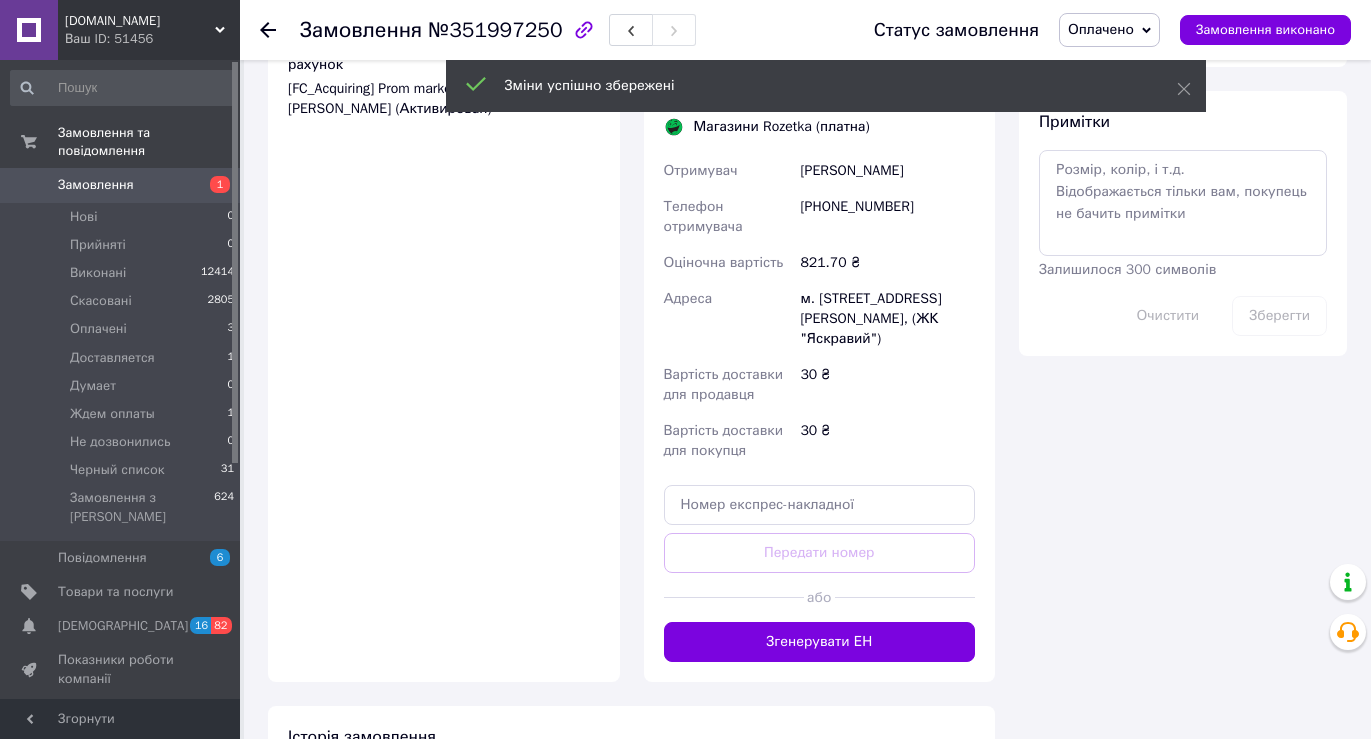 scroll, scrollTop: 1890, scrollLeft: 0, axis: vertical 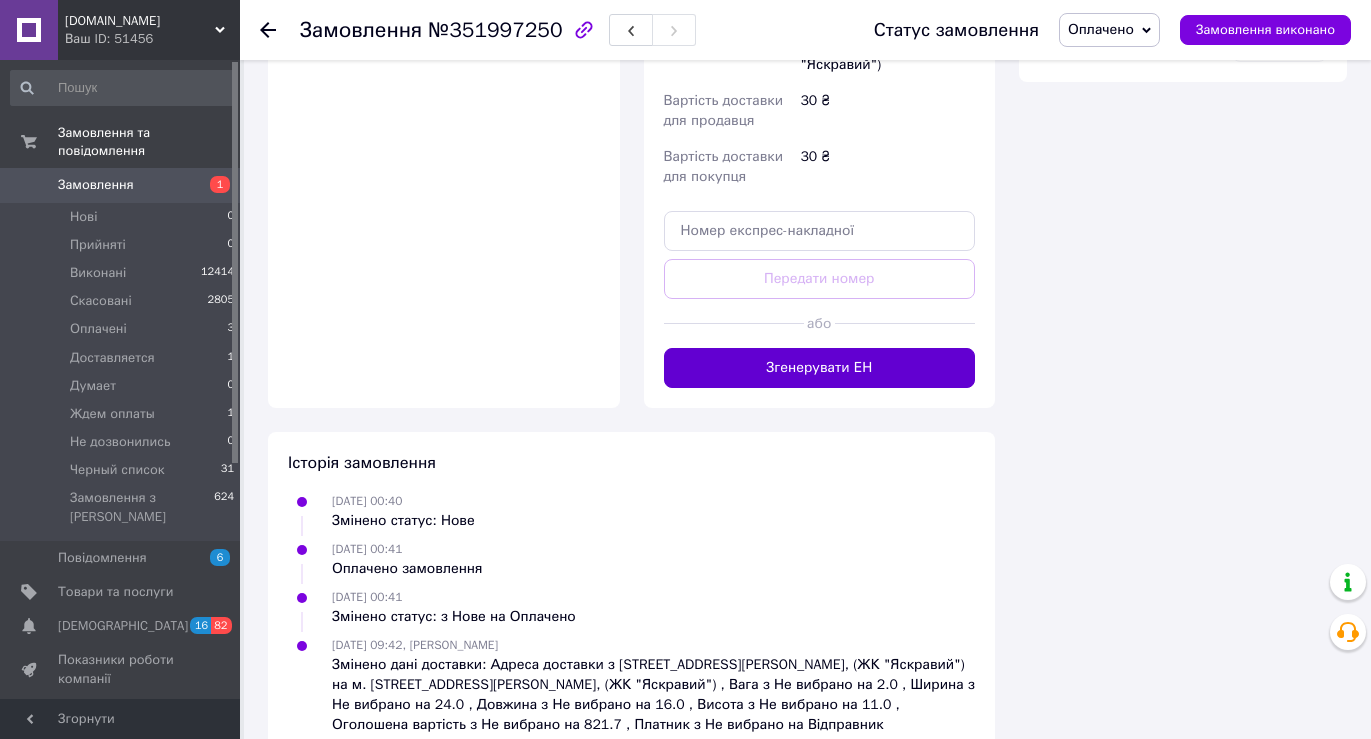 click on "Згенерувати ЕН" at bounding box center [820, 368] 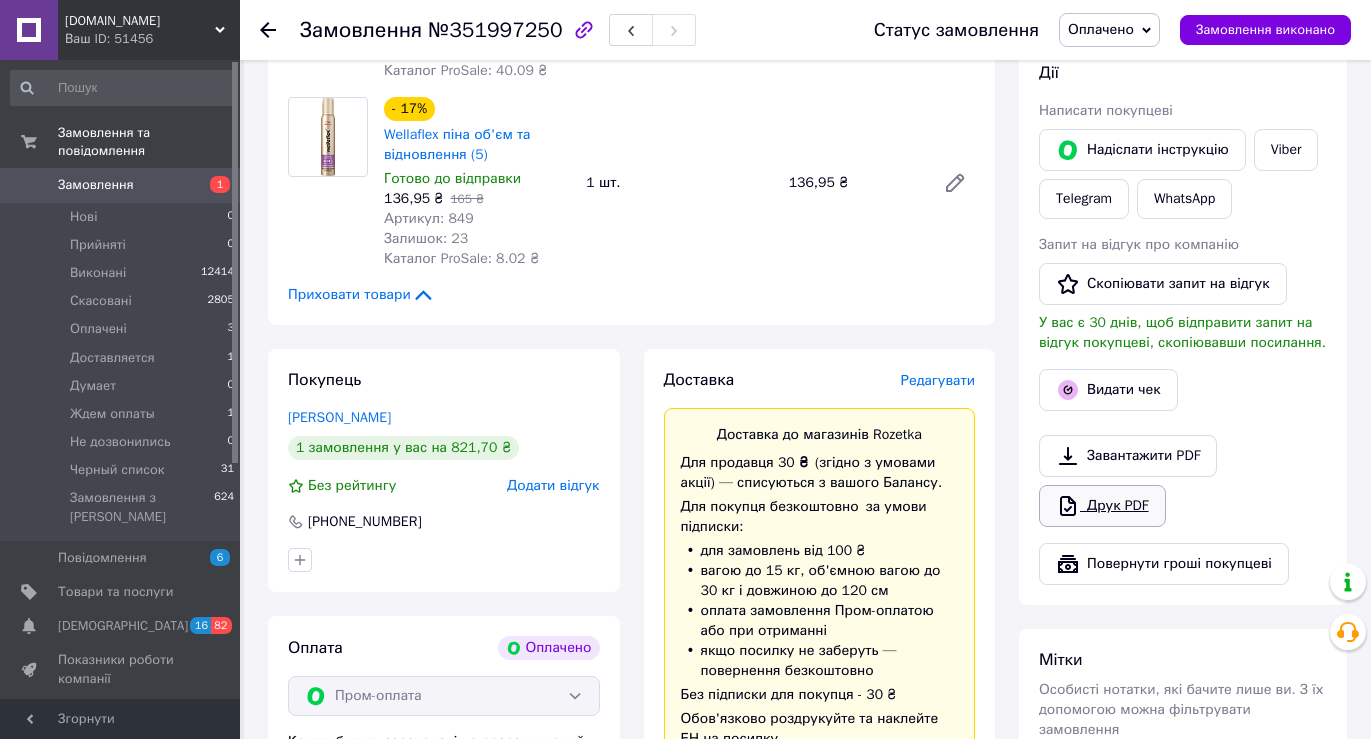 scroll, scrollTop: 890, scrollLeft: 0, axis: vertical 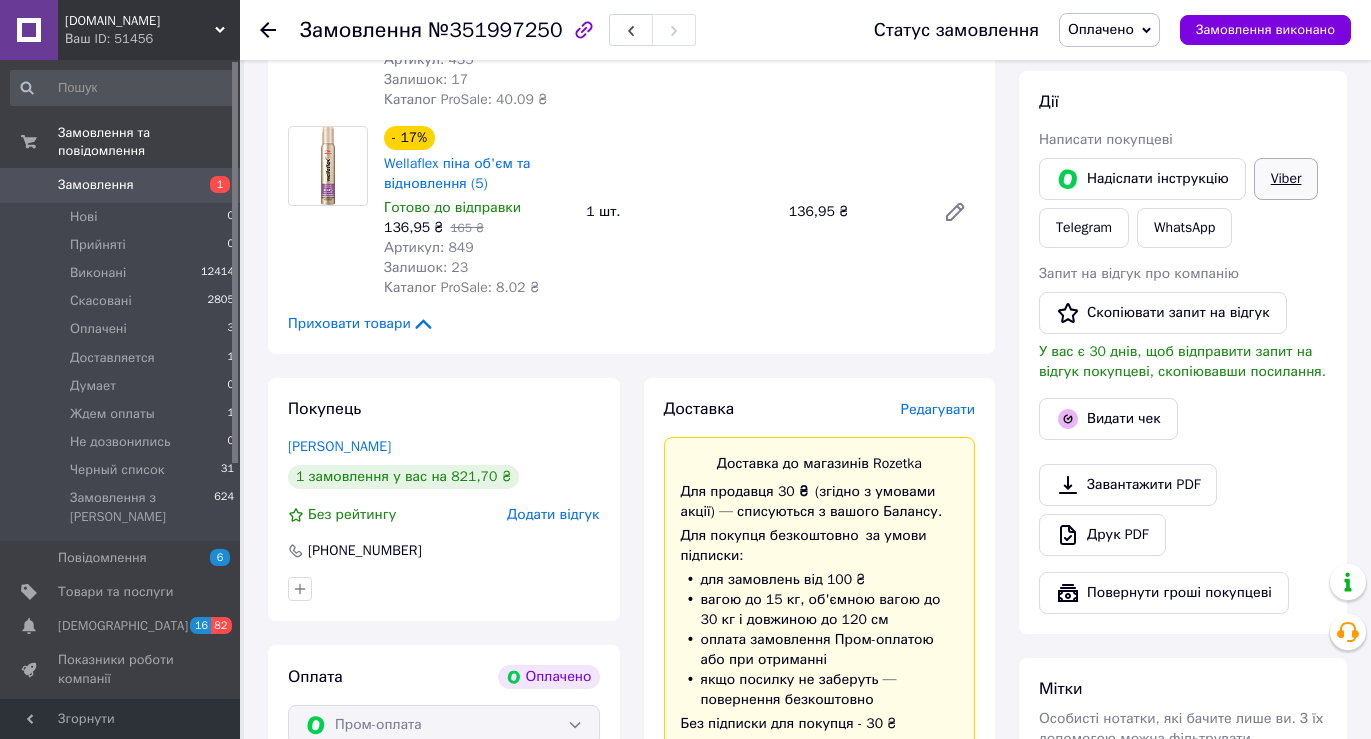 click on "Viber" at bounding box center [1286, 179] 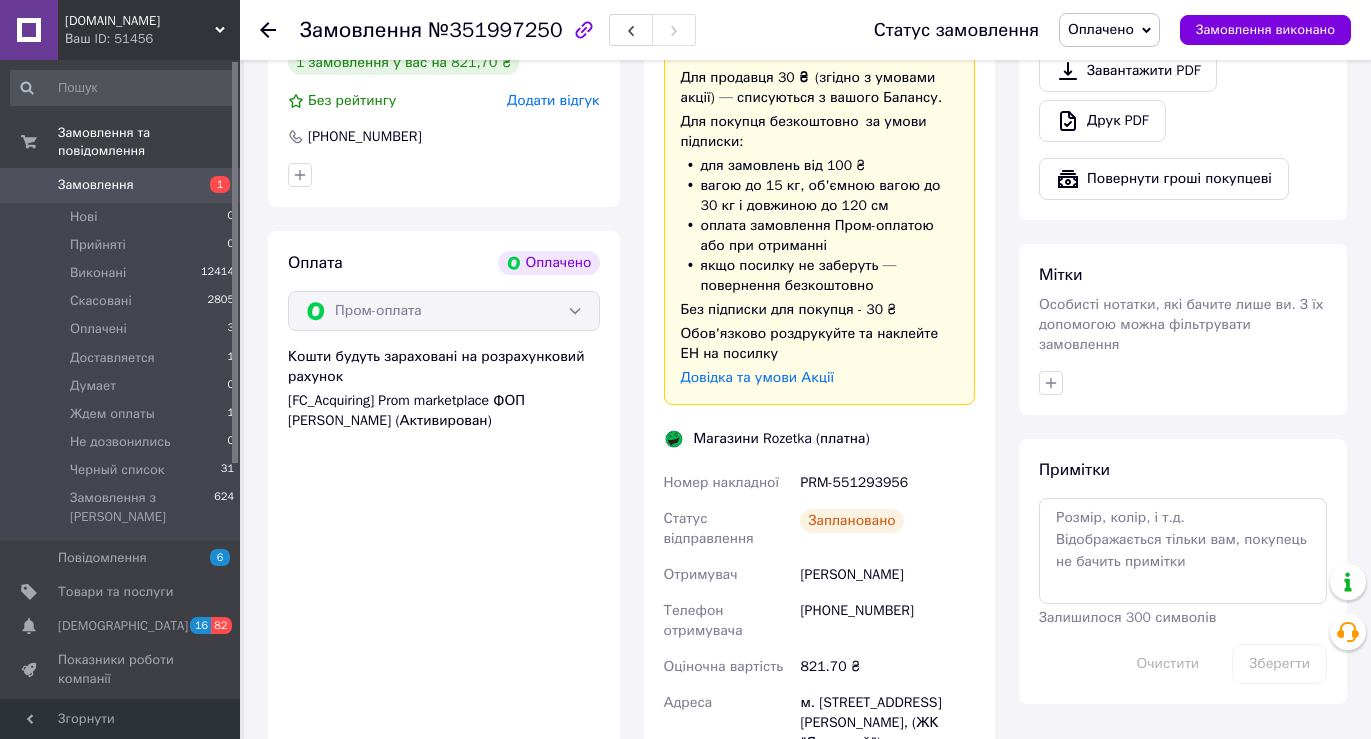 scroll, scrollTop: 1390, scrollLeft: 0, axis: vertical 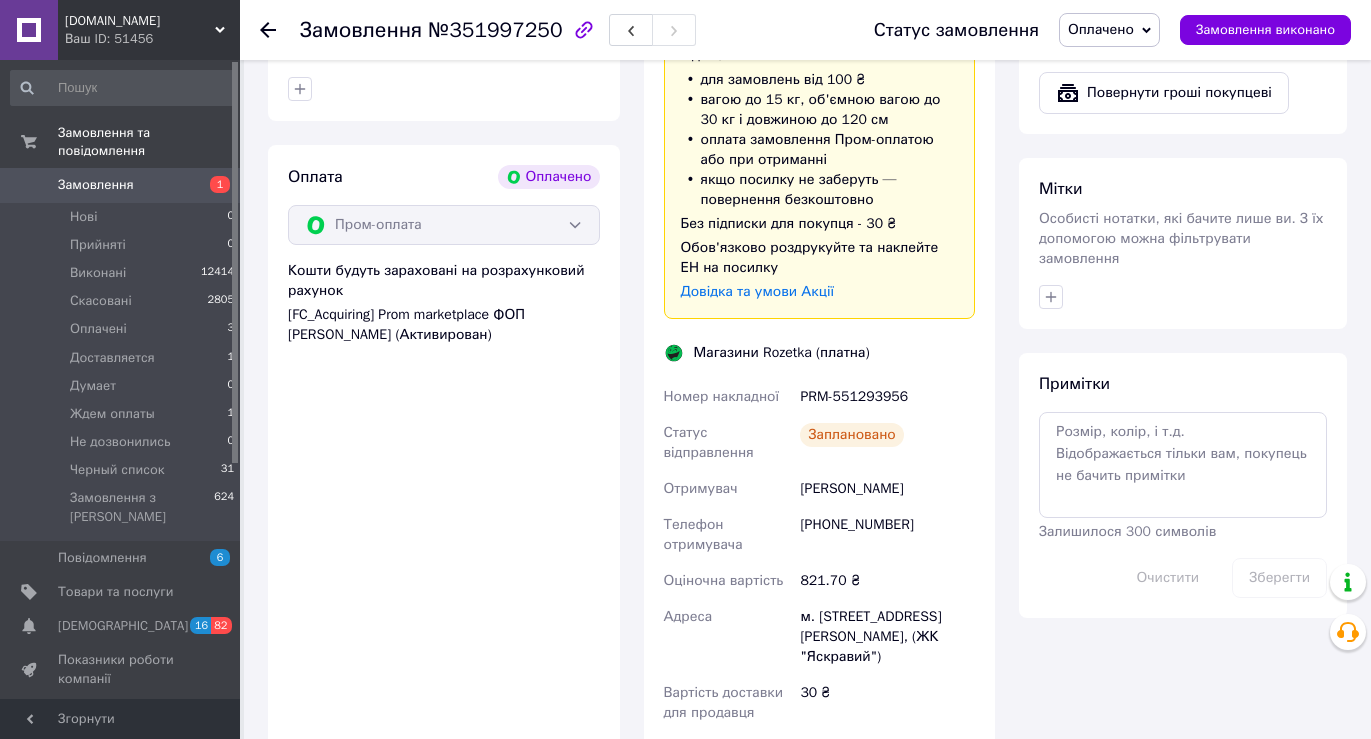 drag, startPoint x: 886, startPoint y: 445, endPoint x: 919, endPoint y: 450, distance: 33.37664 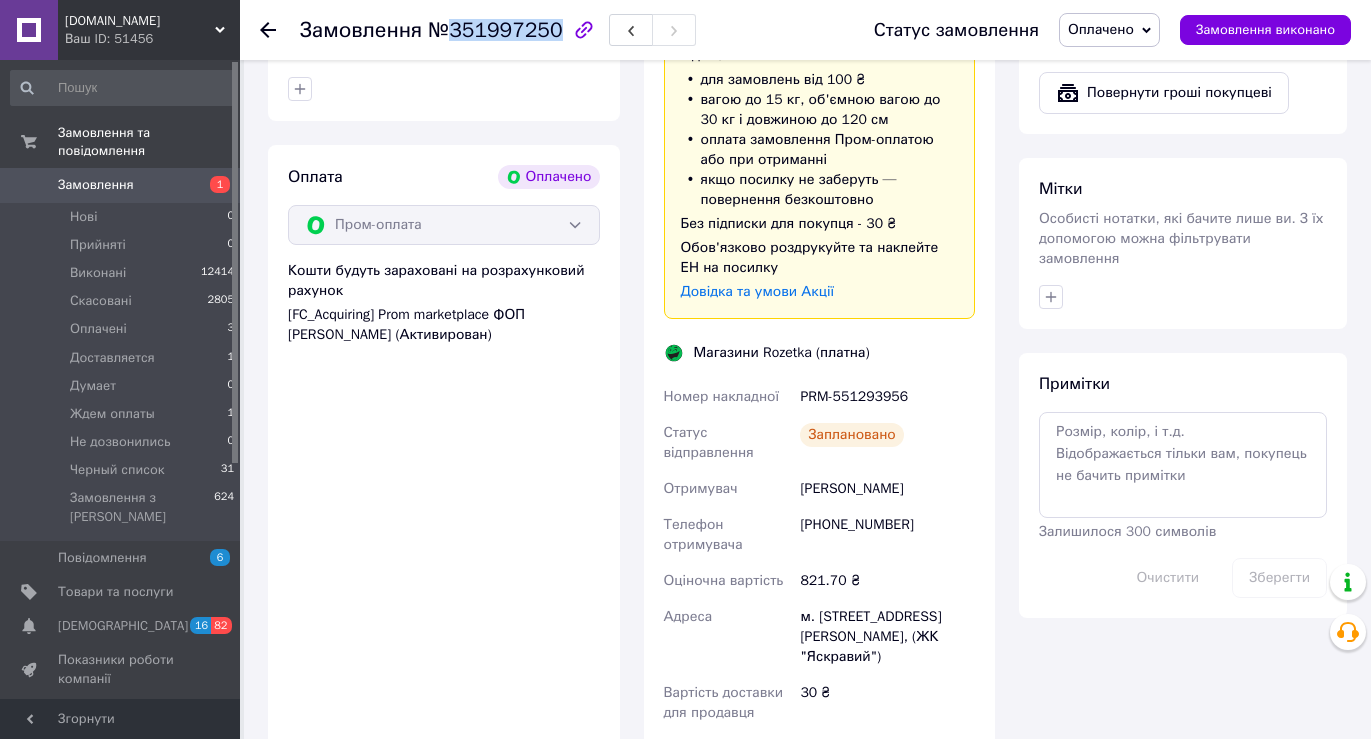 drag, startPoint x: 448, startPoint y: 30, endPoint x: 545, endPoint y: 35, distance: 97.128784 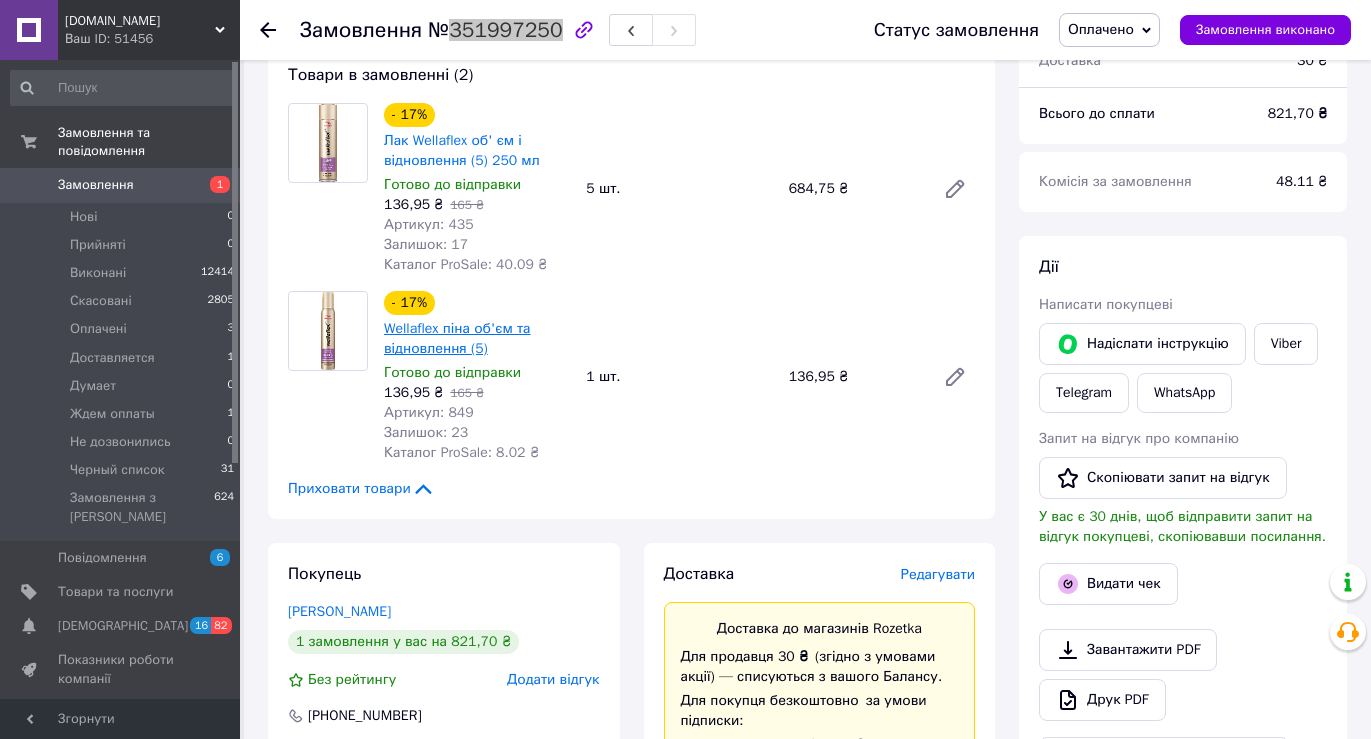 scroll, scrollTop: 690, scrollLeft: 0, axis: vertical 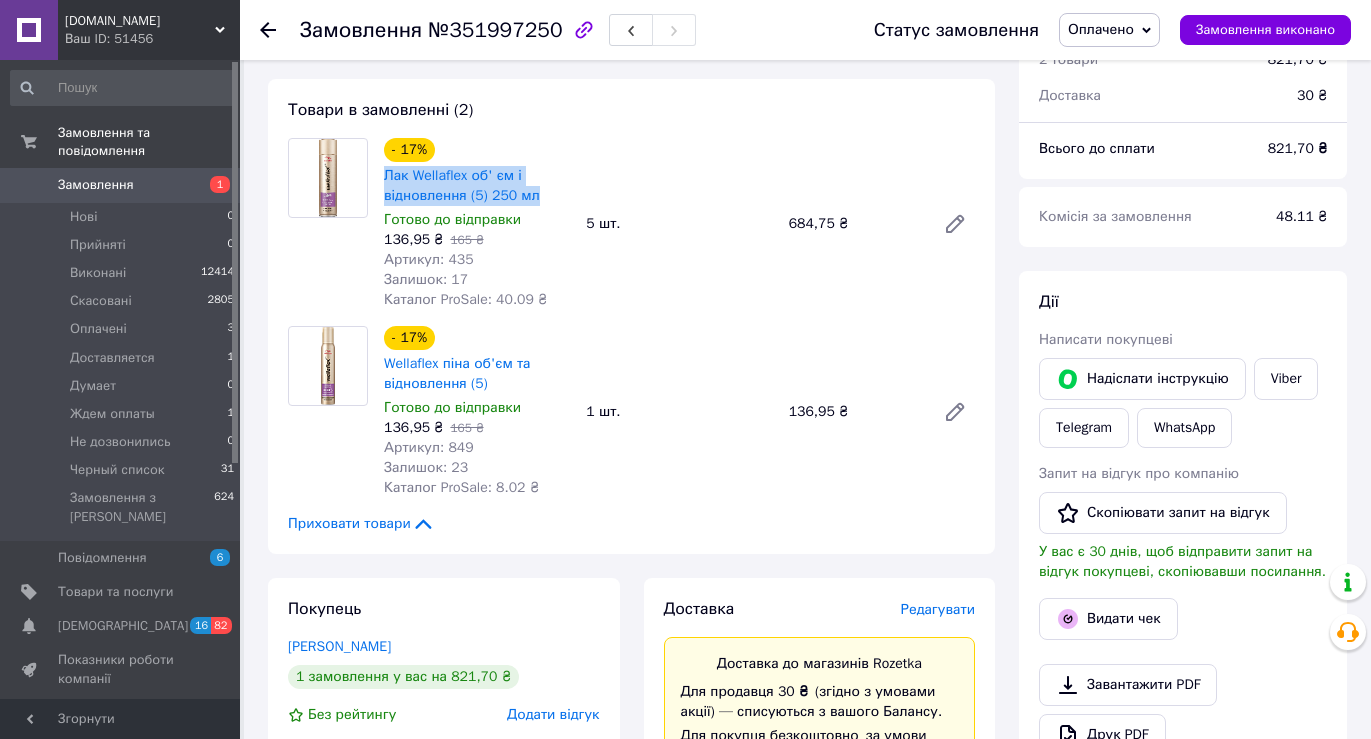 drag, startPoint x: 385, startPoint y: 133, endPoint x: 540, endPoint y: 152, distance: 156.16017 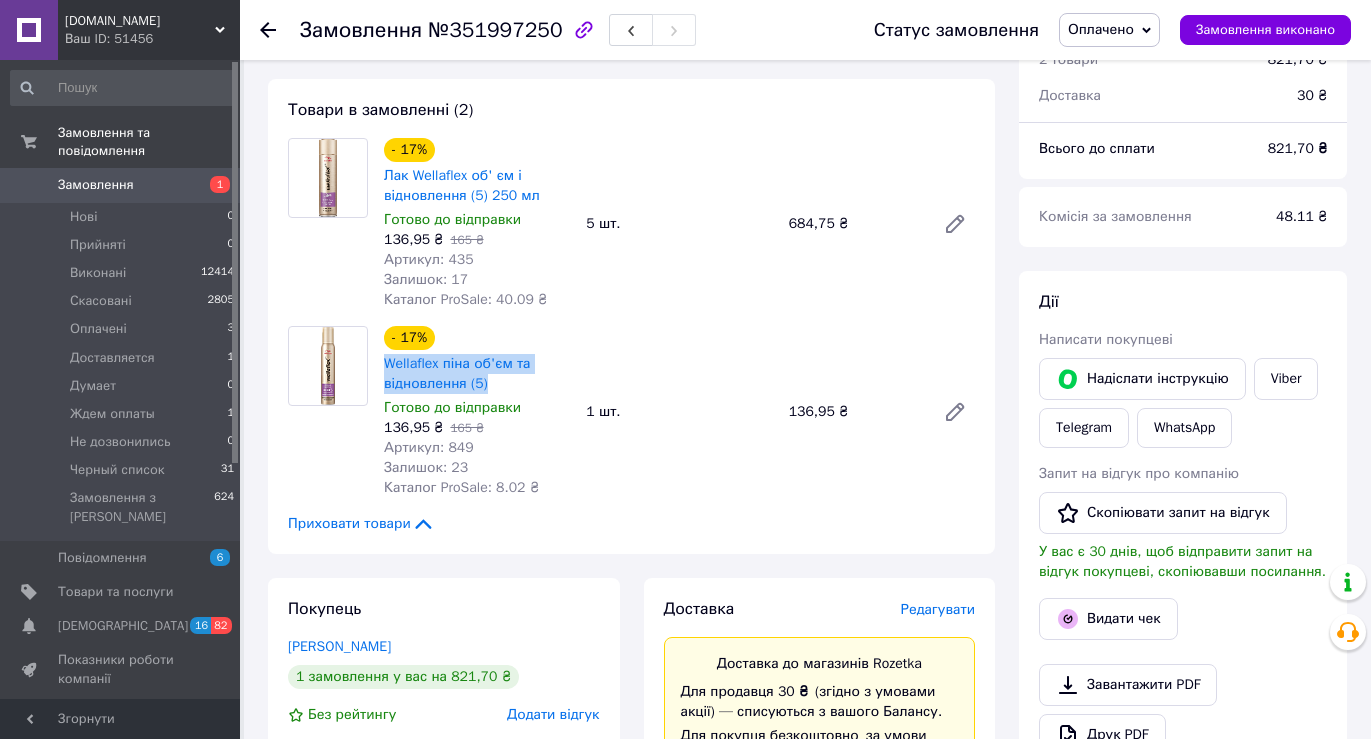 drag, startPoint x: 385, startPoint y: 324, endPoint x: 491, endPoint y: 355, distance: 110.440025 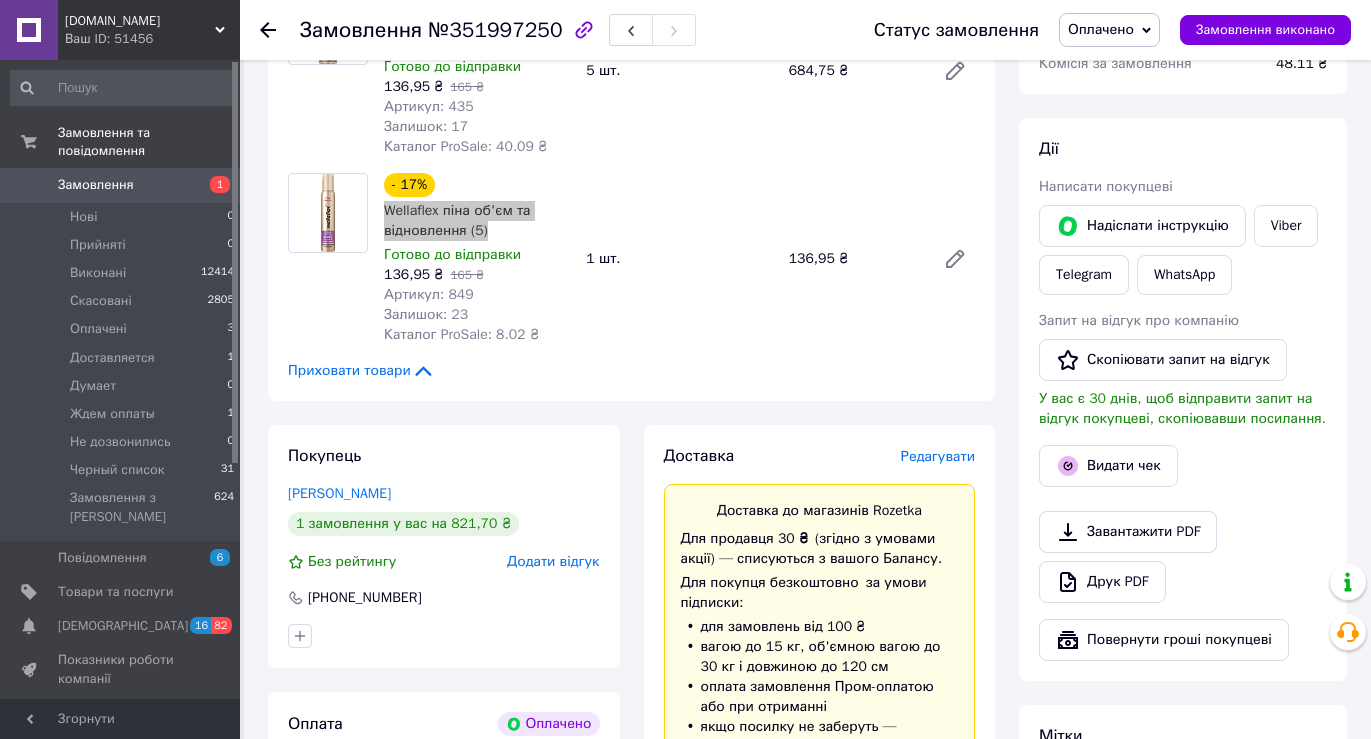 scroll, scrollTop: 1190, scrollLeft: 0, axis: vertical 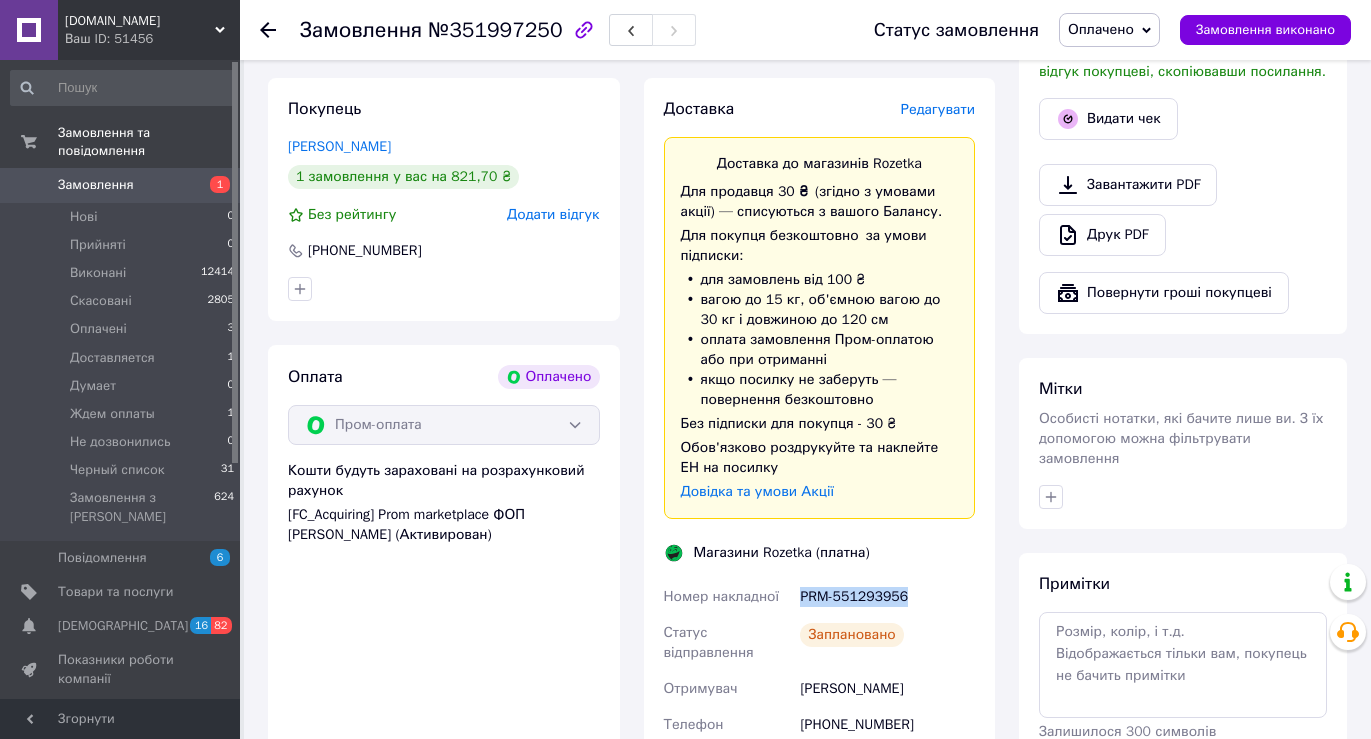 drag, startPoint x: 806, startPoint y: 554, endPoint x: 925, endPoint y: 551, distance: 119.03781 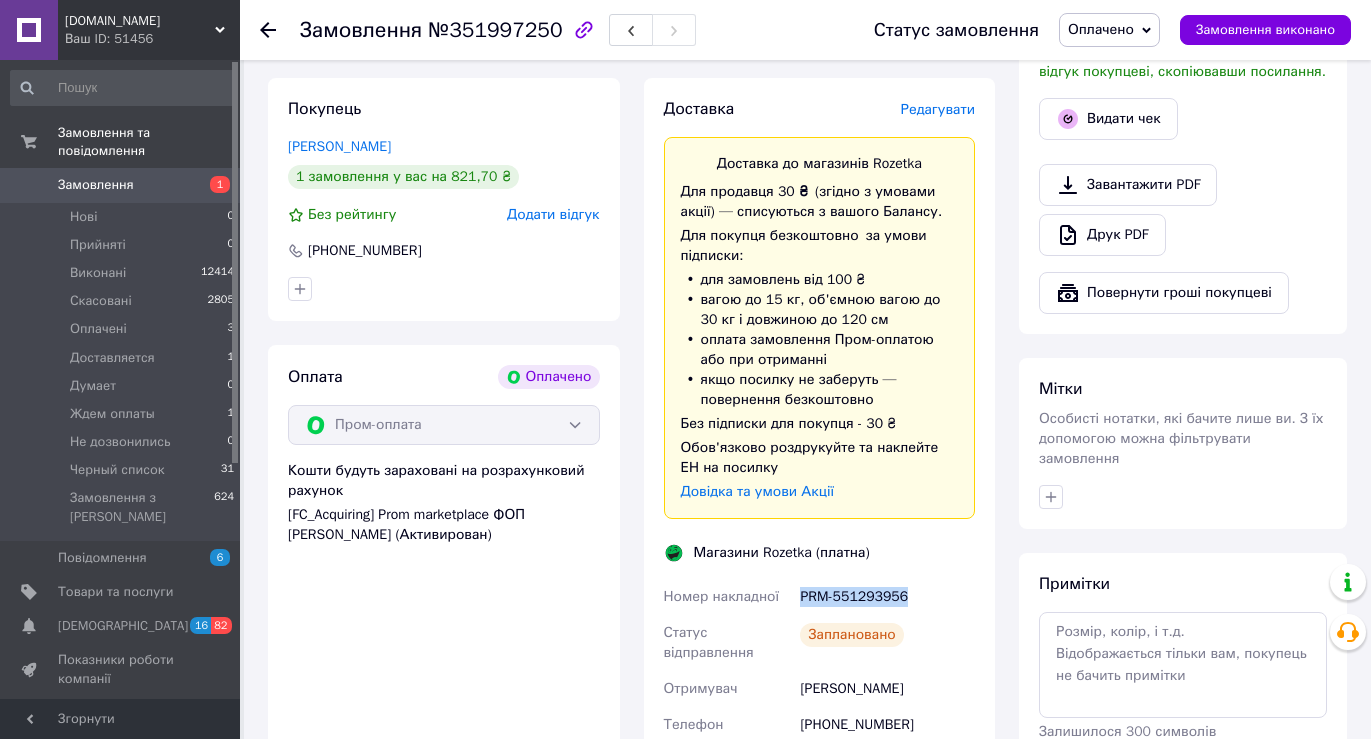 click on "Оплачено" at bounding box center [1109, 30] 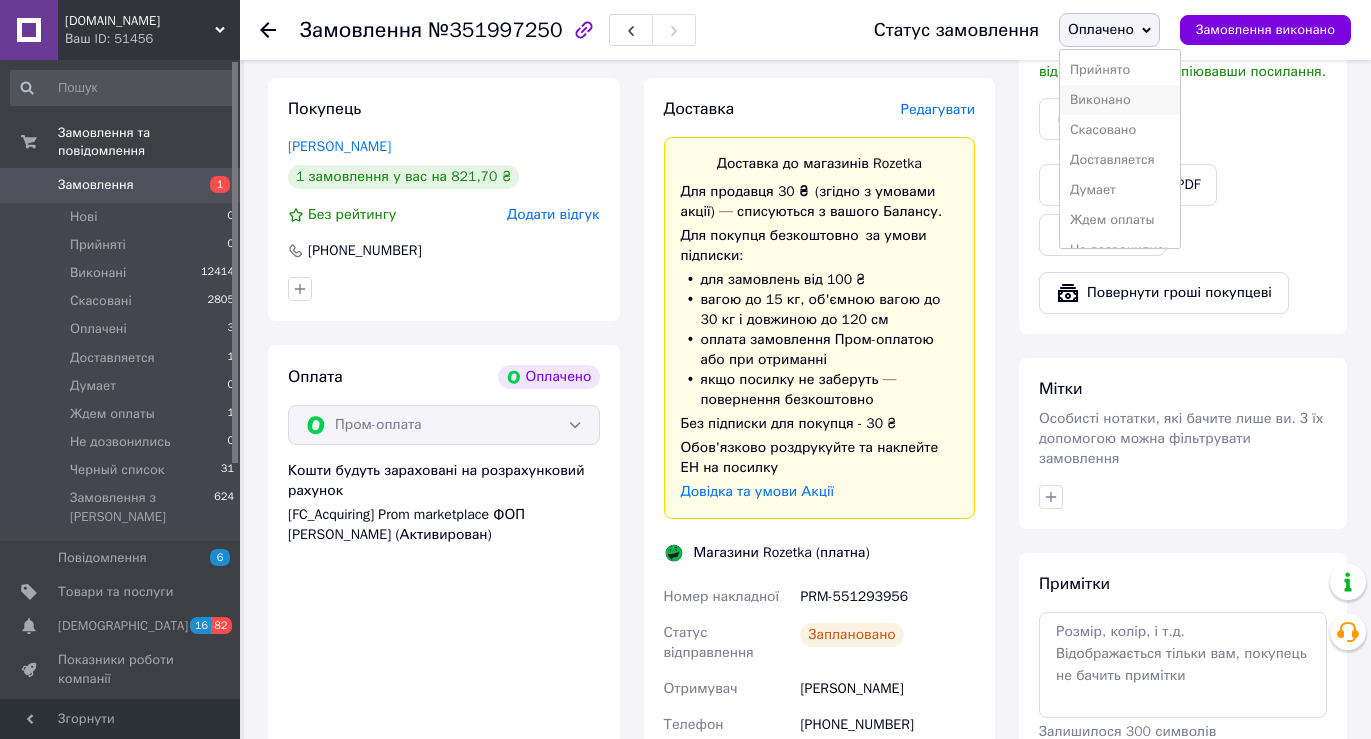 click on "Виконано" at bounding box center [1120, 100] 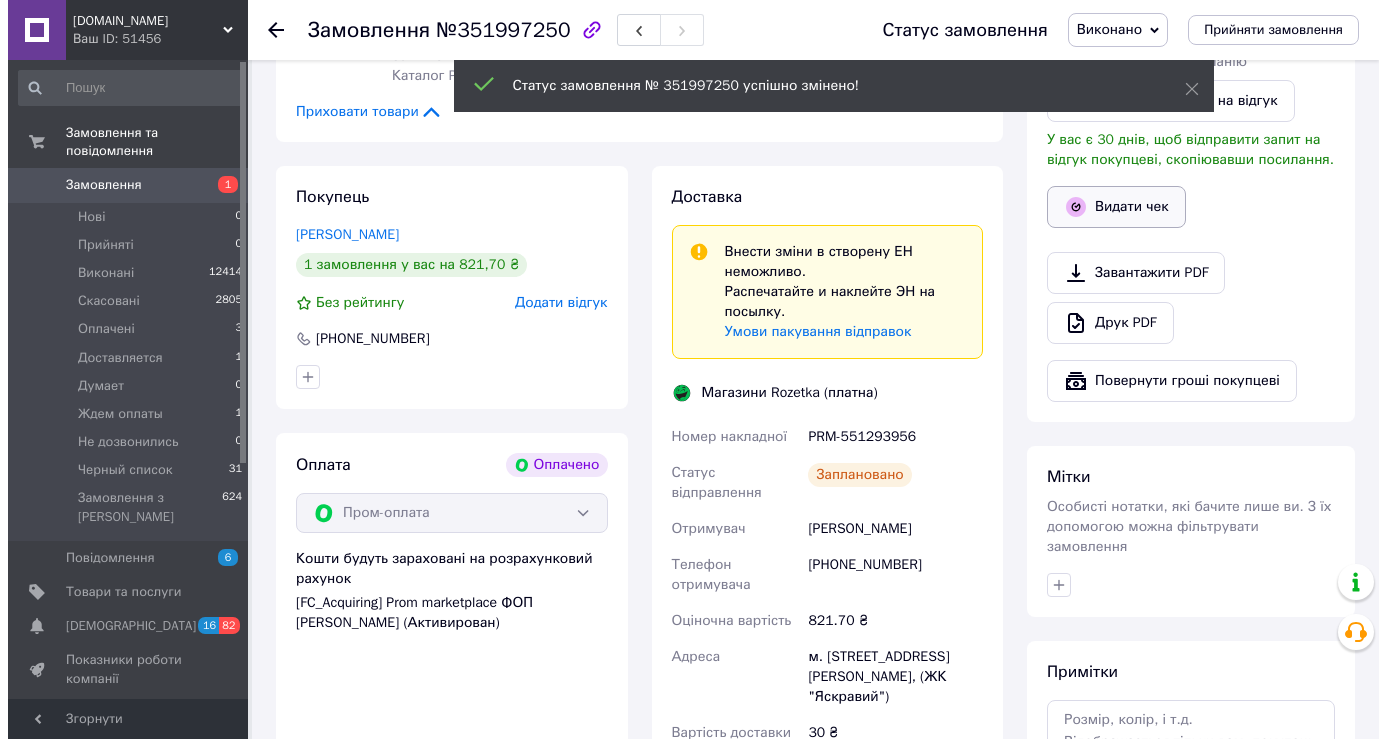 scroll, scrollTop: 1090, scrollLeft: 0, axis: vertical 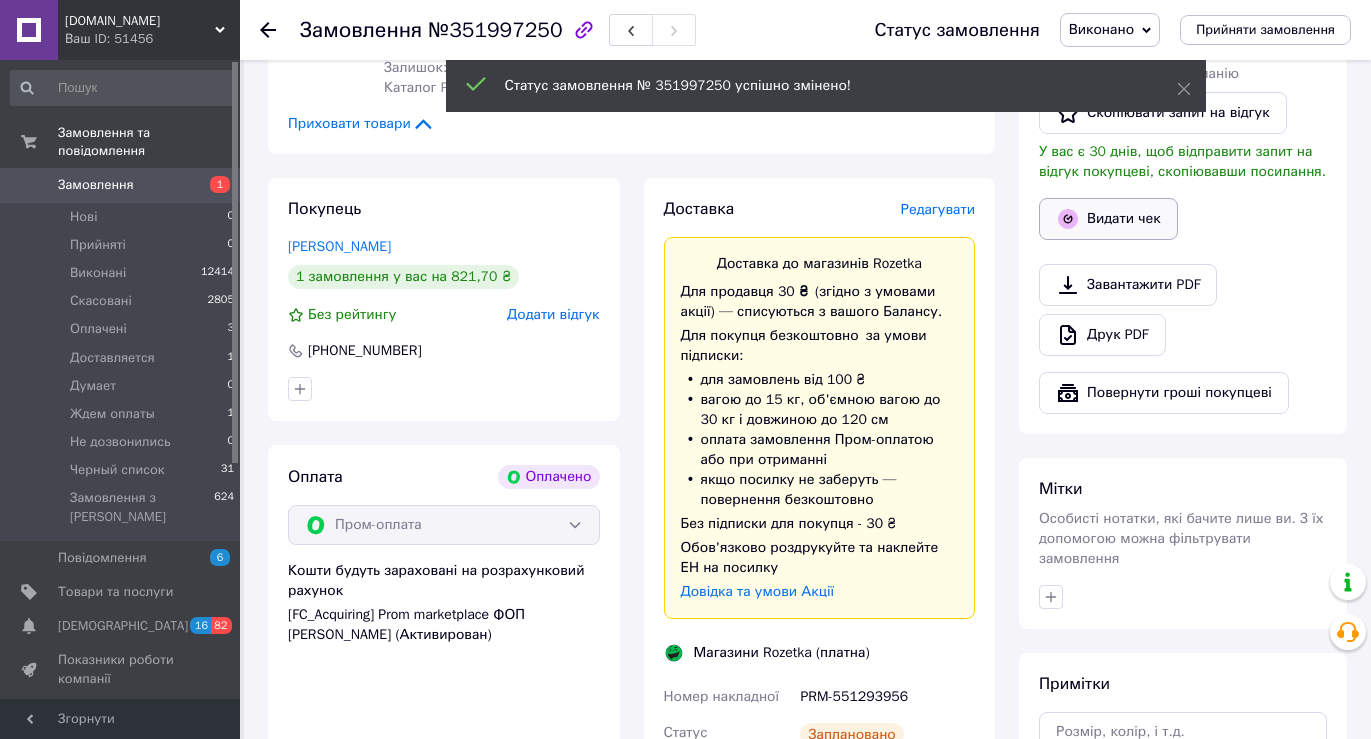 click on "Видати чек" at bounding box center (1108, 219) 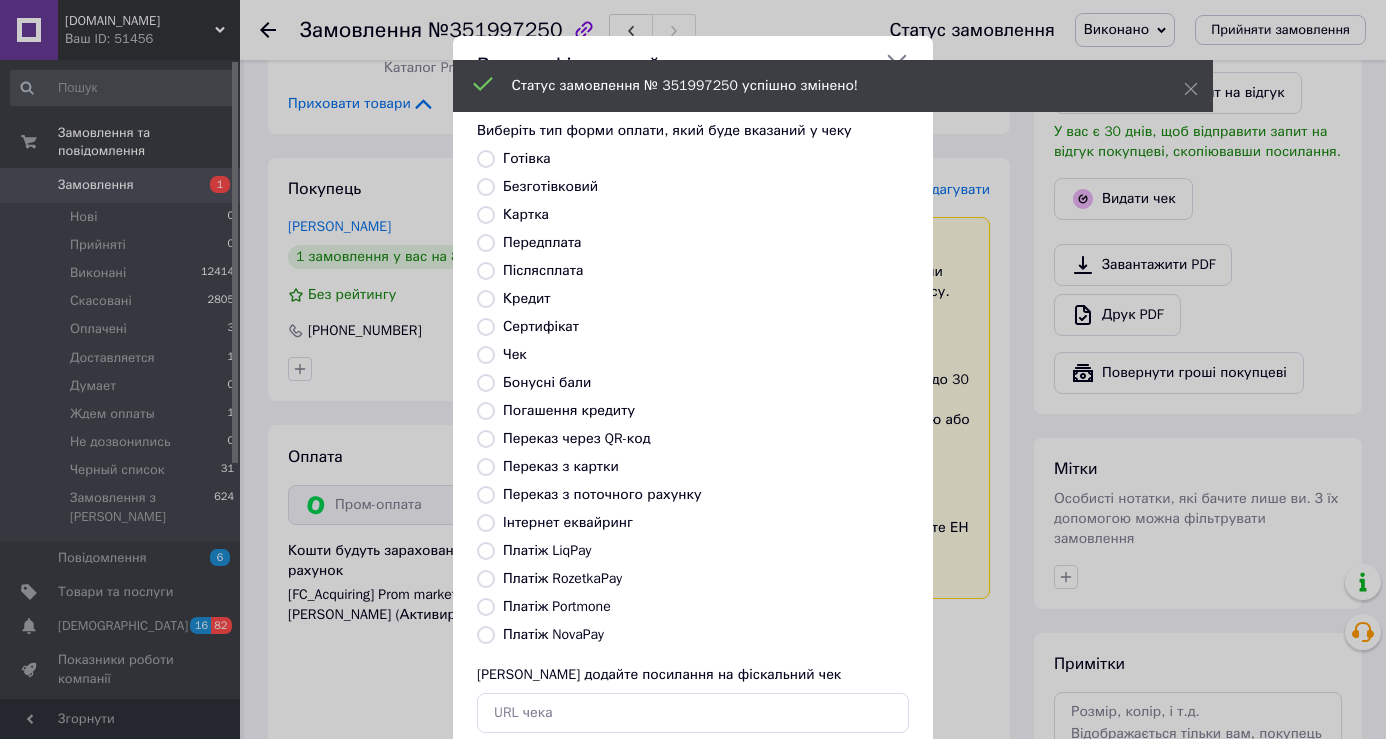 click on "Безготівковий" at bounding box center (486, 187) 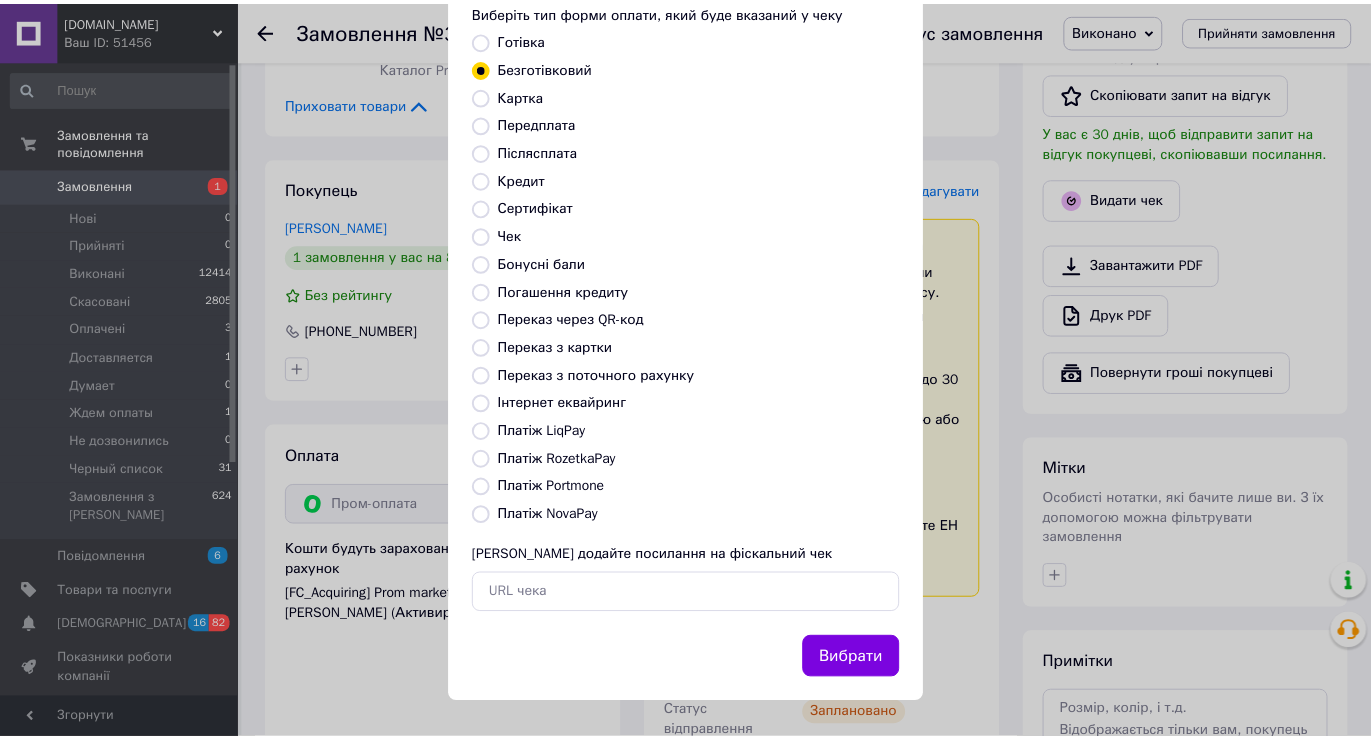 scroll, scrollTop: 120, scrollLeft: 0, axis: vertical 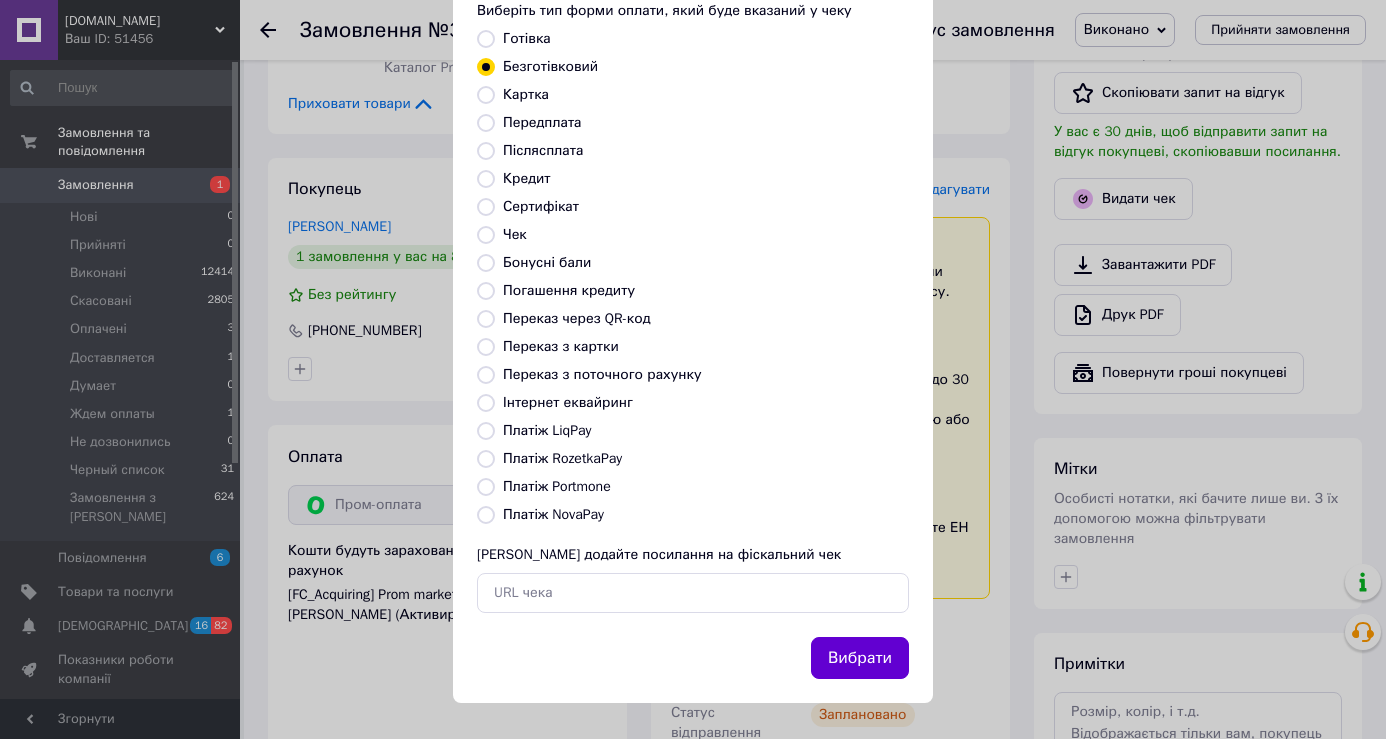 click on "Вибрати" at bounding box center (860, 658) 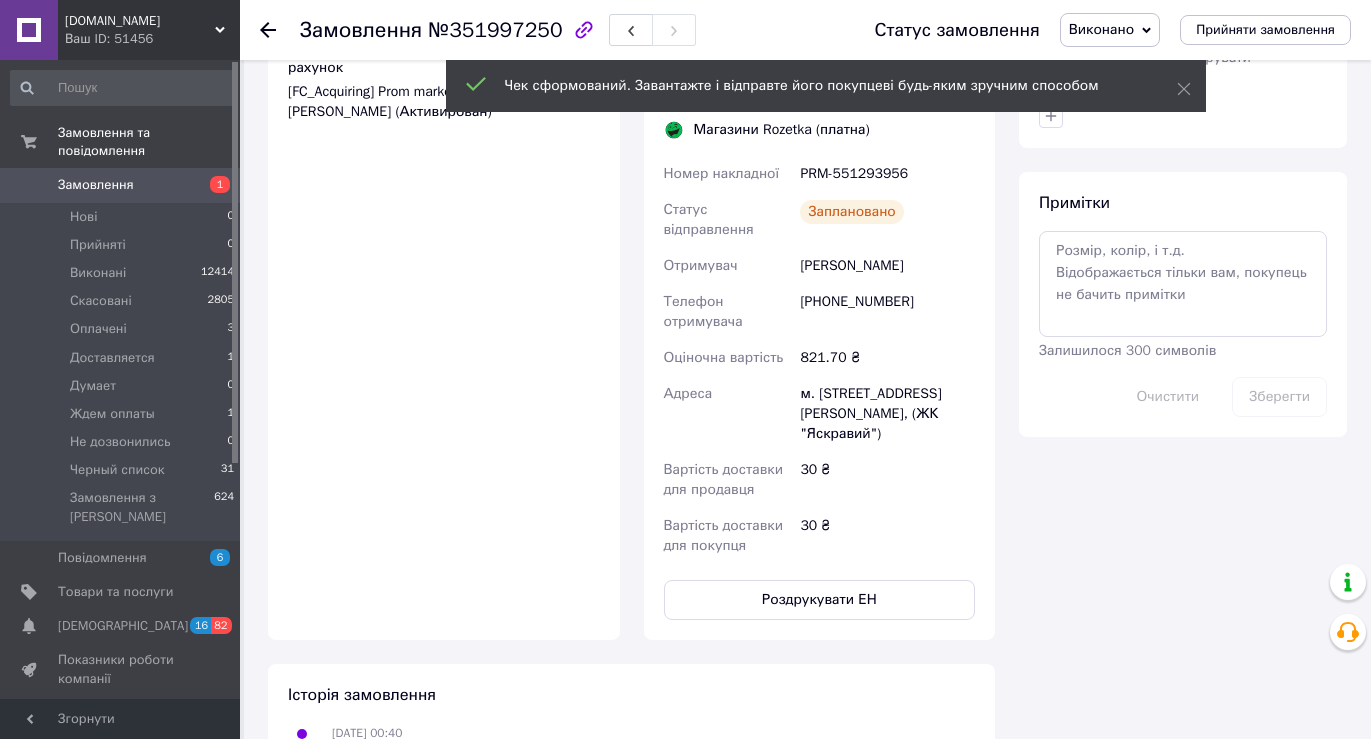 scroll, scrollTop: 1690, scrollLeft: 0, axis: vertical 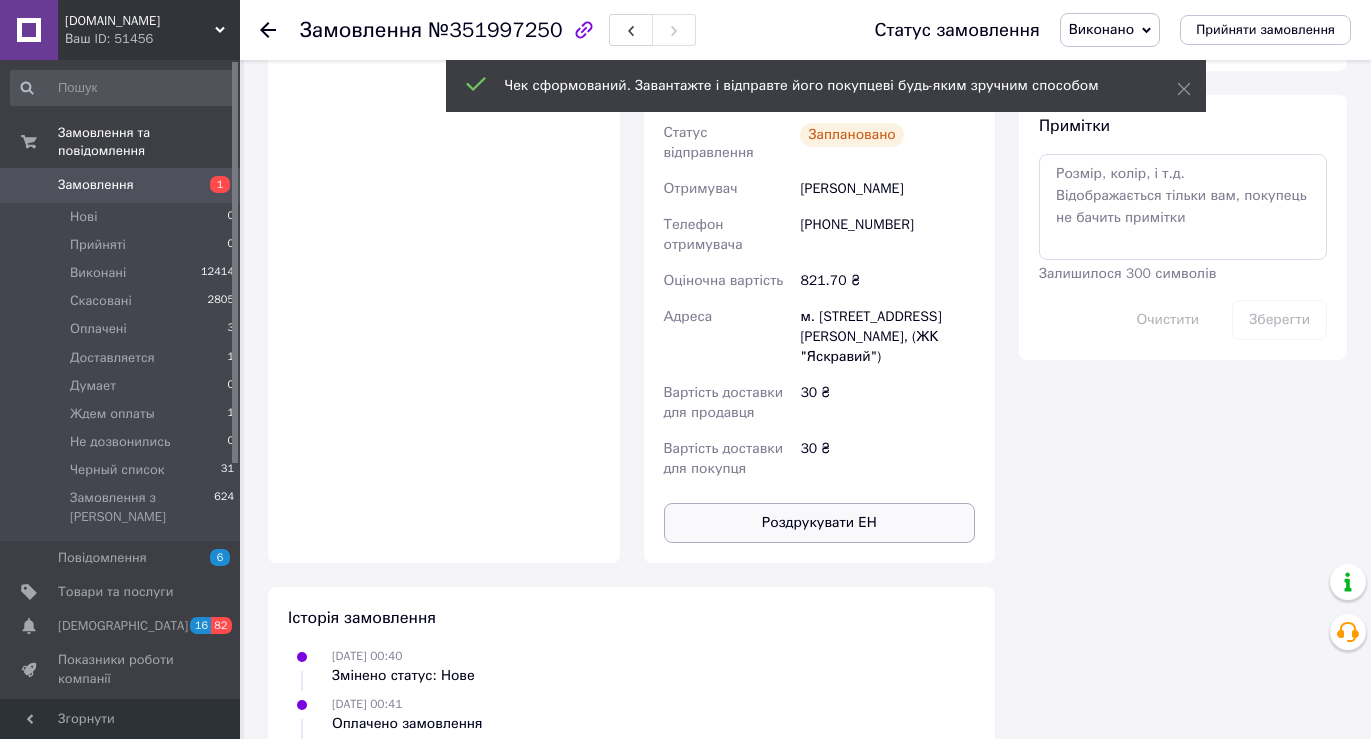 click on "Роздрукувати ЕН" at bounding box center [820, 523] 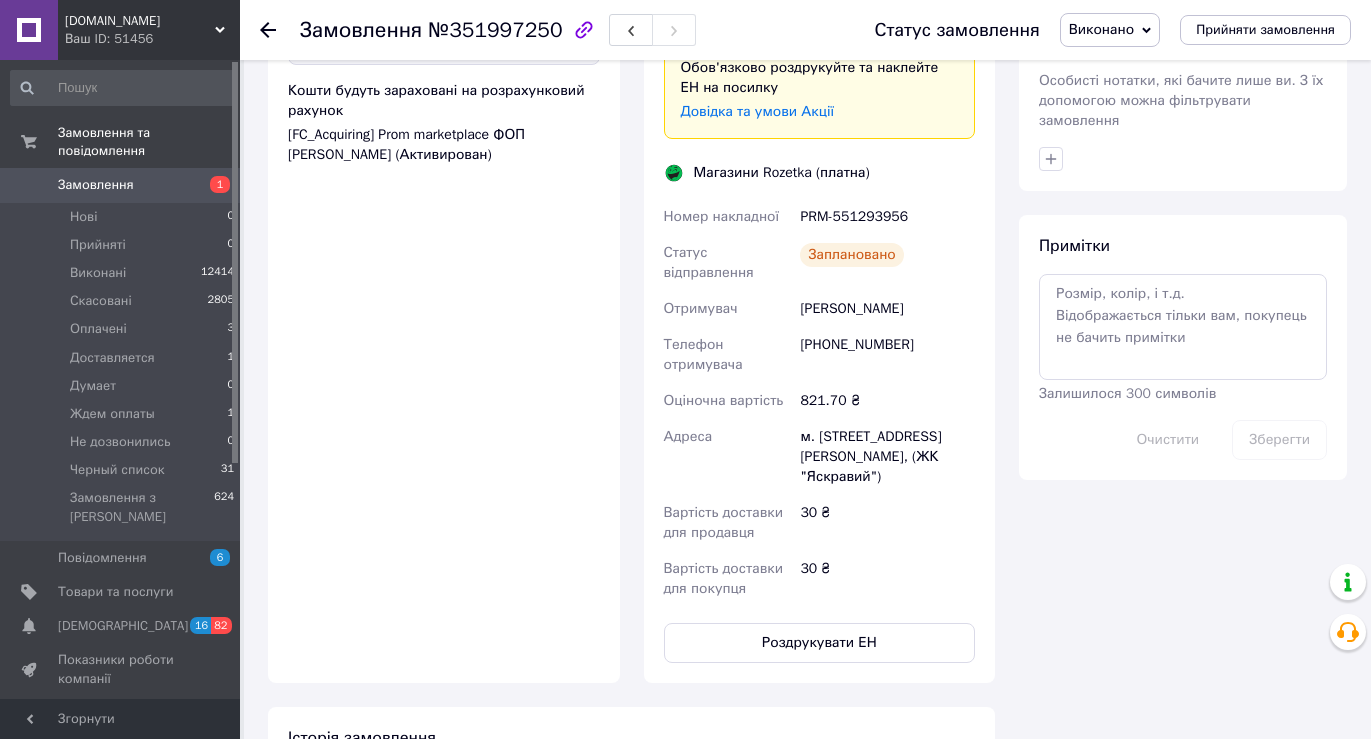 scroll, scrollTop: 1390, scrollLeft: 0, axis: vertical 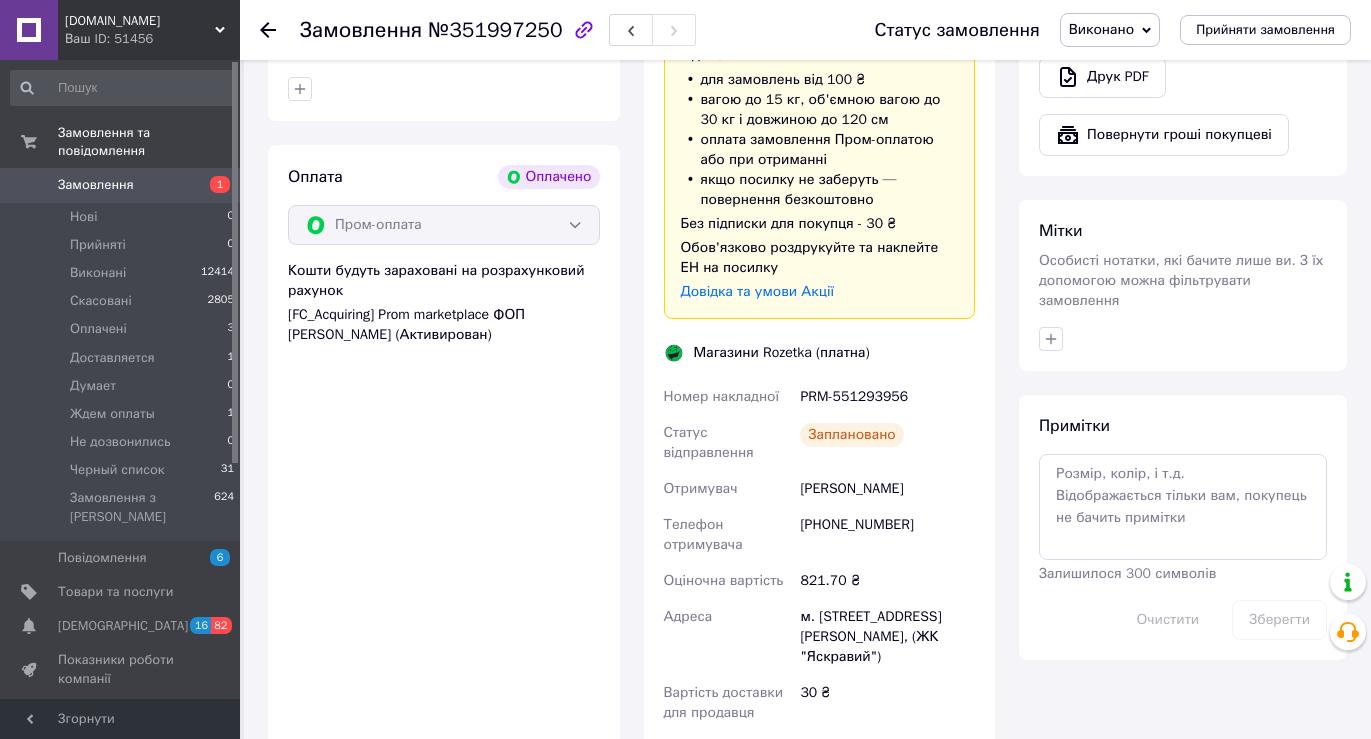 click on "Замовлення" at bounding box center [96, 185] 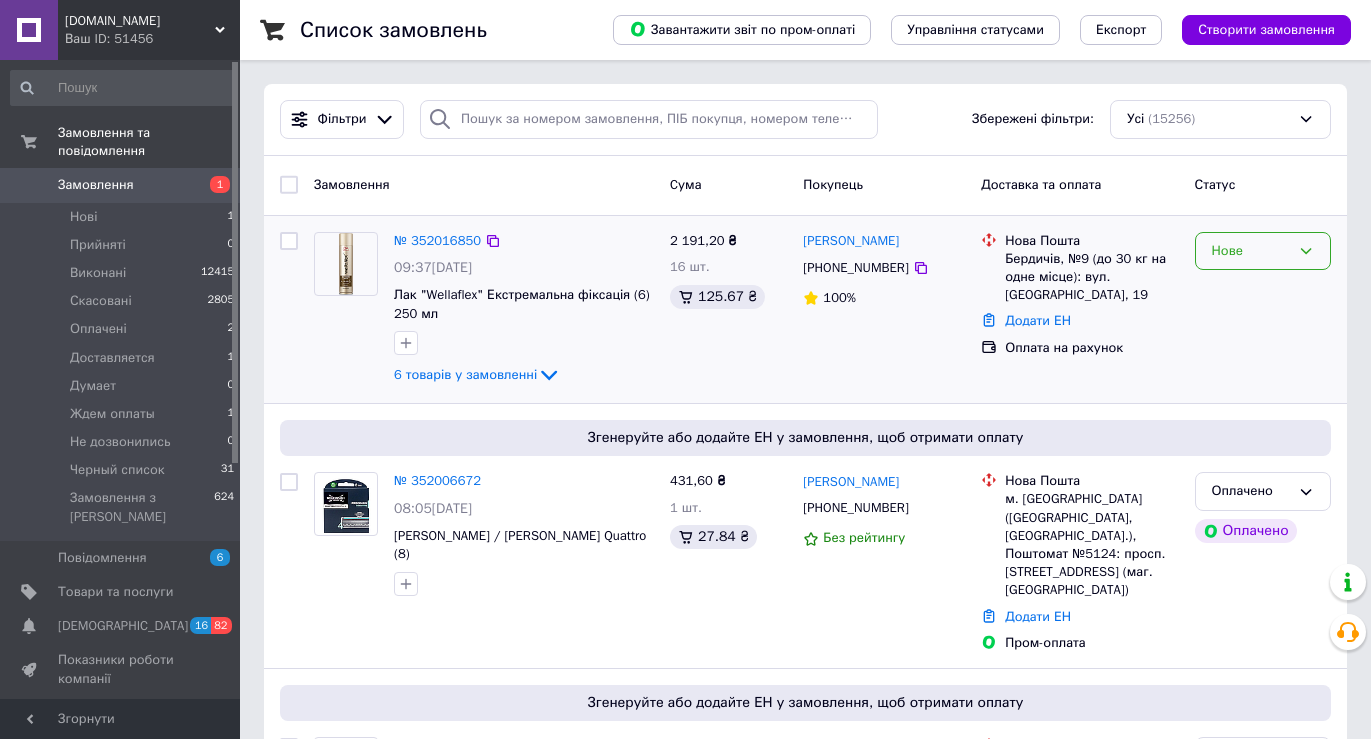 click on "Нове" at bounding box center (1263, 251) 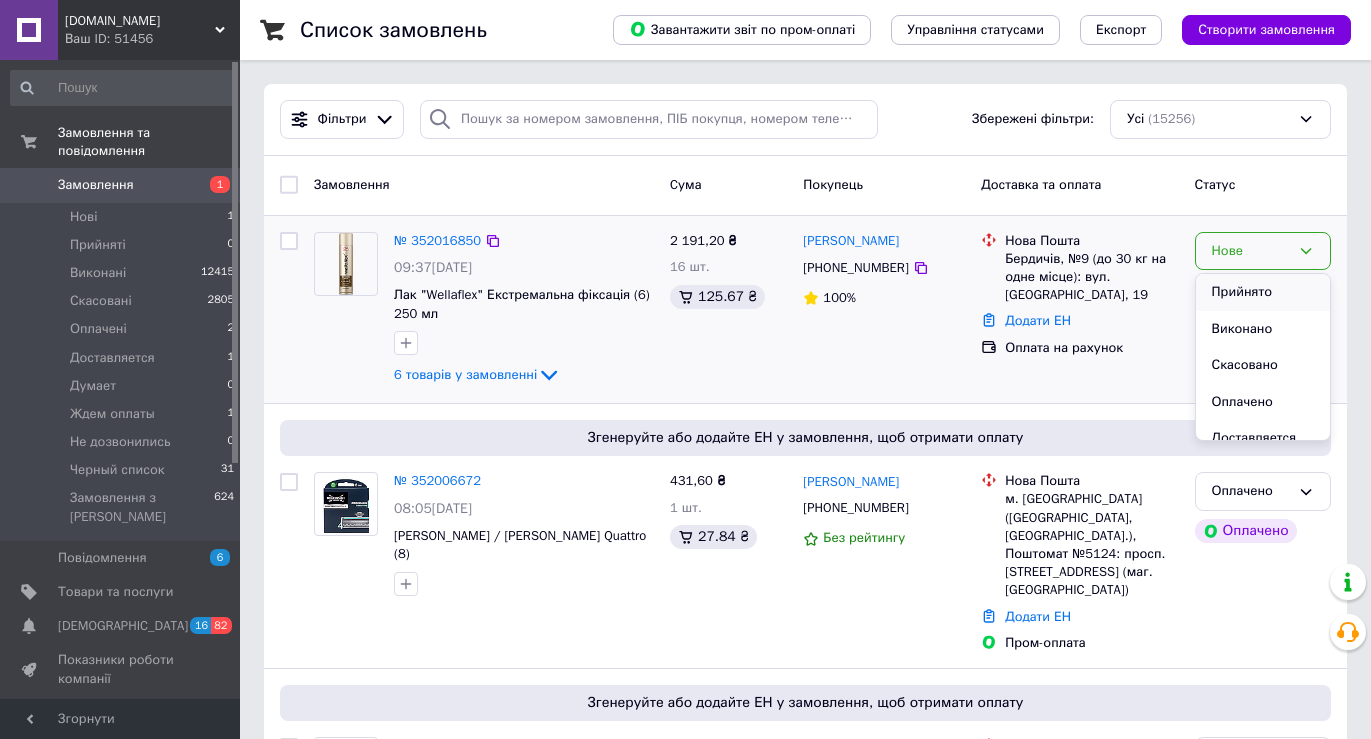 click on "Прийнято" at bounding box center (1263, 292) 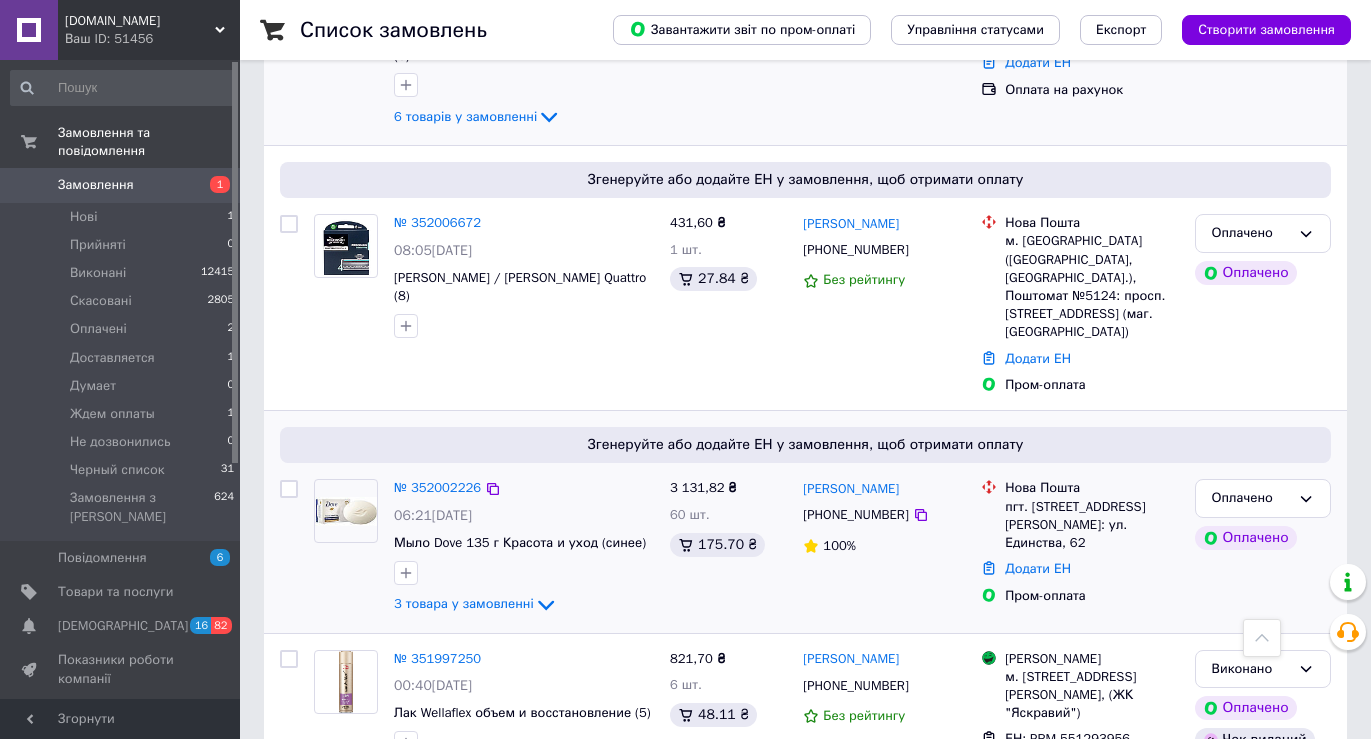 scroll, scrollTop: 300, scrollLeft: 0, axis: vertical 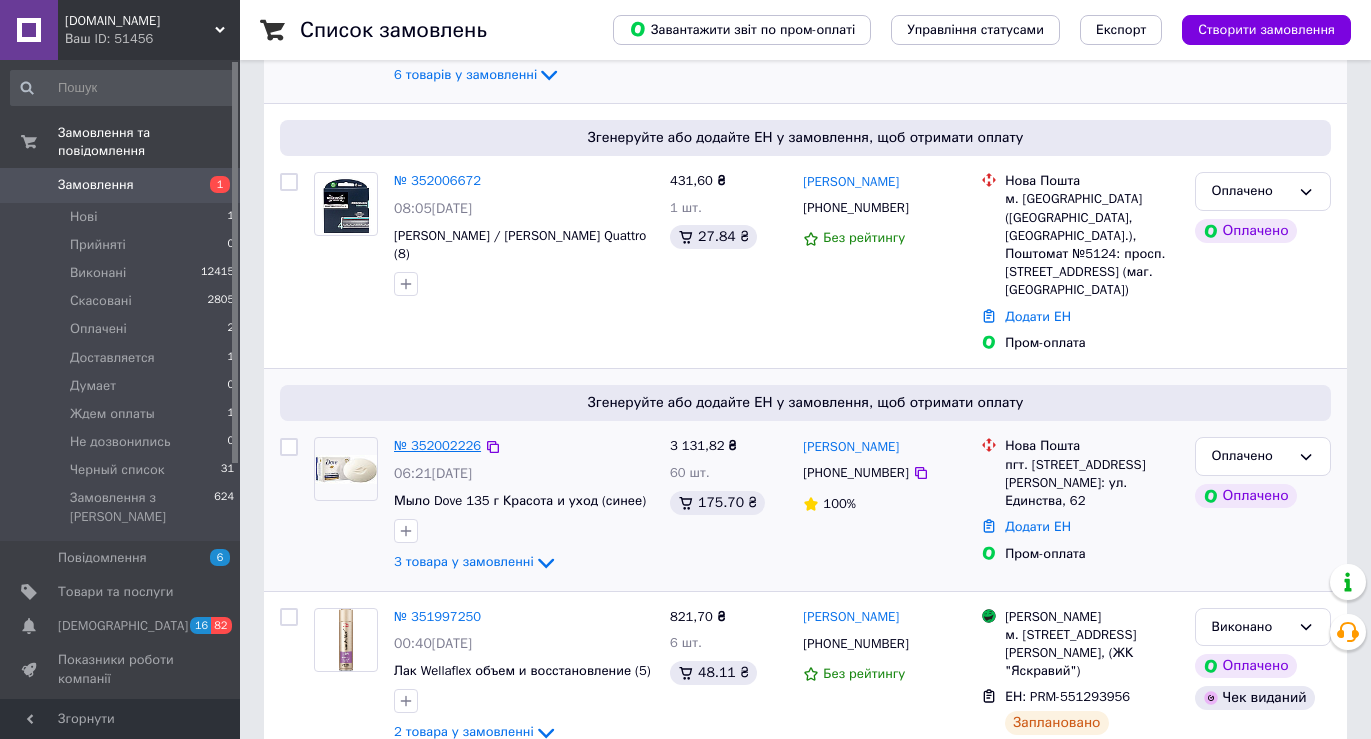 click on "№ 352002226" at bounding box center [437, 445] 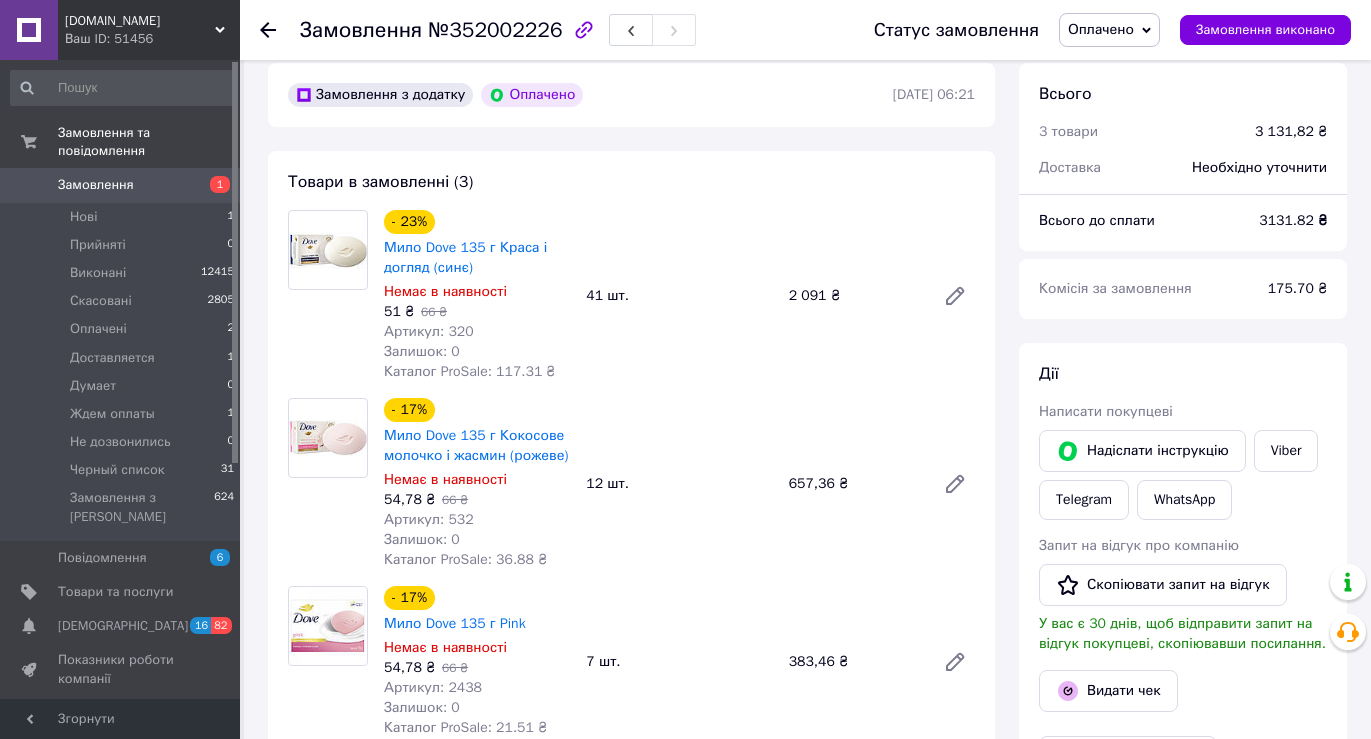 scroll, scrollTop: 558, scrollLeft: 0, axis: vertical 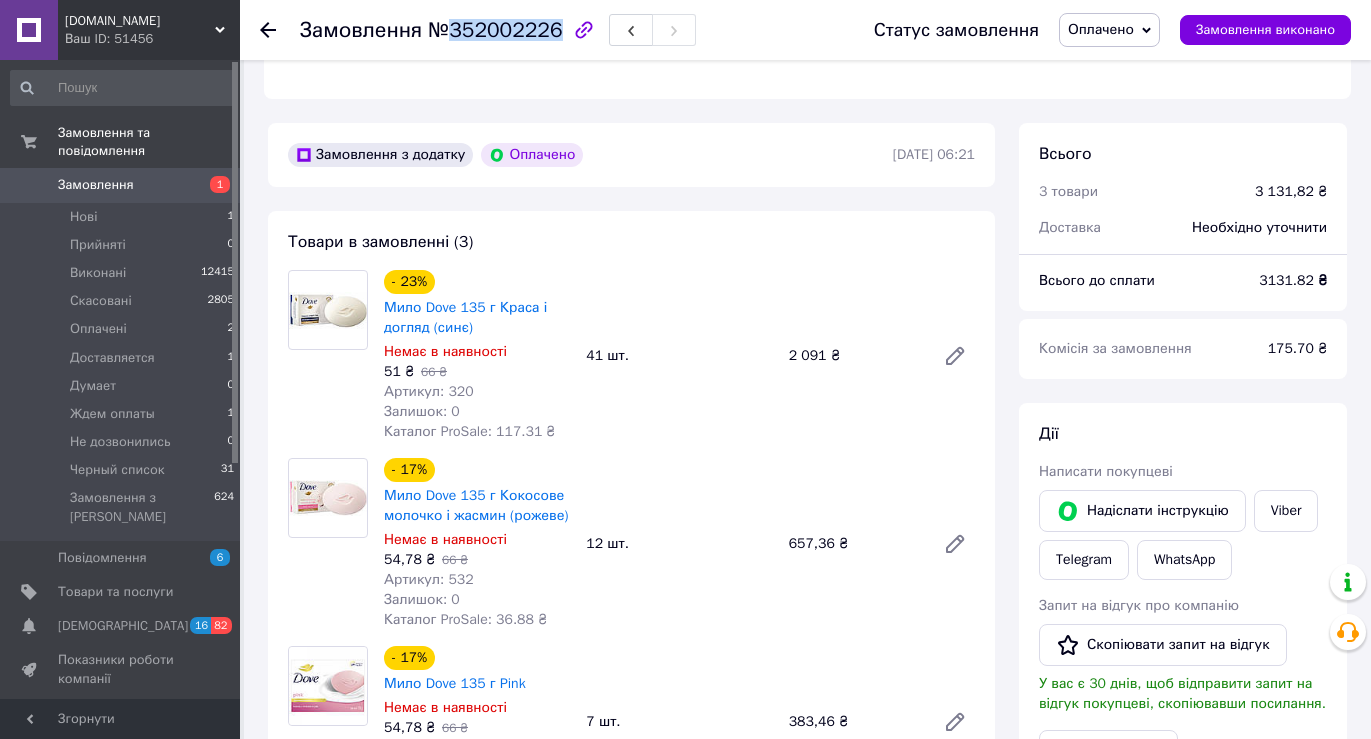 drag, startPoint x: 446, startPoint y: 30, endPoint x: 545, endPoint y: 30, distance: 99 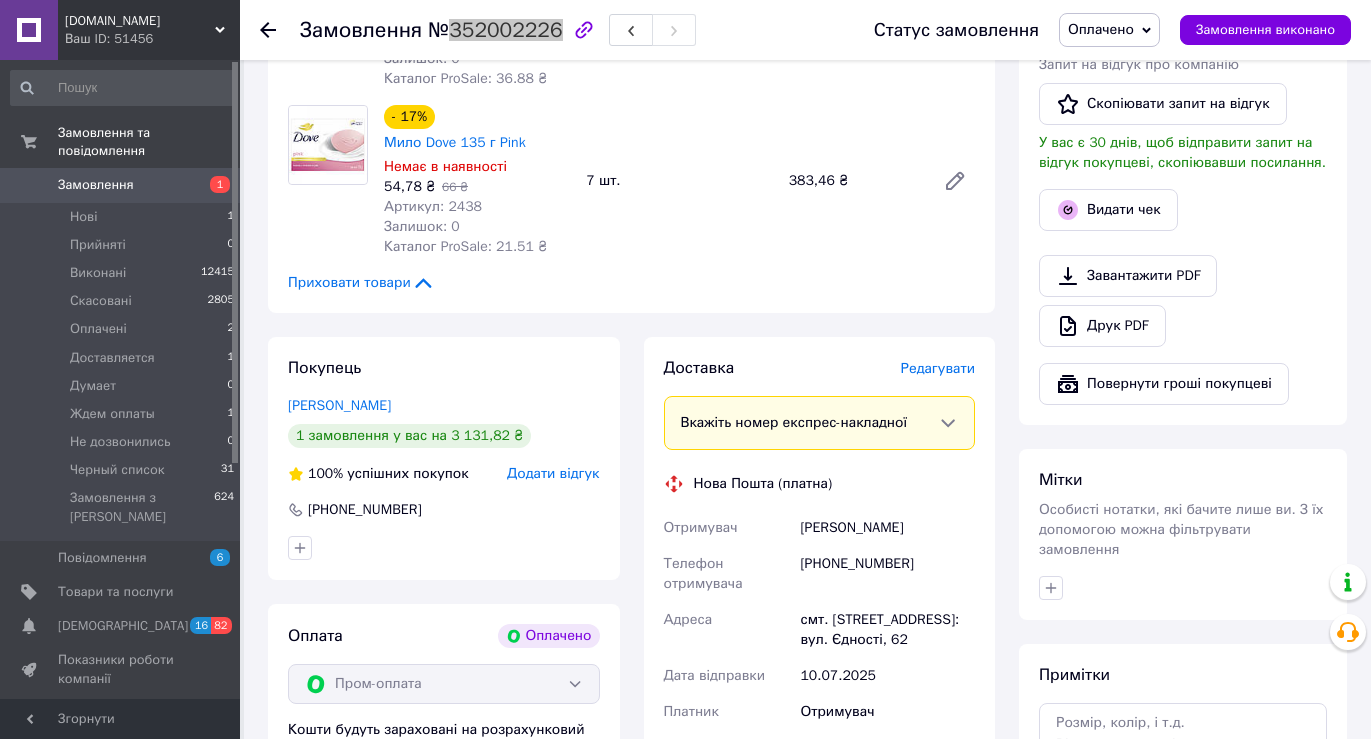 scroll, scrollTop: 1258, scrollLeft: 0, axis: vertical 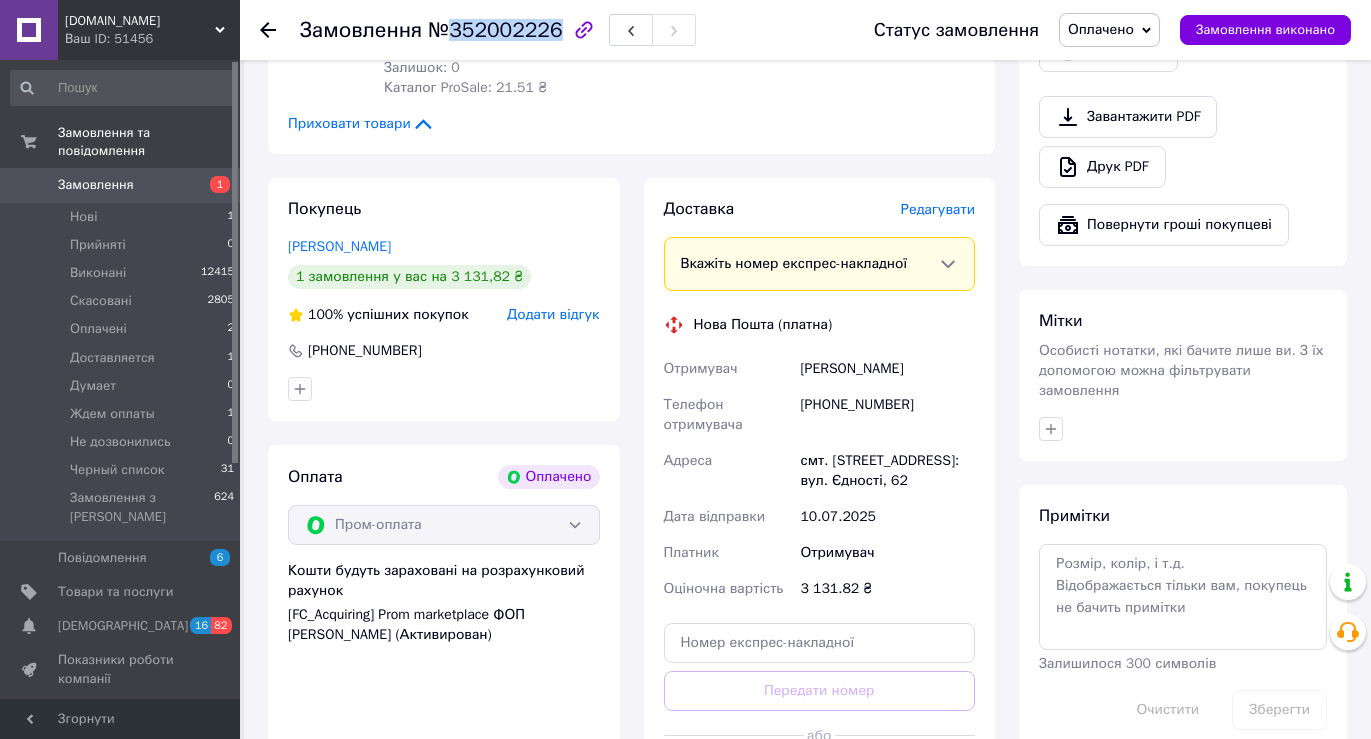 drag, startPoint x: 802, startPoint y: 328, endPoint x: 924, endPoint y: 332, distance: 122.06556 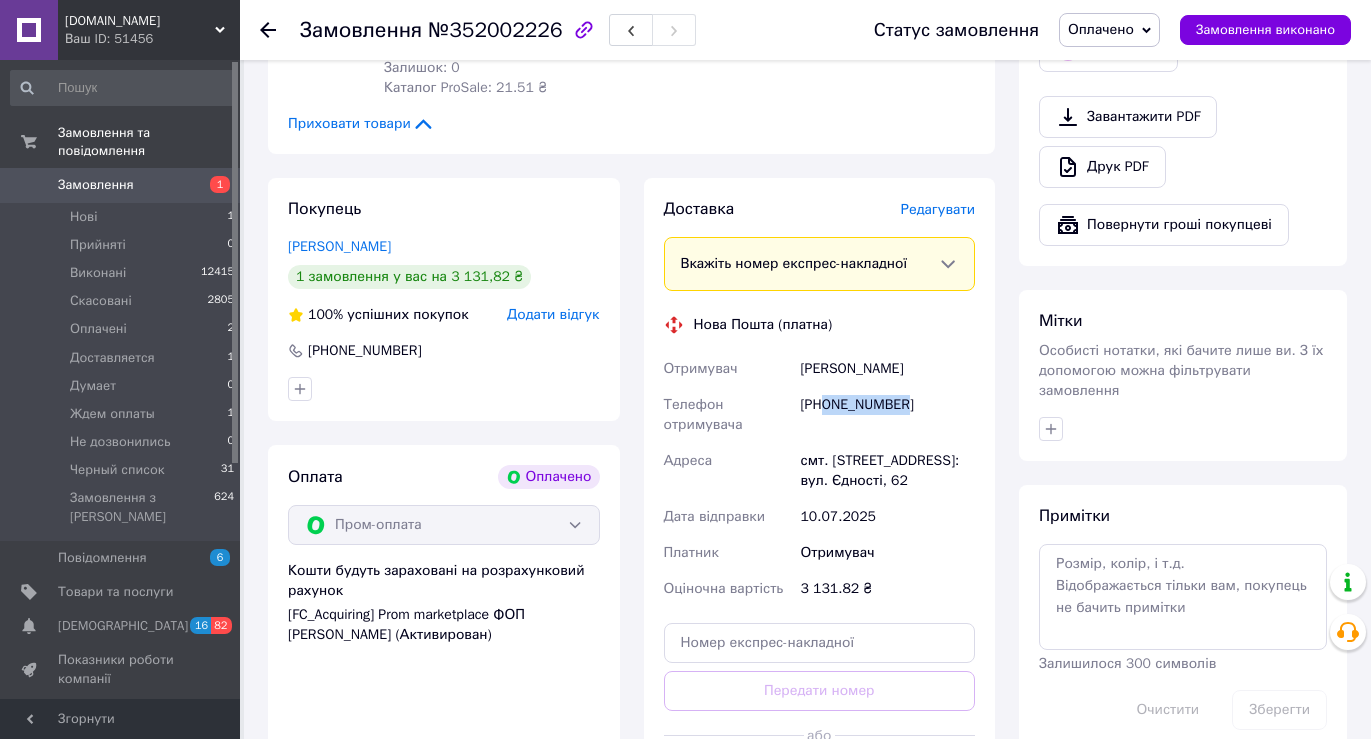 drag, startPoint x: 829, startPoint y: 365, endPoint x: 947, endPoint y: 374, distance: 118.34272 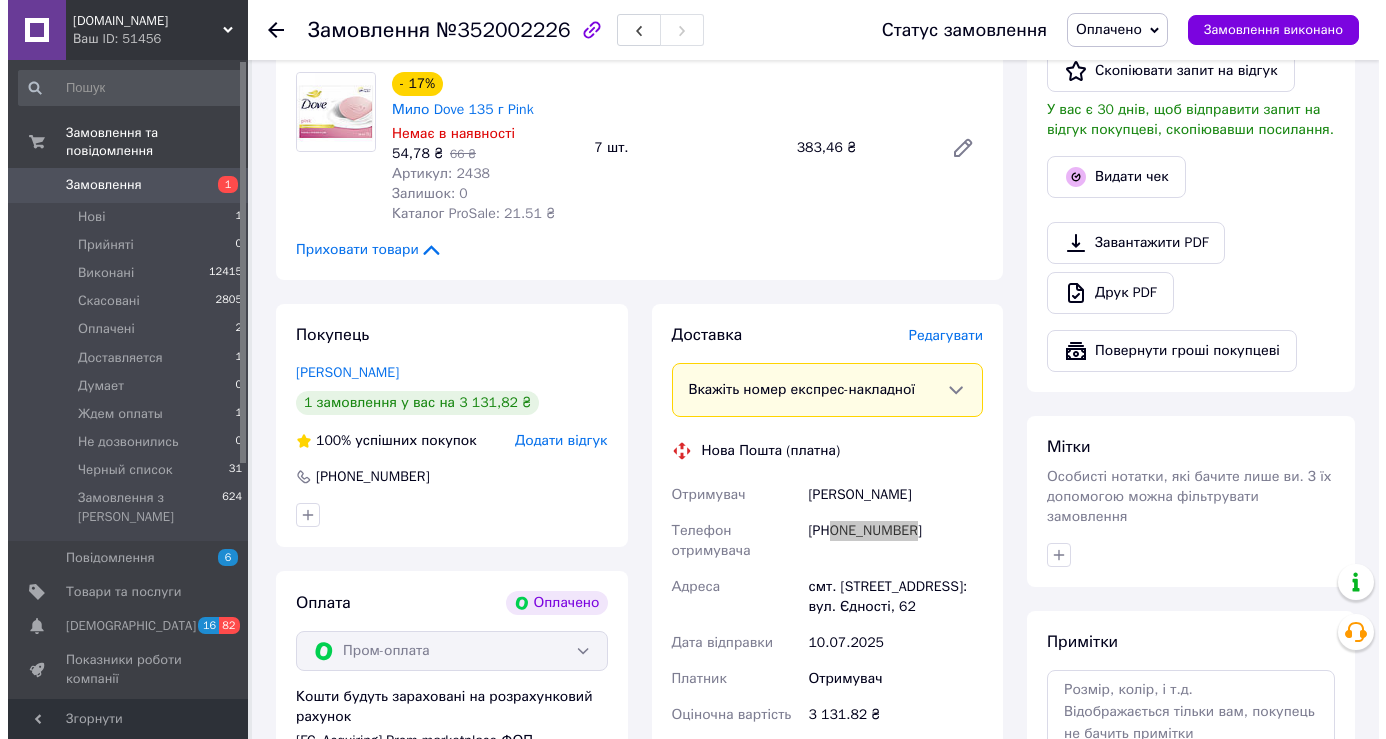 scroll, scrollTop: 1058, scrollLeft: 0, axis: vertical 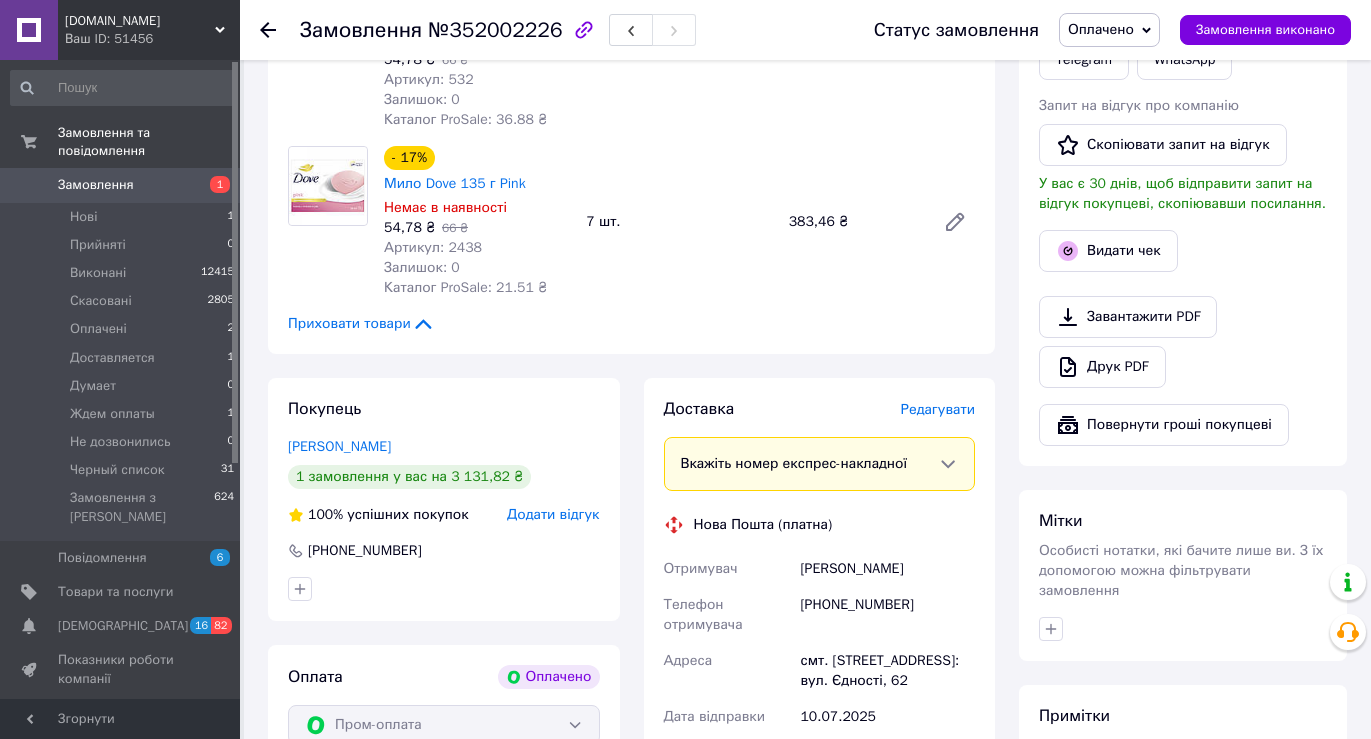 click on "Редагувати" at bounding box center [938, 409] 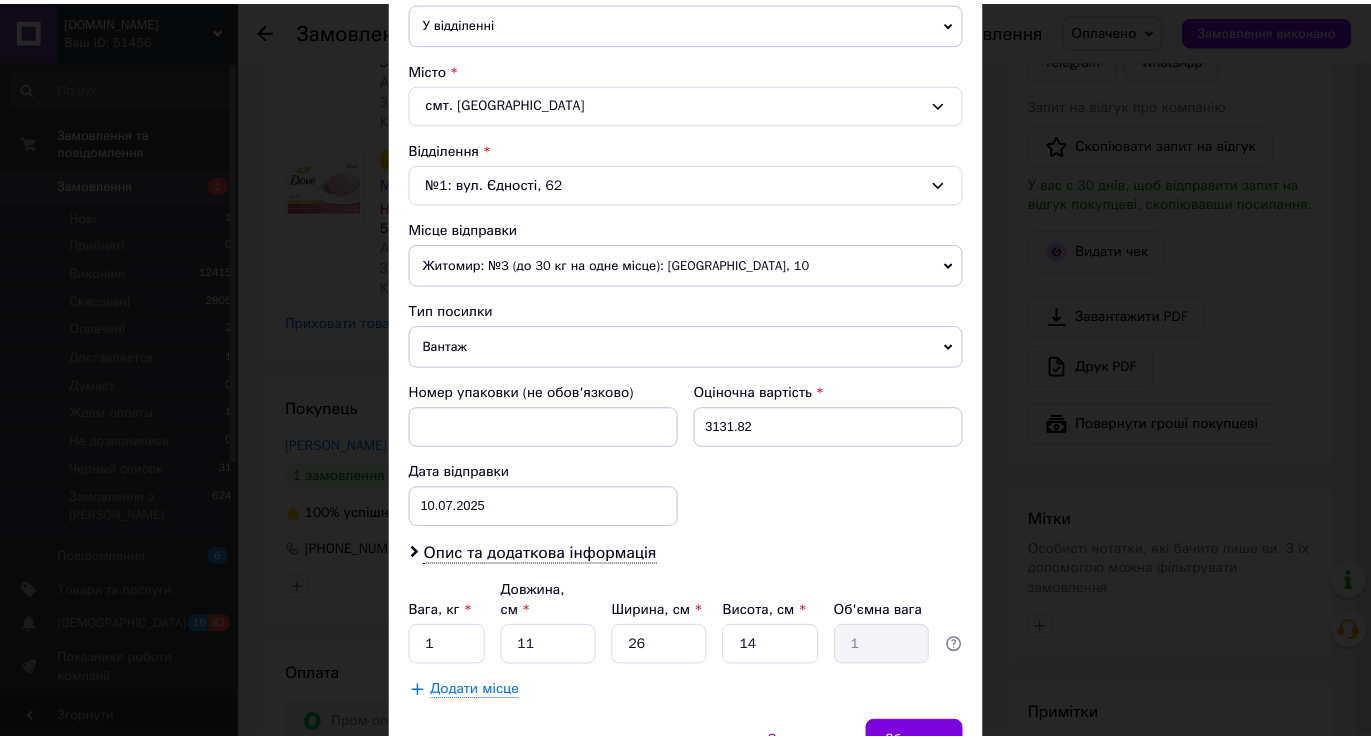 scroll, scrollTop: 589, scrollLeft: 0, axis: vertical 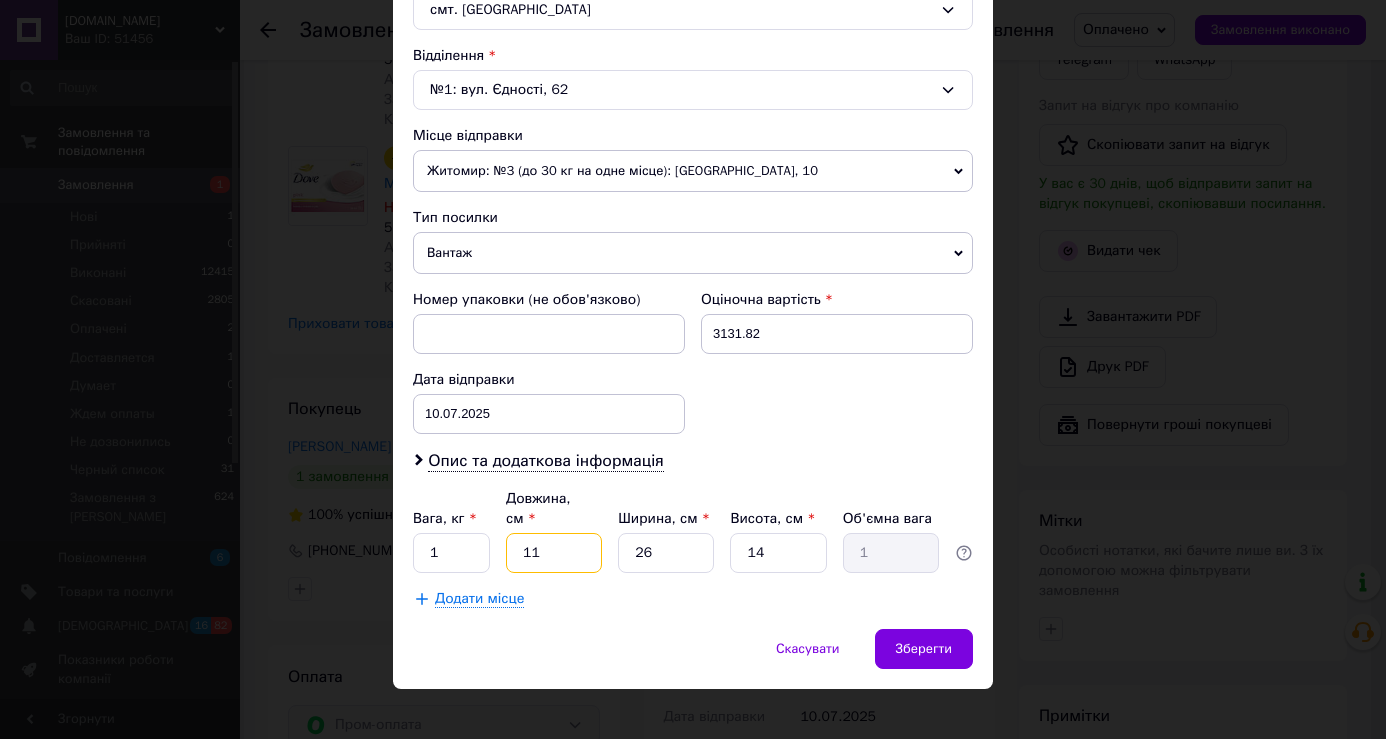 drag, startPoint x: 521, startPoint y: 534, endPoint x: 534, endPoint y: 534, distance: 13 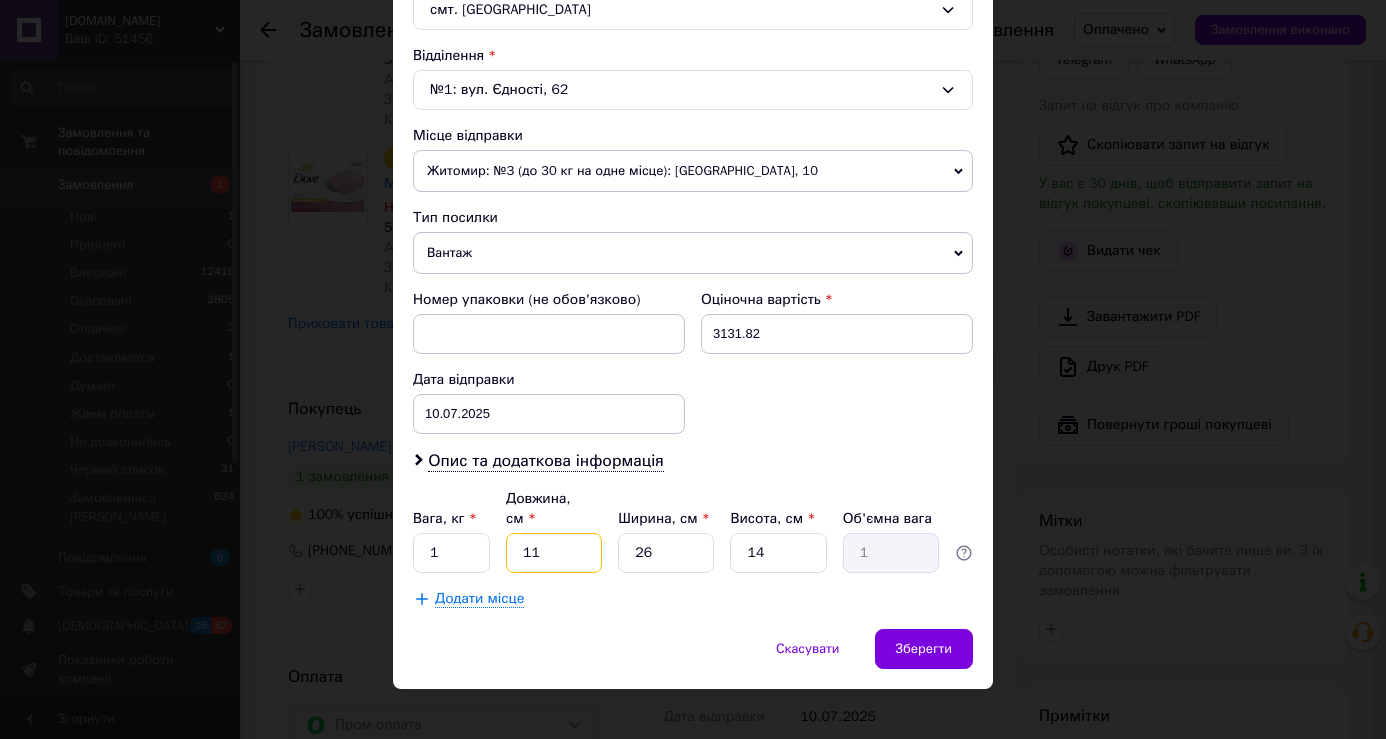 type on "3" 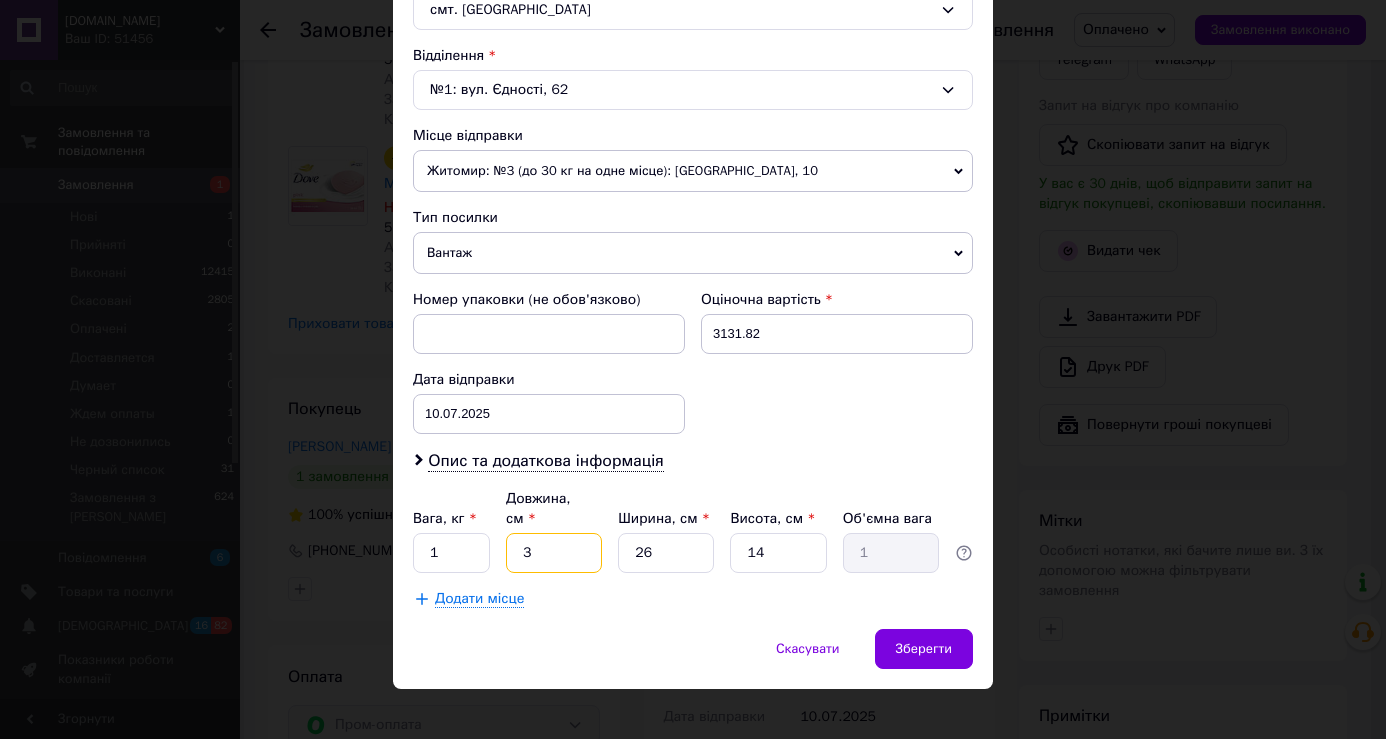 type on "0.27" 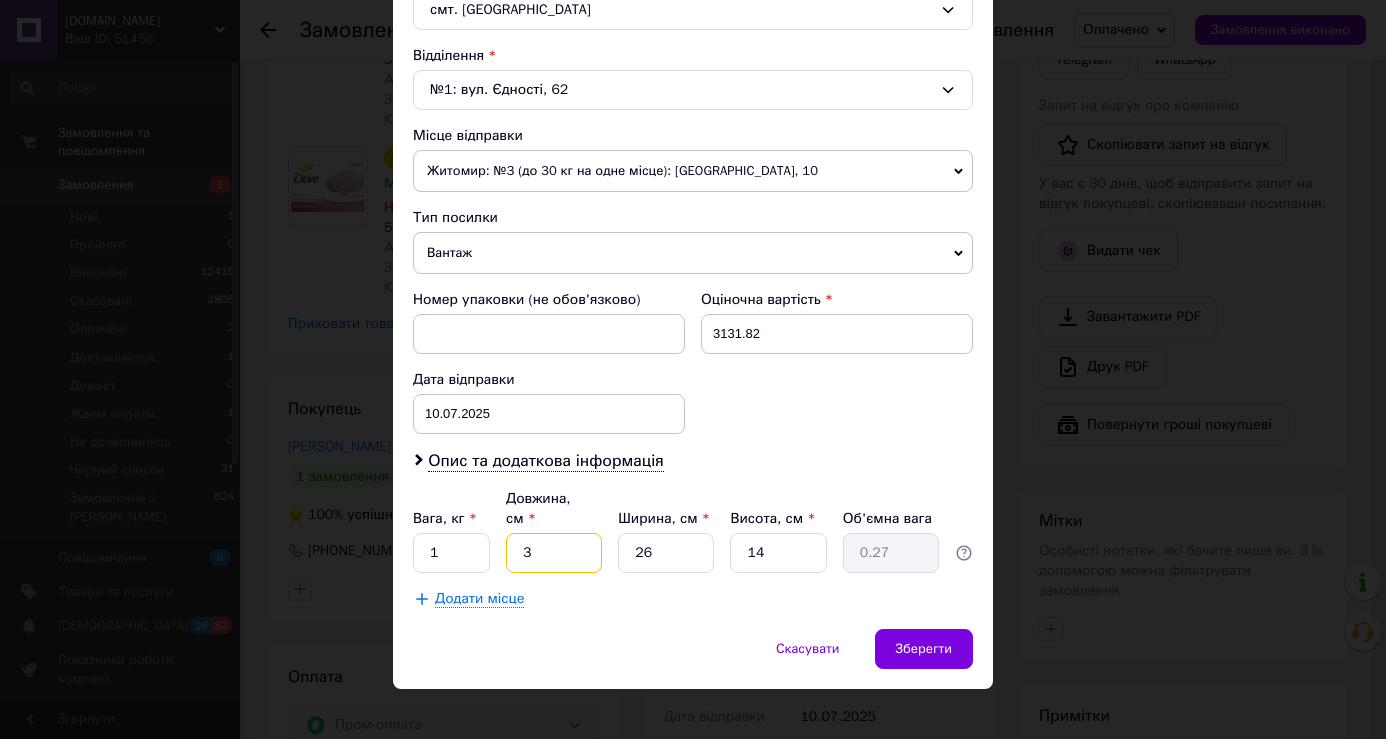 type on "32" 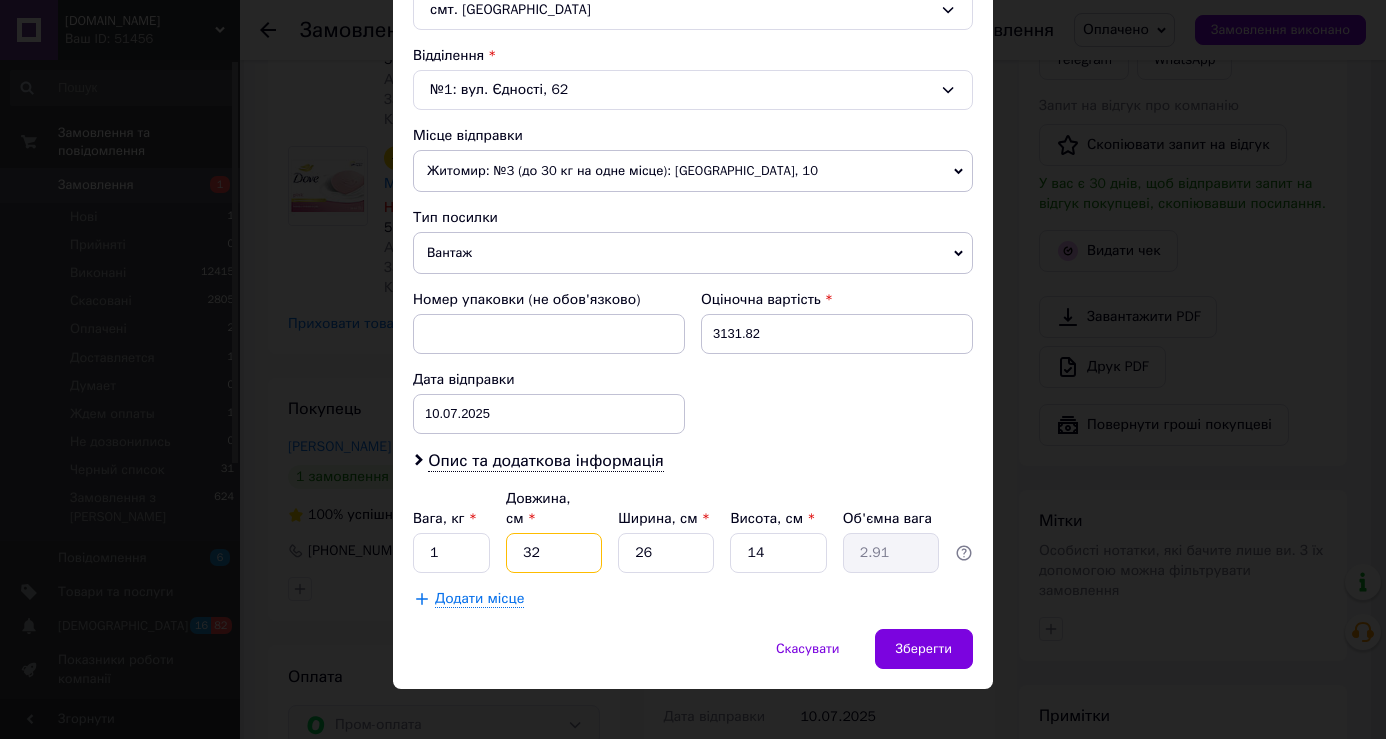 type on "32" 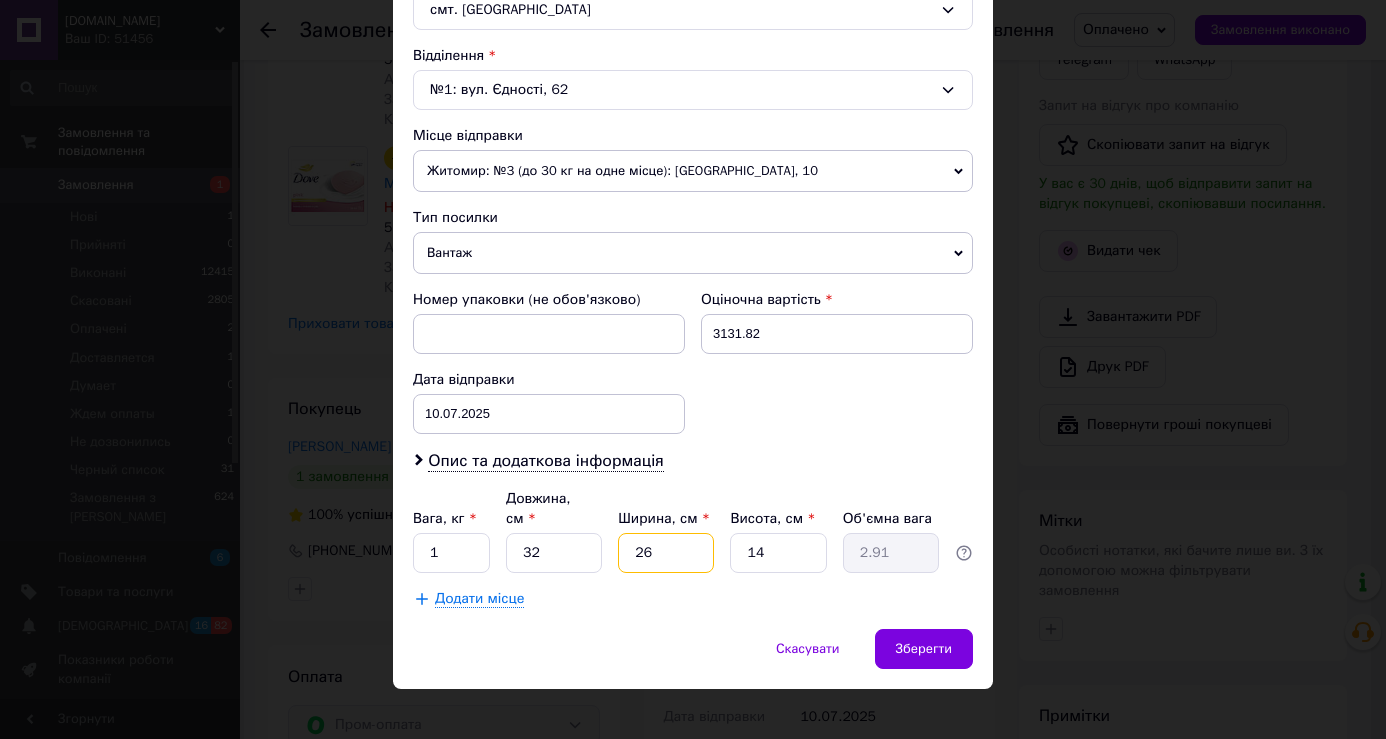 drag, startPoint x: 624, startPoint y: 524, endPoint x: 656, endPoint y: 536, distance: 34.176014 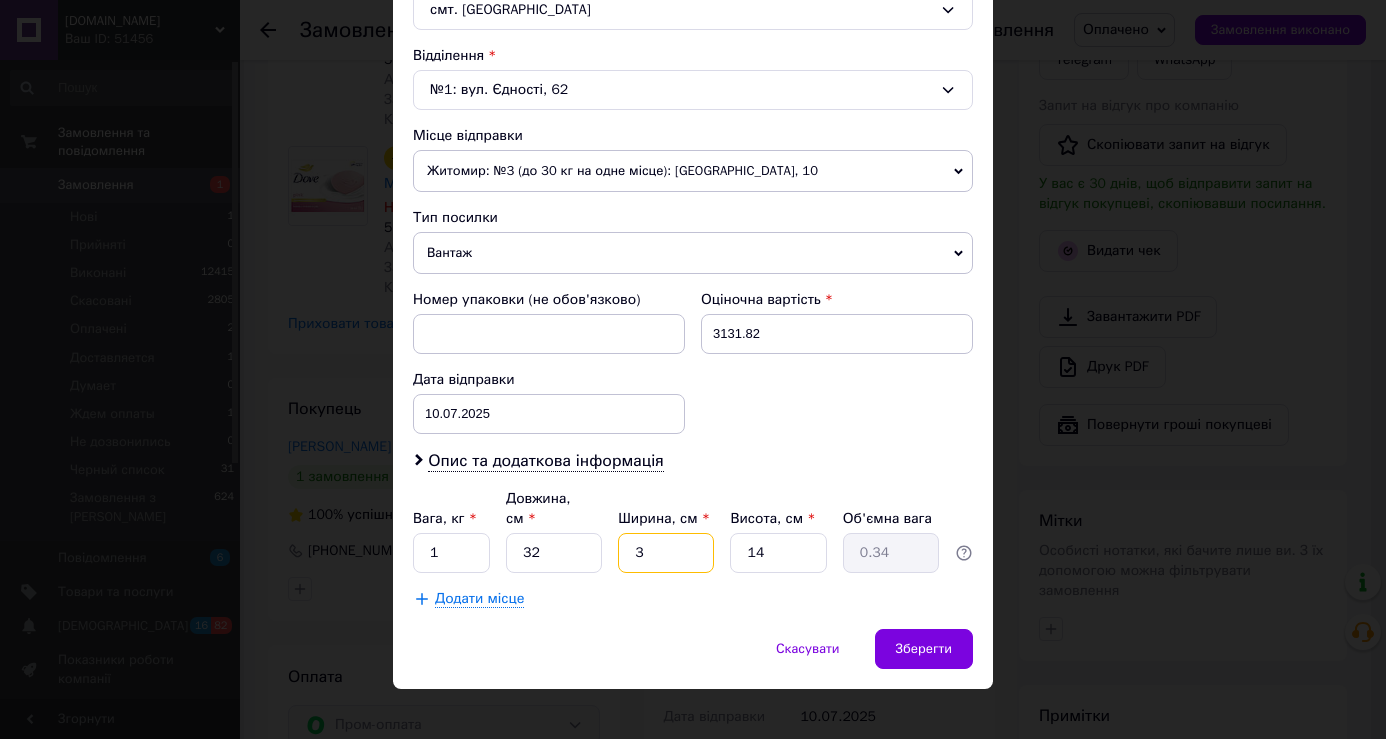 type on "37" 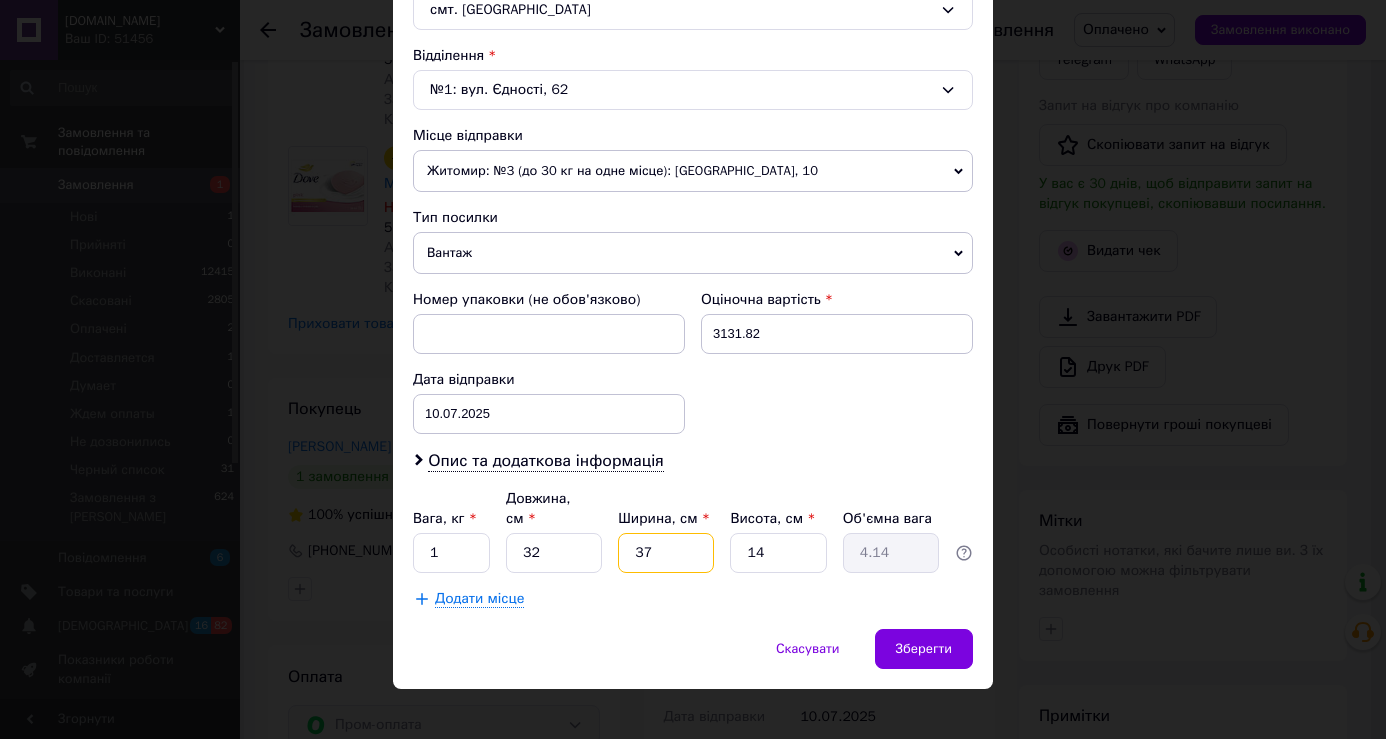 type on "37" 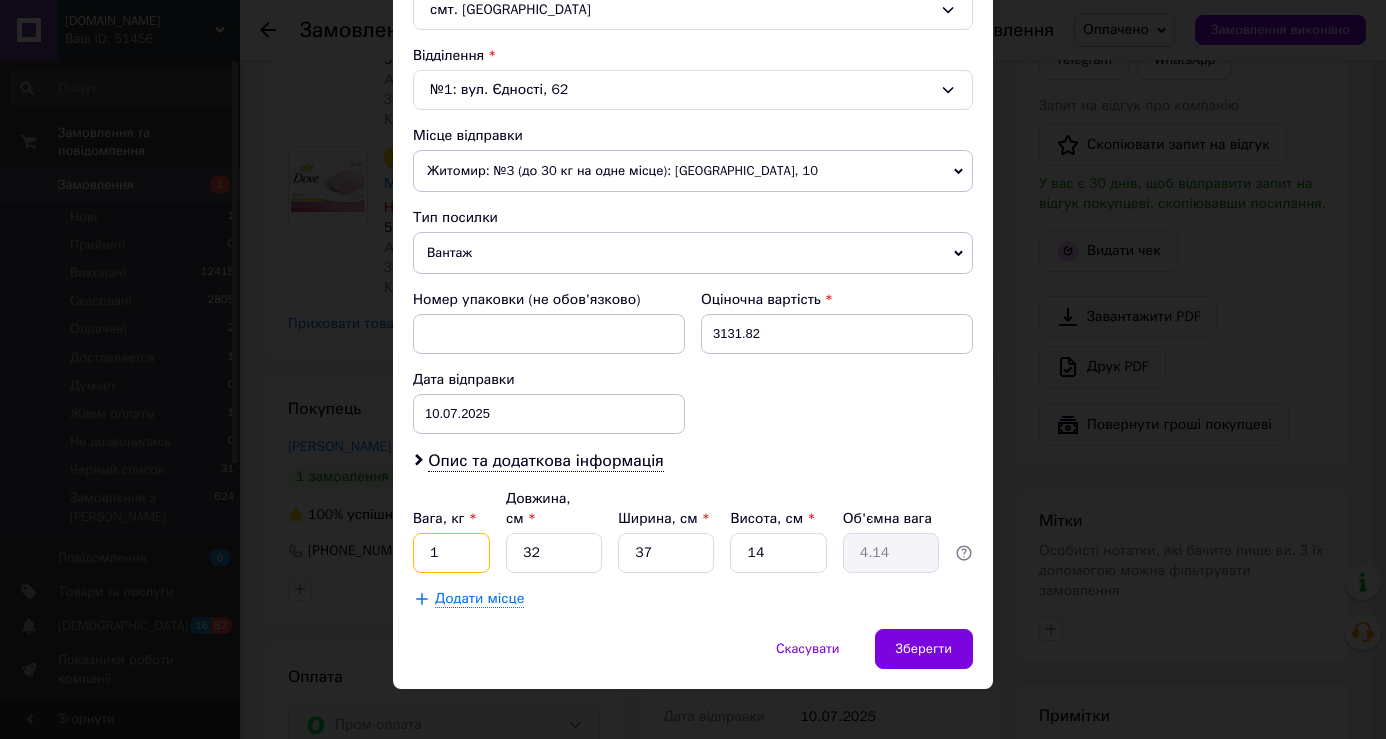 drag, startPoint x: 428, startPoint y: 534, endPoint x: 439, endPoint y: 532, distance: 11.18034 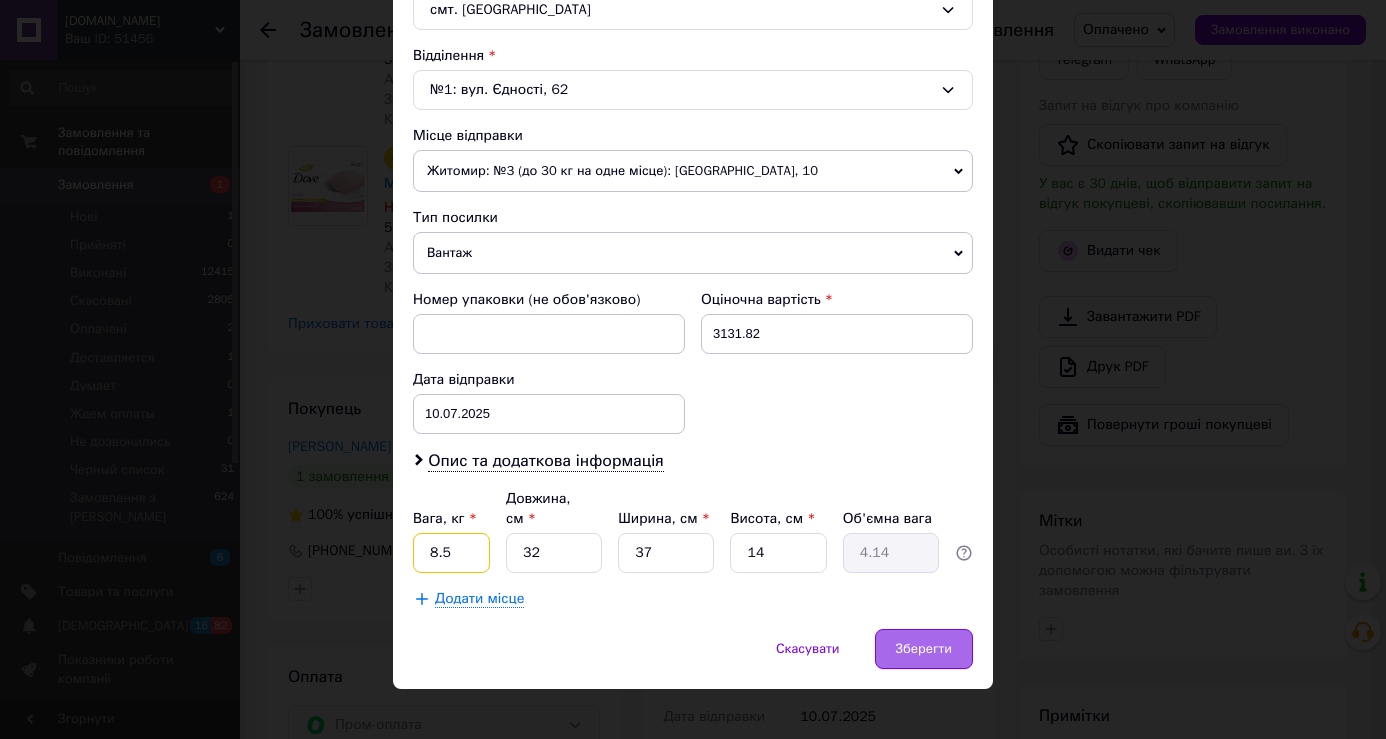type on "8.5" 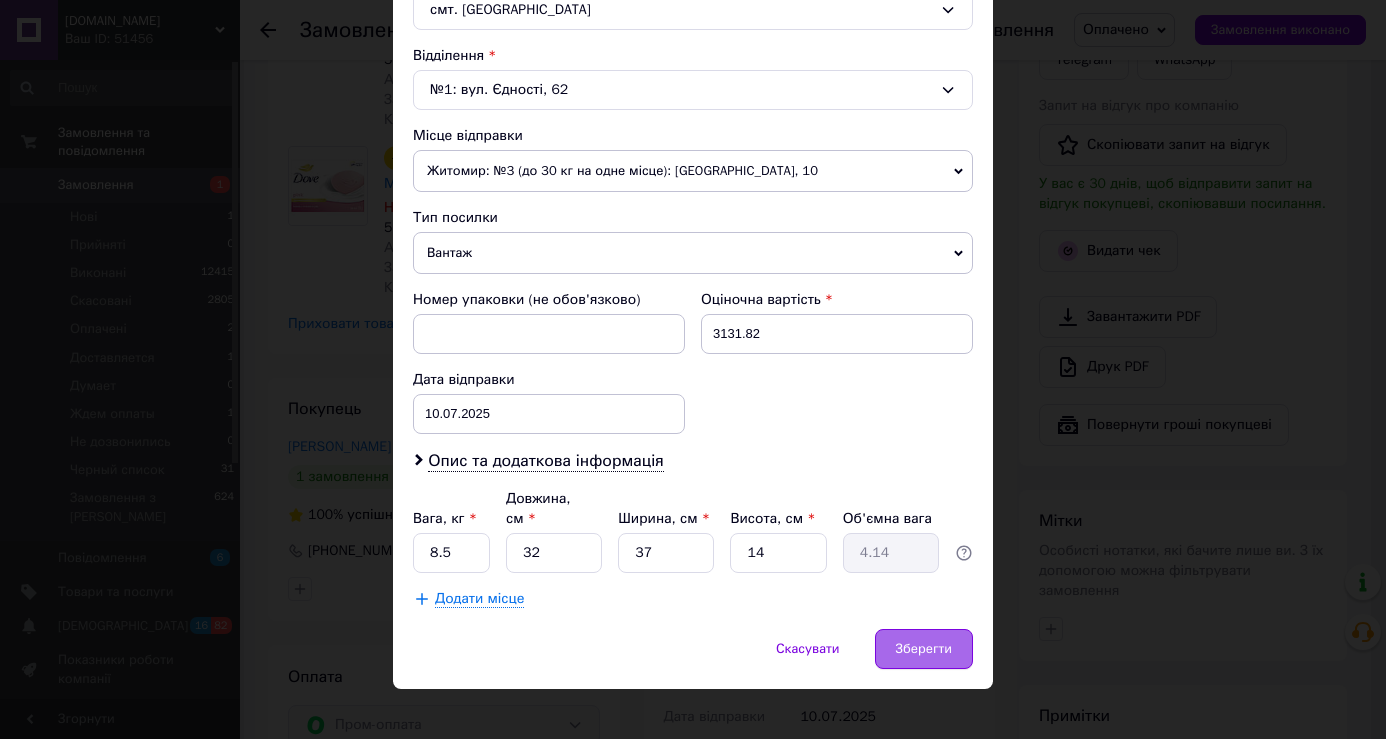 click on "Зберегти" at bounding box center [924, 649] 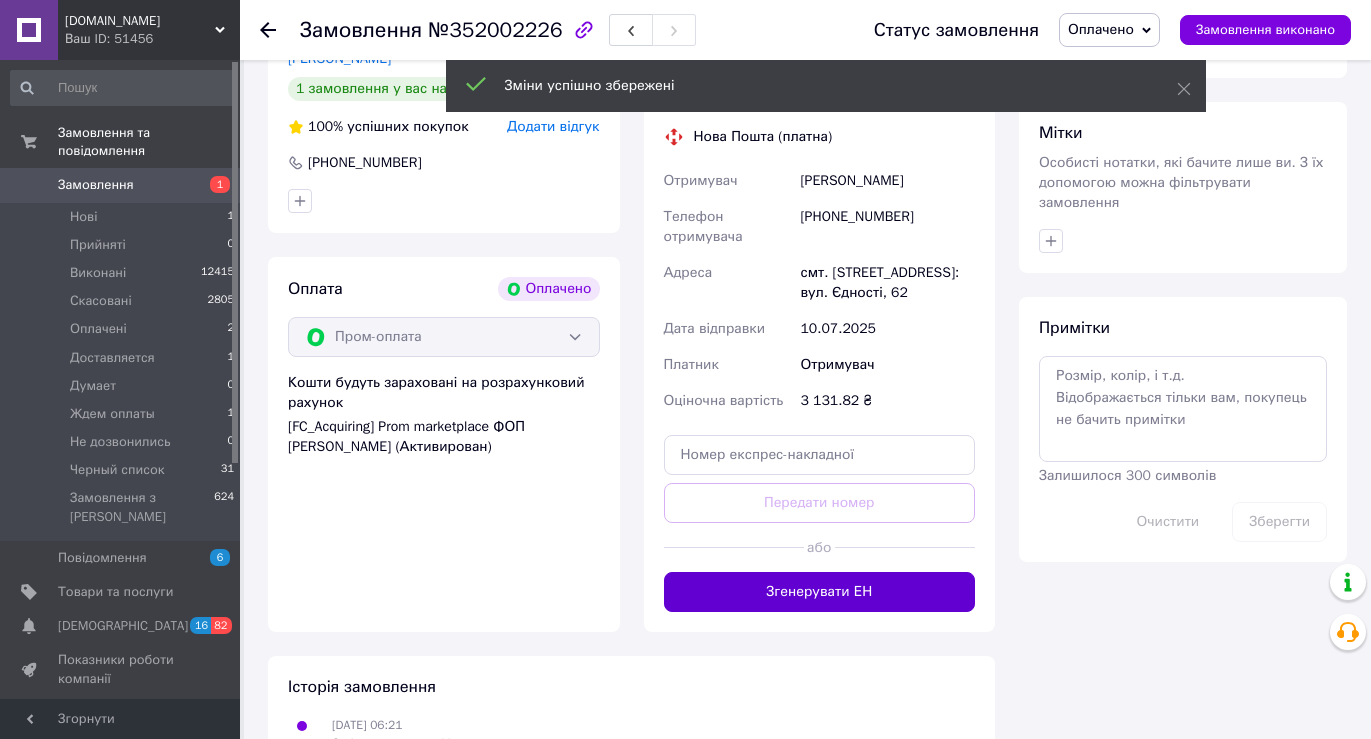 scroll, scrollTop: 1458, scrollLeft: 0, axis: vertical 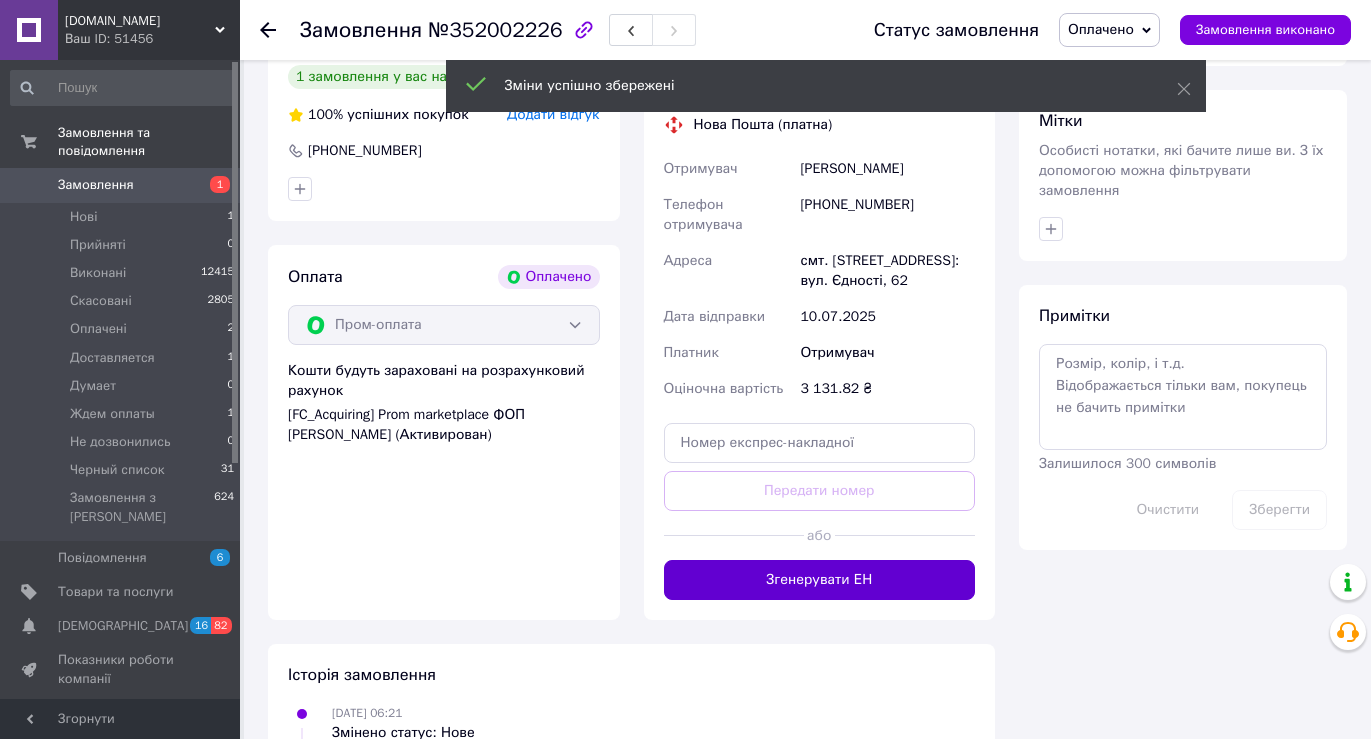 click on "Згенерувати ЕН" at bounding box center (820, 580) 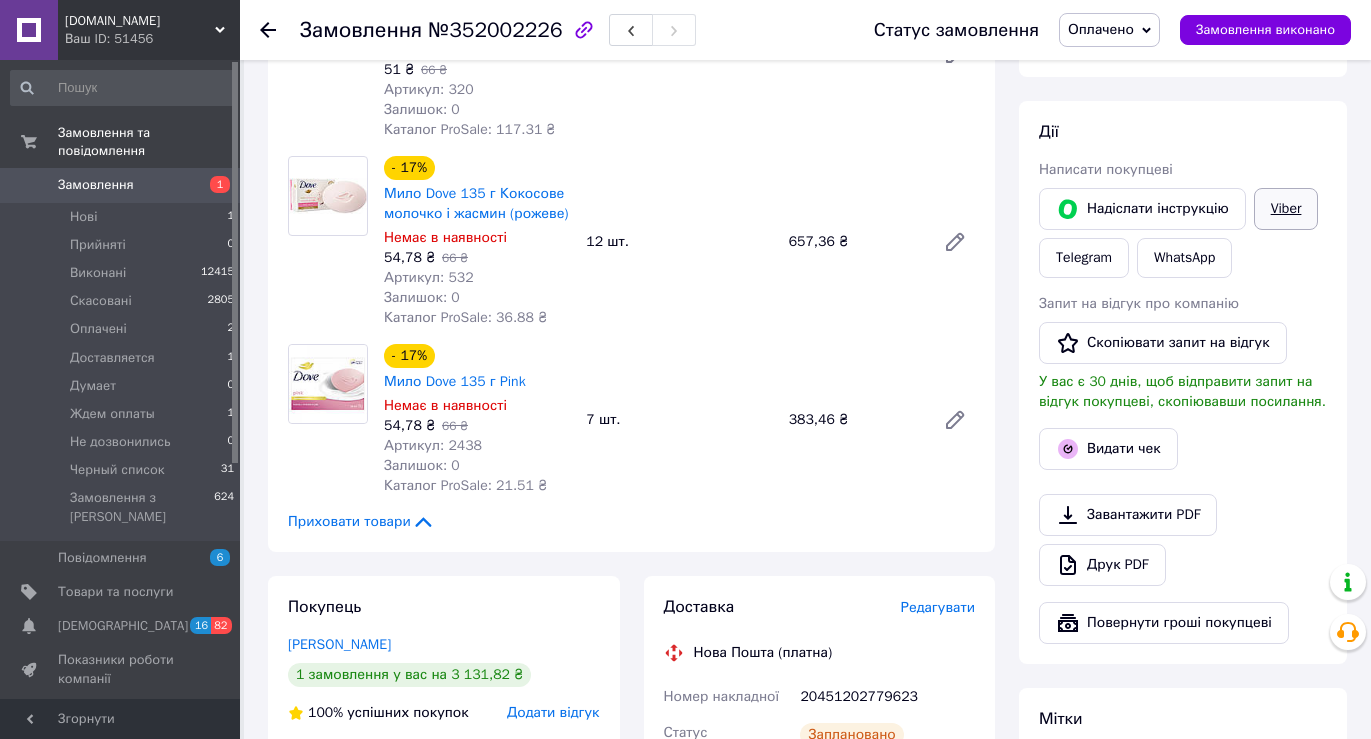 scroll, scrollTop: 858, scrollLeft: 0, axis: vertical 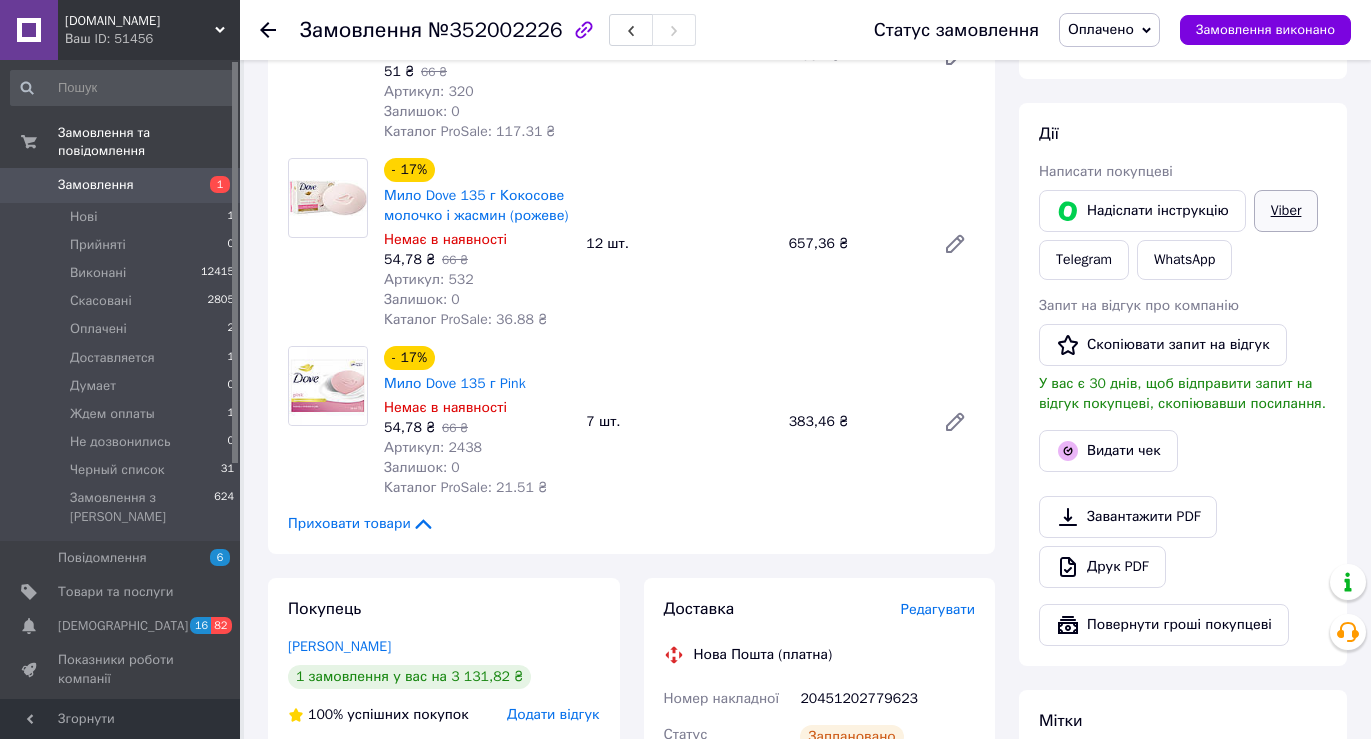 click on "Viber" at bounding box center (1286, 211) 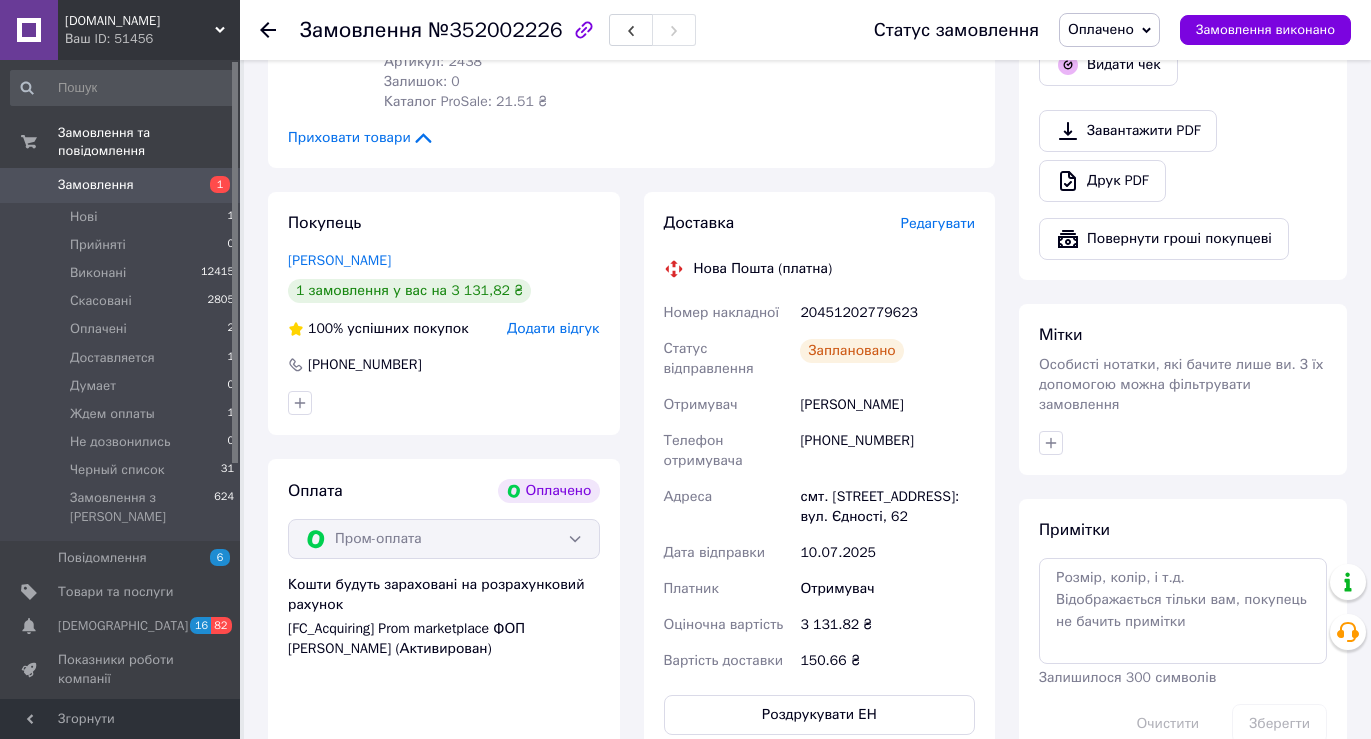 scroll, scrollTop: 1258, scrollLeft: 0, axis: vertical 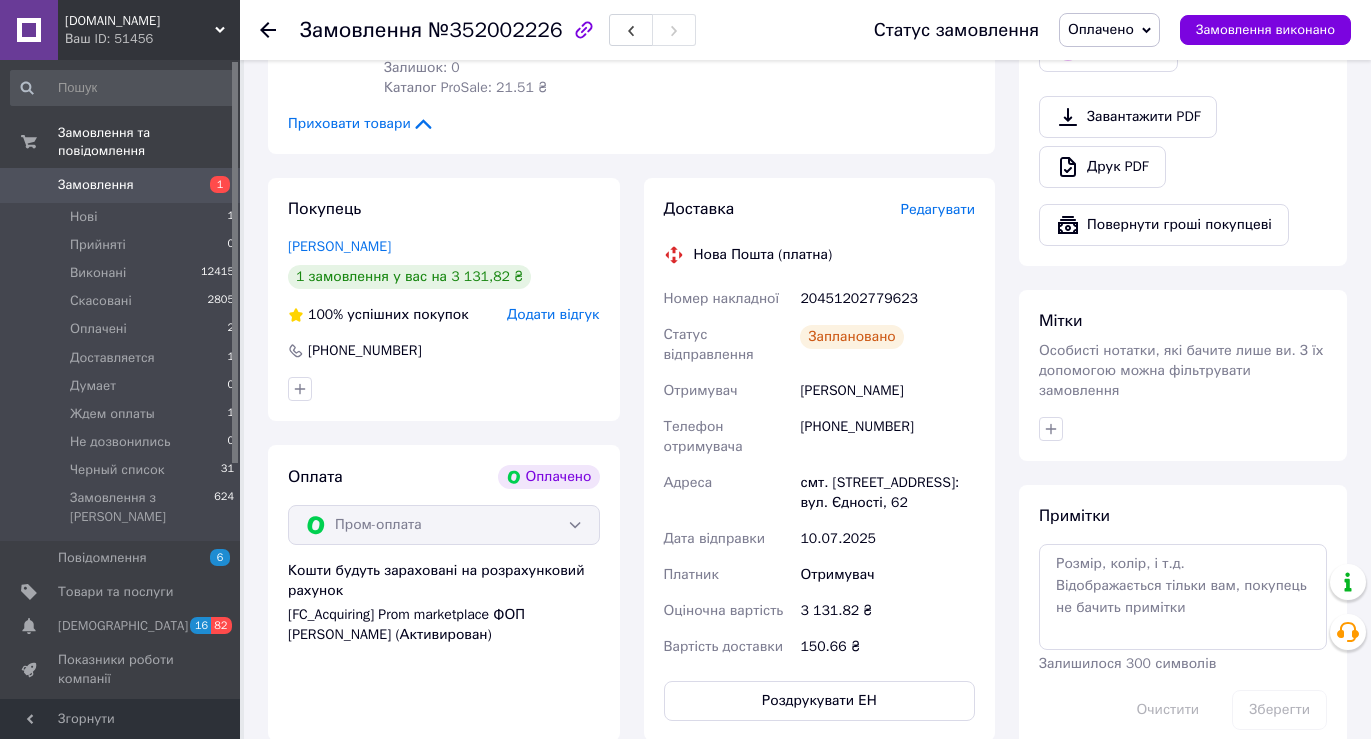 drag, startPoint x: 884, startPoint y: 353, endPoint x: 919, endPoint y: 348, distance: 35.35534 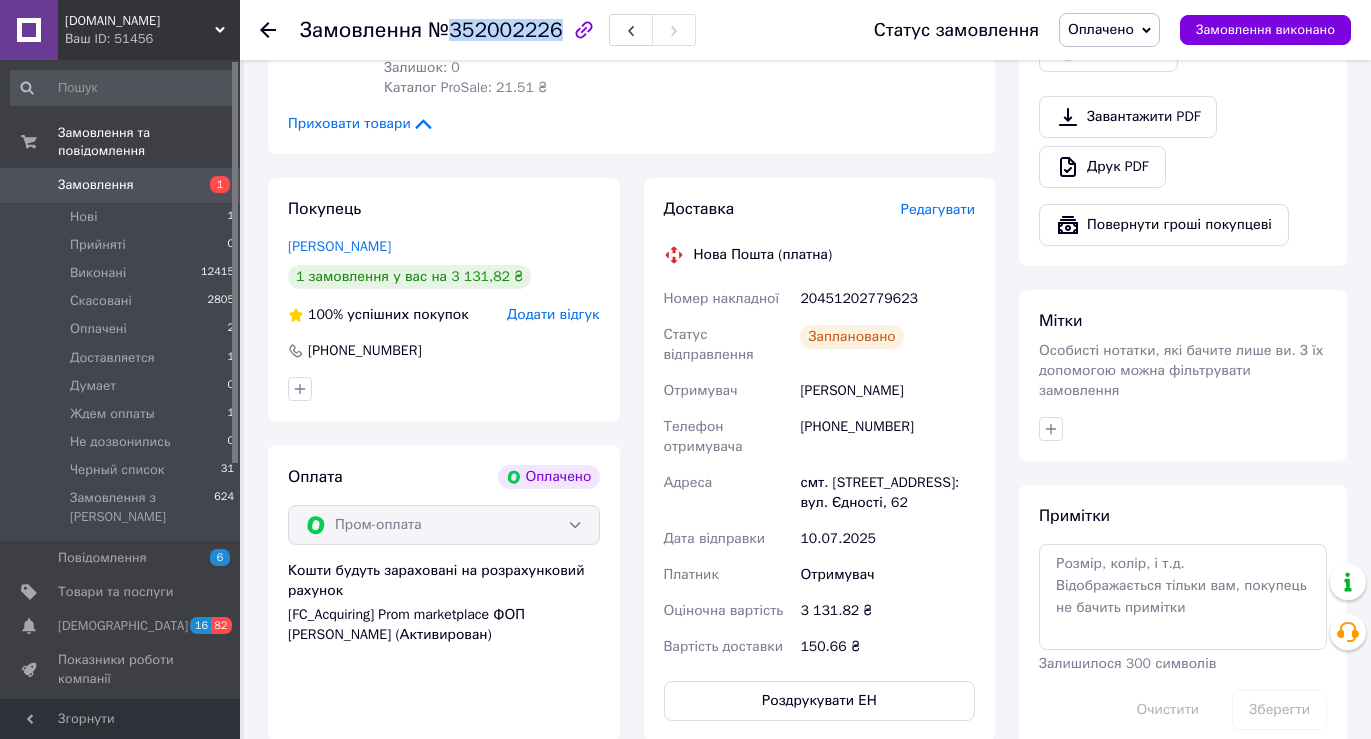 drag, startPoint x: 450, startPoint y: 29, endPoint x: 547, endPoint y: 30, distance: 97.00516 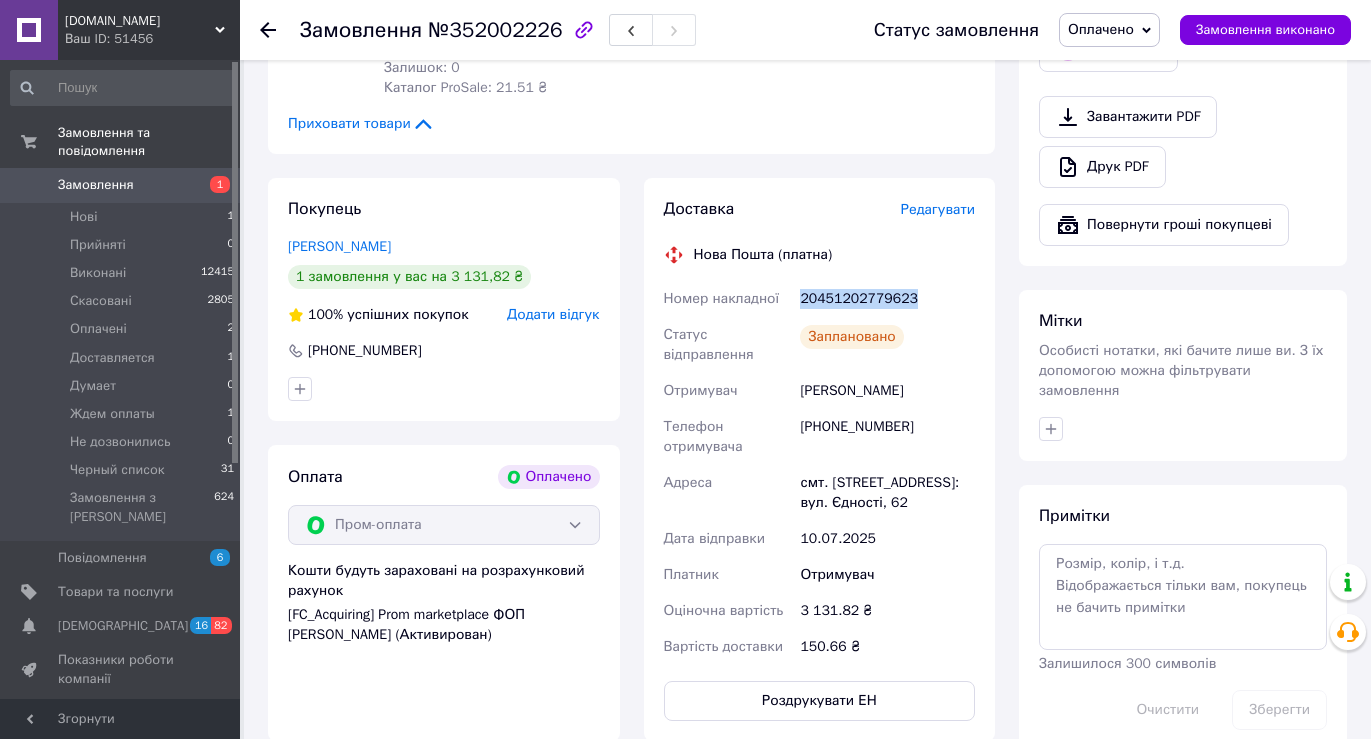 drag, startPoint x: 800, startPoint y: 256, endPoint x: 915, endPoint y: 256, distance: 115 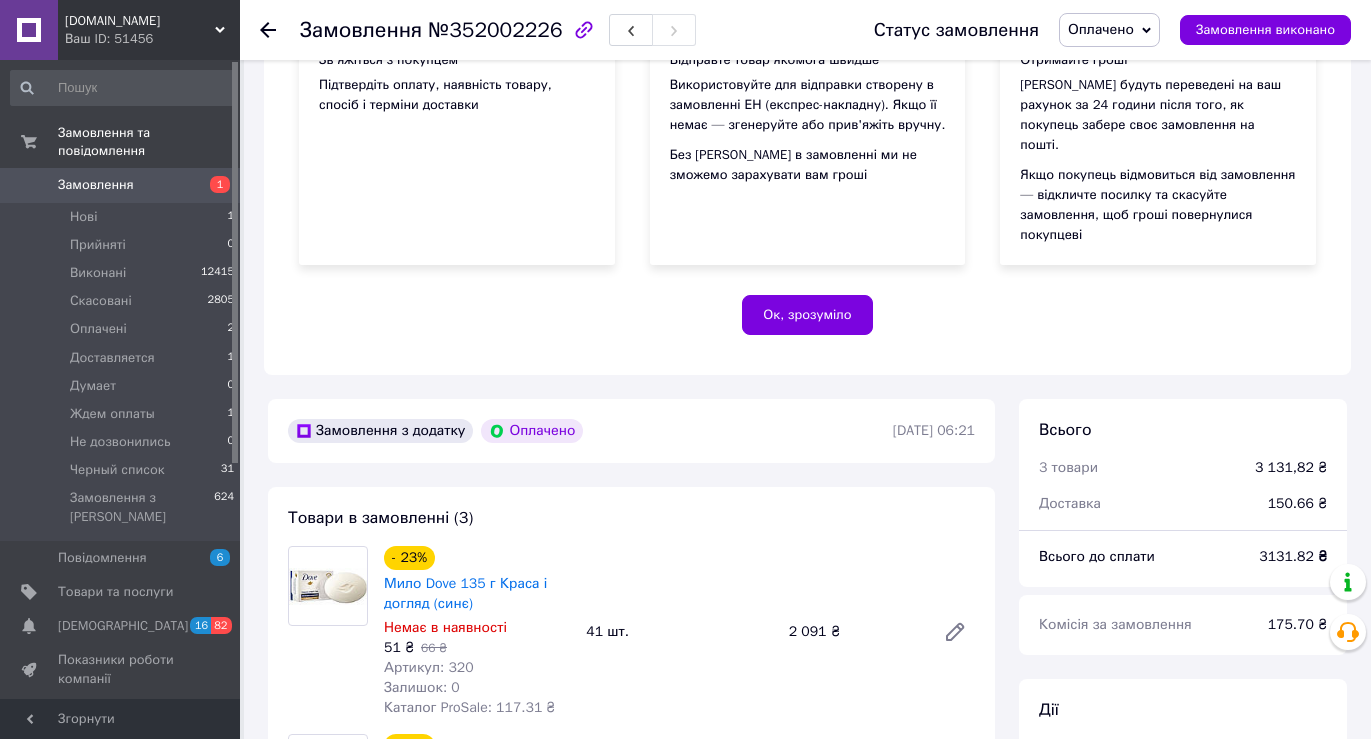 scroll, scrollTop: 358, scrollLeft: 0, axis: vertical 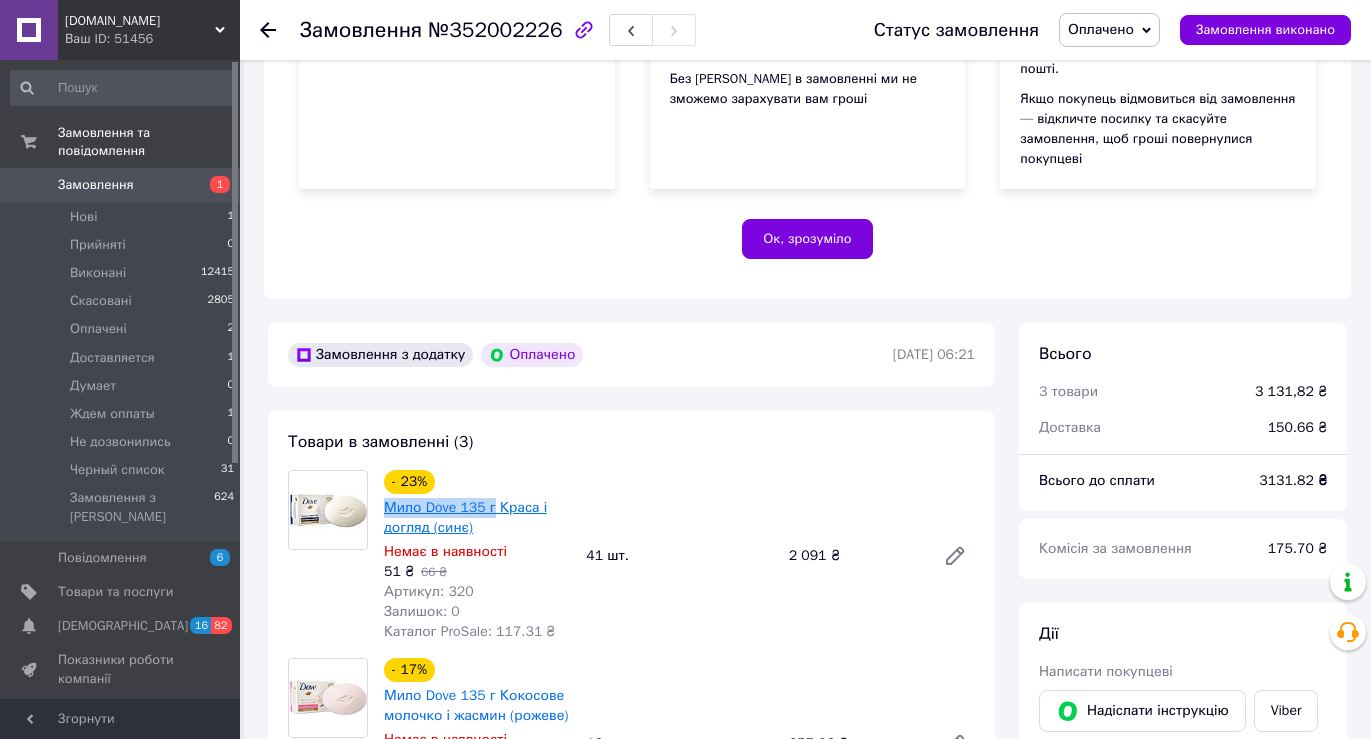 drag, startPoint x: 386, startPoint y: 463, endPoint x: 491, endPoint y: 472, distance: 105.38501 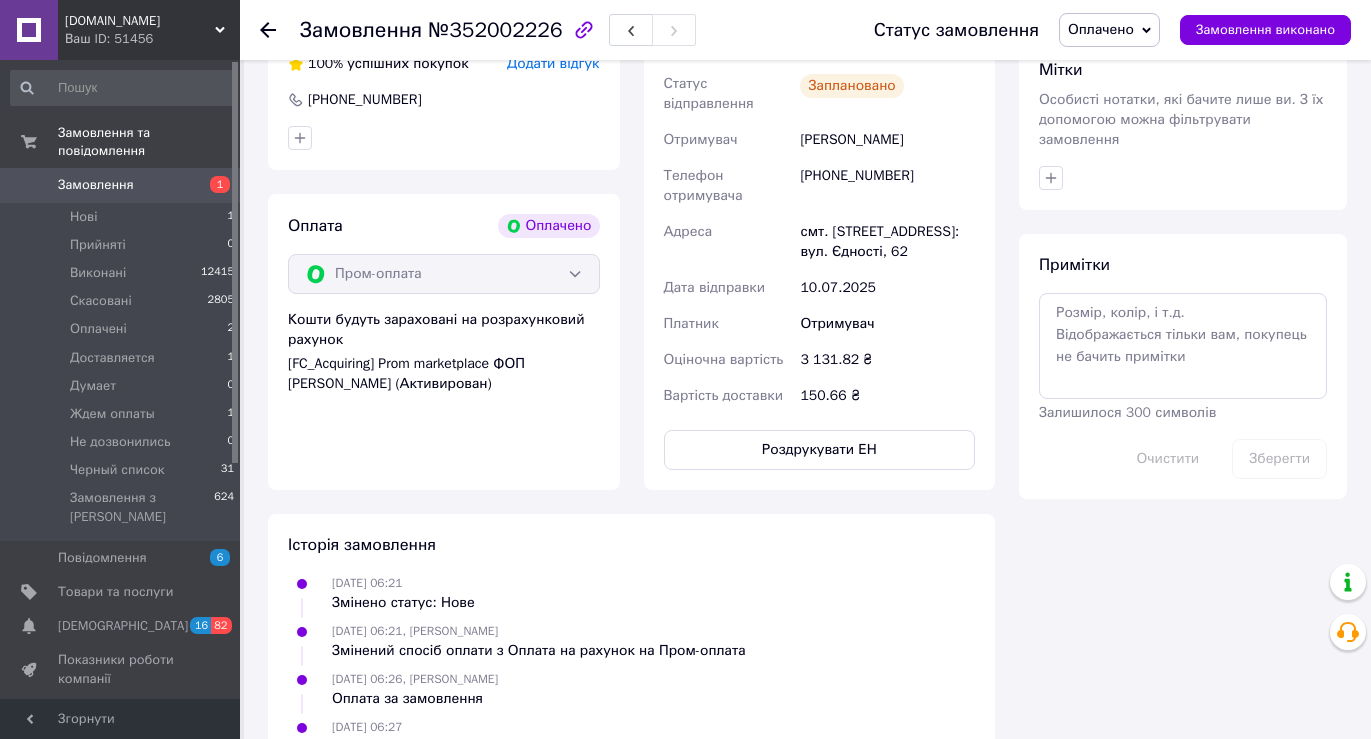 scroll, scrollTop: 1558, scrollLeft: 0, axis: vertical 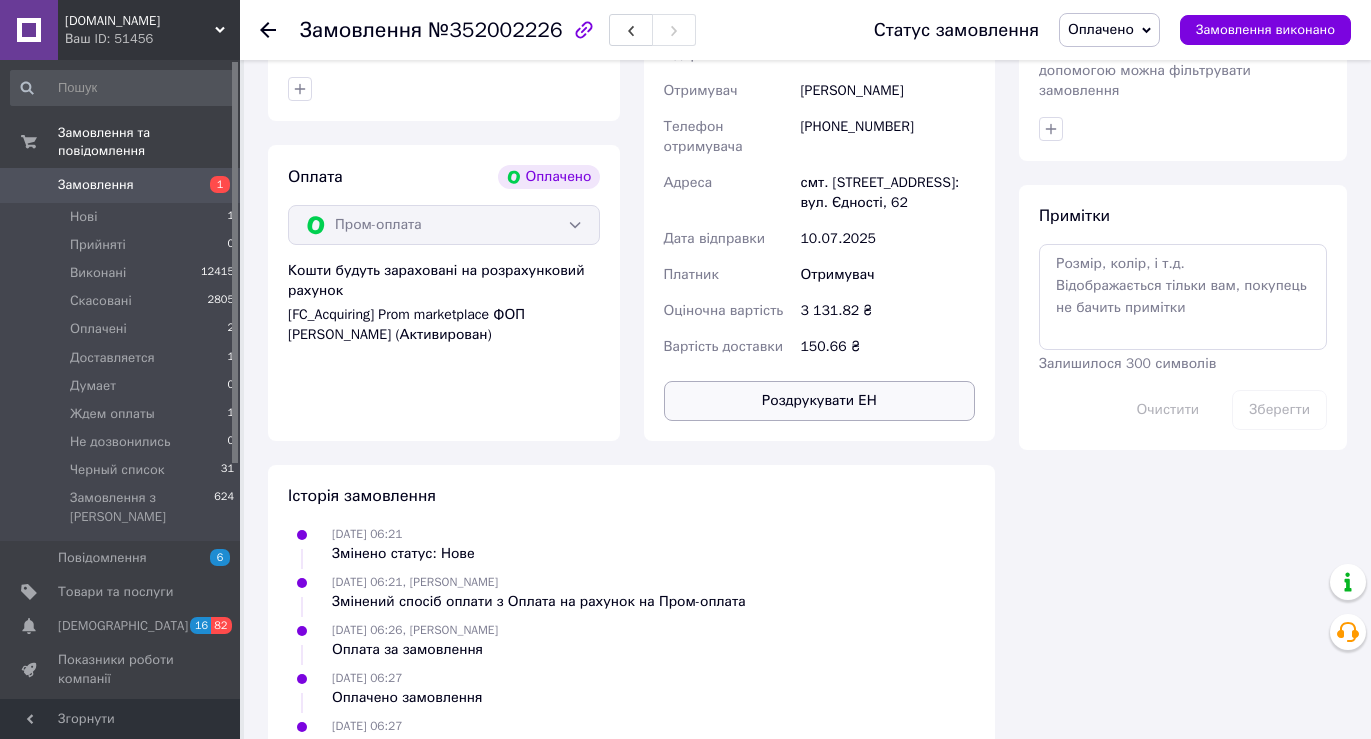click on "Роздрукувати ЕН" at bounding box center [820, 401] 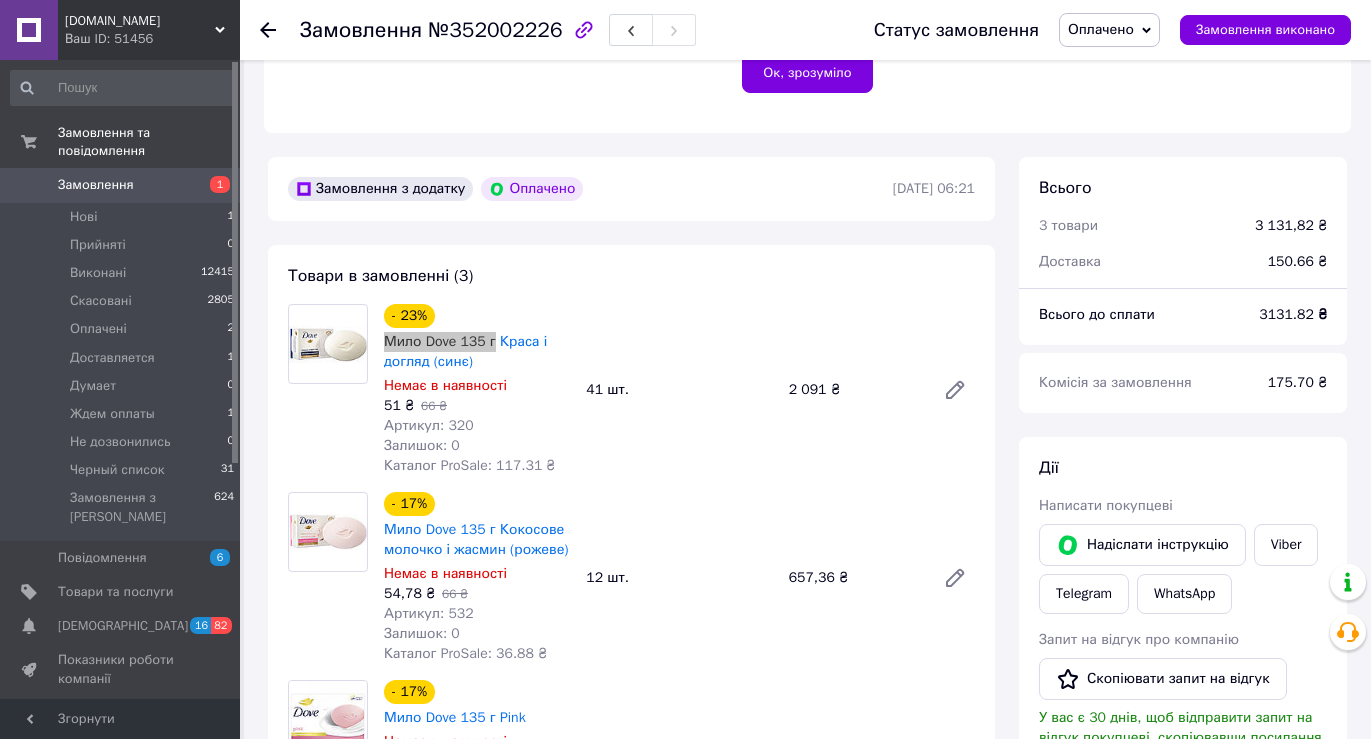 scroll, scrollTop: 258, scrollLeft: 0, axis: vertical 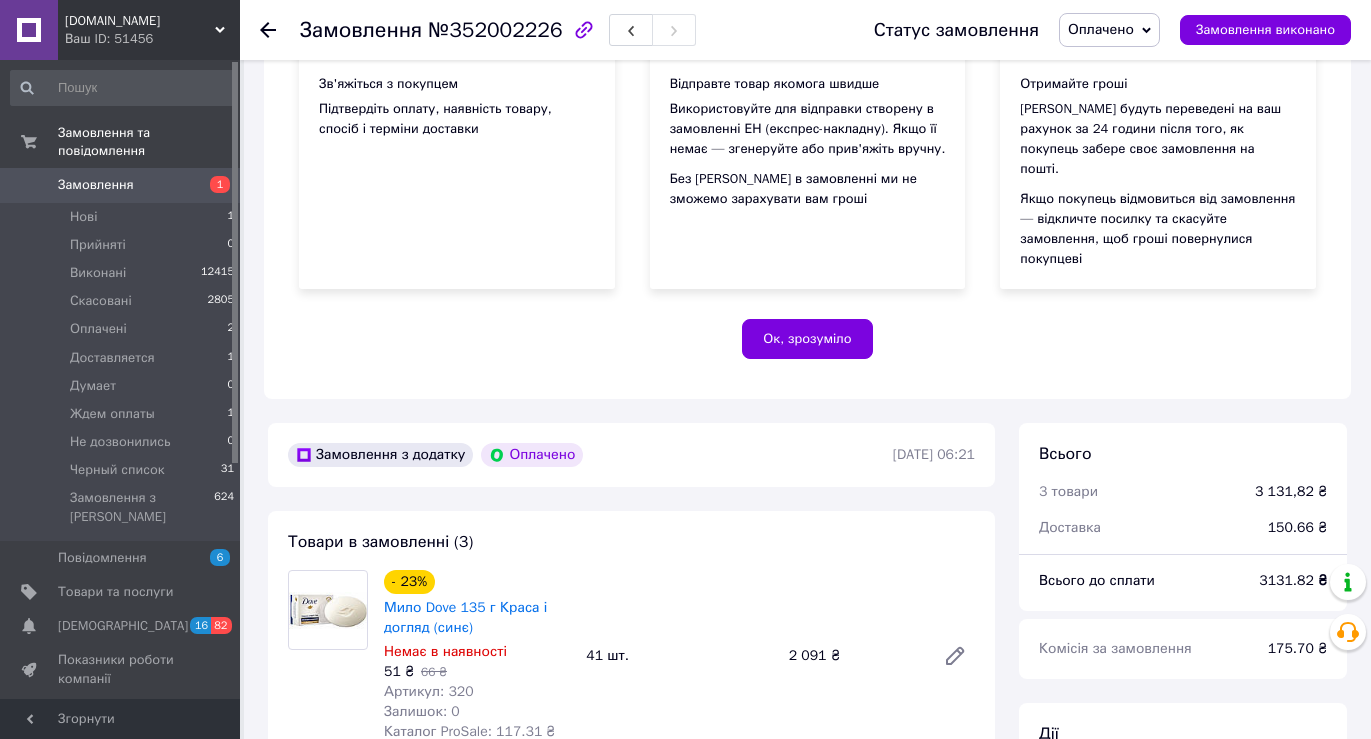 drag, startPoint x: 1152, startPoint y: 34, endPoint x: 1143, endPoint y: 43, distance: 12.727922 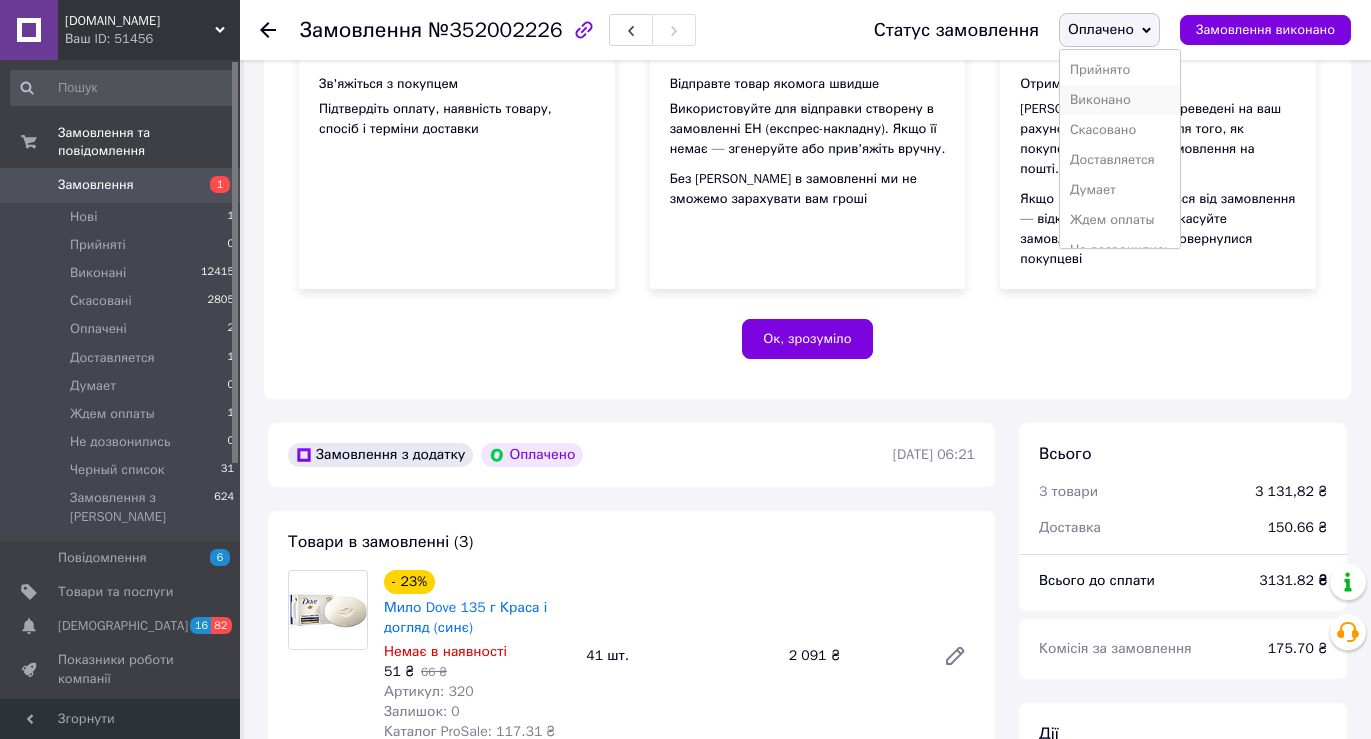 click on "Виконано" at bounding box center [1120, 100] 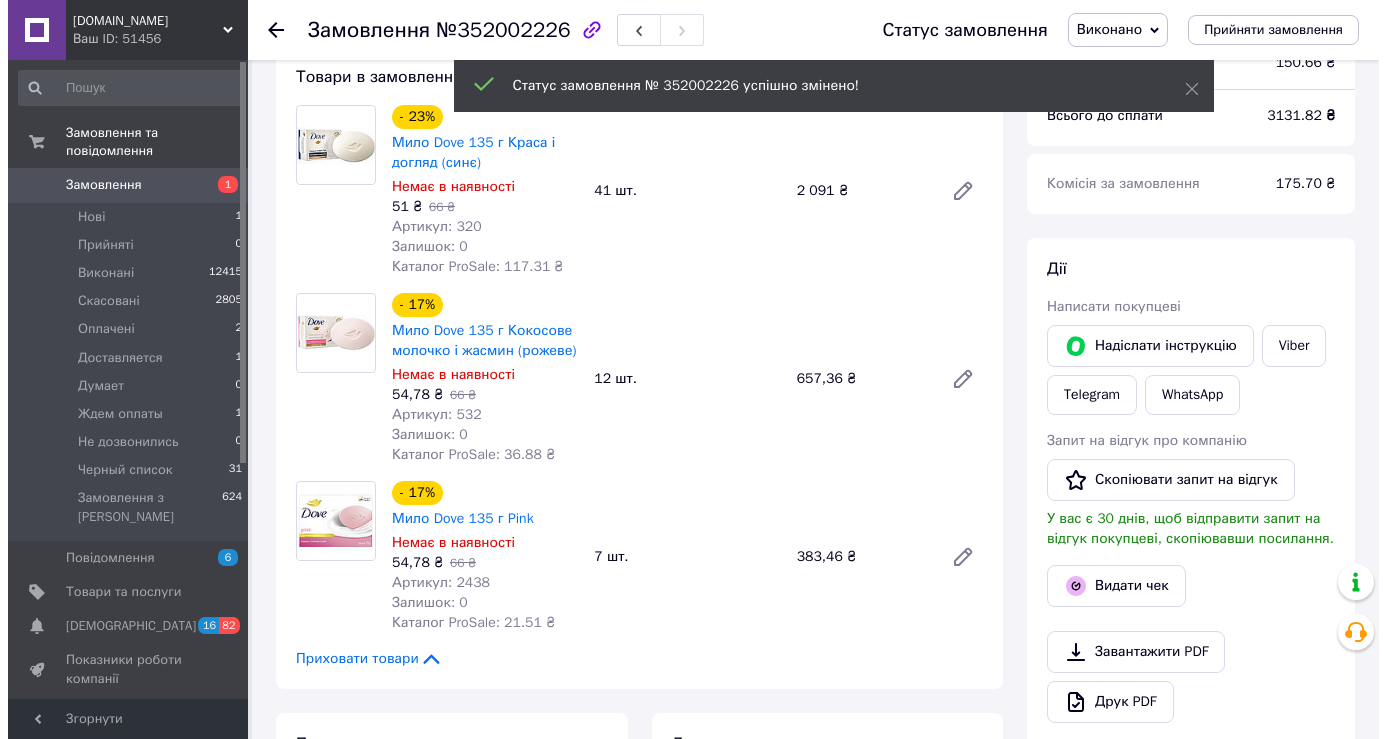 scroll, scrollTop: 758, scrollLeft: 0, axis: vertical 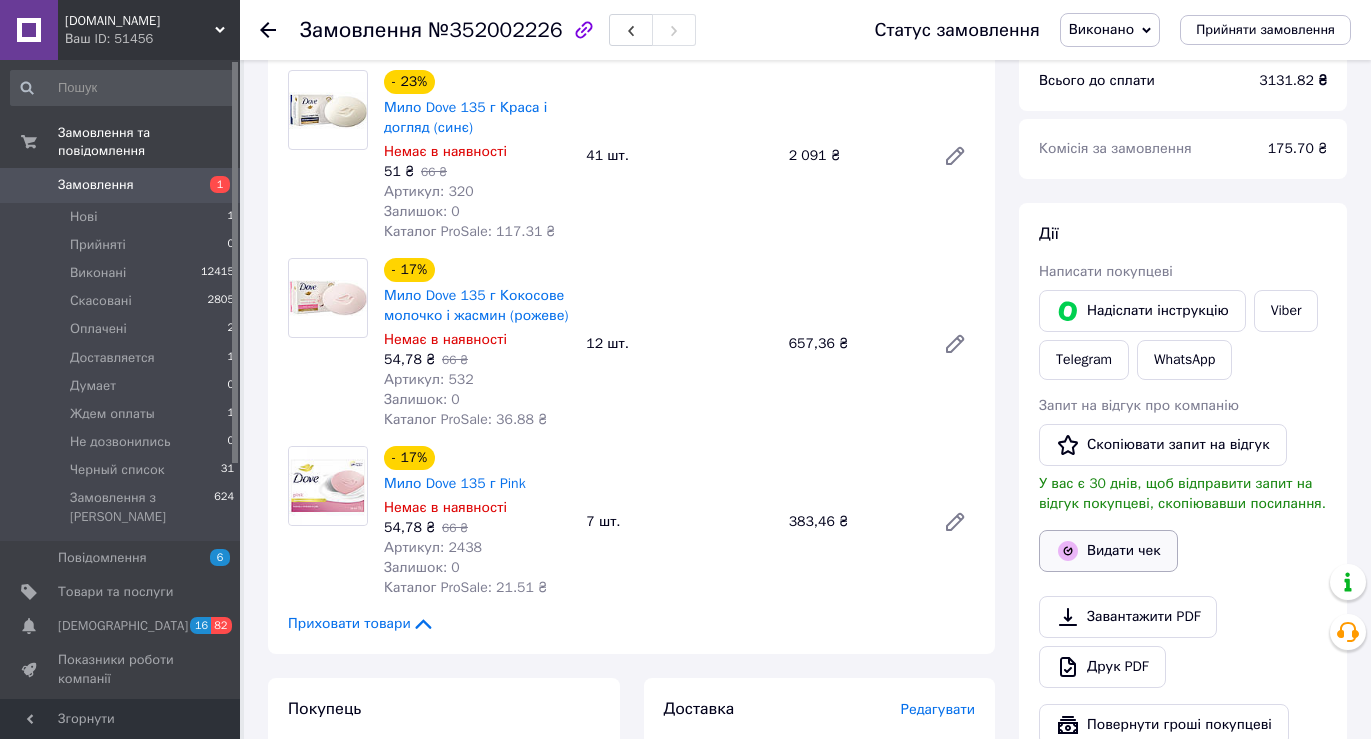 click on "Видати чек" at bounding box center (1108, 551) 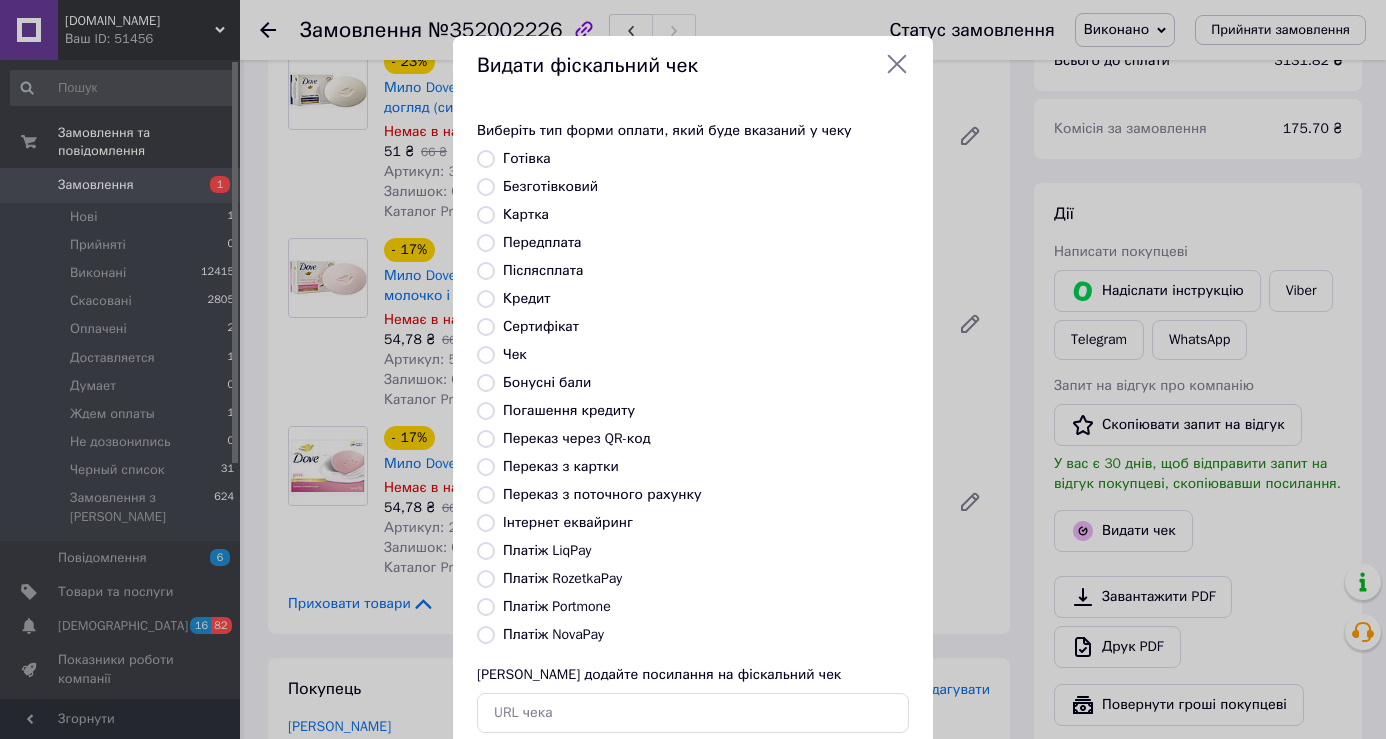 click on "Безготівковий" at bounding box center [486, 187] 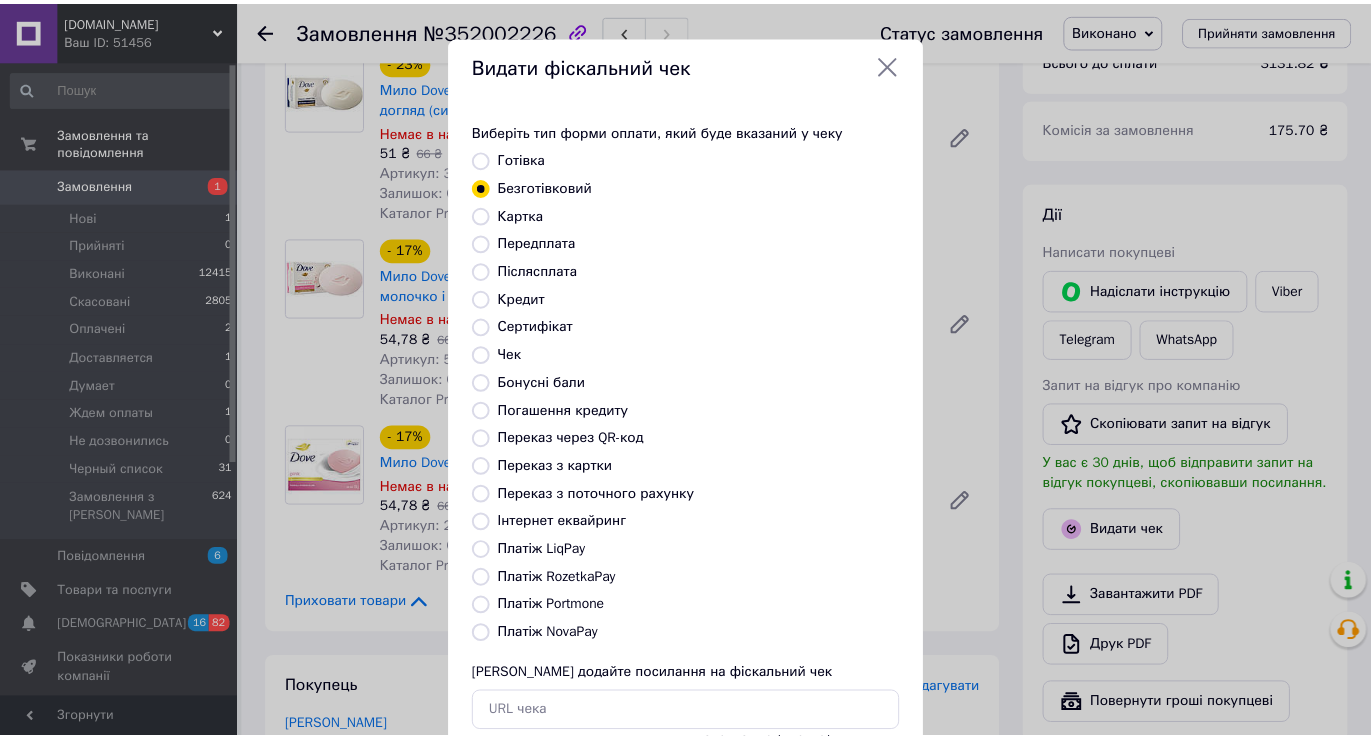 scroll, scrollTop: 120, scrollLeft: 0, axis: vertical 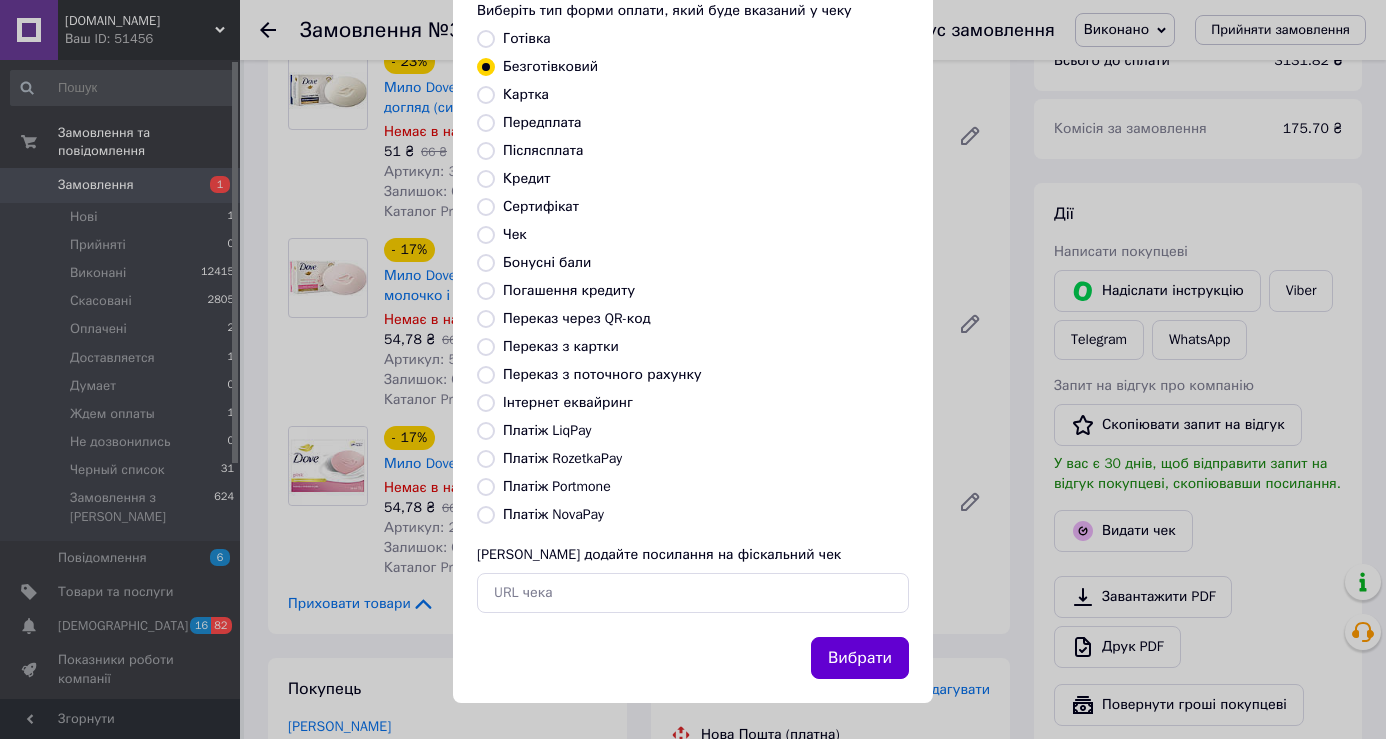 click on "Вибрати" at bounding box center [860, 658] 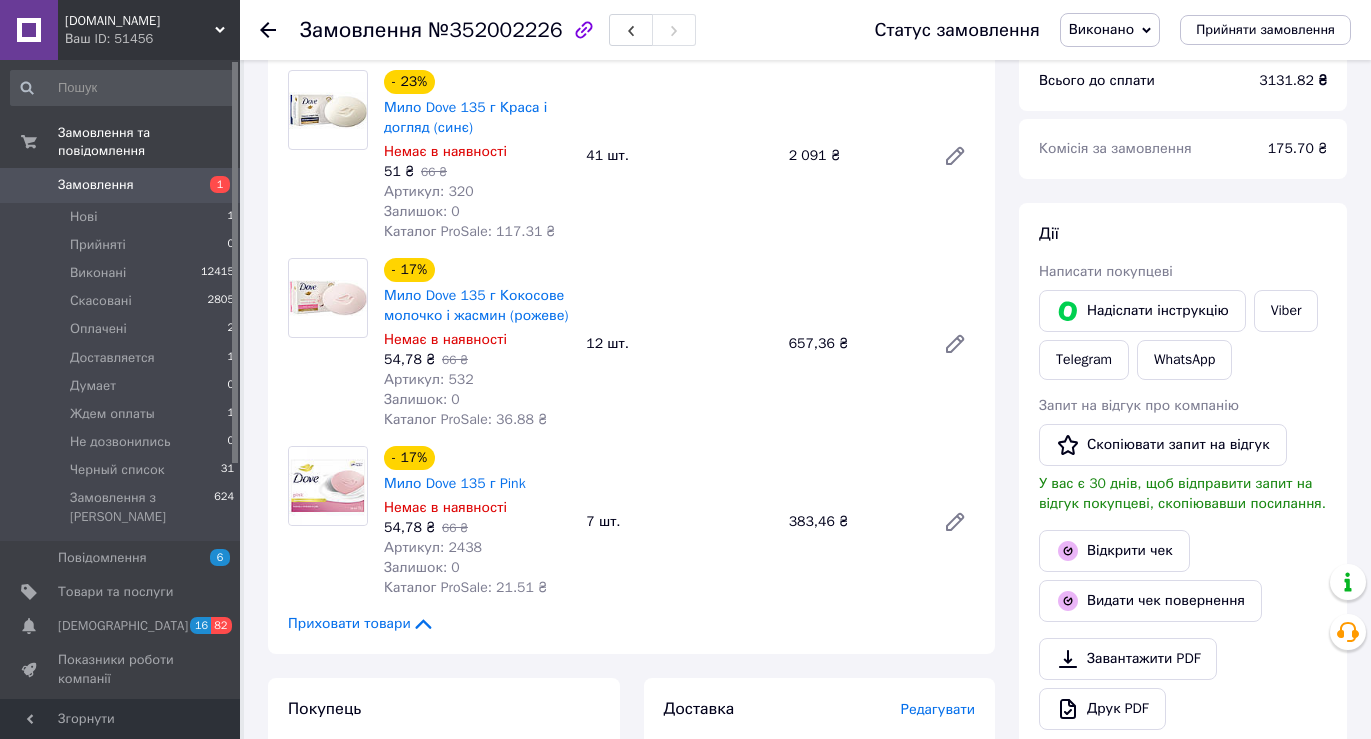 click on "Замовлення" at bounding box center [96, 185] 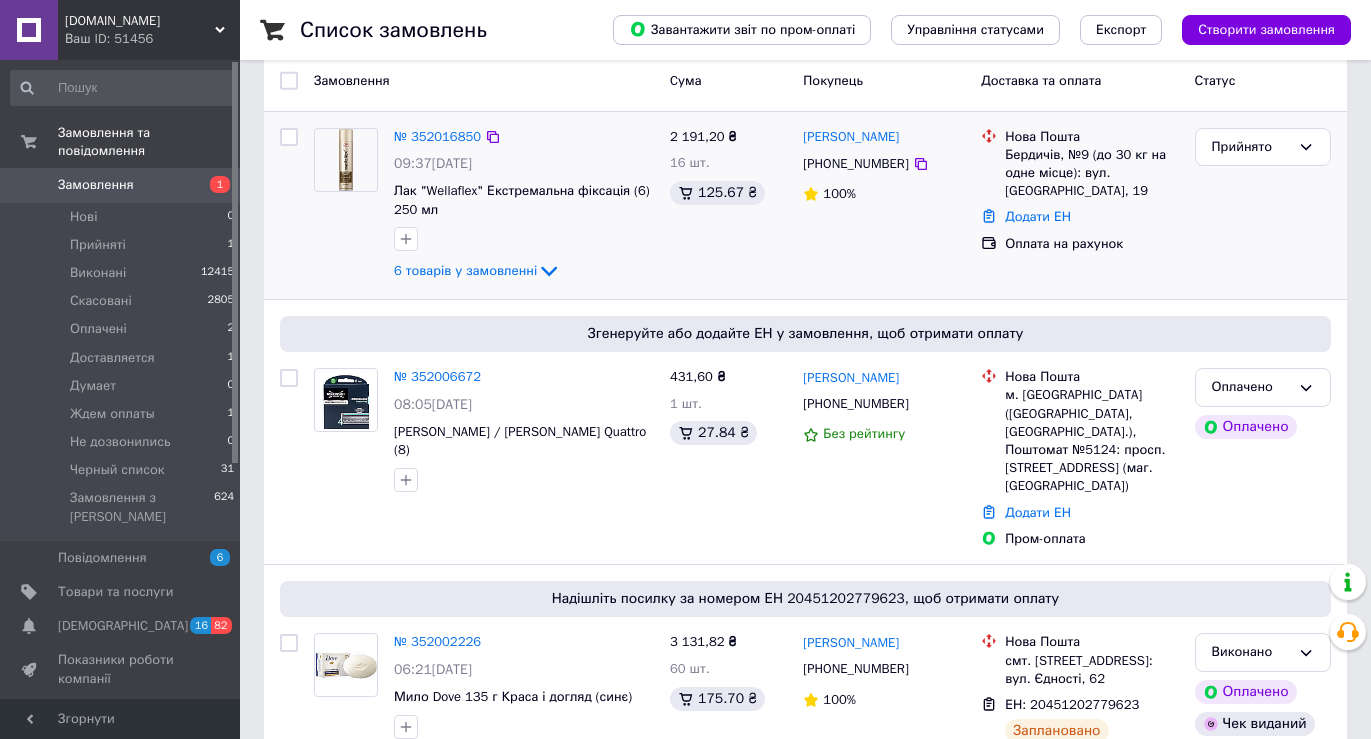 scroll, scrollTop: 200, scrollLeft: 0, axis: vertical 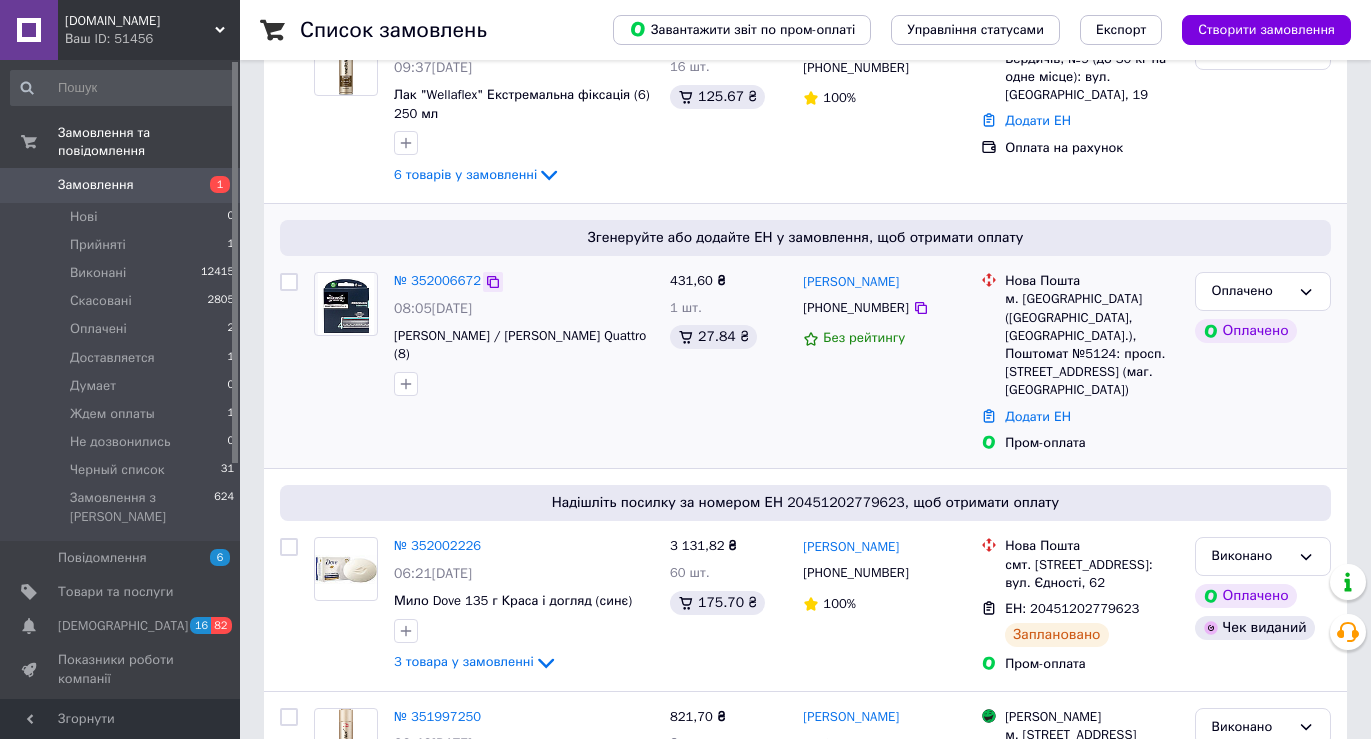 click 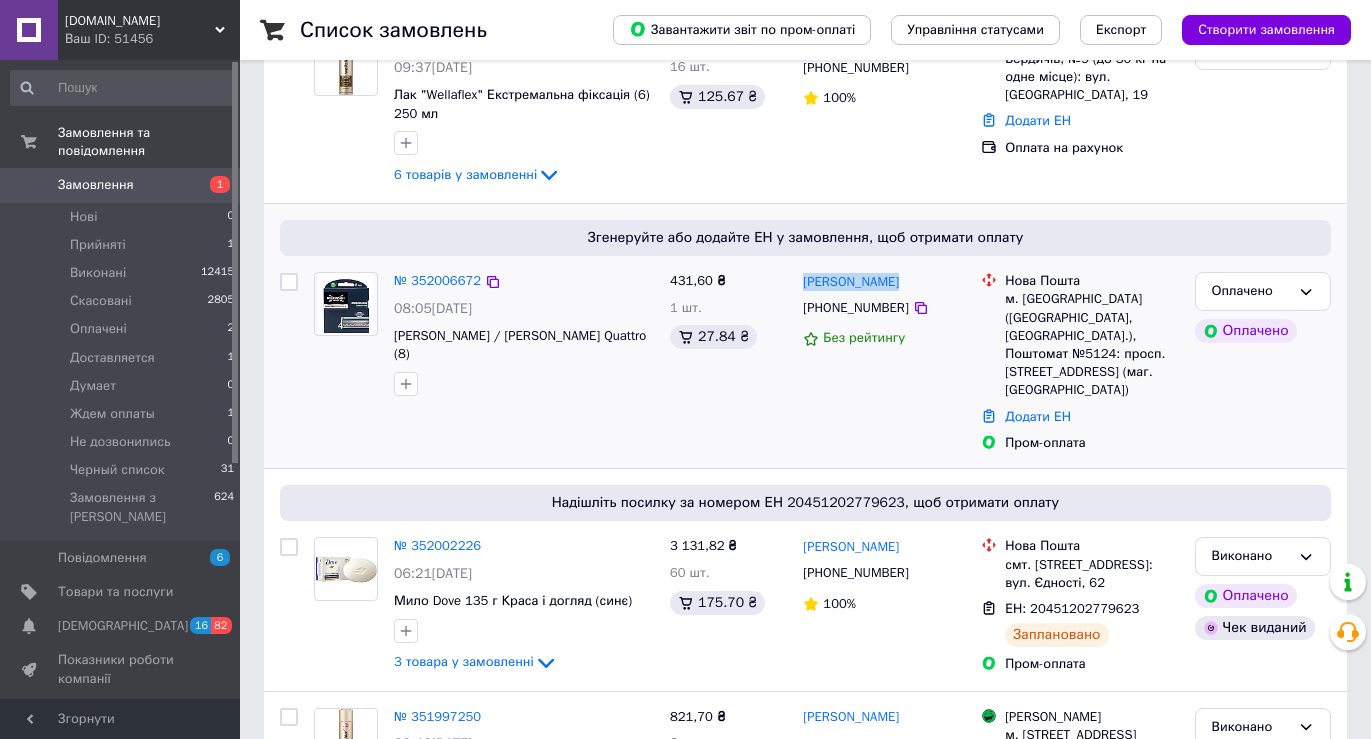 drag, startPoint x: 805, startPoint y: 281, endPoint x: 900, endPoint y: 292, distance: 95.63472 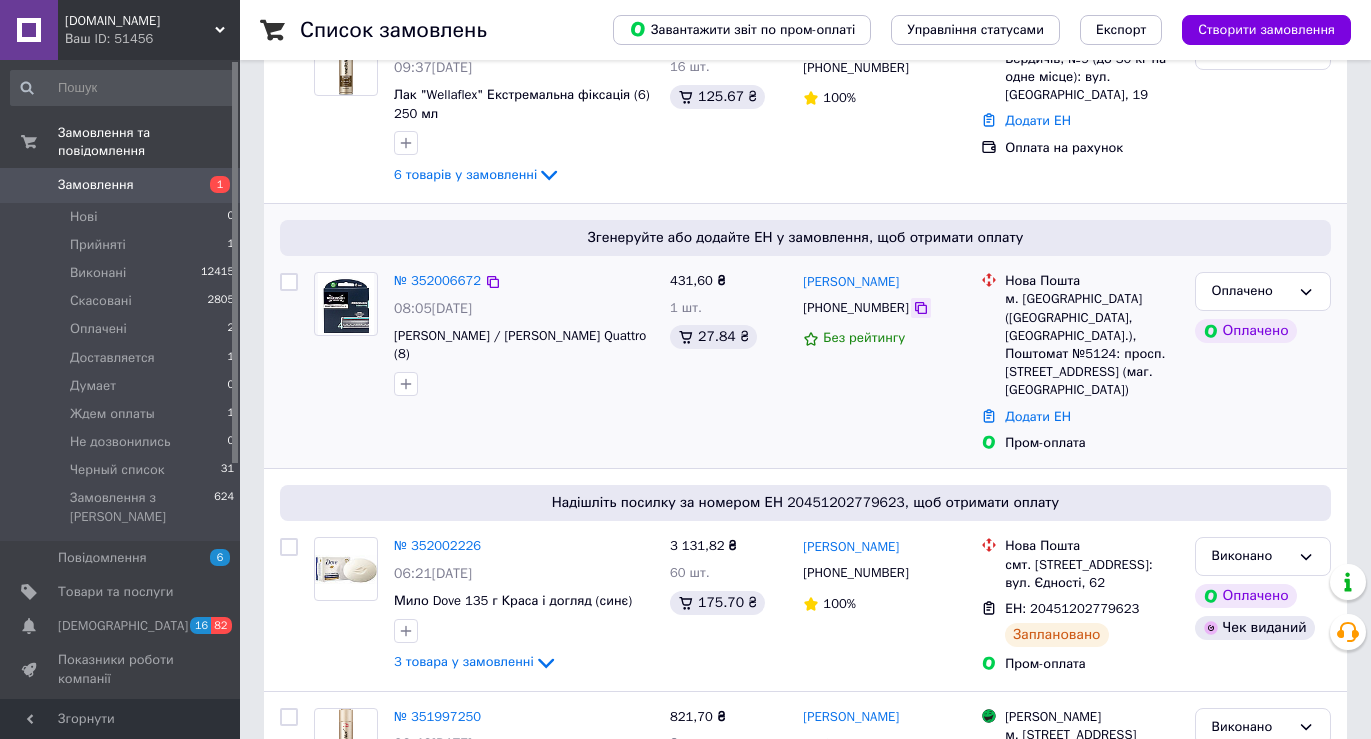 click 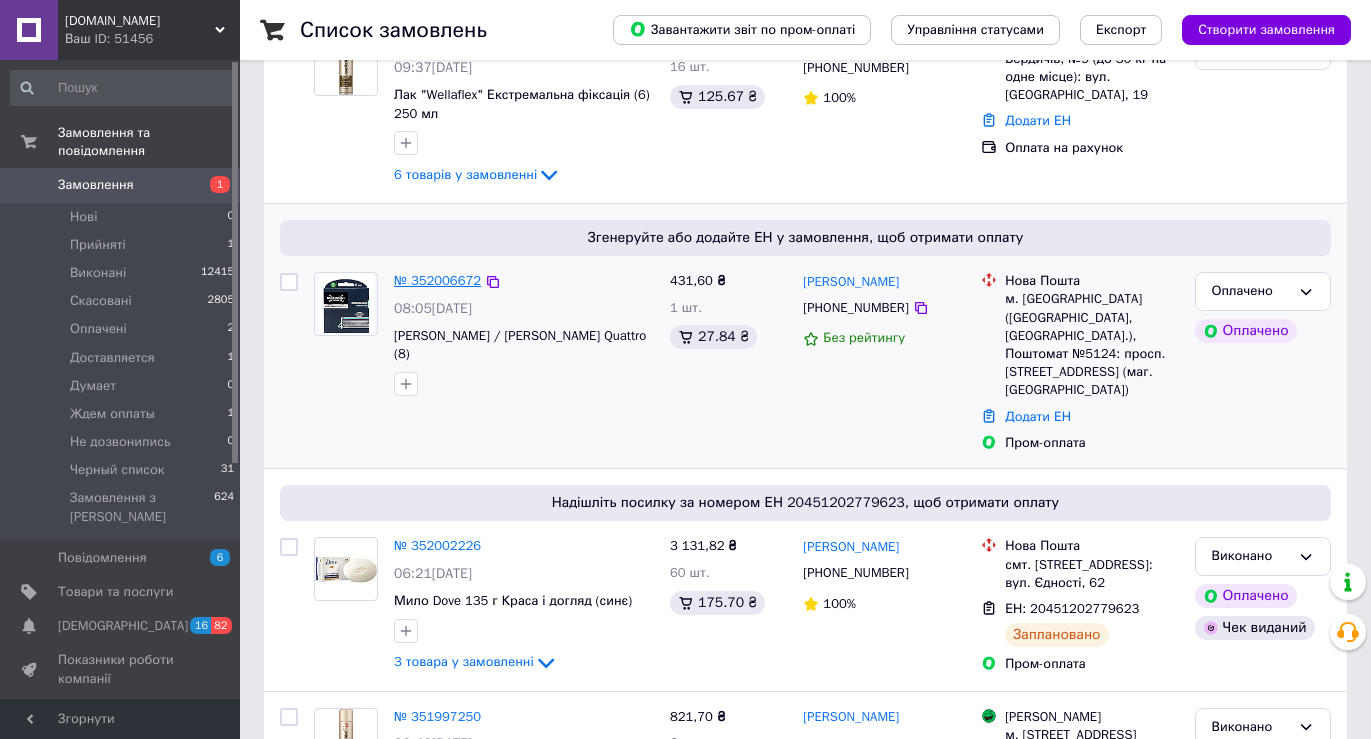 click on "№ 352006672" at bounding box center [437, 280] 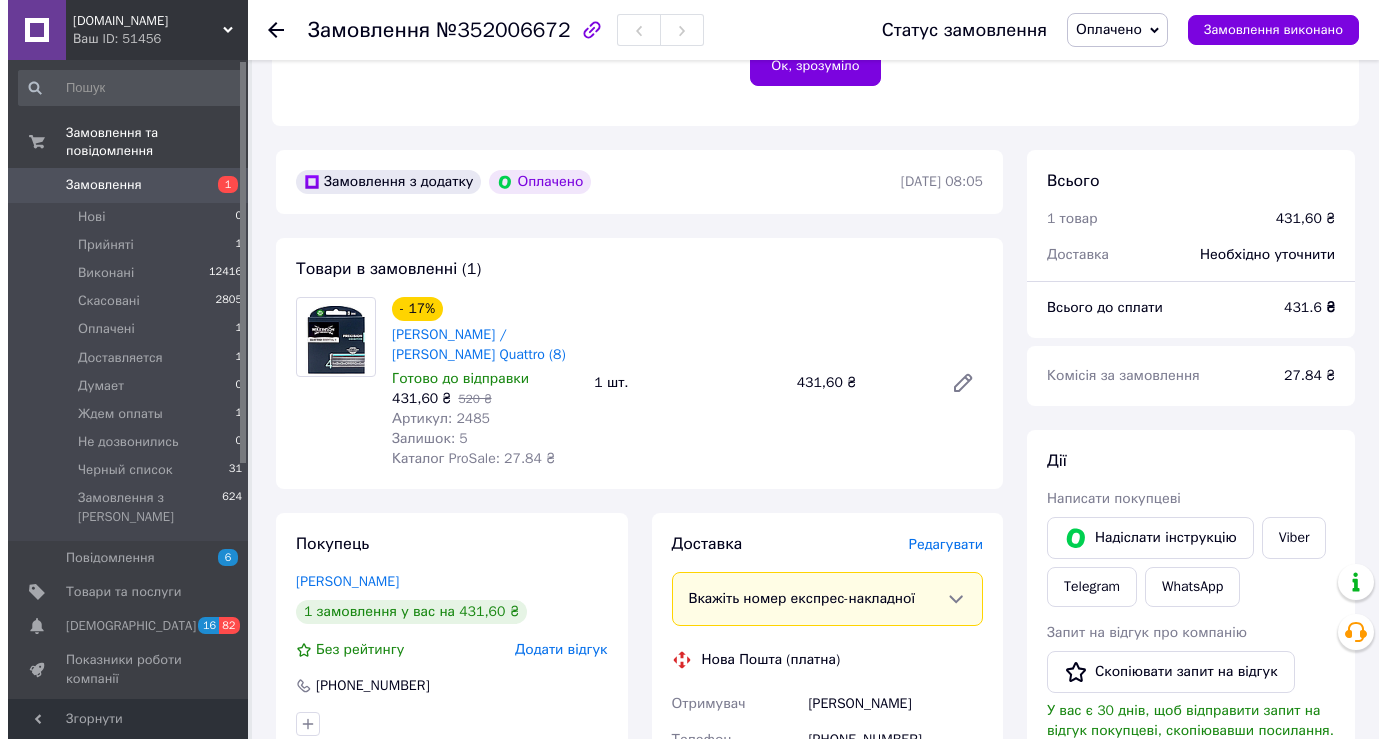 scroll, scrollTop: 655, scrollLeft: 0, axis: vertical 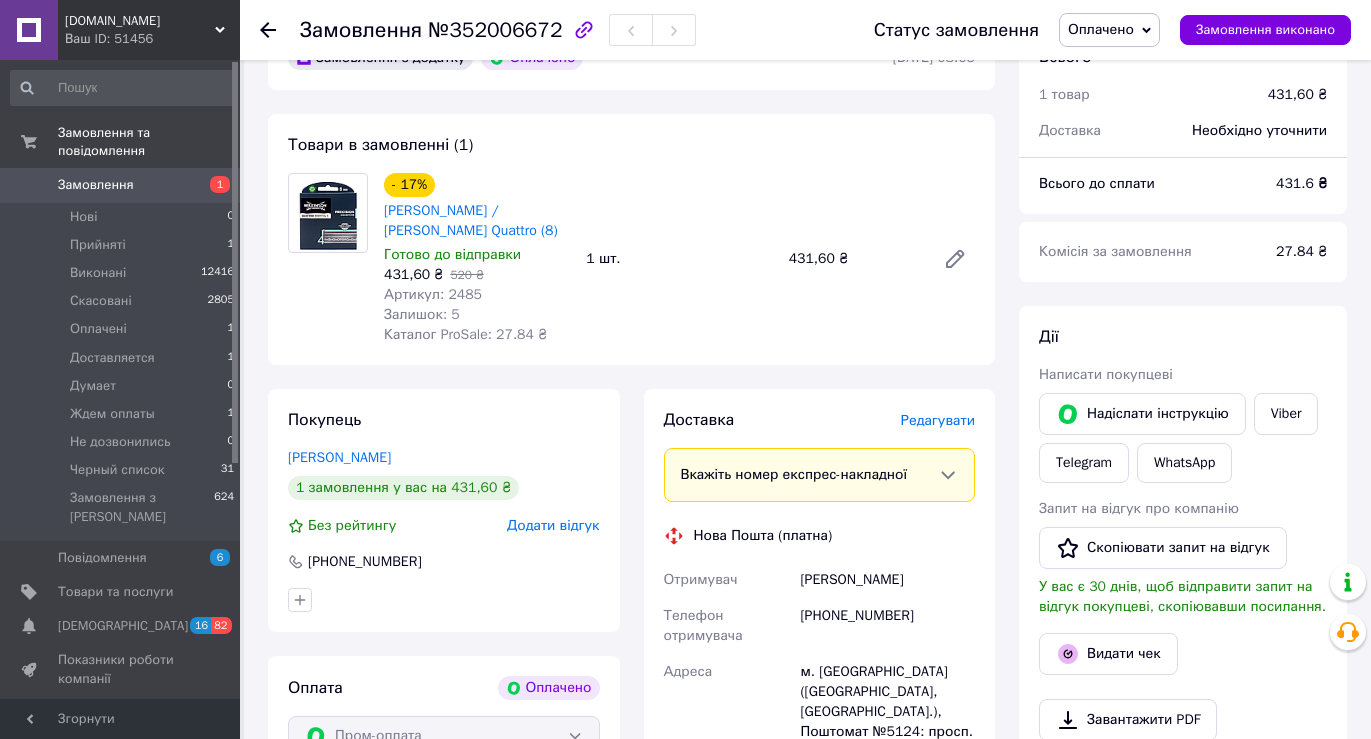 click on "Редагувати" at bounding box center (938, 420) 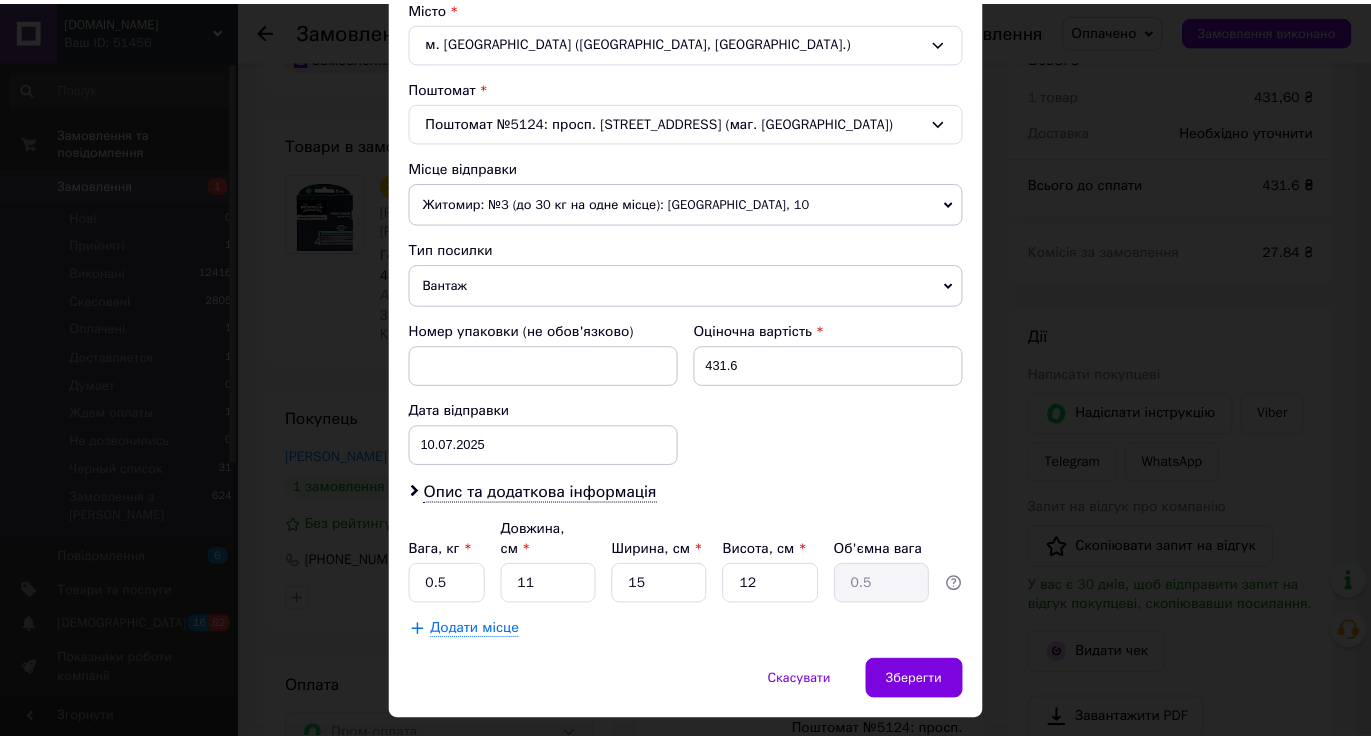 scroll, scrollTop: 589, scrollLeft: 0, axis: vertical 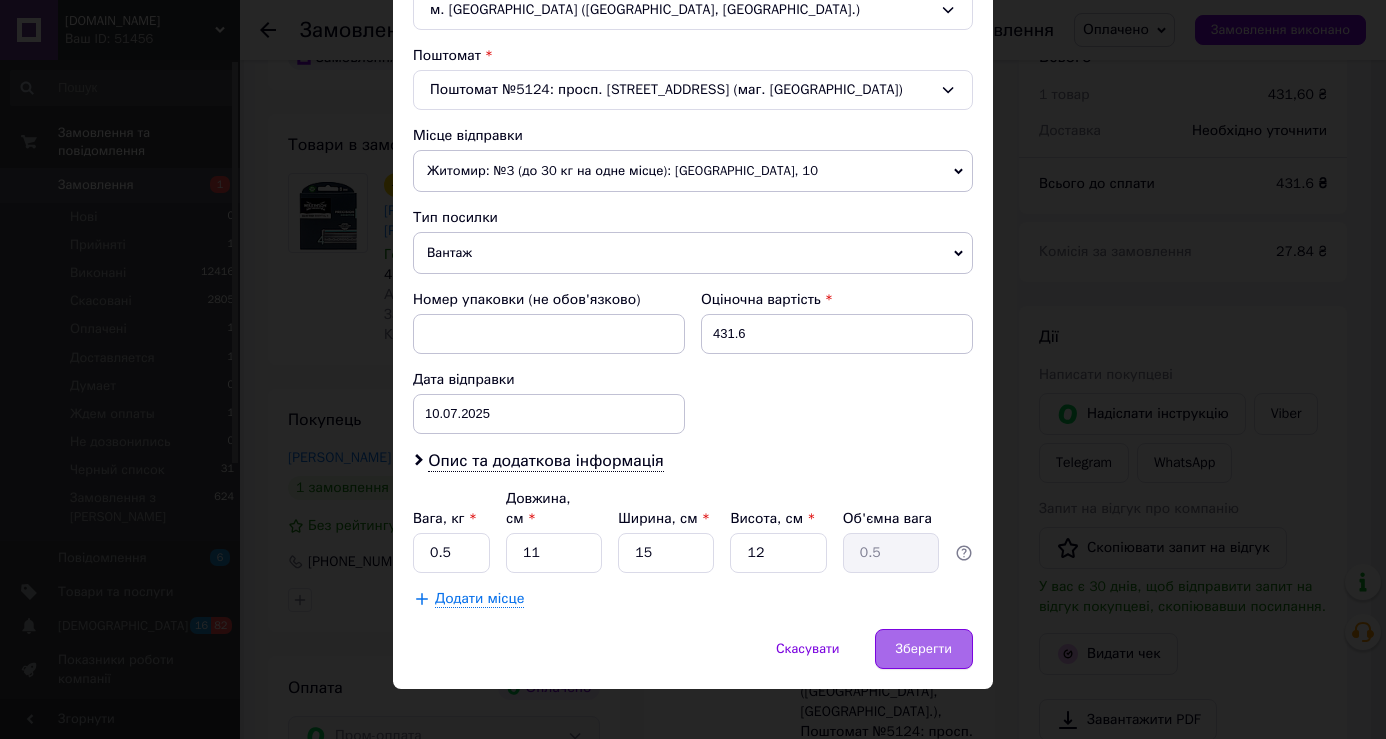 click on "Зберегти" at bounding box center (924, 649) 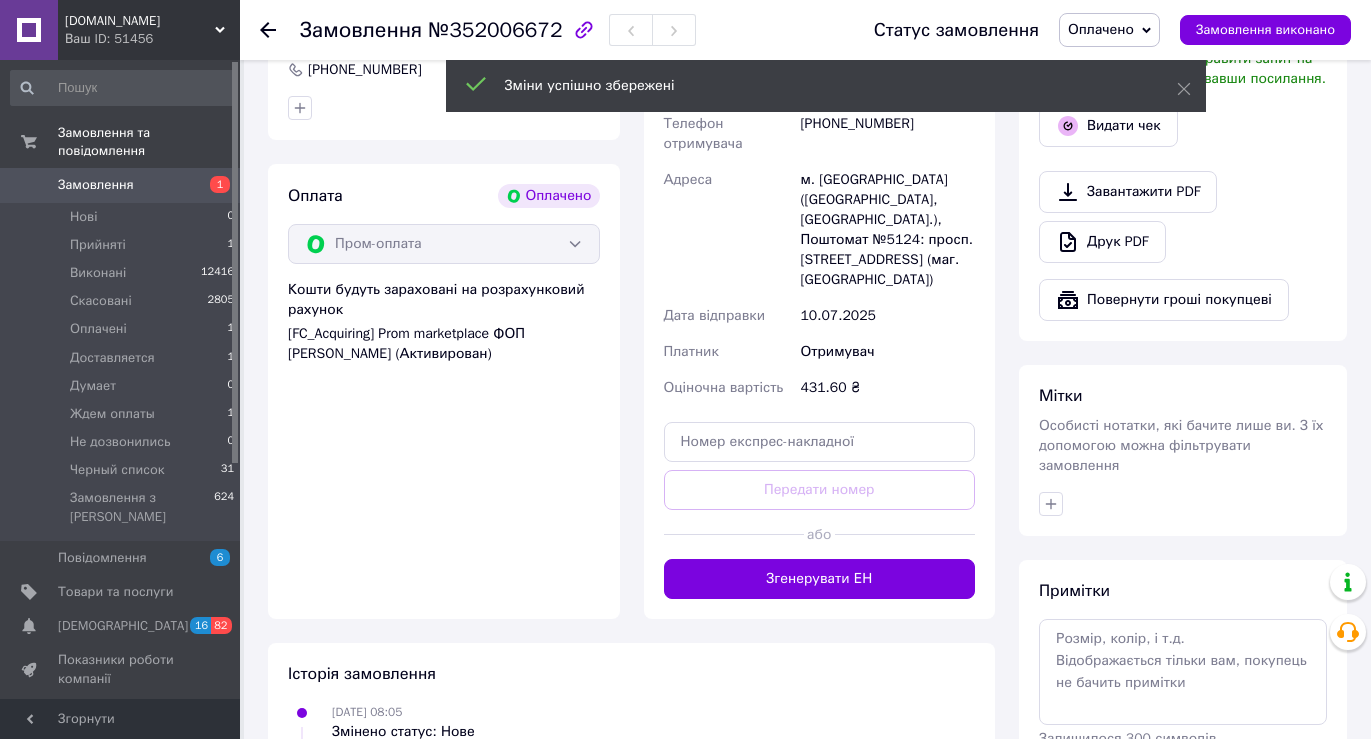 scroll, scrollTop: 1155, scrollLeft: 0, axis: vertical 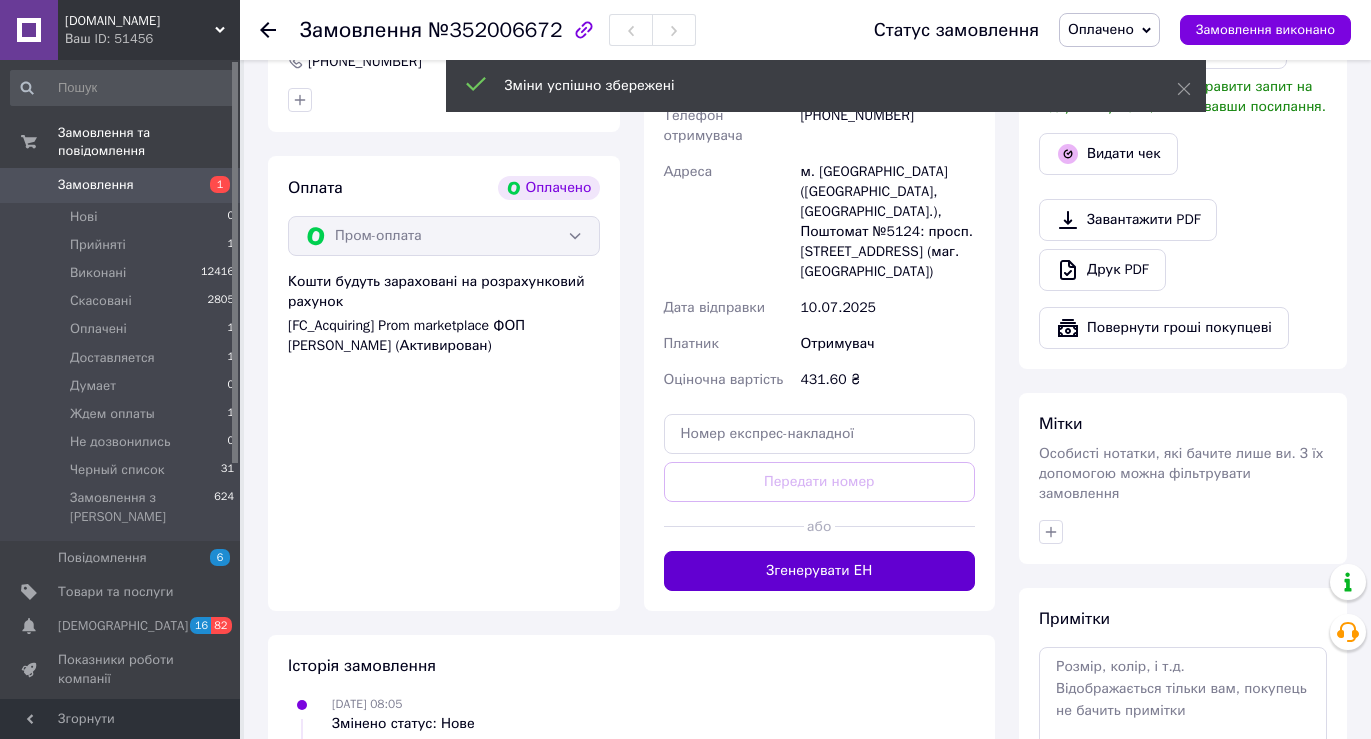 click on "Згенерувати ЕН" at bounding box center [820, 571] 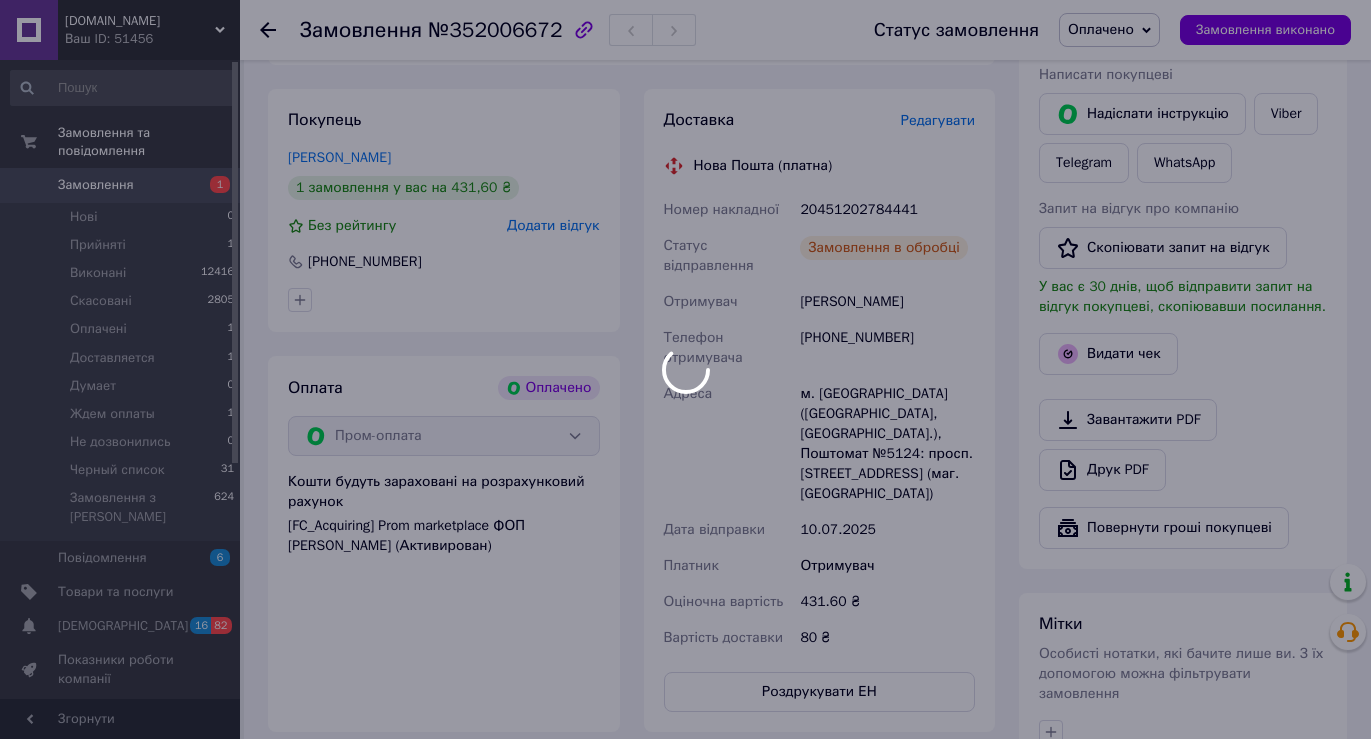 scroll, scrollTop: 855, scrollLeft: 0, axis: vertical 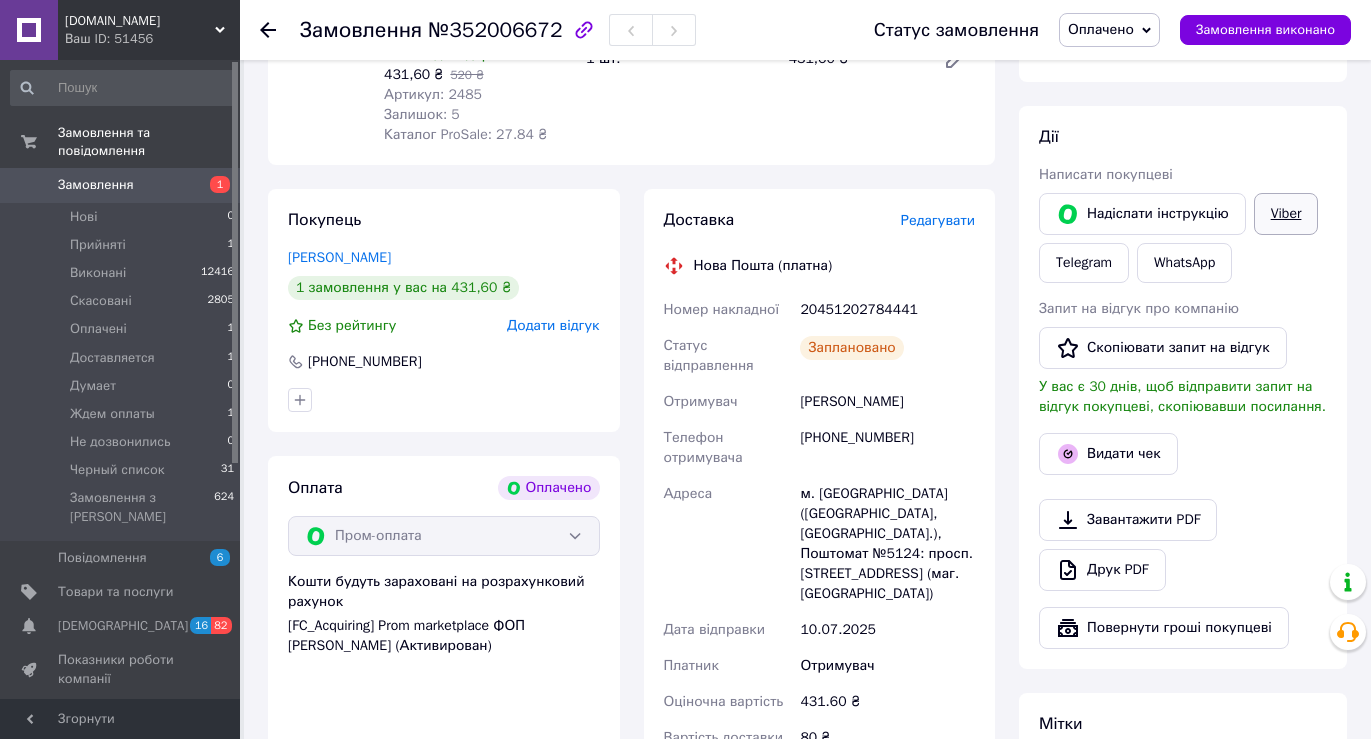 click on "Viber" at bounding box center (1286, 214) 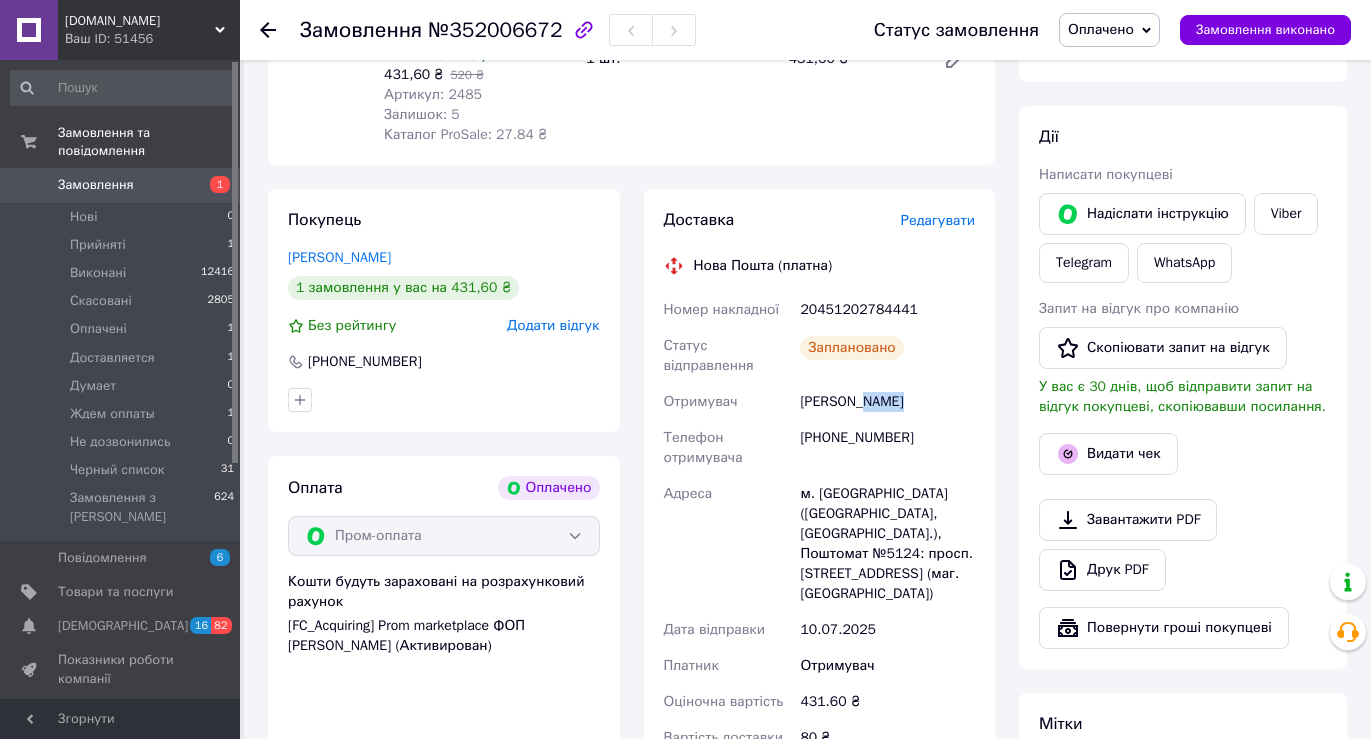 drag, startPoint x: 858, startPoint y: 364, endPoint x: 910, endPoint y: 366, distance: 52.03845 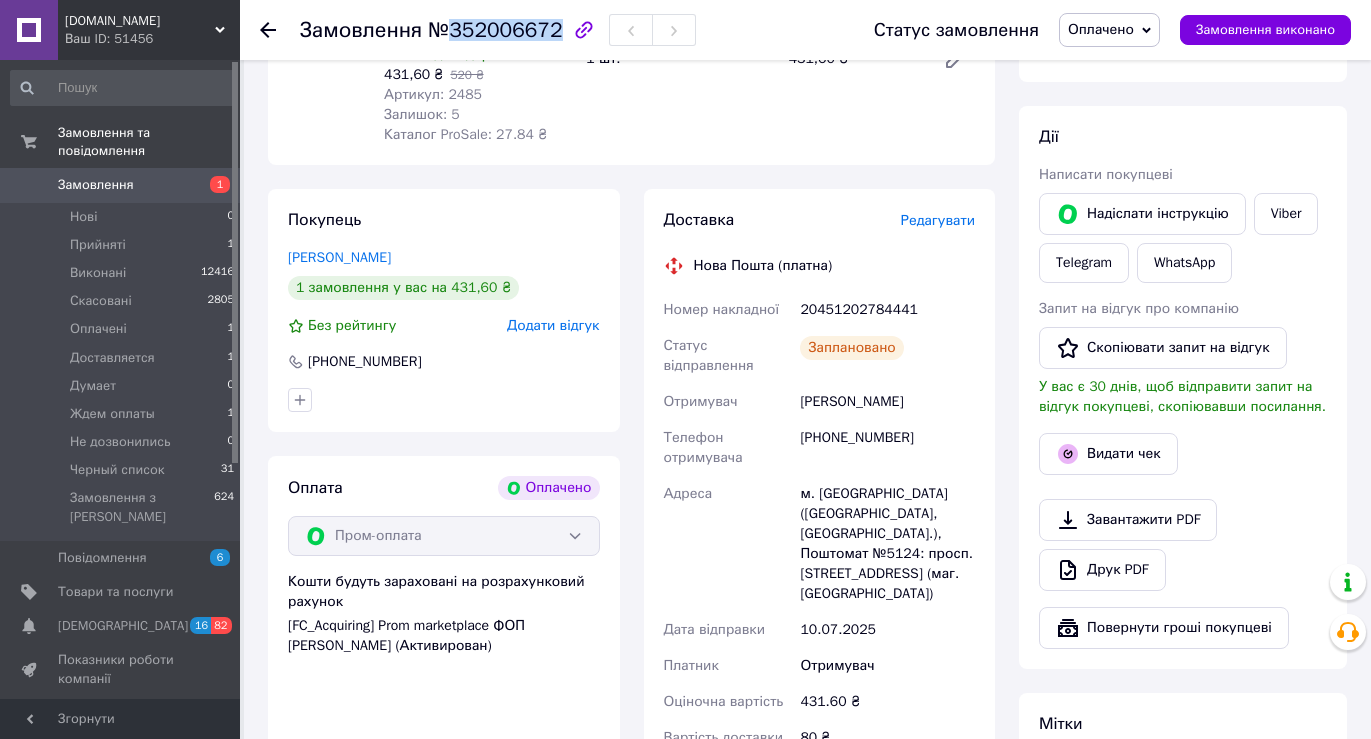 drag, startPoint x: 445, startPoint y: 31, endPoint x: 546, endPoint y: 34, distance: 101.04455 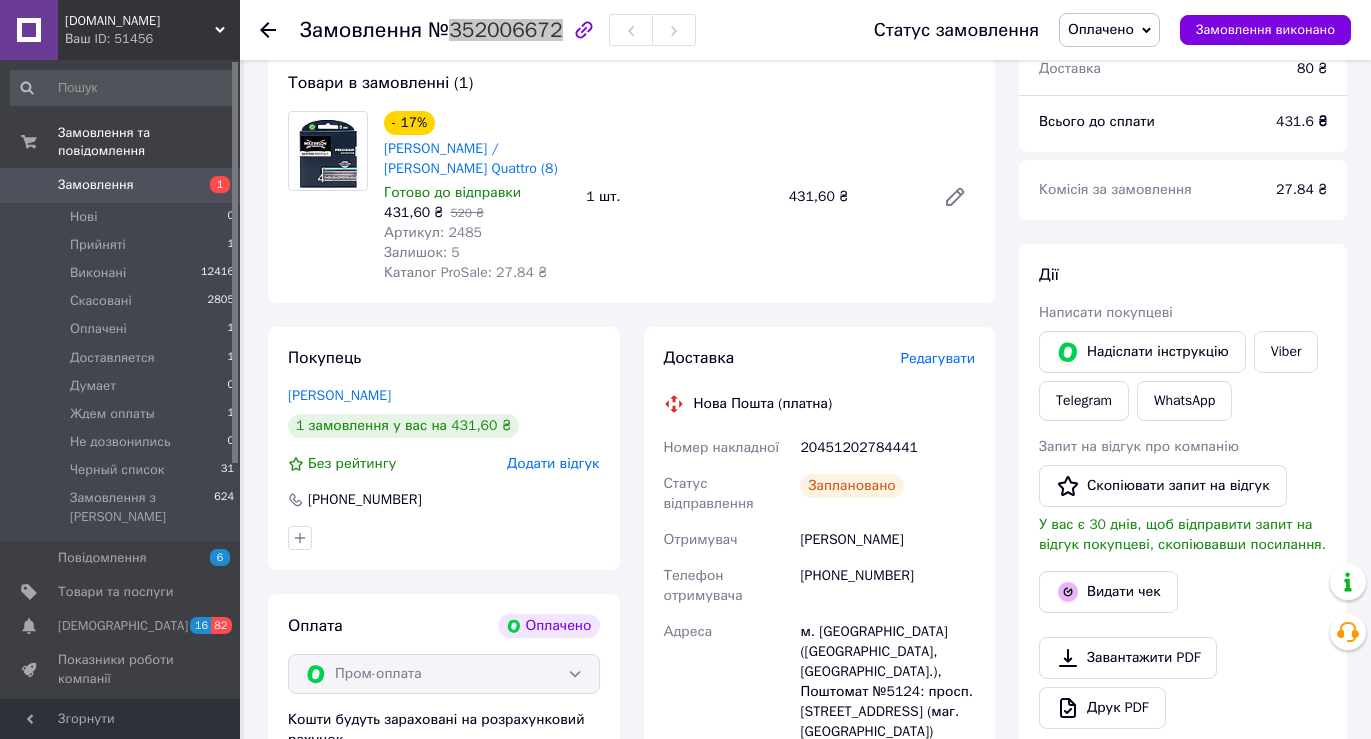 scroll, scrollTop: 355, scrollLeft: 0, axis: vertical 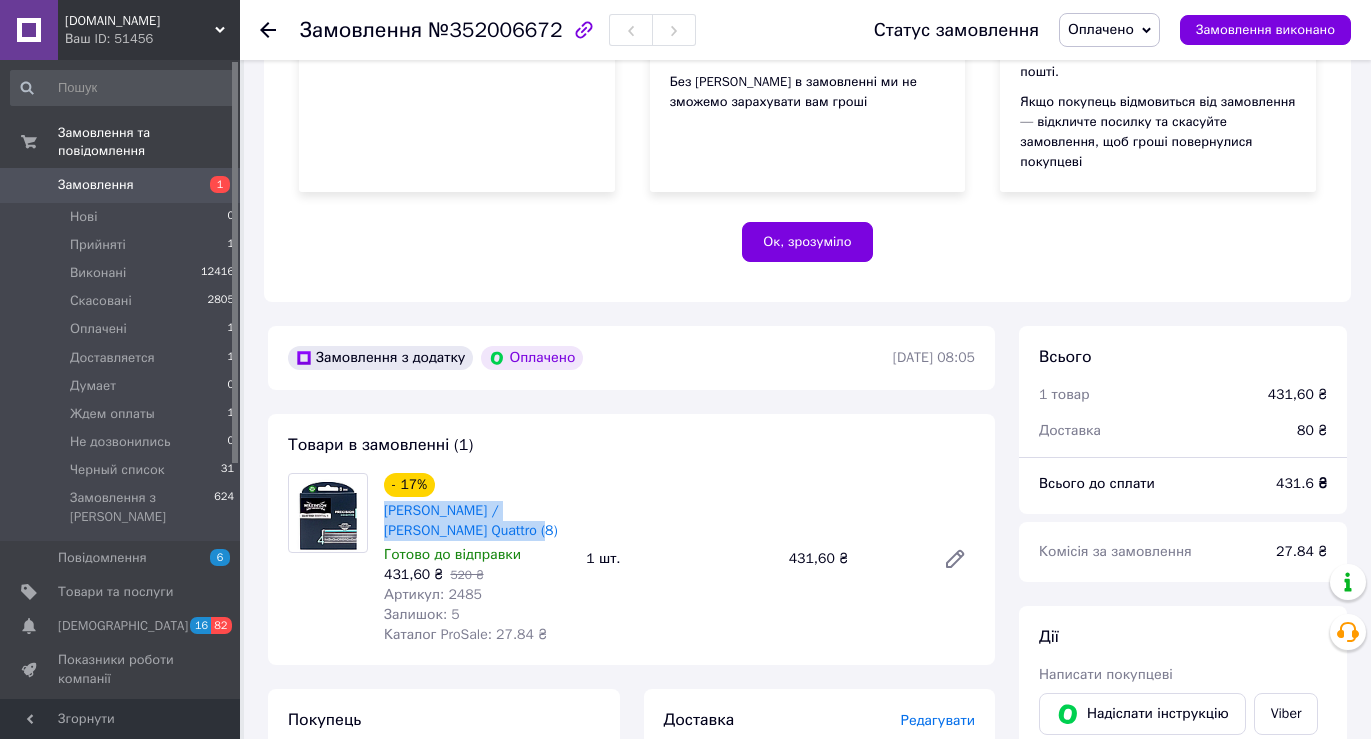 drag, startPoint x: 381, startPoint y: 470, endPoint x: 472, endPoint y: 494, distance: 94.11163 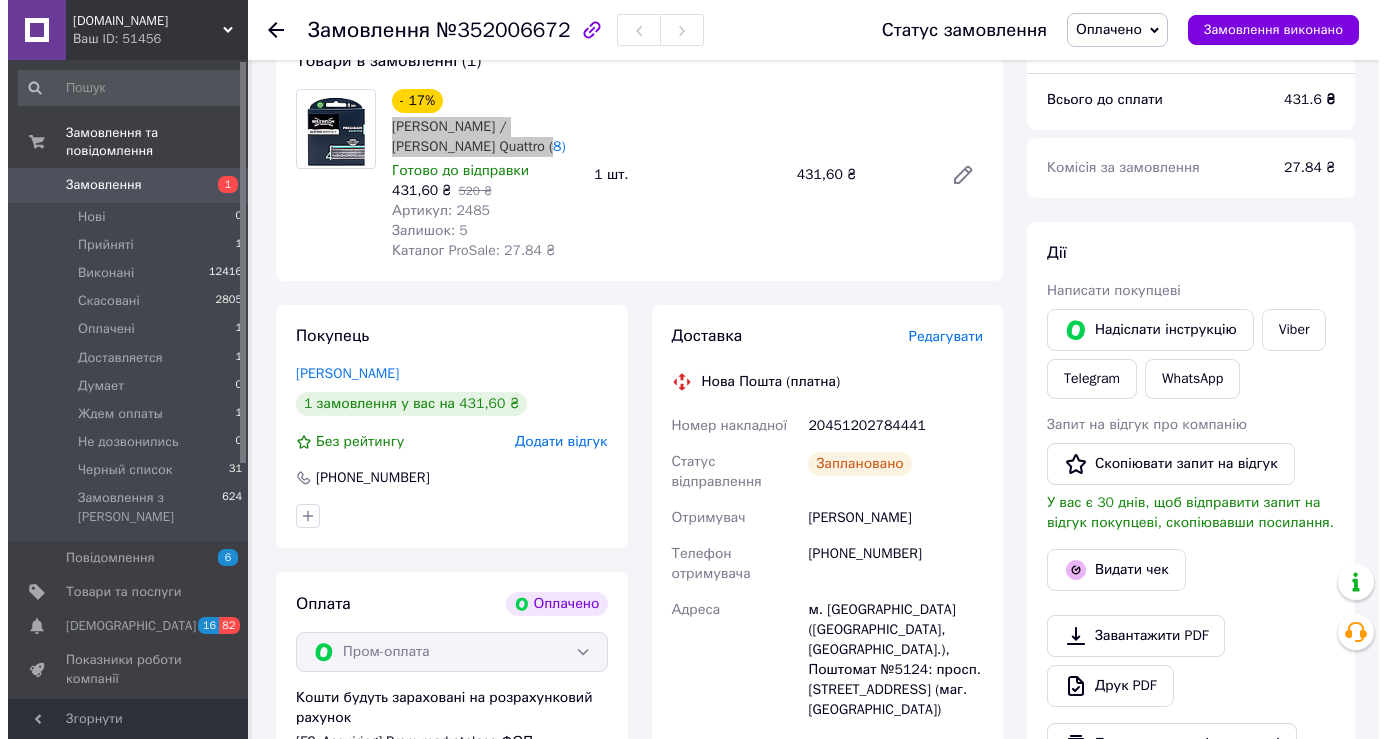scroll, scrollTop: 755, scrollLeft: 0, axis: vertical 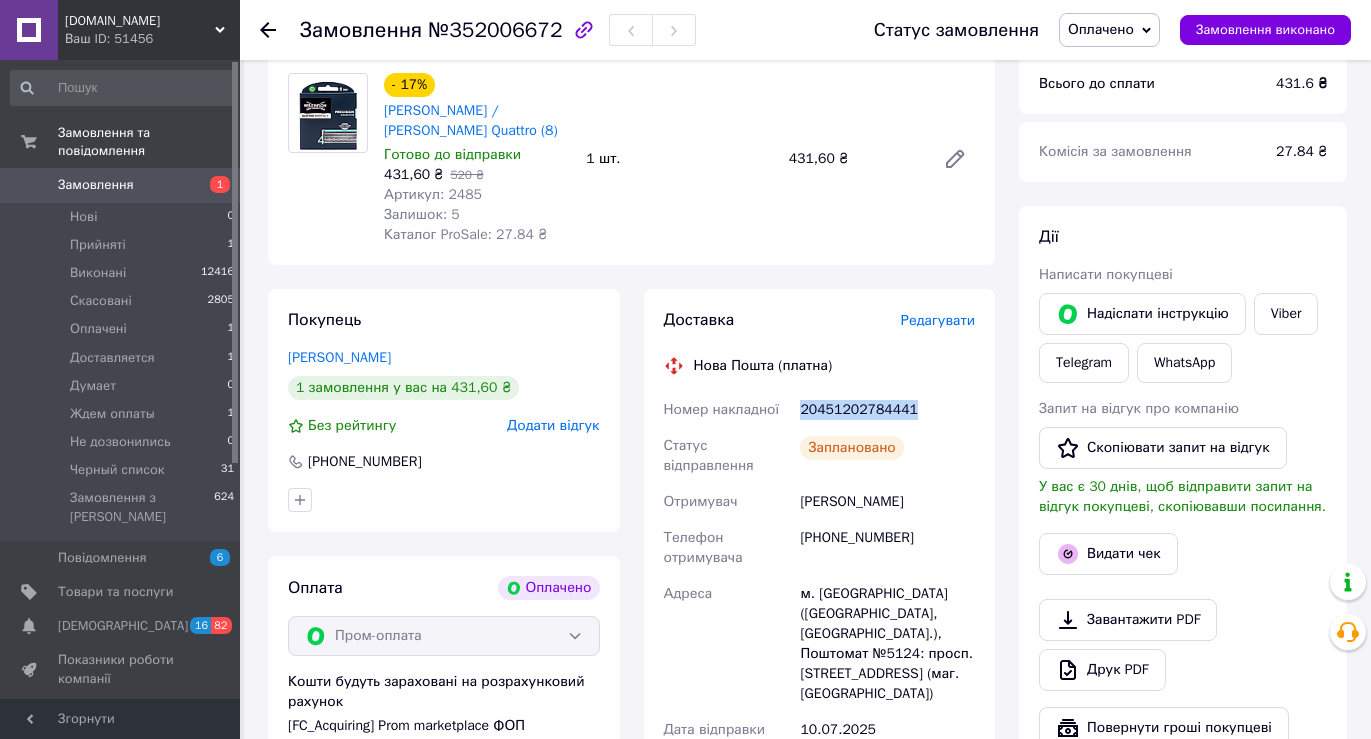 drag, startPoint x: 799, startPoint y: 375, endPoint x: 906, endPoint y: 368, distance: 107.22873 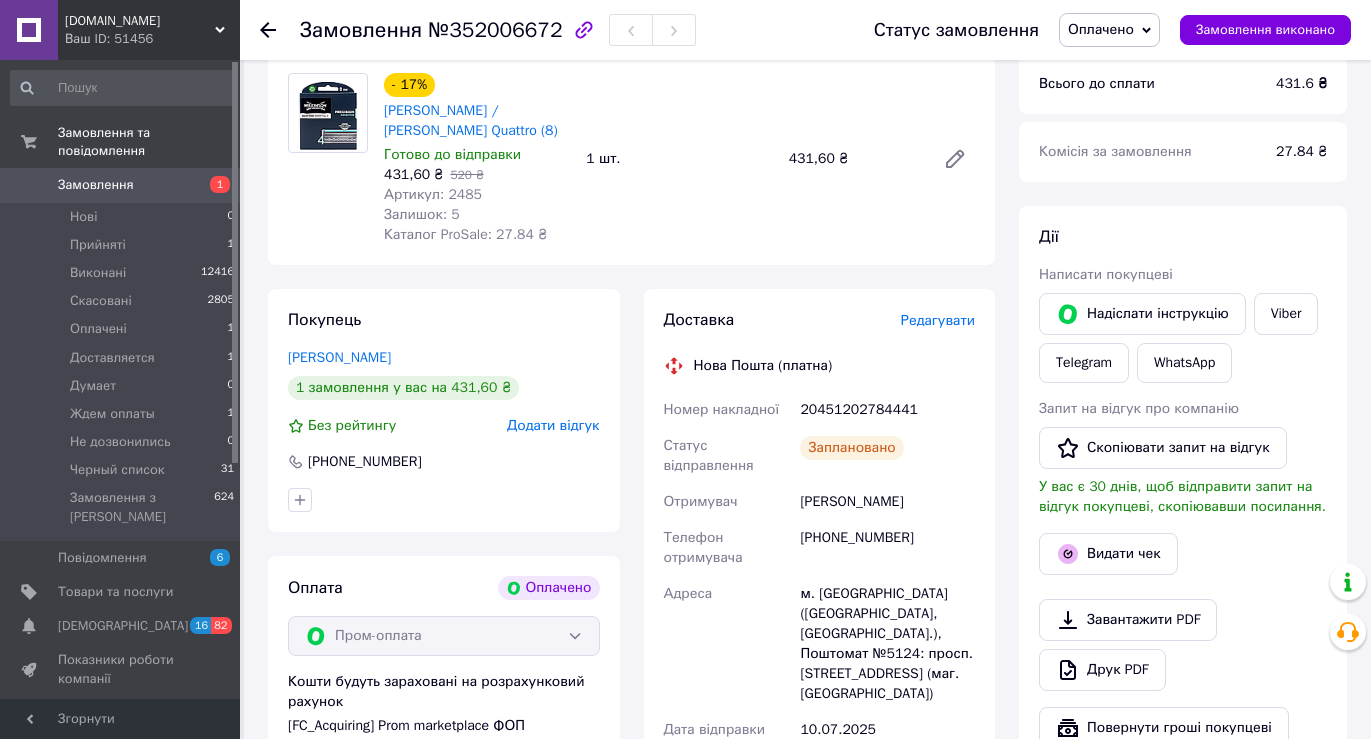 drag, startPoint x: 1148, startPoint y: 28, endPoint x: 1136, endPoint y: 40, distance: 16.970562 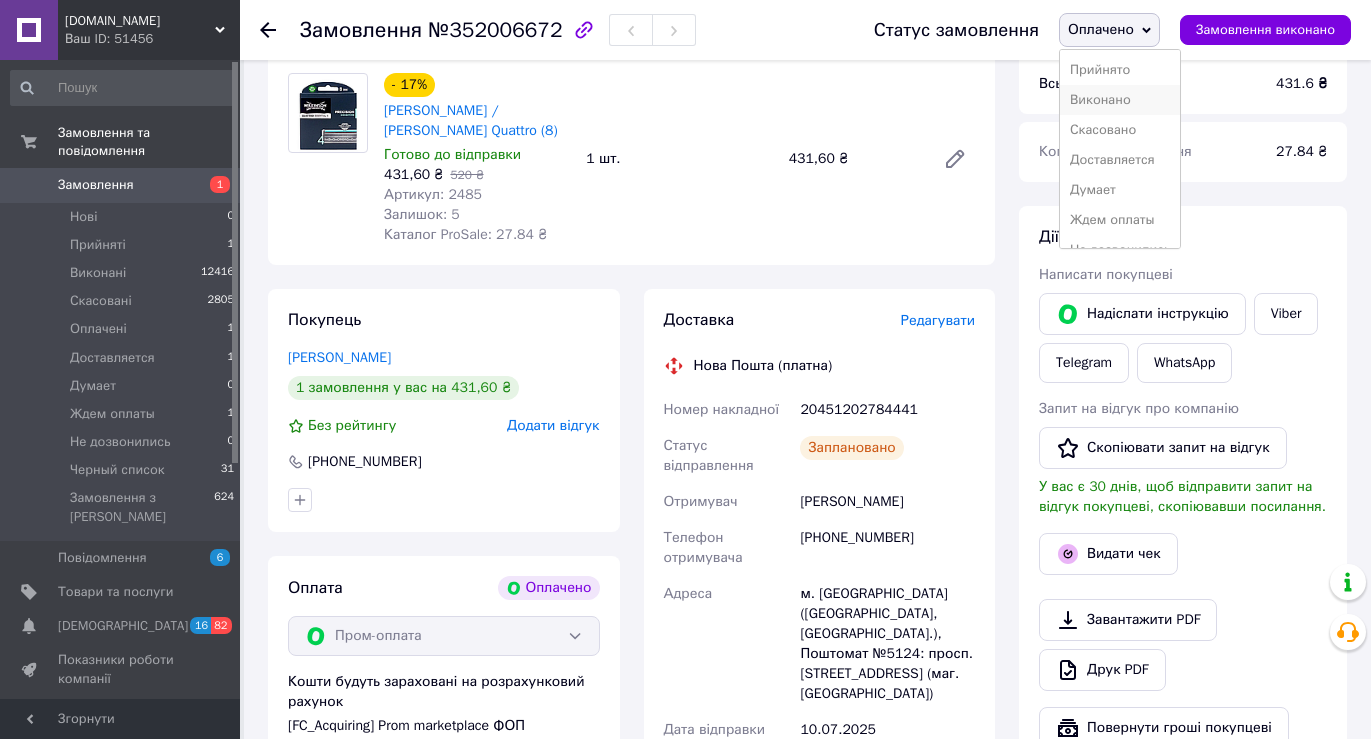 click on "Виконано" at bounding box center (1120, 100) 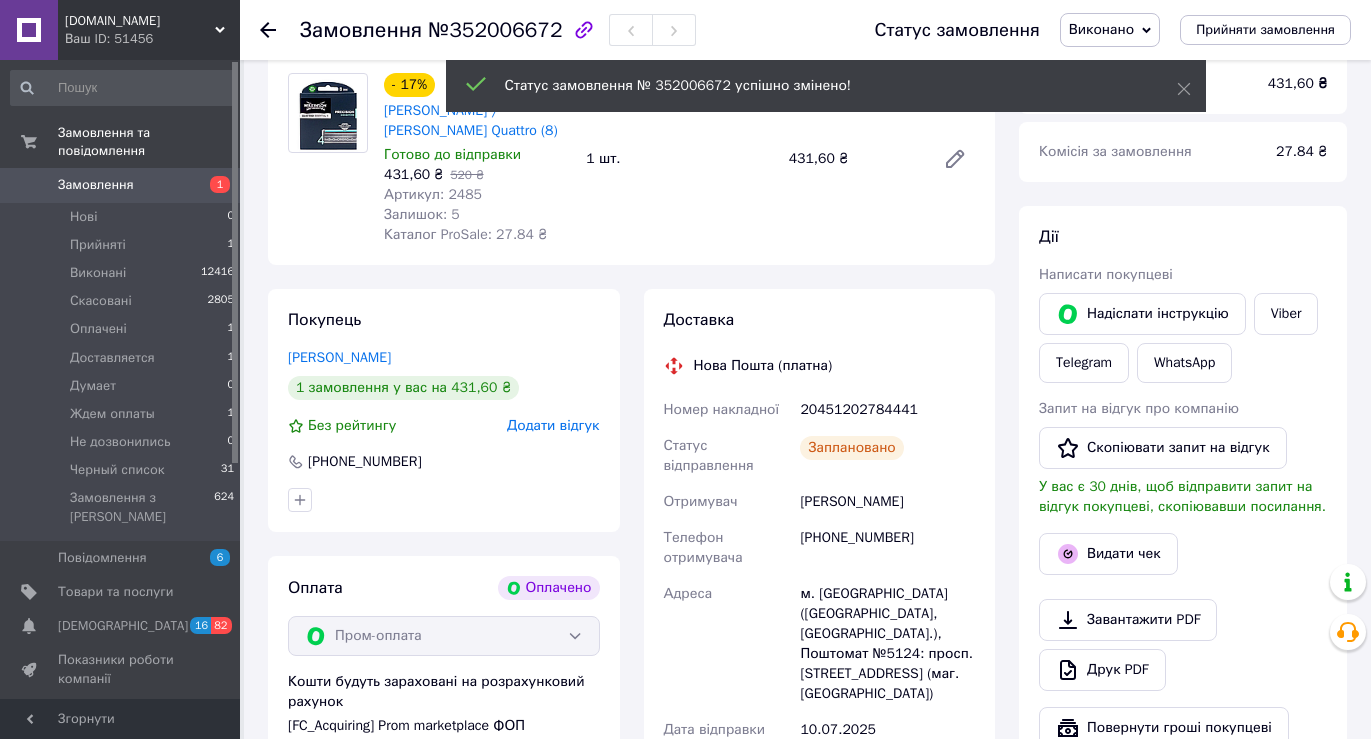 click on "Видати чек" at bounding box center (1108, 554) 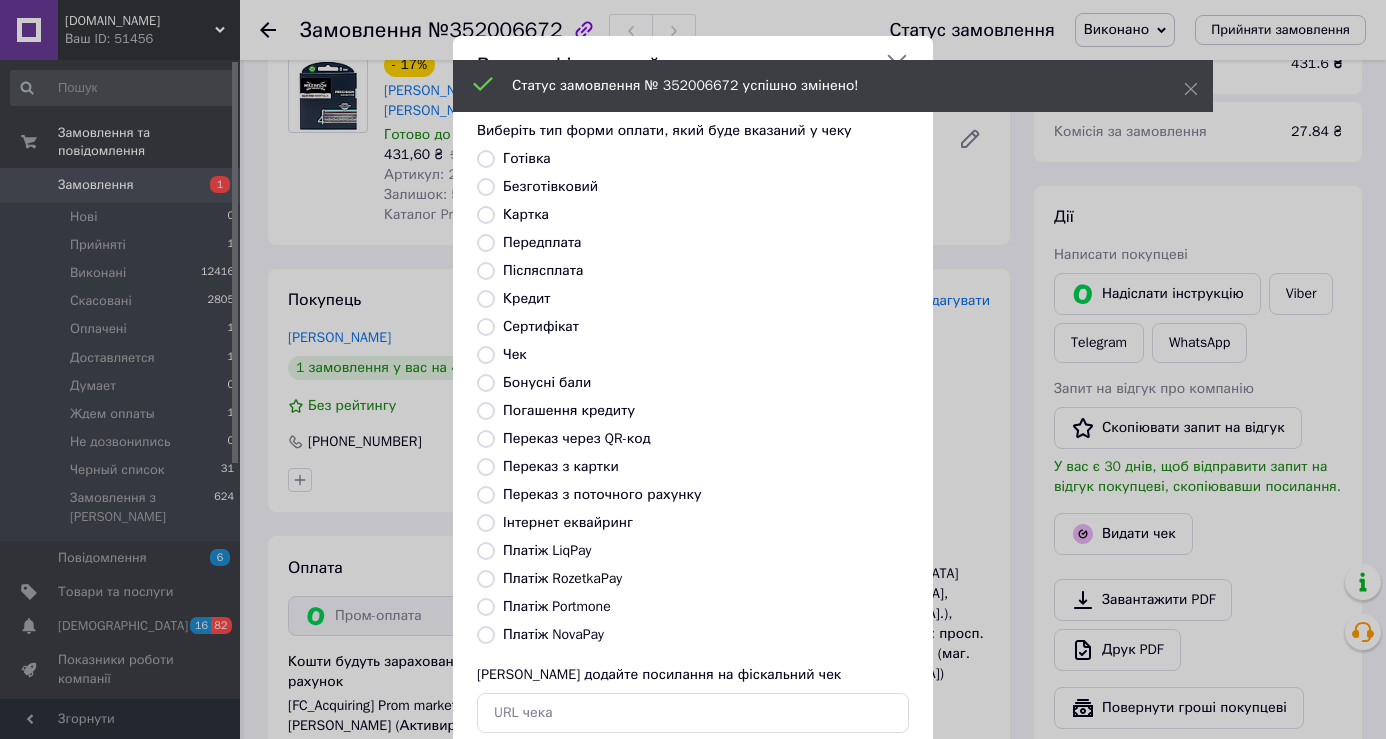 click on "Безготівковий" at bounding box center [486, 187] 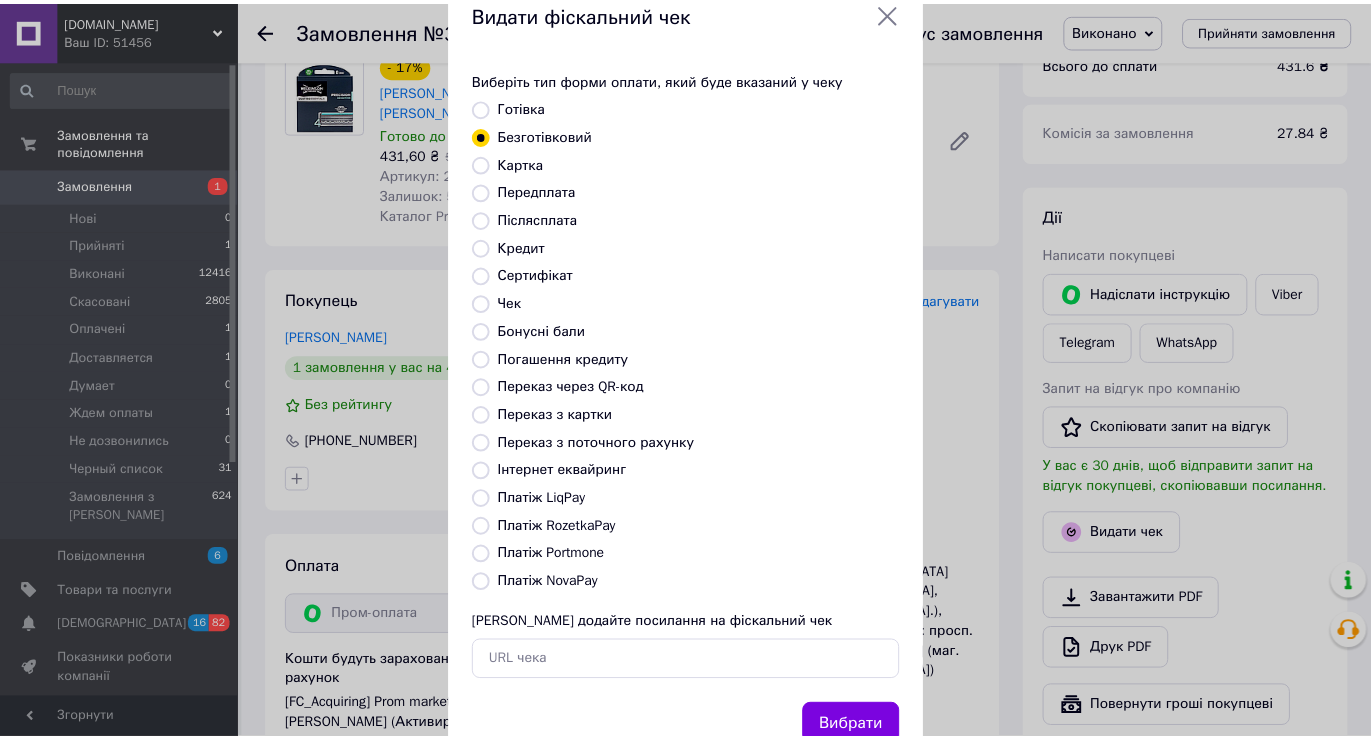 scroll, scrollTop: 120, scrollLeft: 0, axis: vertical 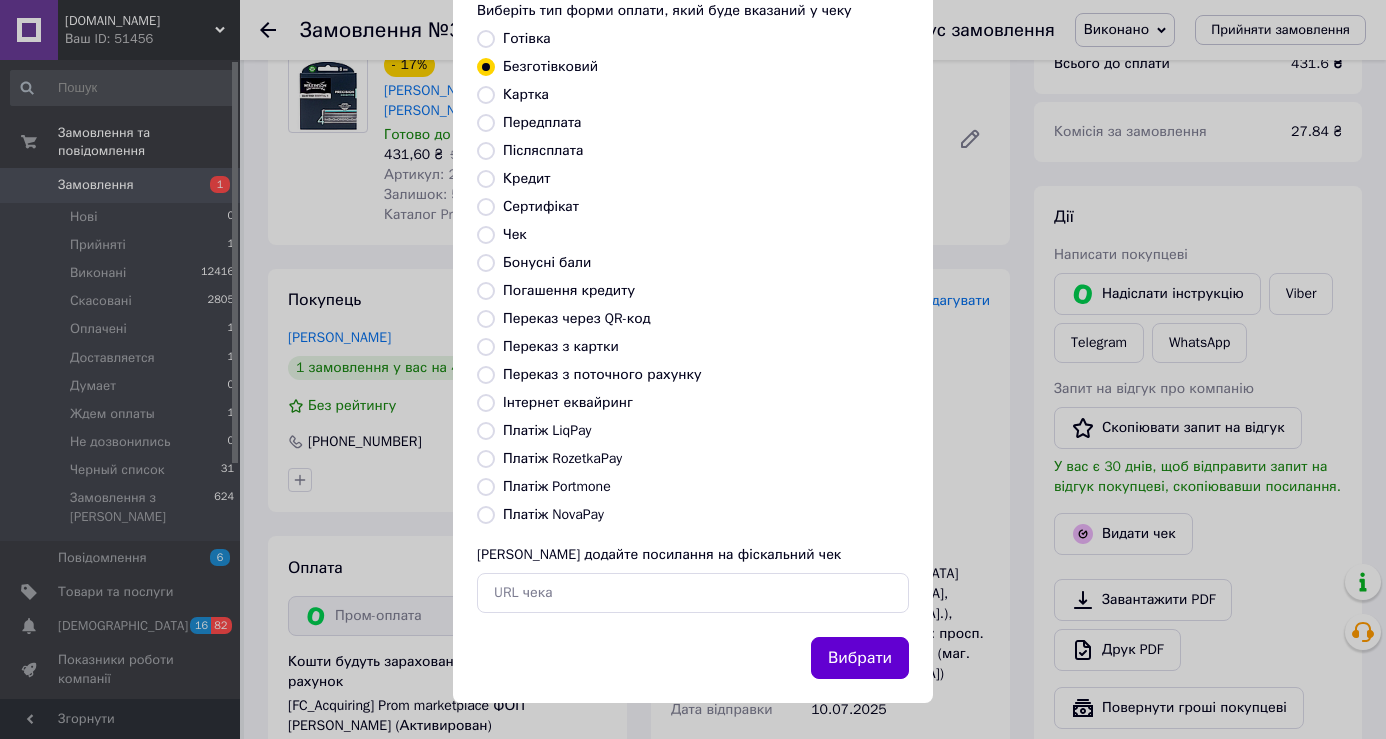 click on "Вибрати" at bounding box center [860, 658] 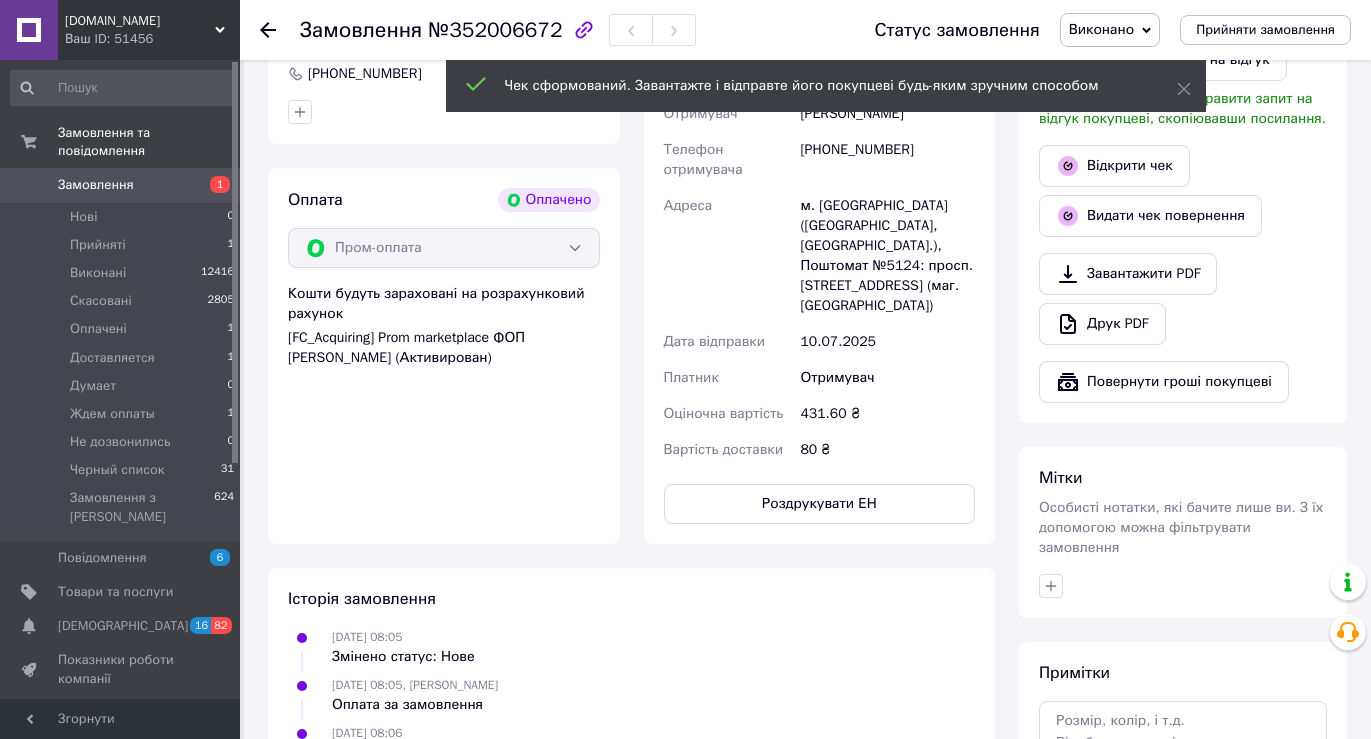 scroll, scrollTop: 1155, scrollLeft: 0, axis: vertical 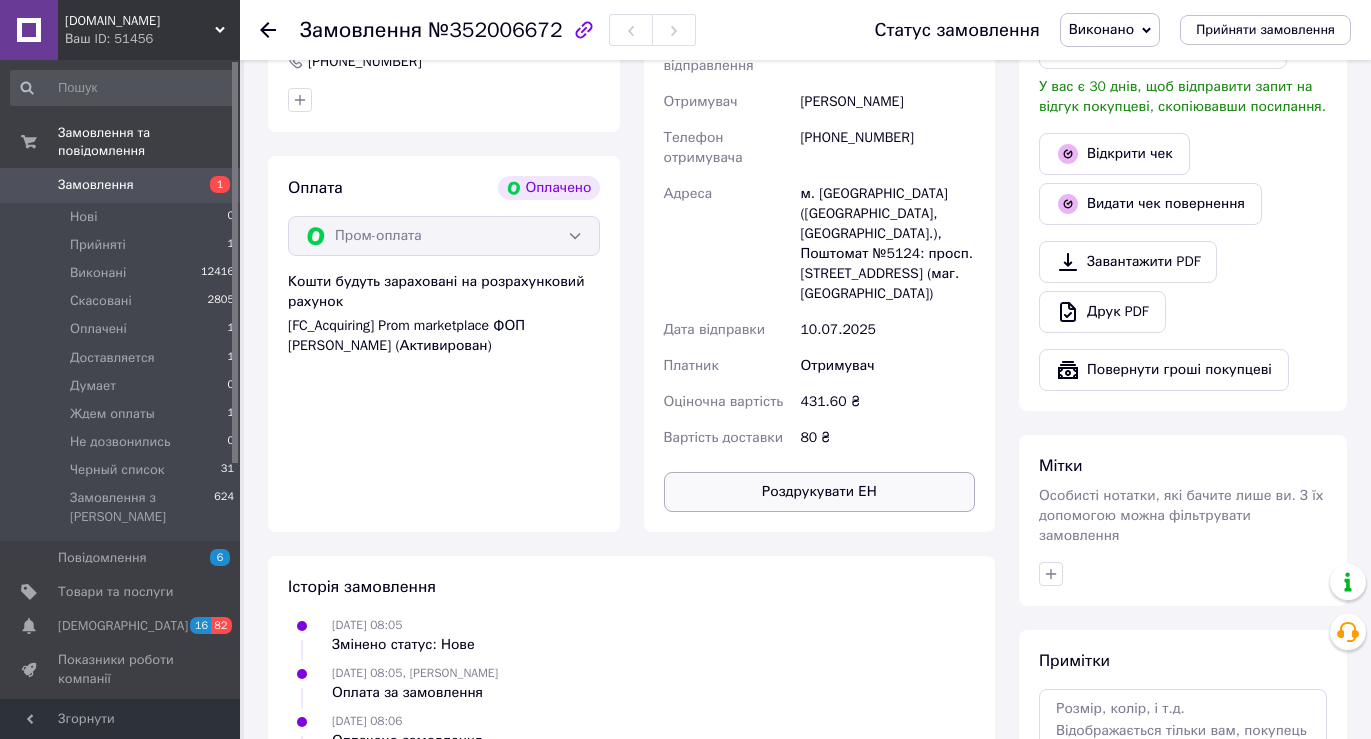 click on "Роздрукувати ЕН" at bounding box center (820, 492) 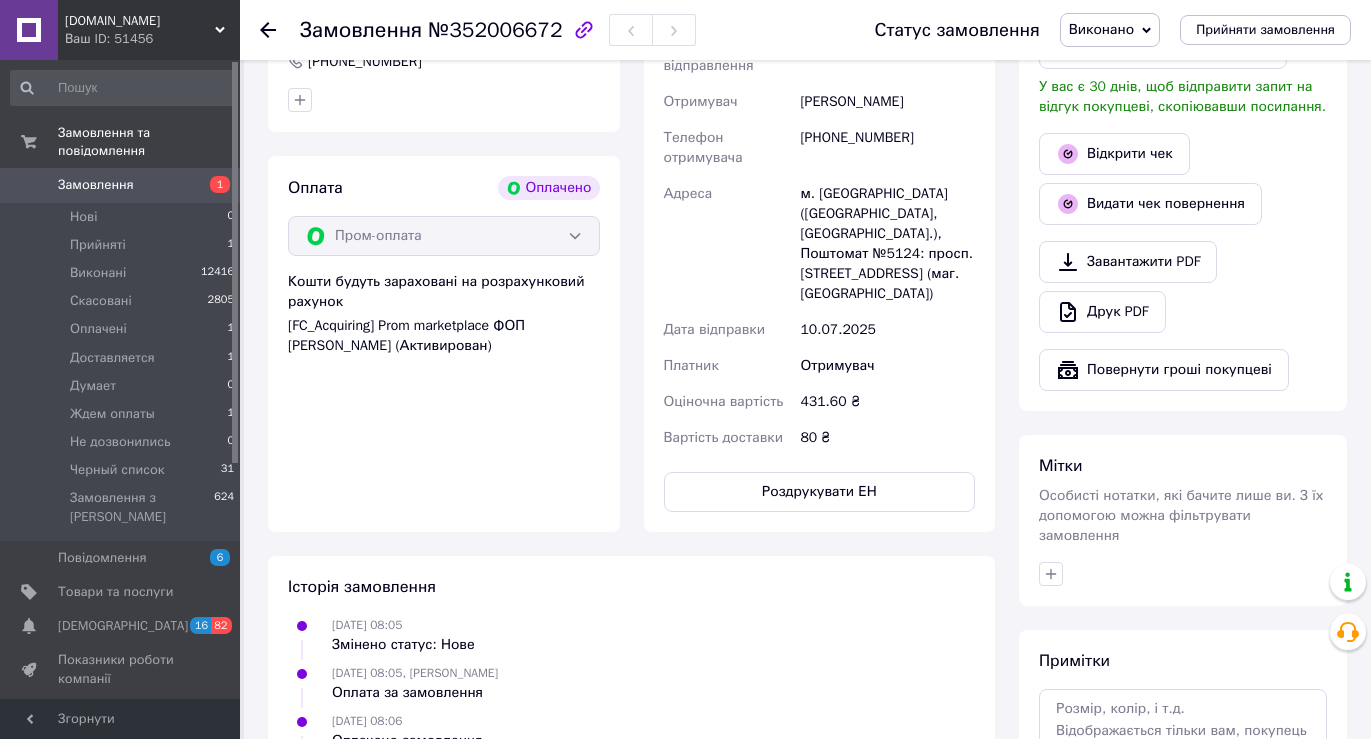 click on "Замовлення" at bounding box center [96, 185] 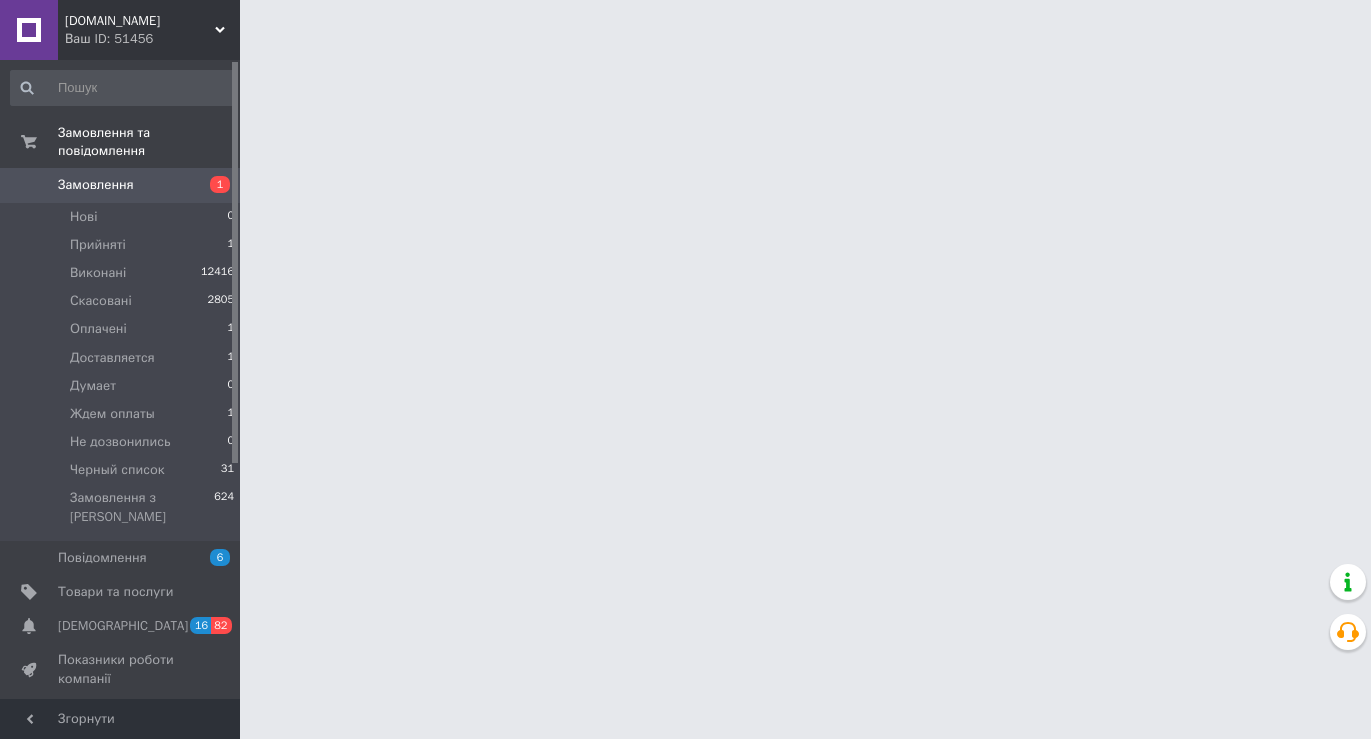 scroll, scrollTop: 0, scrollLeft: 0, axis: both 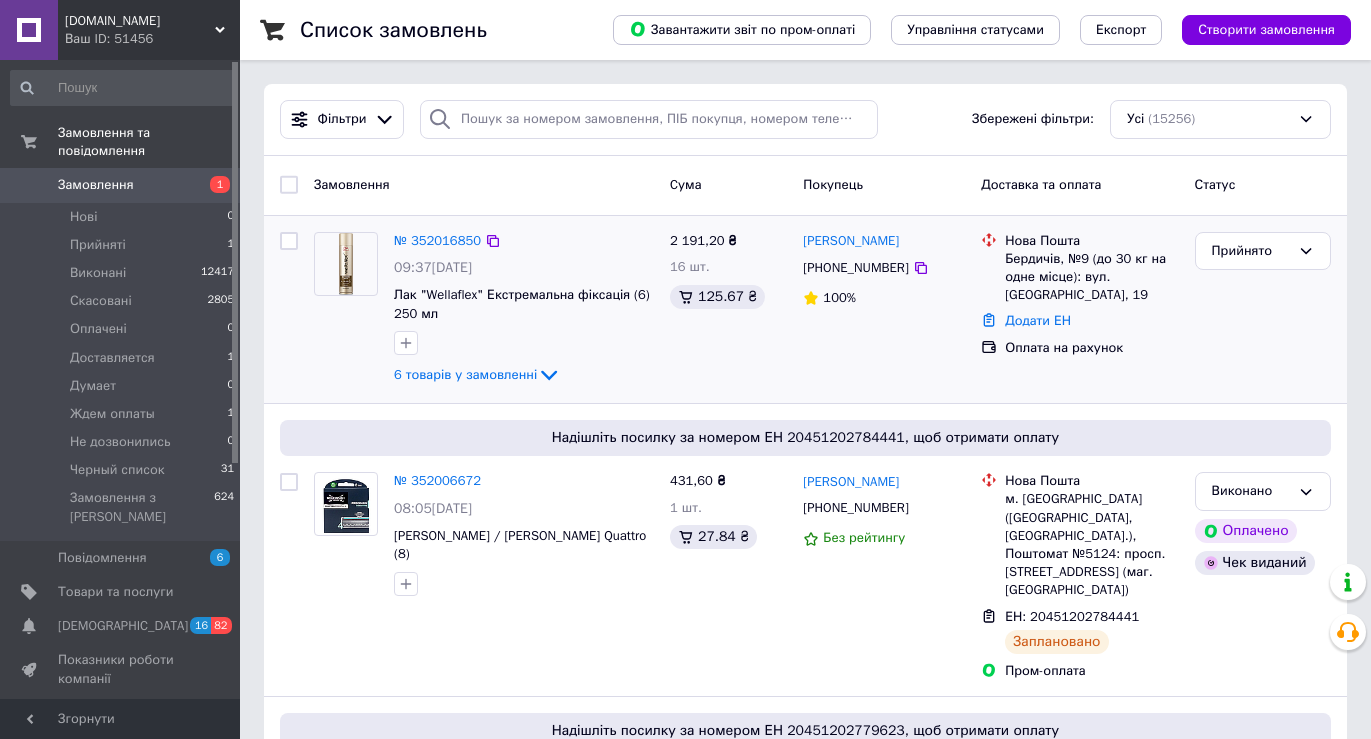 drag, startPoint x: 490, startPoint y: 240, endPoint x: 503, endPoint y: 242, distance: 13.152946 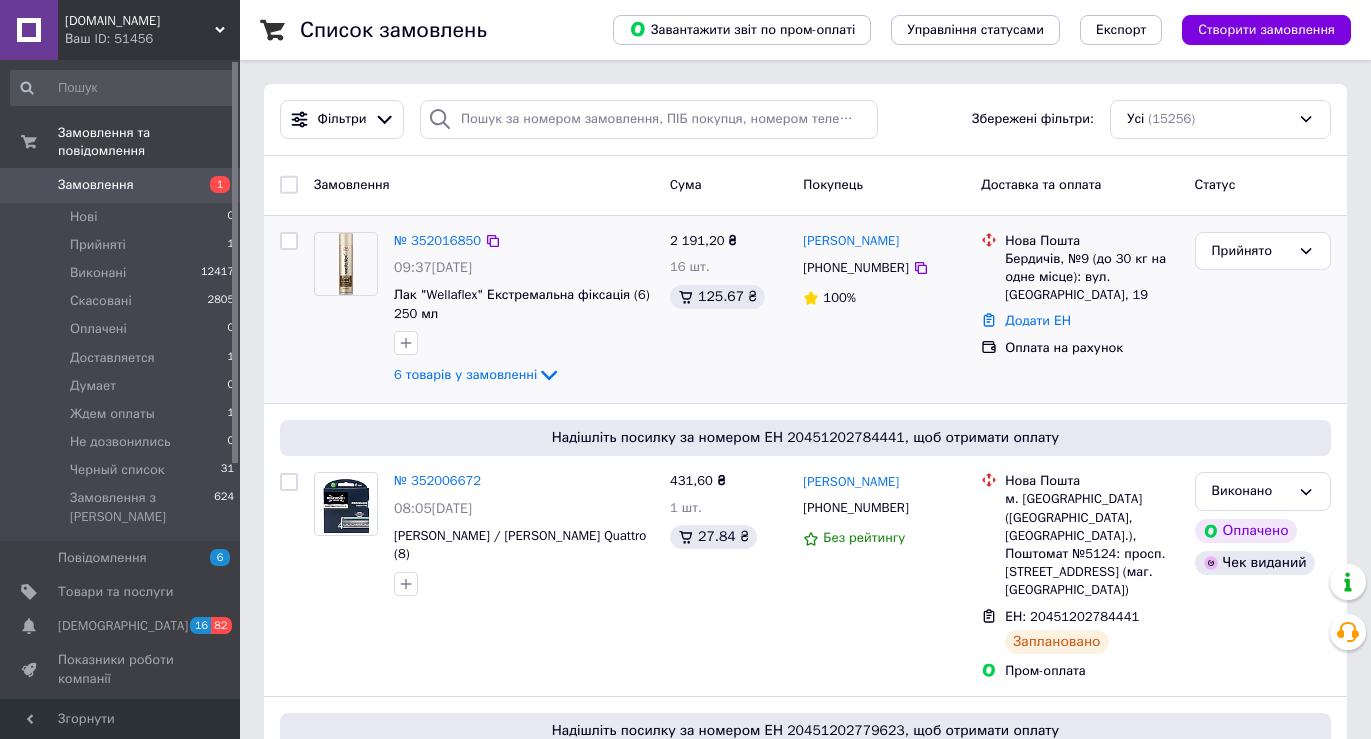 drag, startPoint x: 804, startPoint y: 241, endPoint x: 910, endPoint y: 246, distance: 106.11786 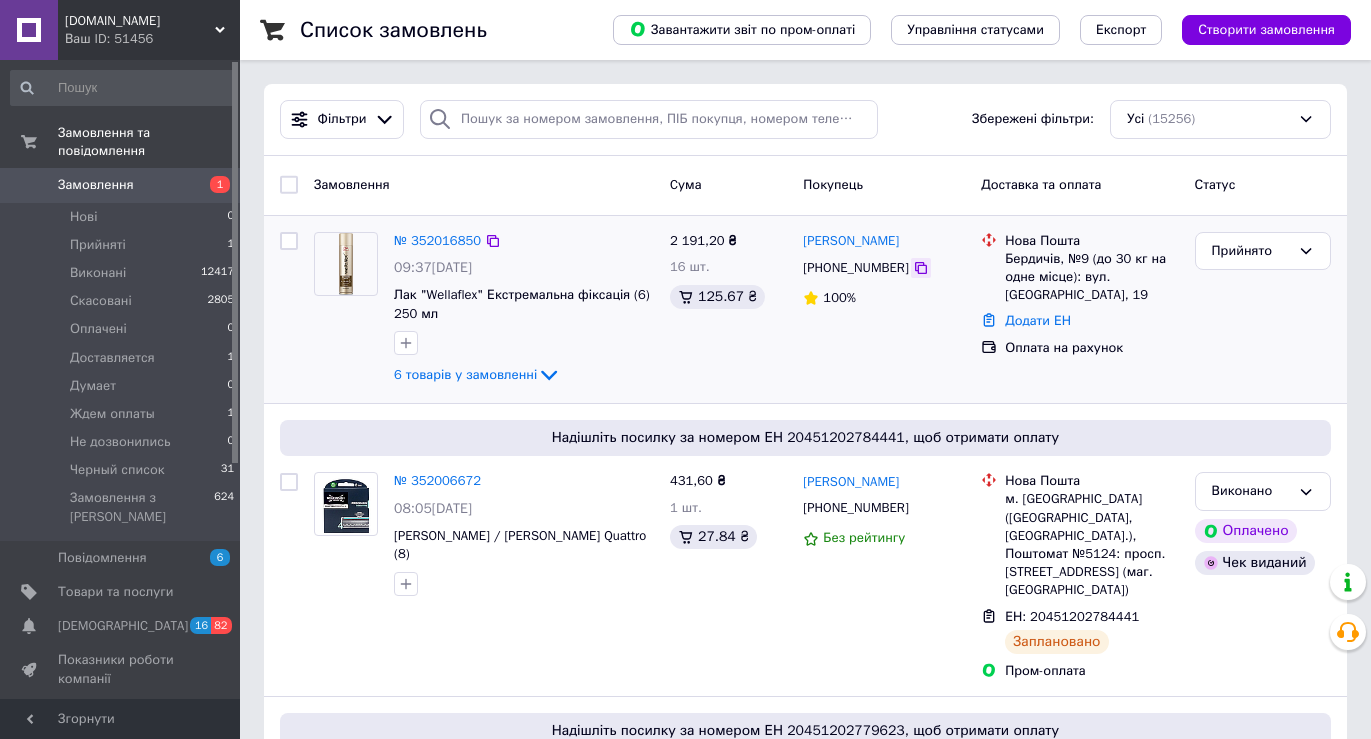 click 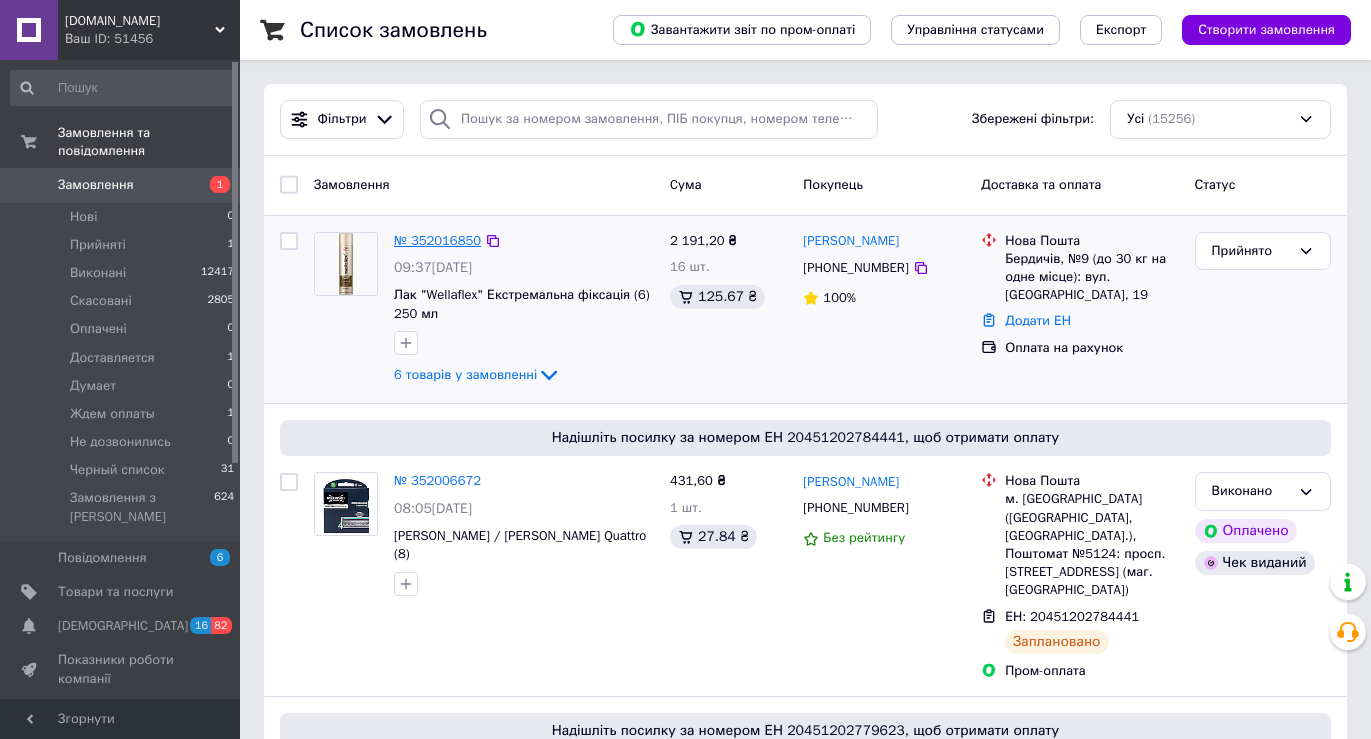 click on "№ 352016850" at bounding box center (437, 240) 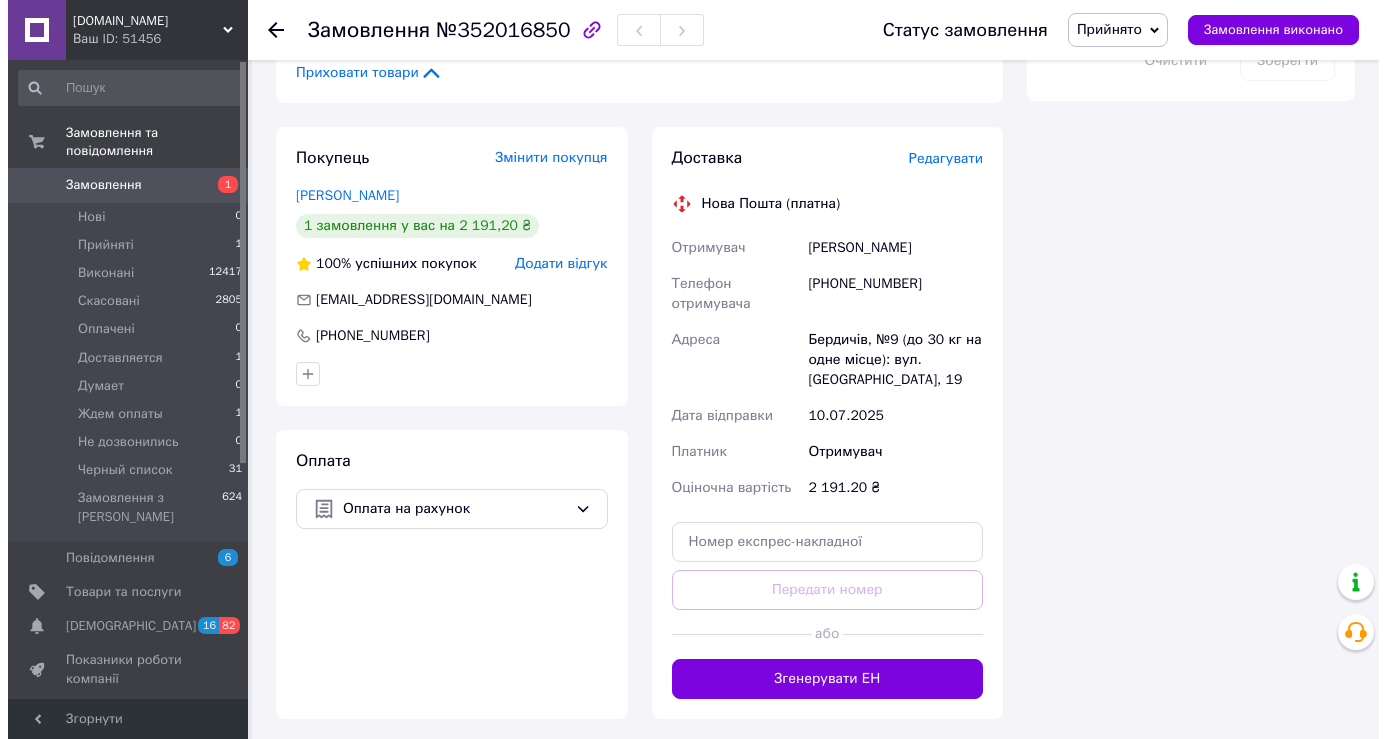 scroll, scrollTop: 1400, scrollLeft: 0, axis: vertical 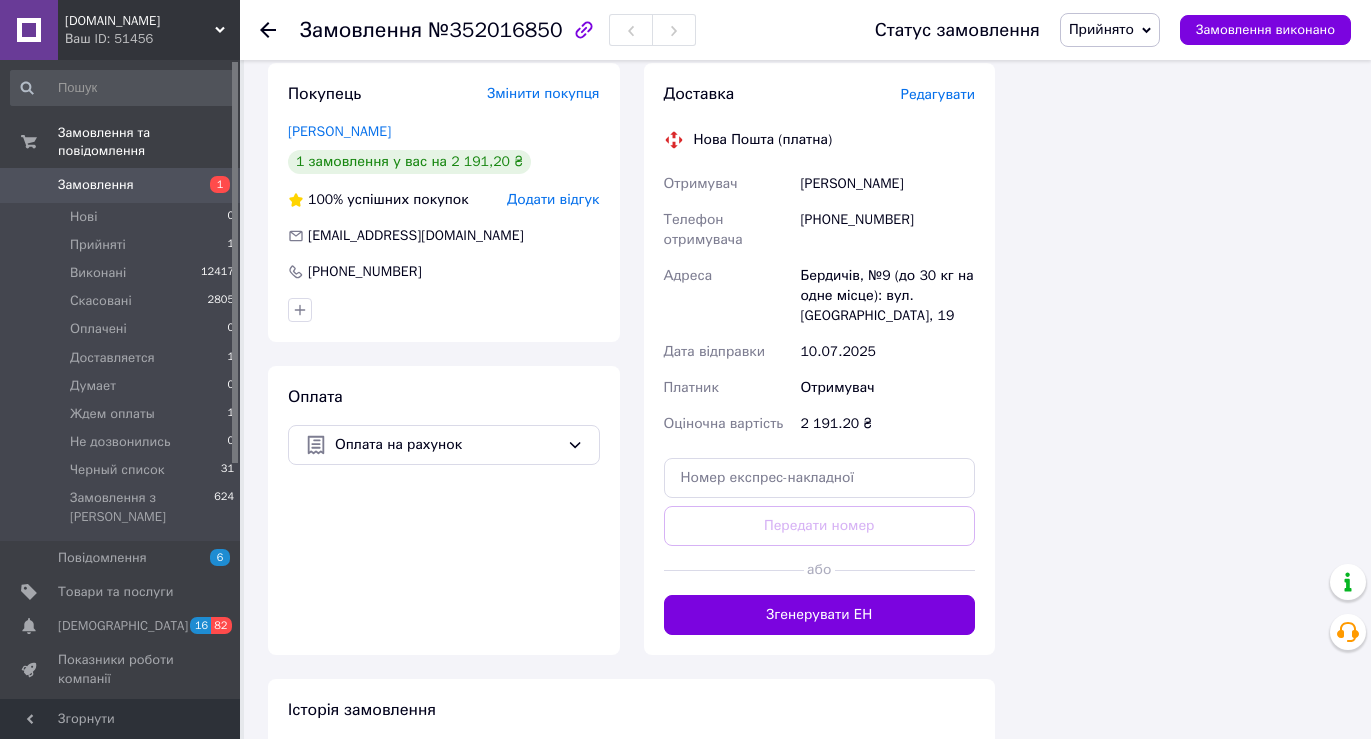 click on "Редагувати" at bounding box center [938, 94] 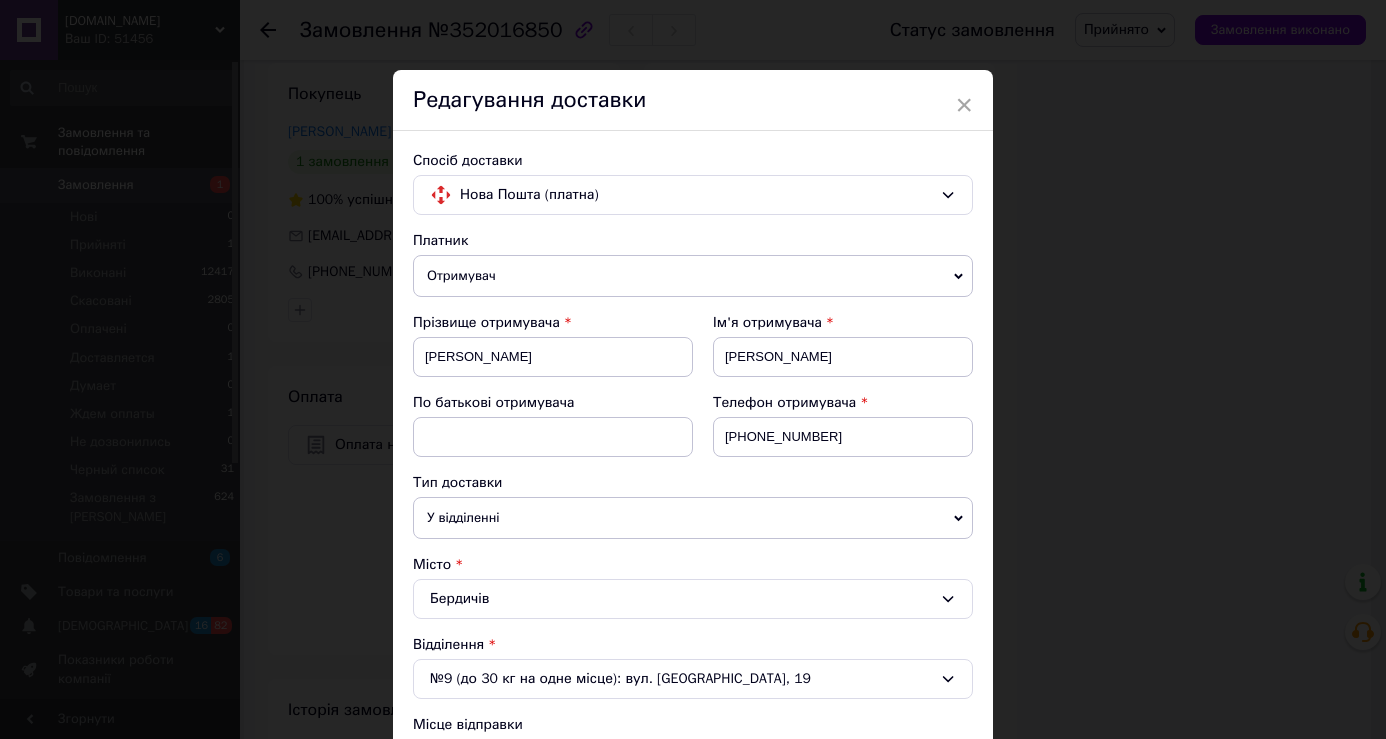 scroll, scrollTop: 500, scrollLeft: 0, axis: vertical 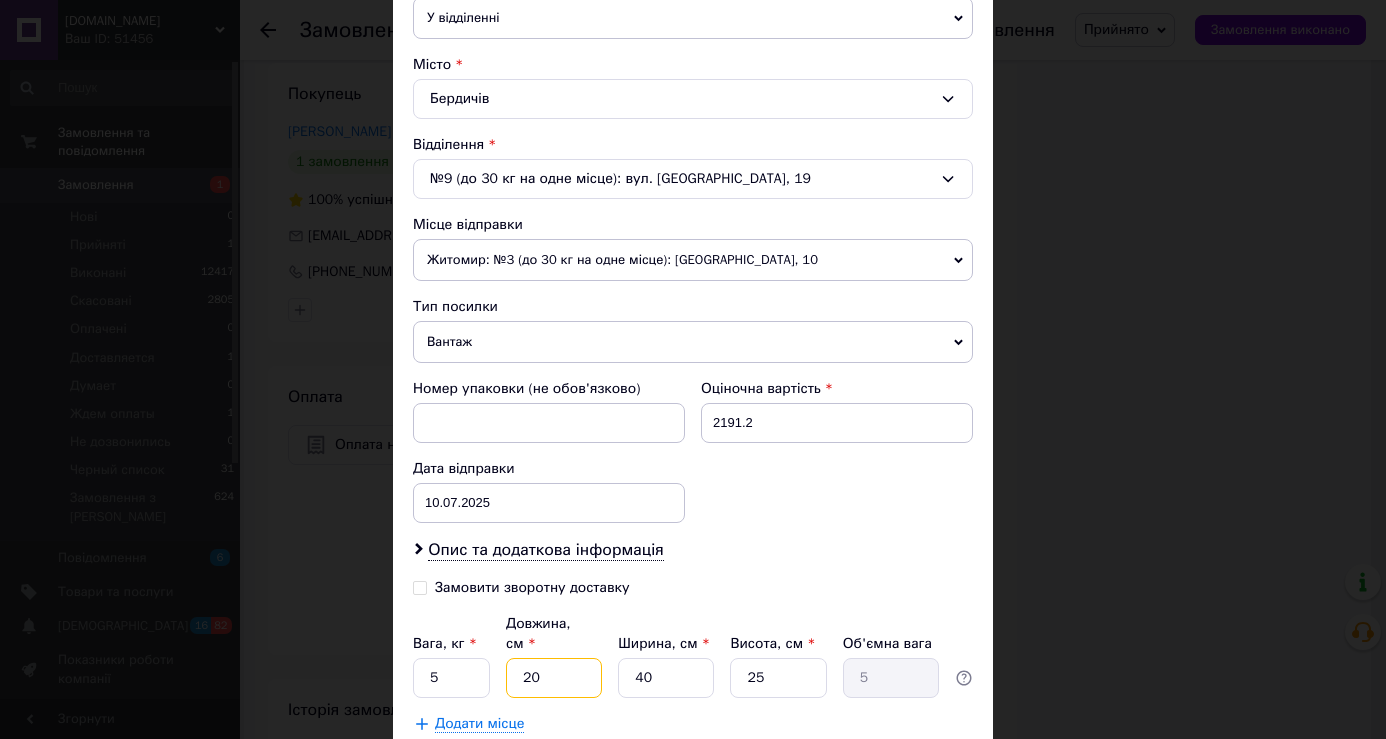 drag, startPoint x: 526, startPoint y: 660, endPoint x: 546, endPoint y: 662, distance: 20.09975 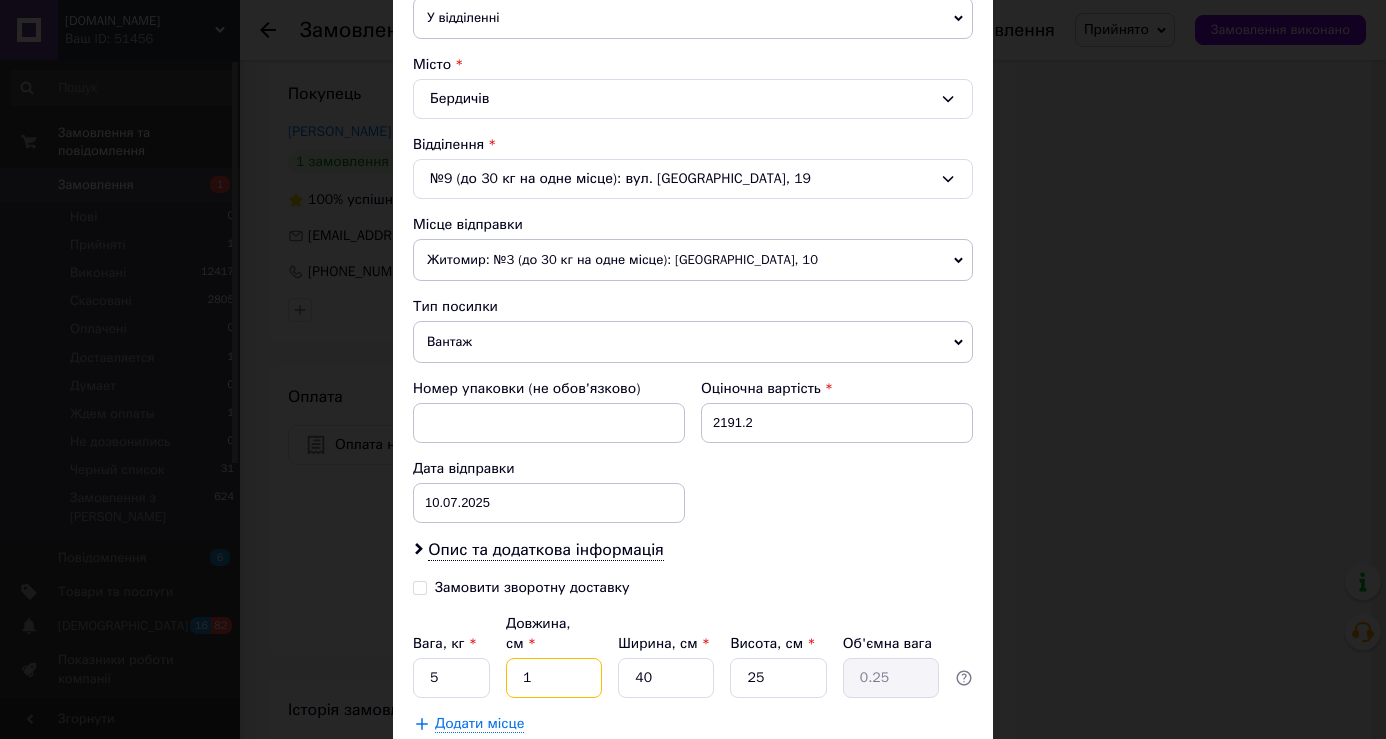type on "18" 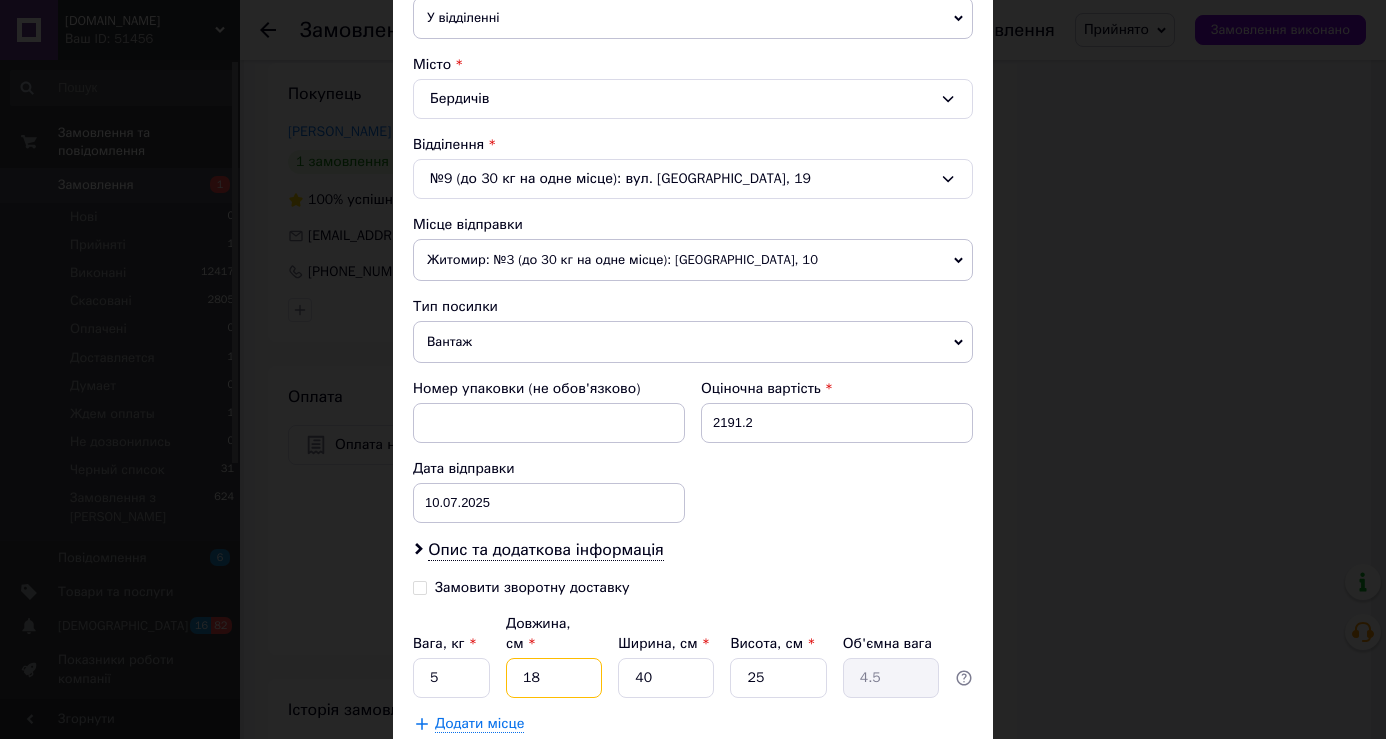 type on "18" 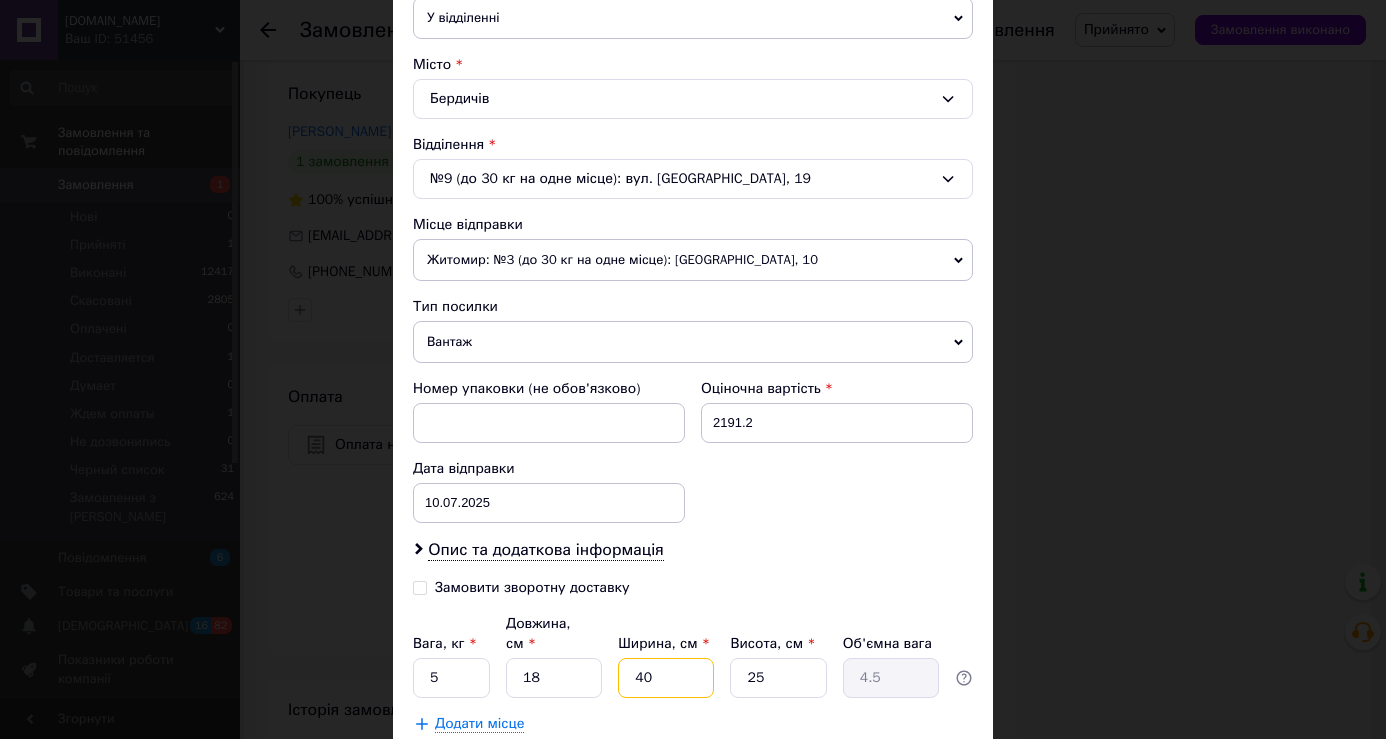 drag, startPoint x: 628, startPoint y: 661, endPoint x: 661, endPoint y: 655, distance: 33.54102 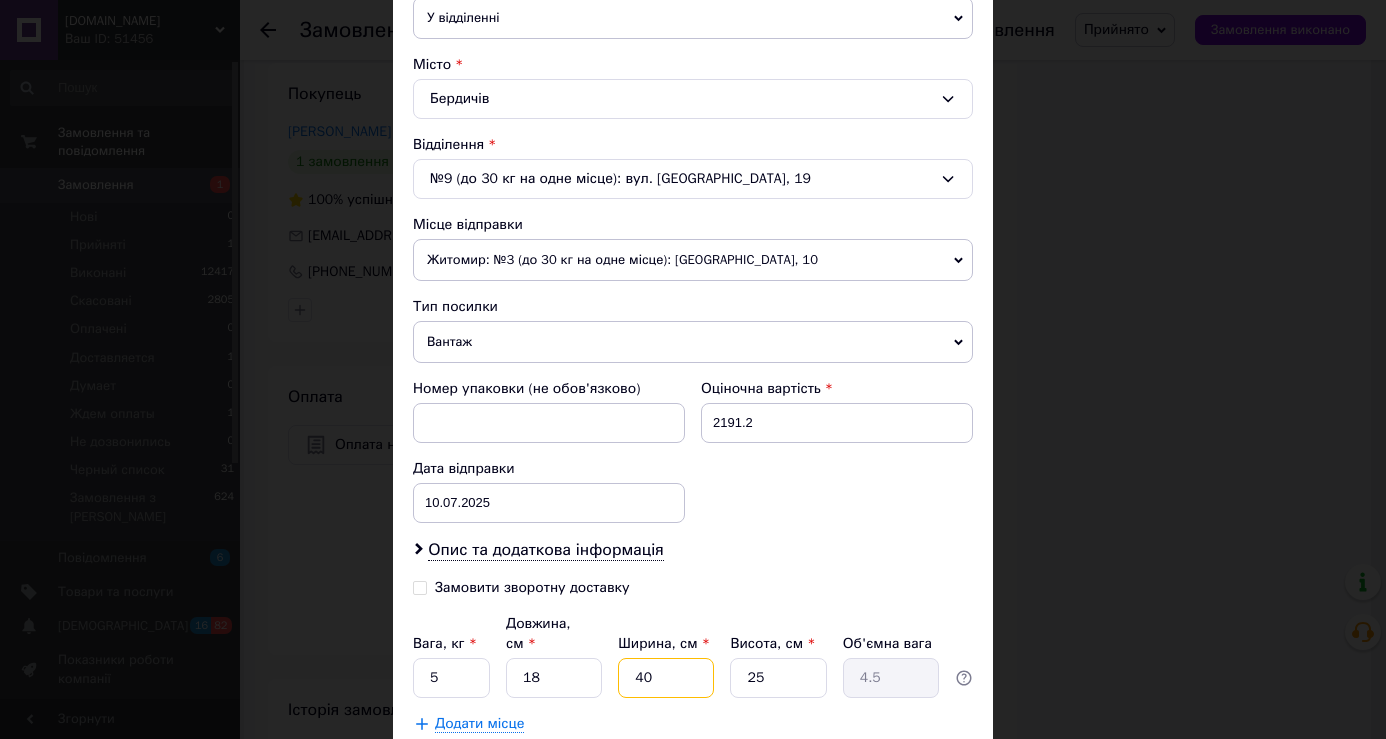 type on "3" 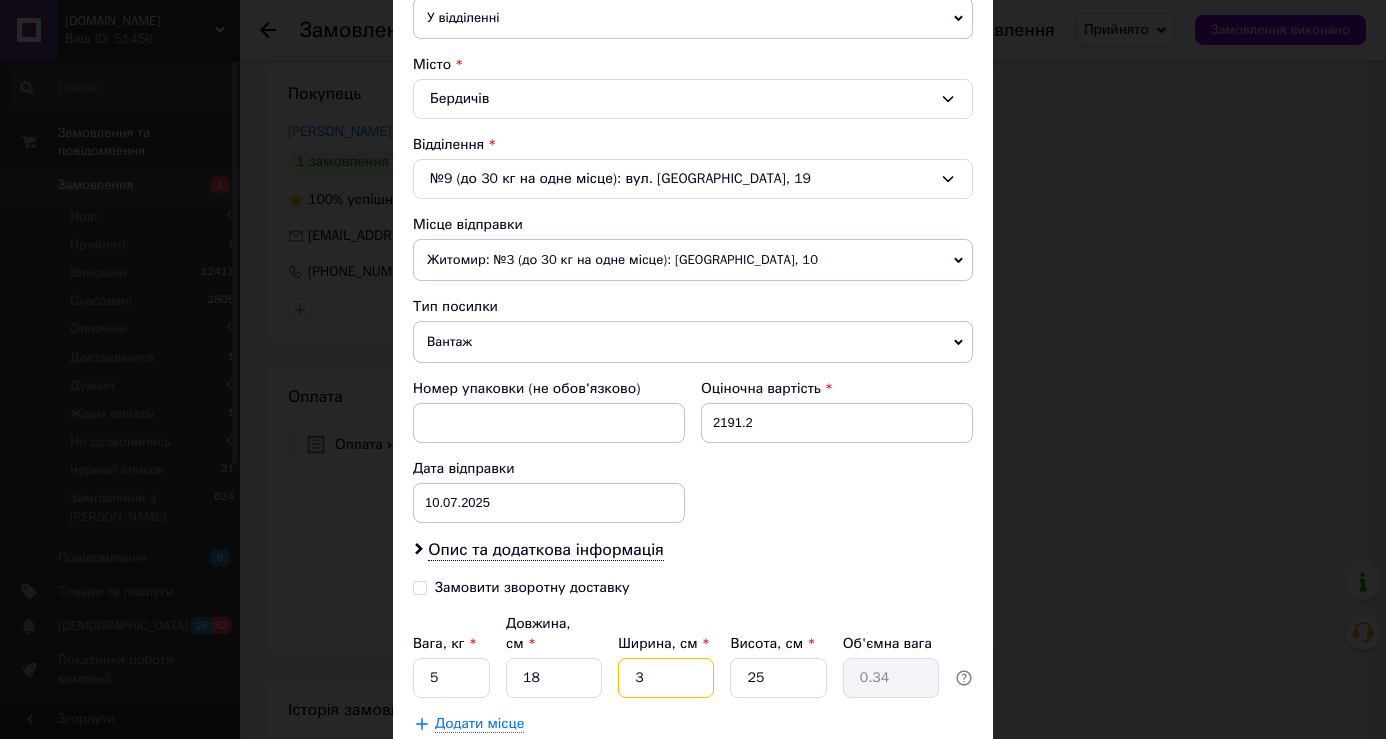 type on "32" 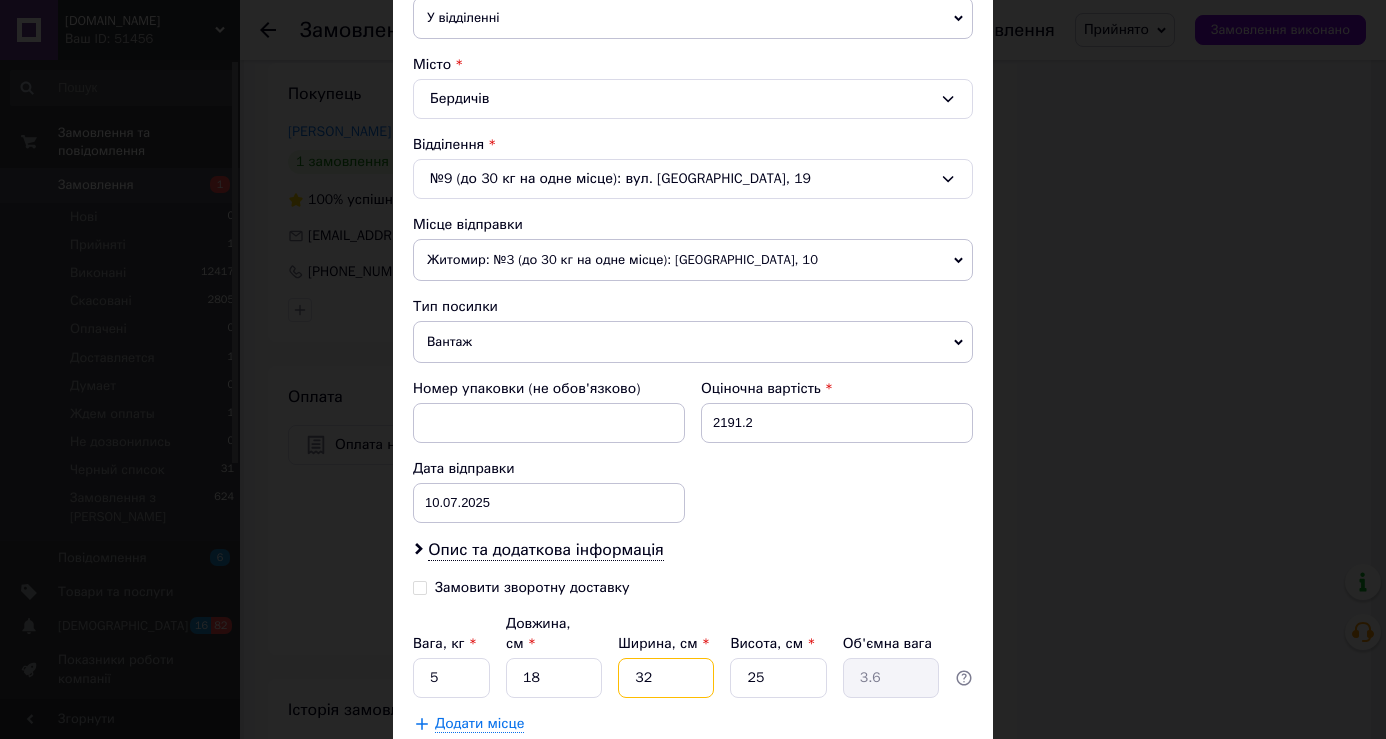 type on "32" 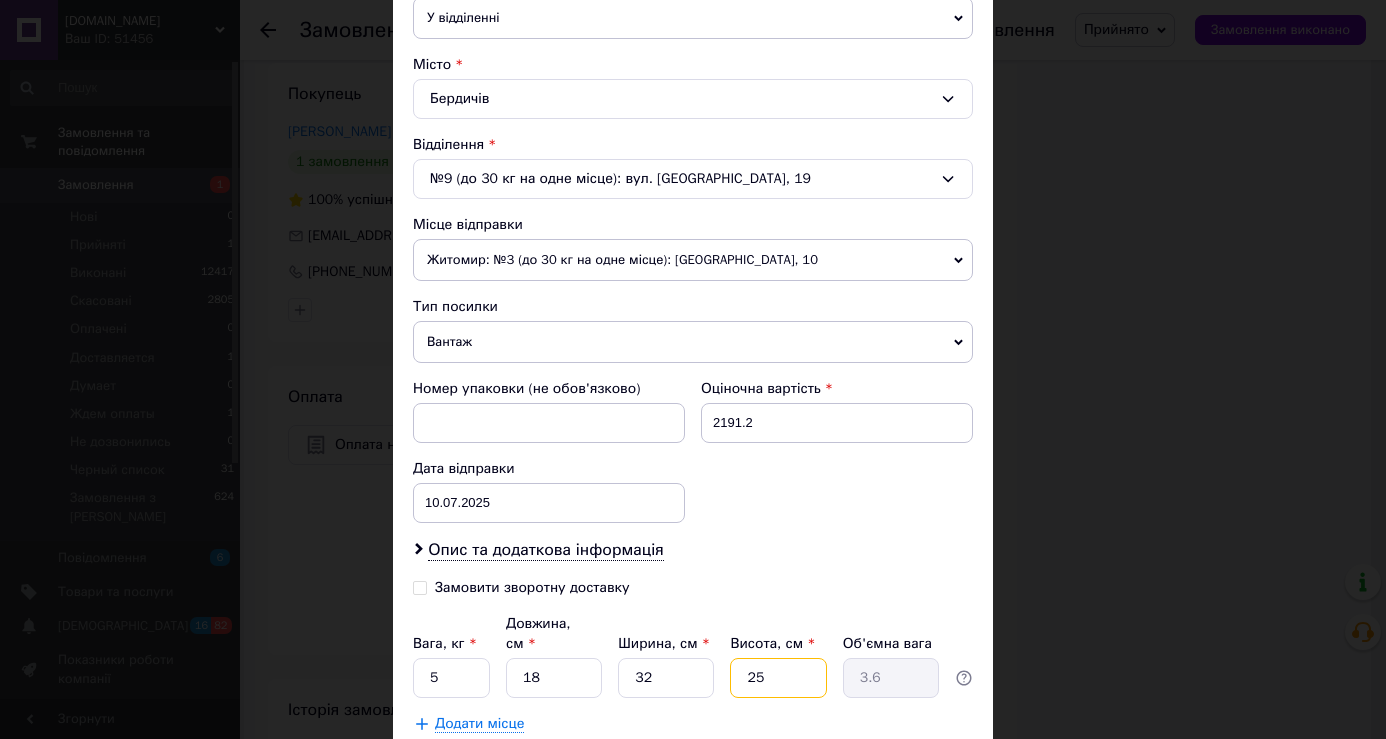 drag, startPoint x: 739, startPoint y: 661, endPoint x: 765, endPoint y: 666, distance: 26.476404 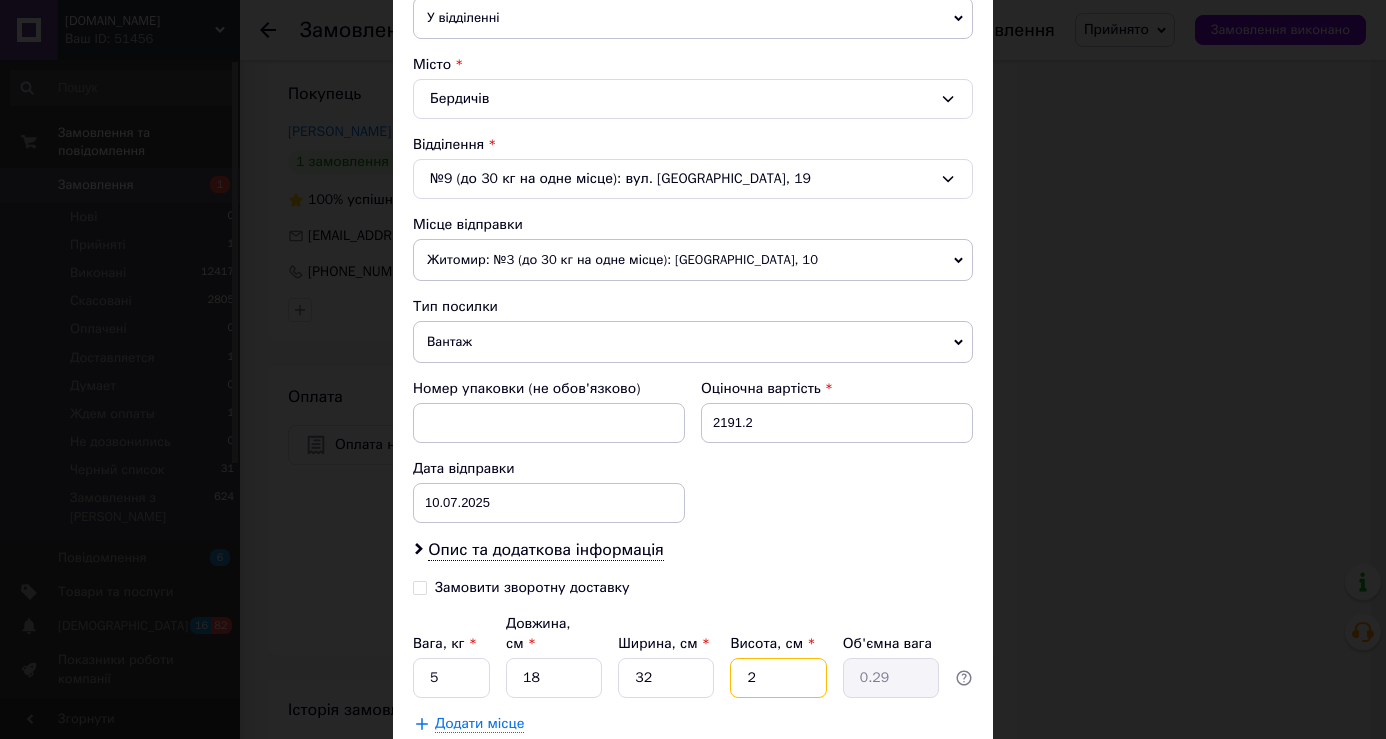 type on "22" 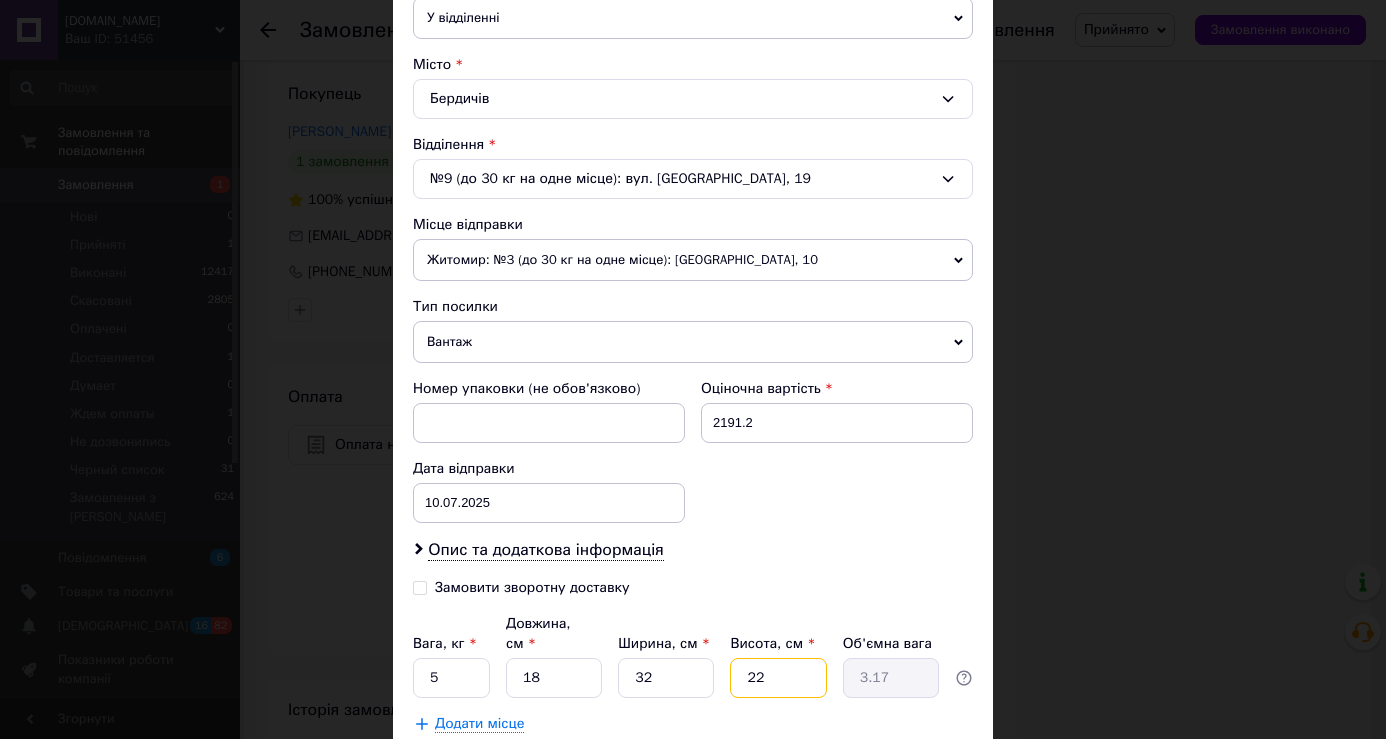 type on "22" 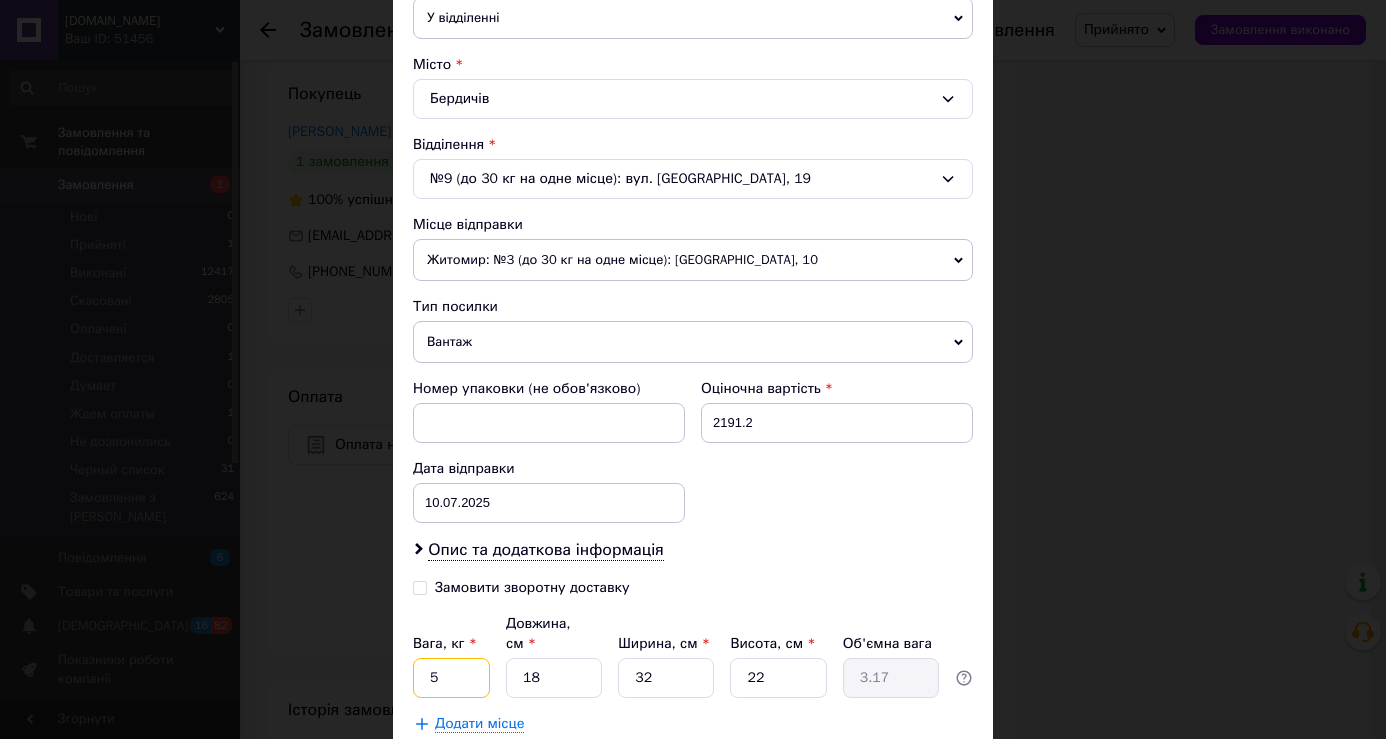 click on "5" at bounding box center (451, 678) 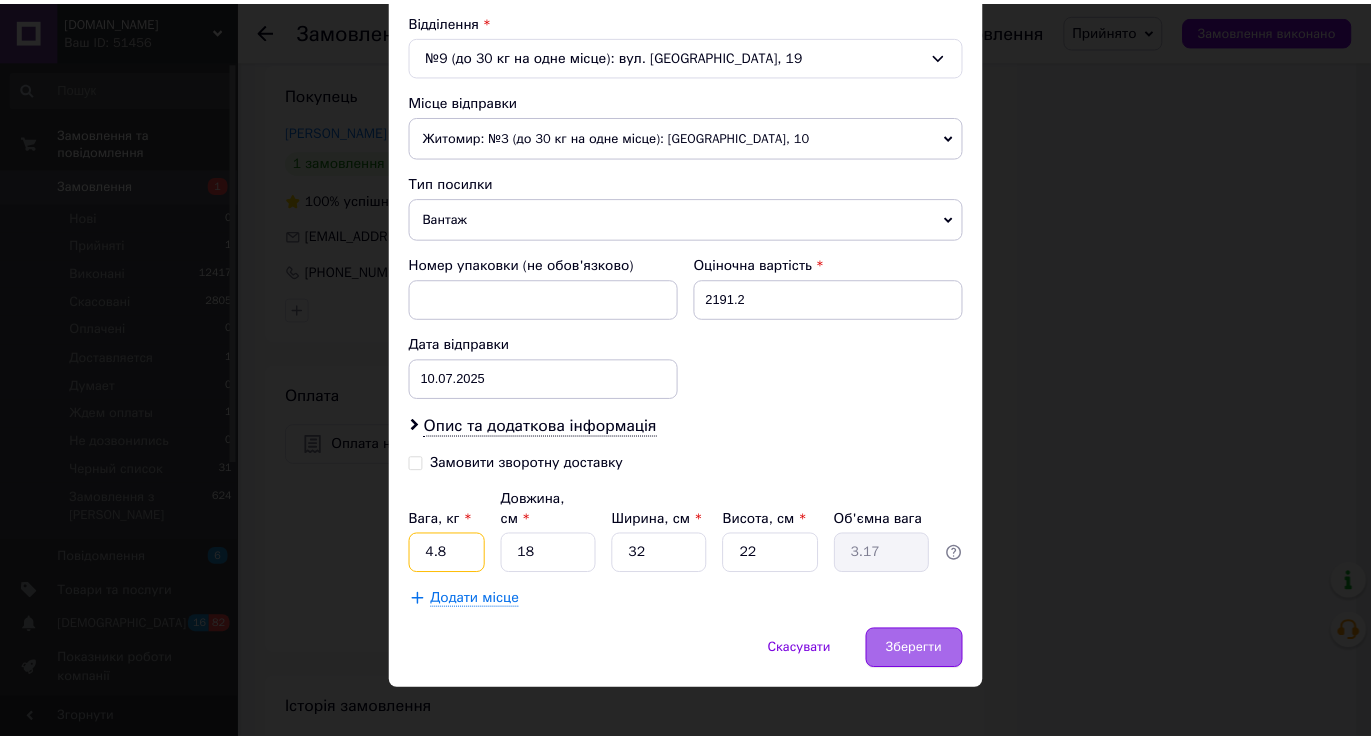 scroll, scrollTop: 625, scrollLeft: 0, axis: vertical 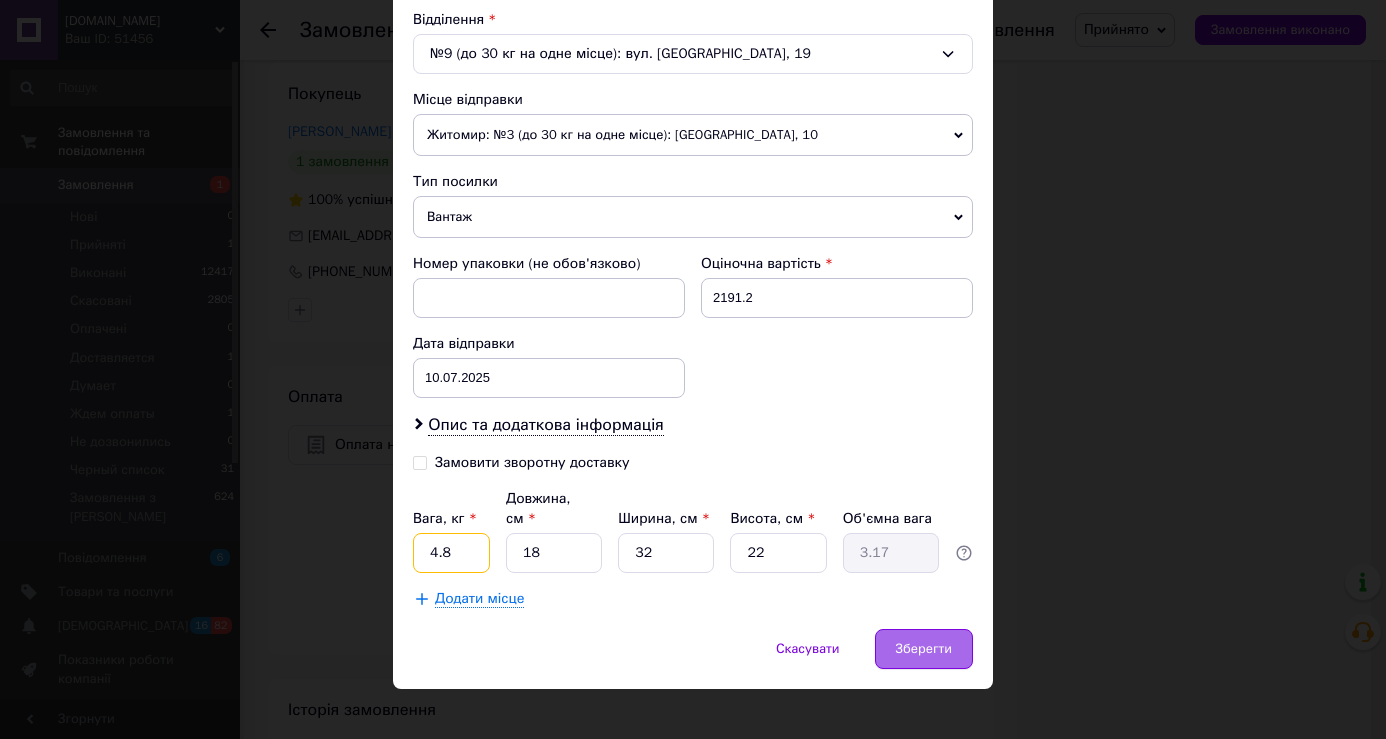 type on "4.8" 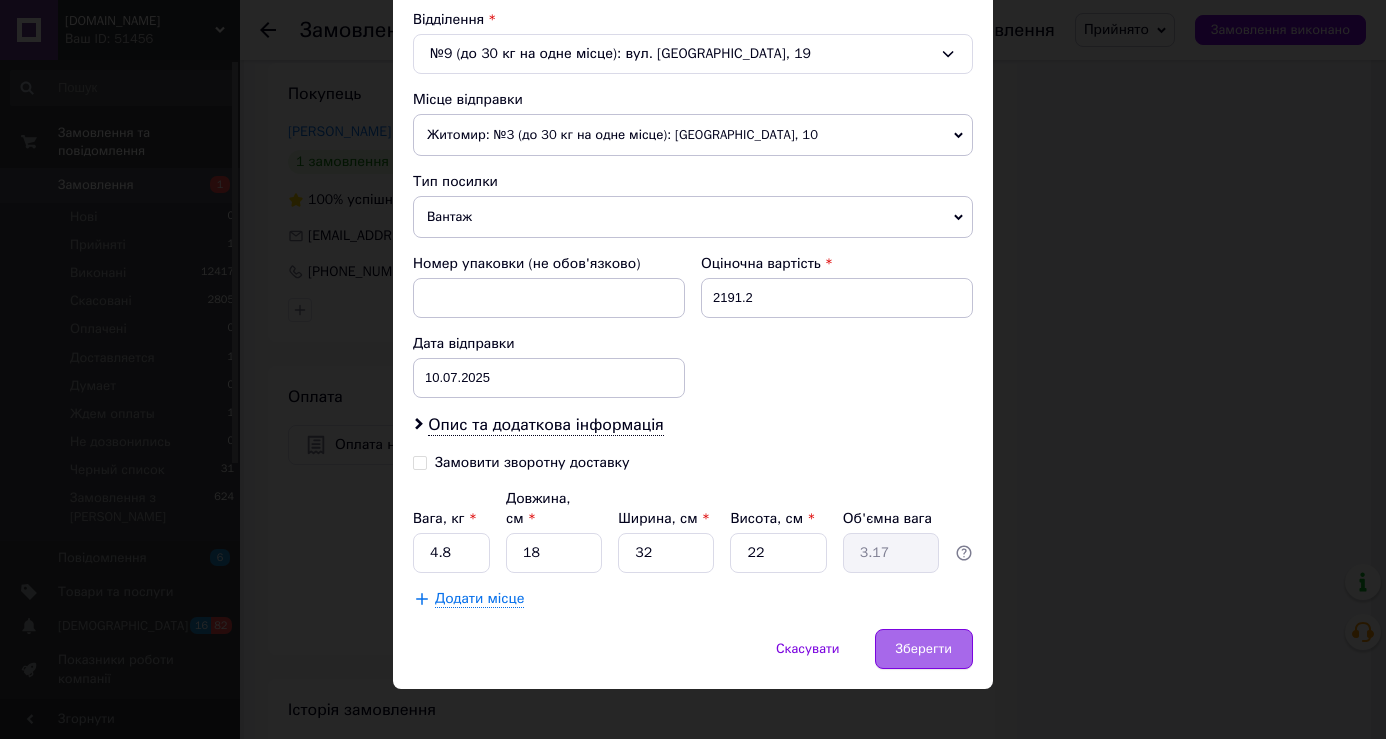 click on "Зберегти" at bounding box center (924, 649) 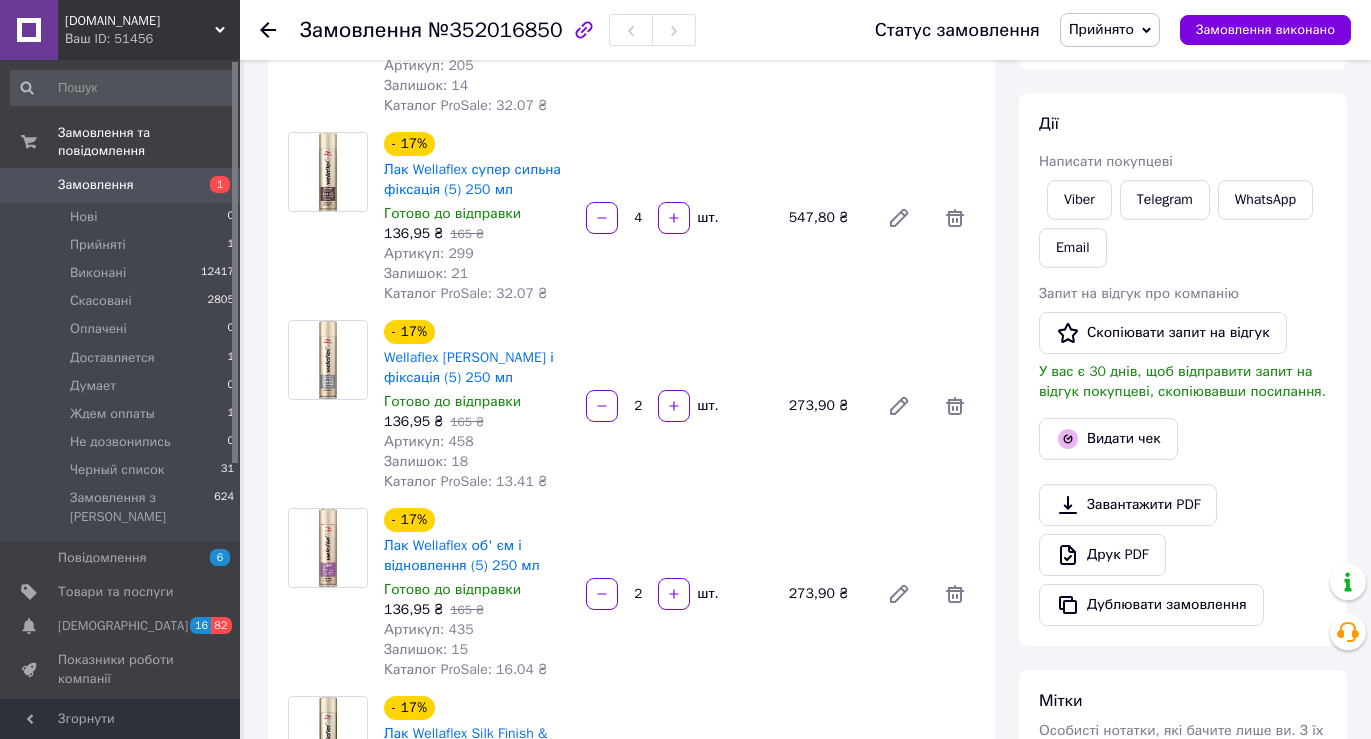 scroll, scrollTop: 300, scrollLeft: 0, axis: vertical 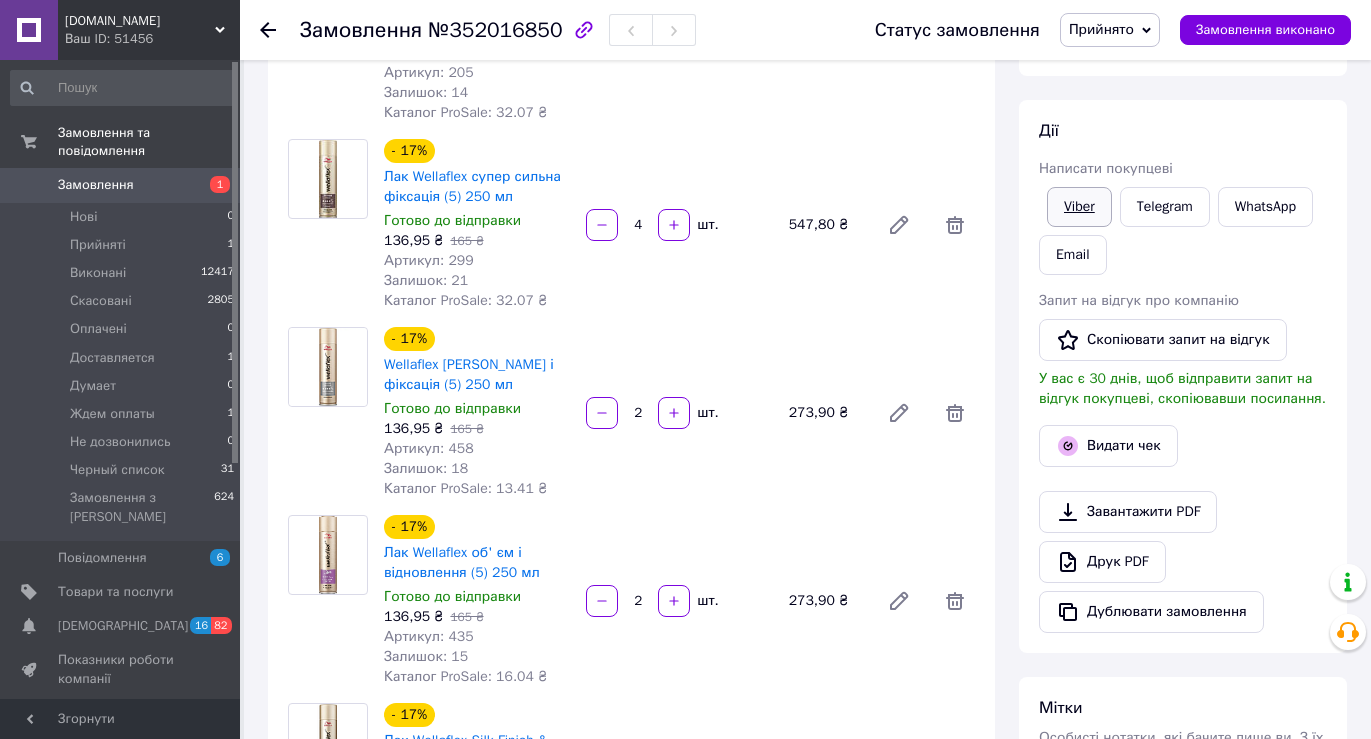 click on "Viber" at bounding box center [1079, 207] 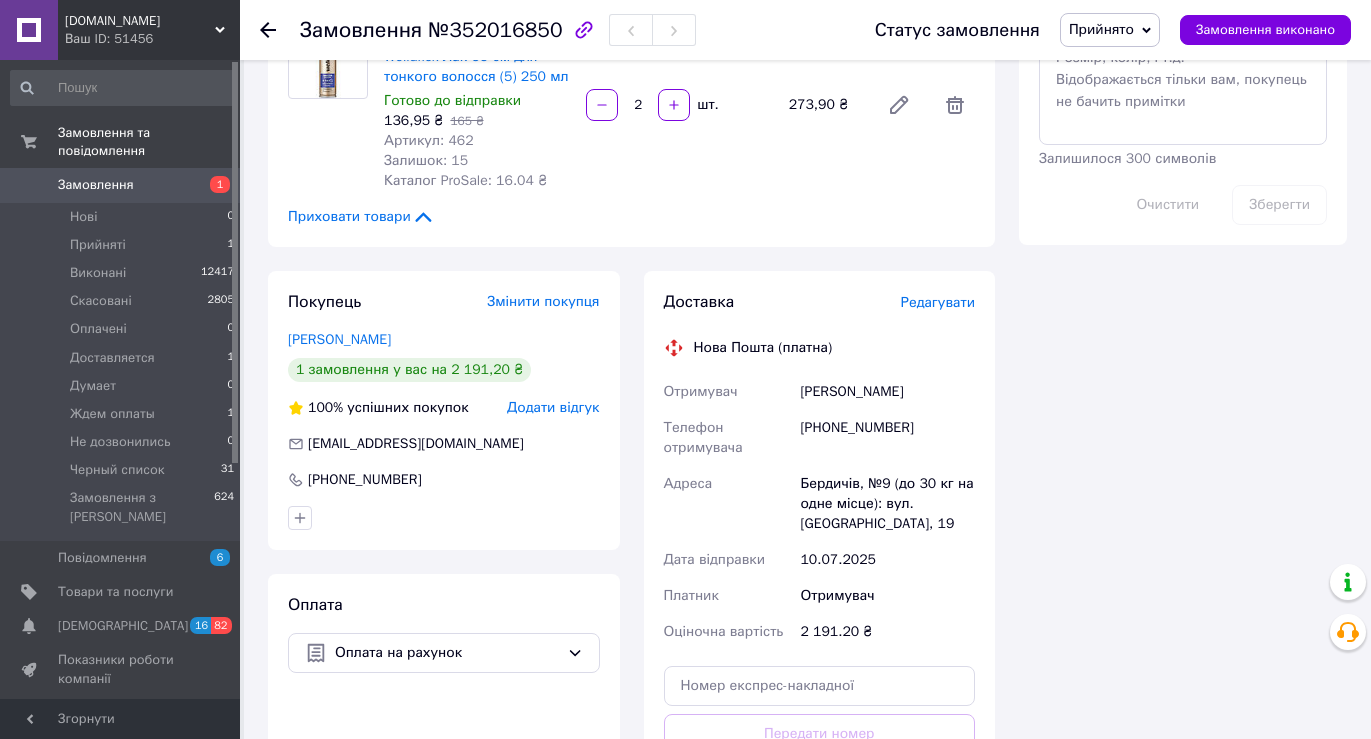 scroll, scrollTop: 1200, scrollLeft: 0, axis: vertical 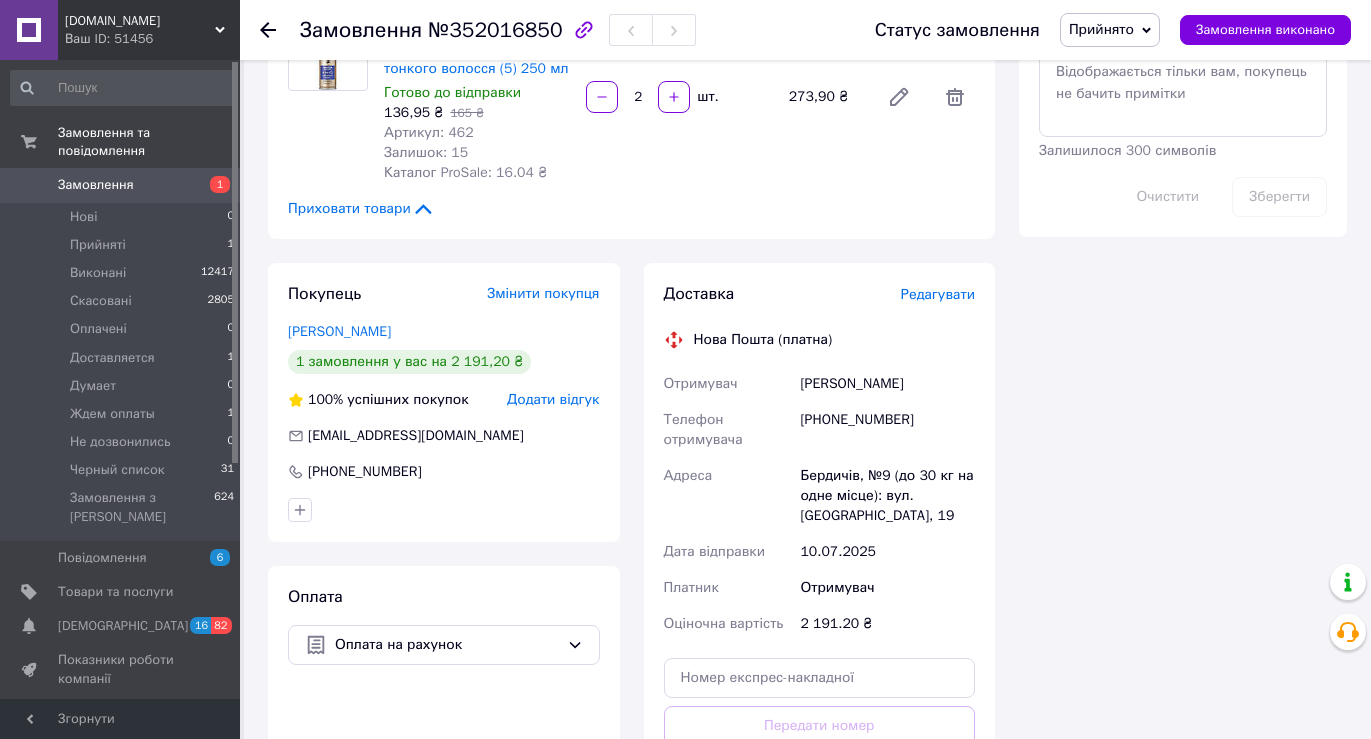 drag, startPoint x: 865, startPoint y: 366, endPoint x: 906, endPoint y: 368, distance: 41.04875 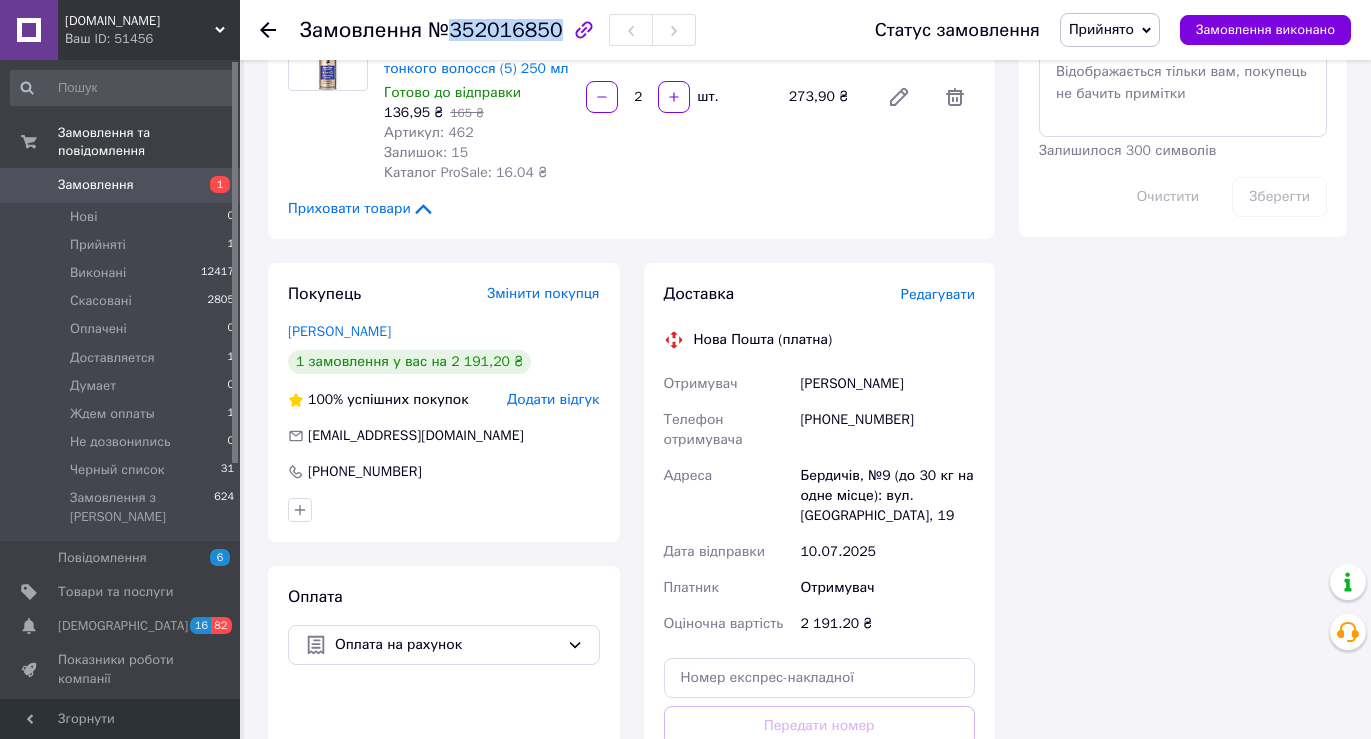 drag, startPoint x: 446, startPoint y: 26, endPoint x: 547, endPoint y: 34, distance: 101.31634 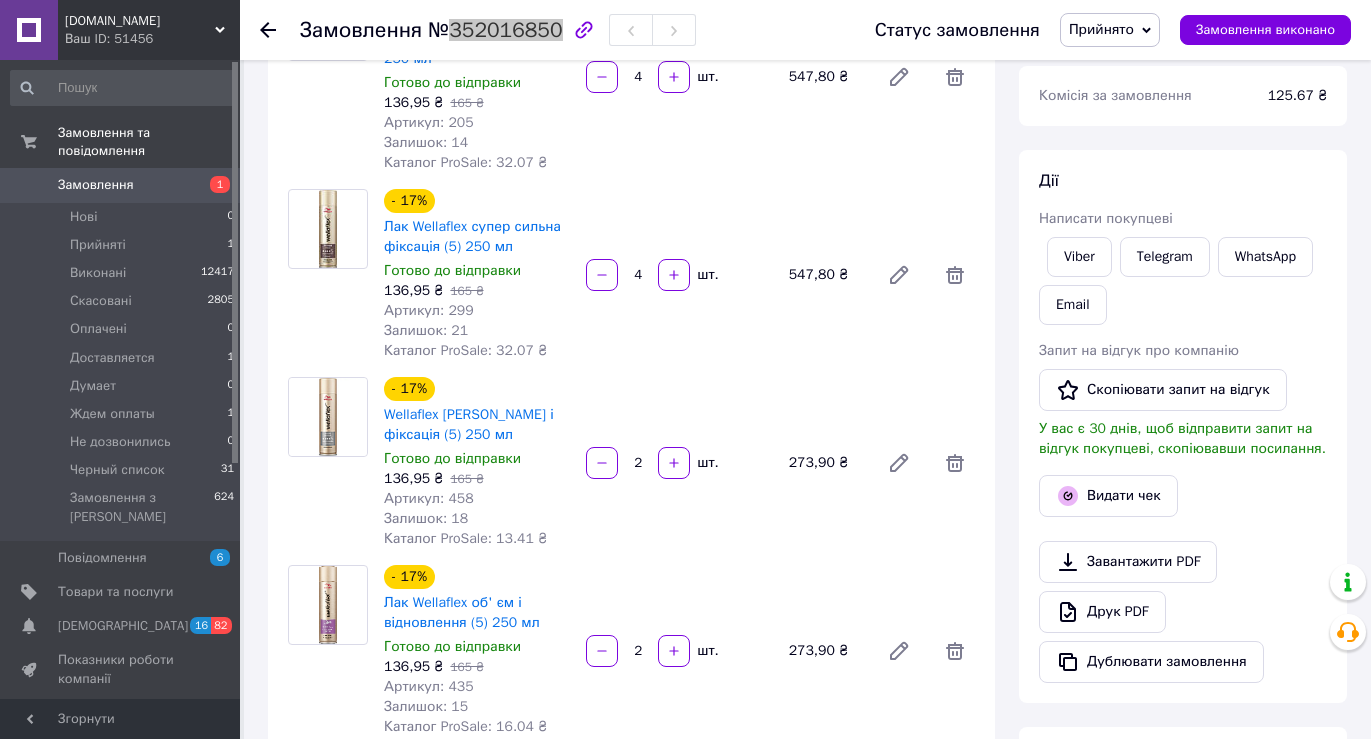 scroll, scrollTop: 0, scrollLeft: 0, axis: both 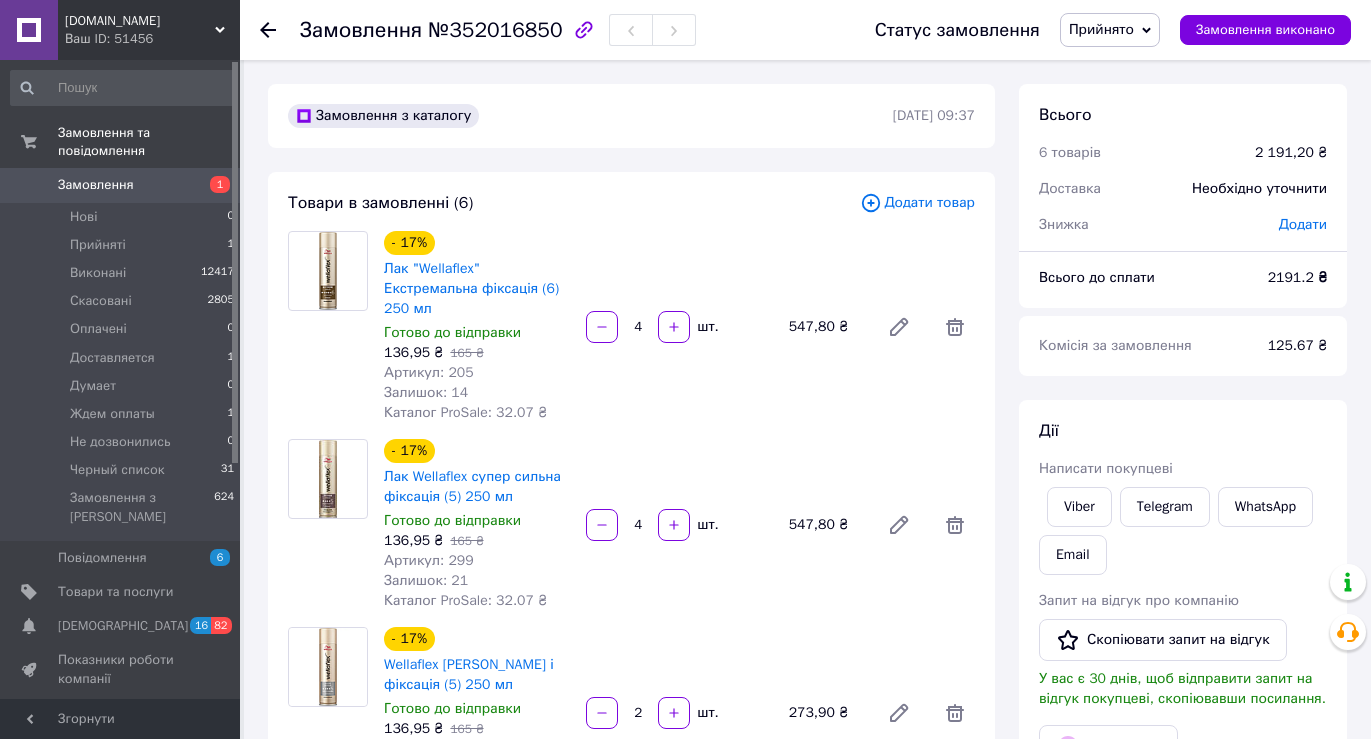 click on "Додати" at bounding box center [1303, 224] 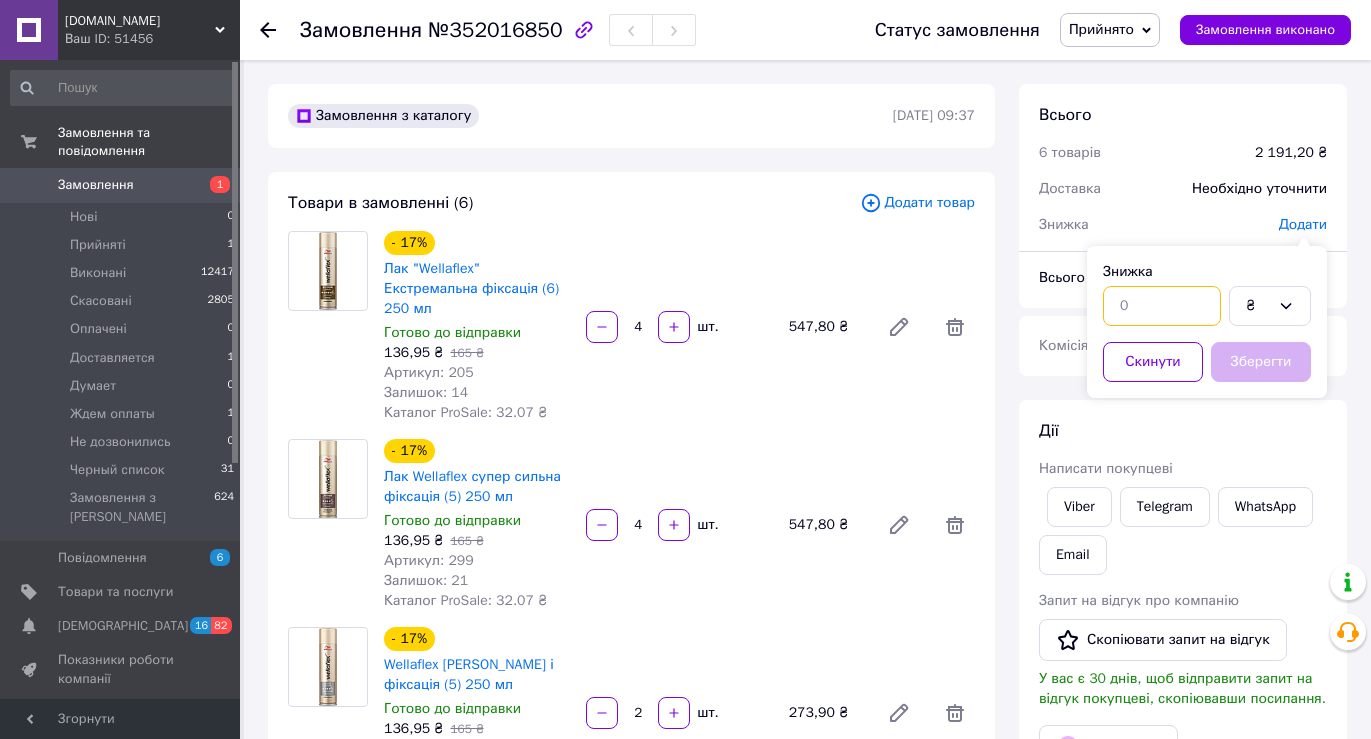 click at bounding box center (1162, 306) 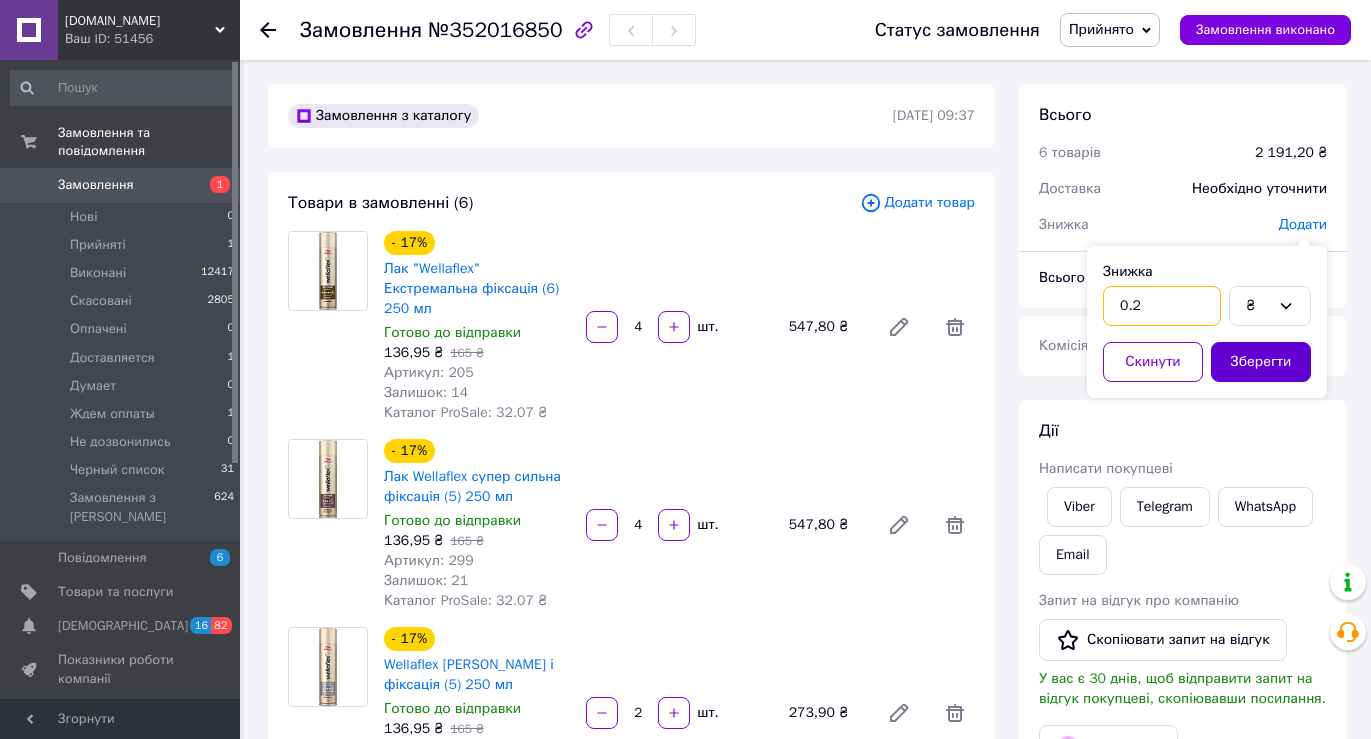 type on "0.2" 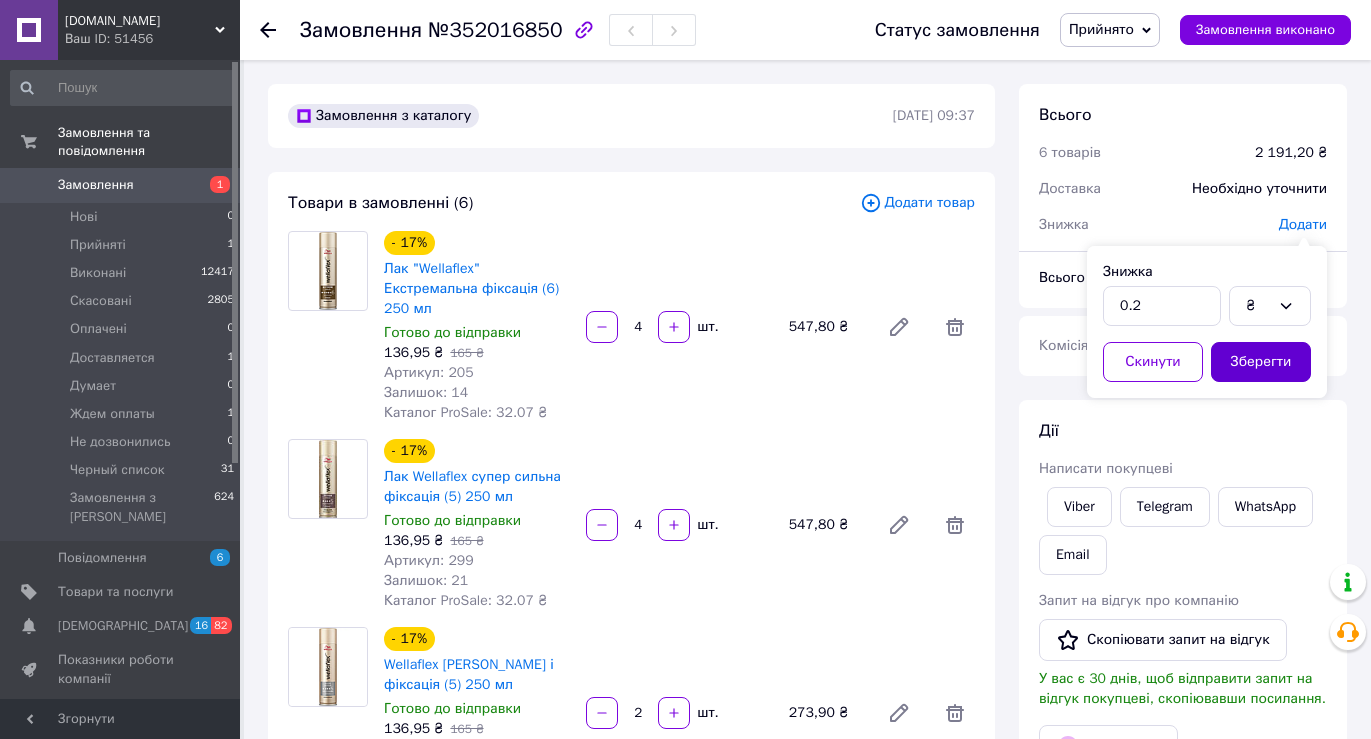 click on "Зберегти" at bounding box center (1261, 362) 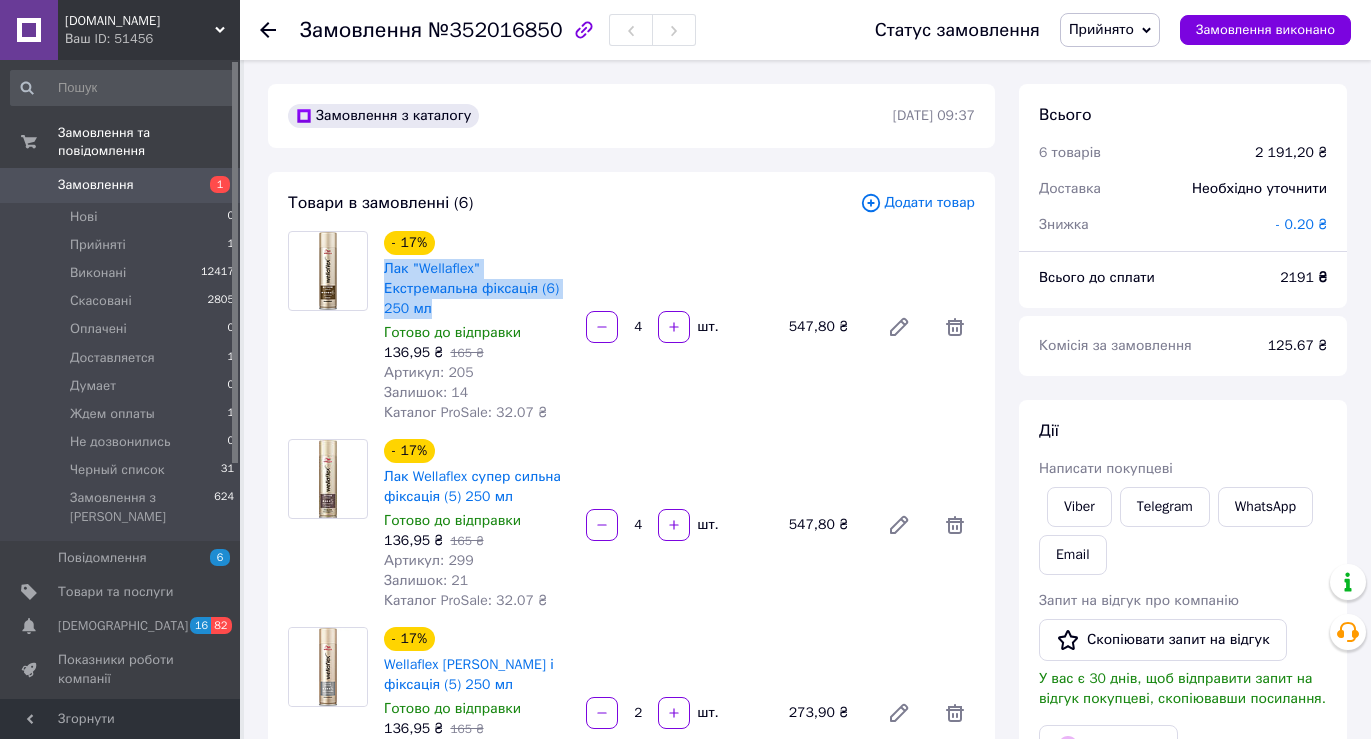 drag, startPoint x: 381, startPoint y: 269, endPoint x: 511, endPoint y: 291, distance: 131.8484 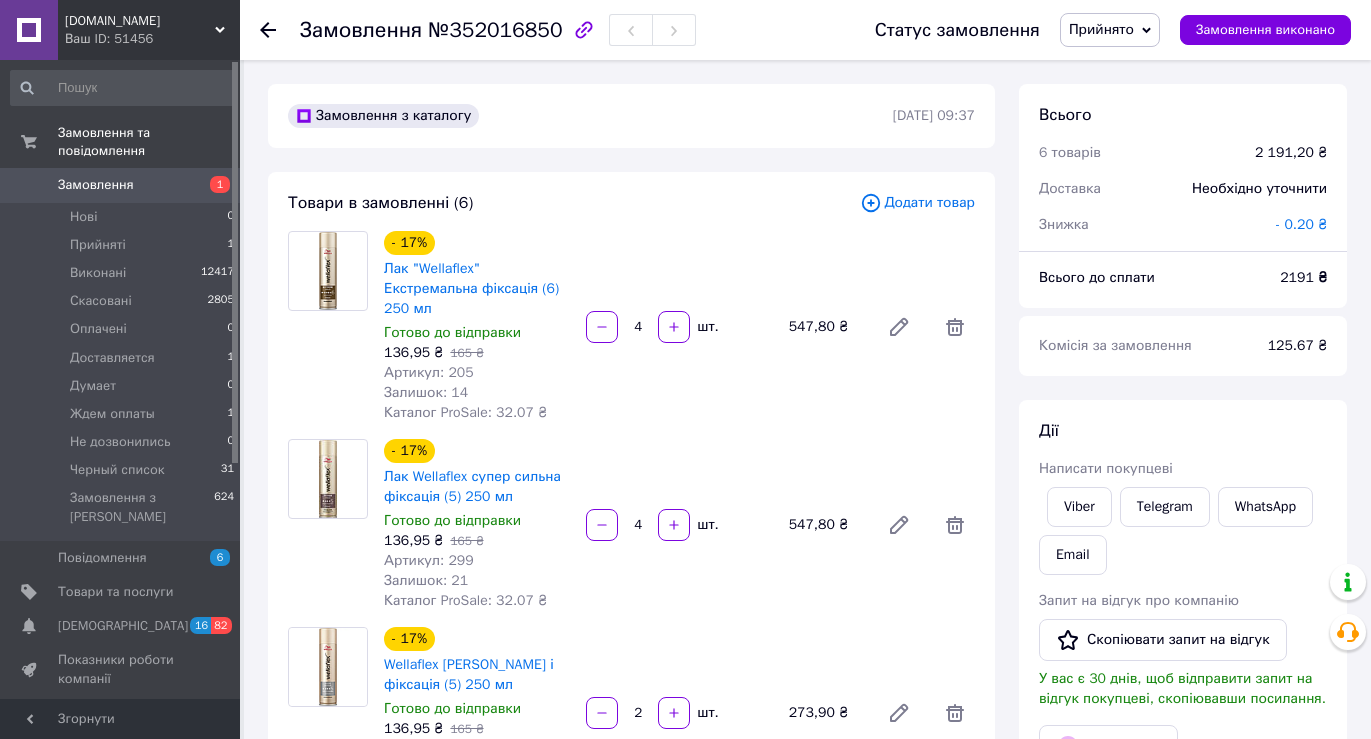 click on "- 17% Лак "Wellaflex" Екстремальна фіксація (6) 250 мл Готово до відправки 136,95 ₴   165 ₴ Артикул: 205 Залишок: 14 Каталог ProSale: 32.07 ₴  4   шт. 547,80 ₴" at bounding box center [679, 327] 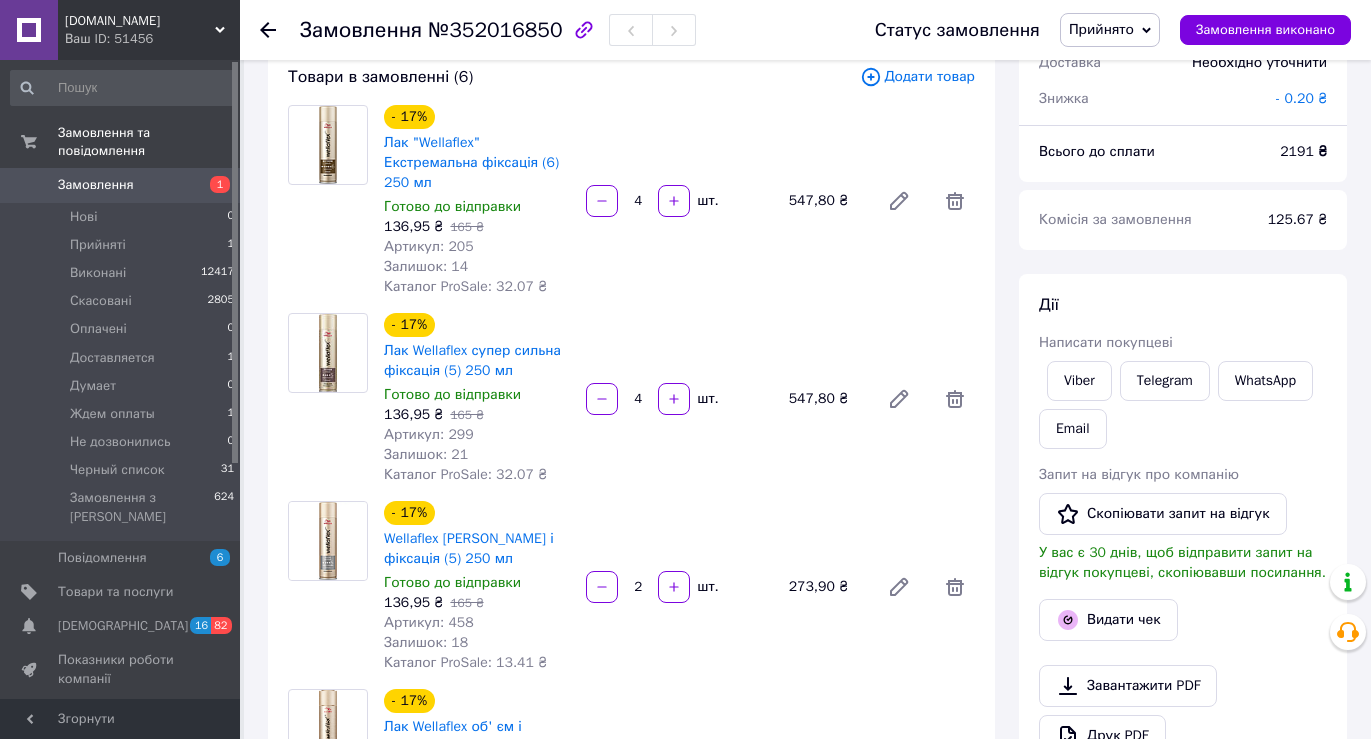 scroll, scrollTop: 0, scrollLeft: 0, axis: both 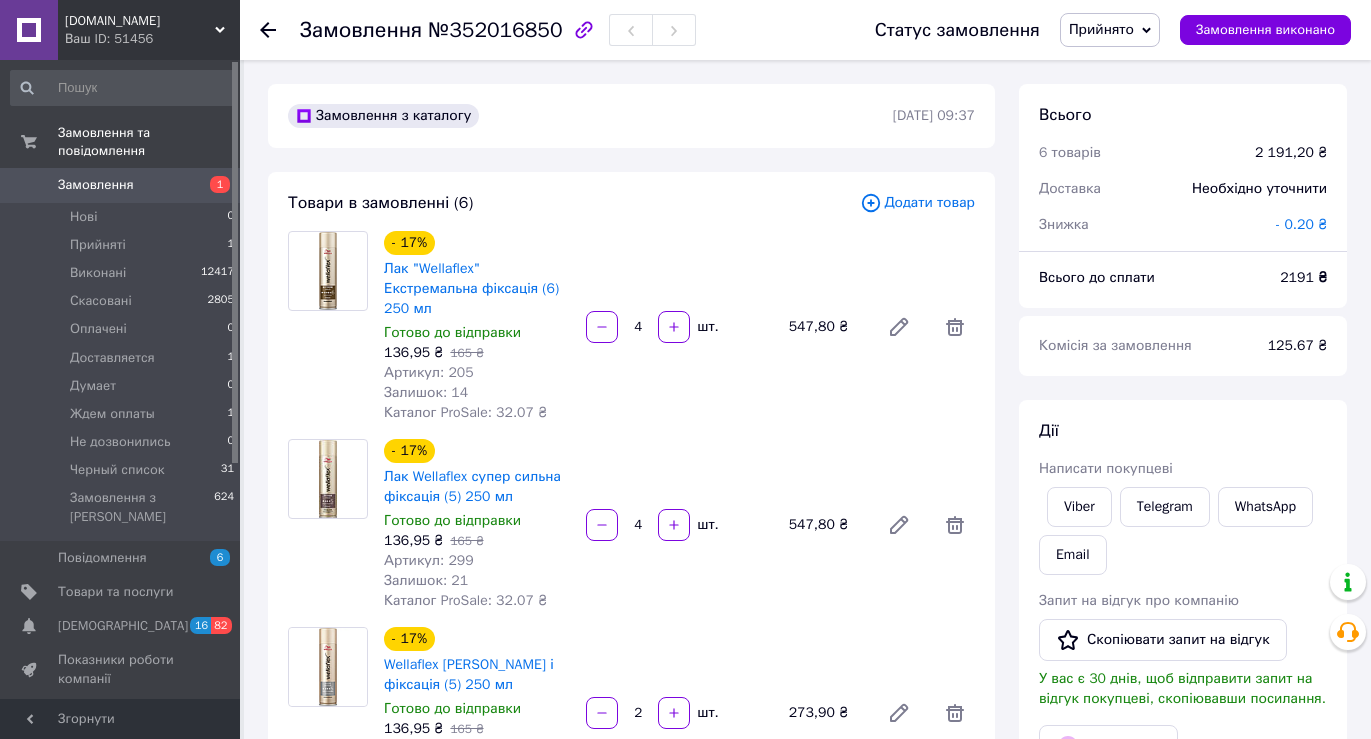 click 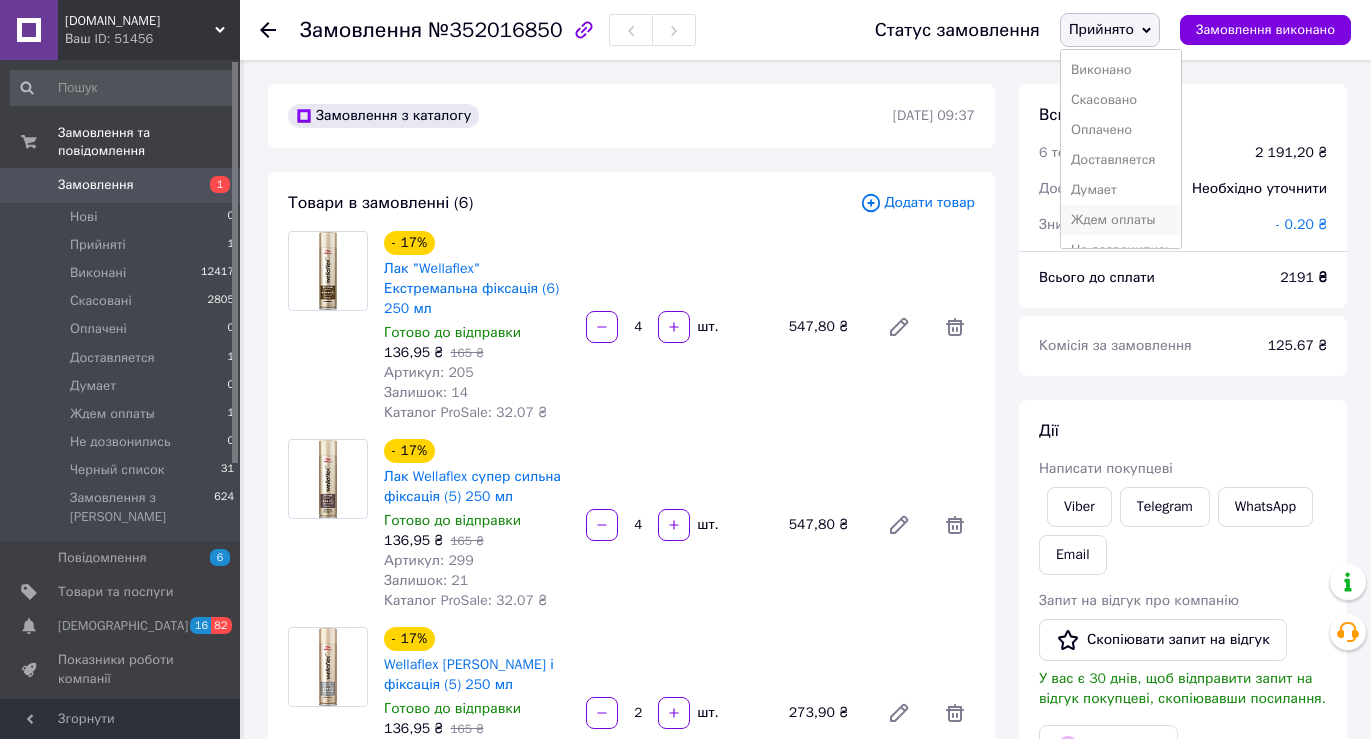 click on "Ждем оплаты" at bounding box center (1121, 220) 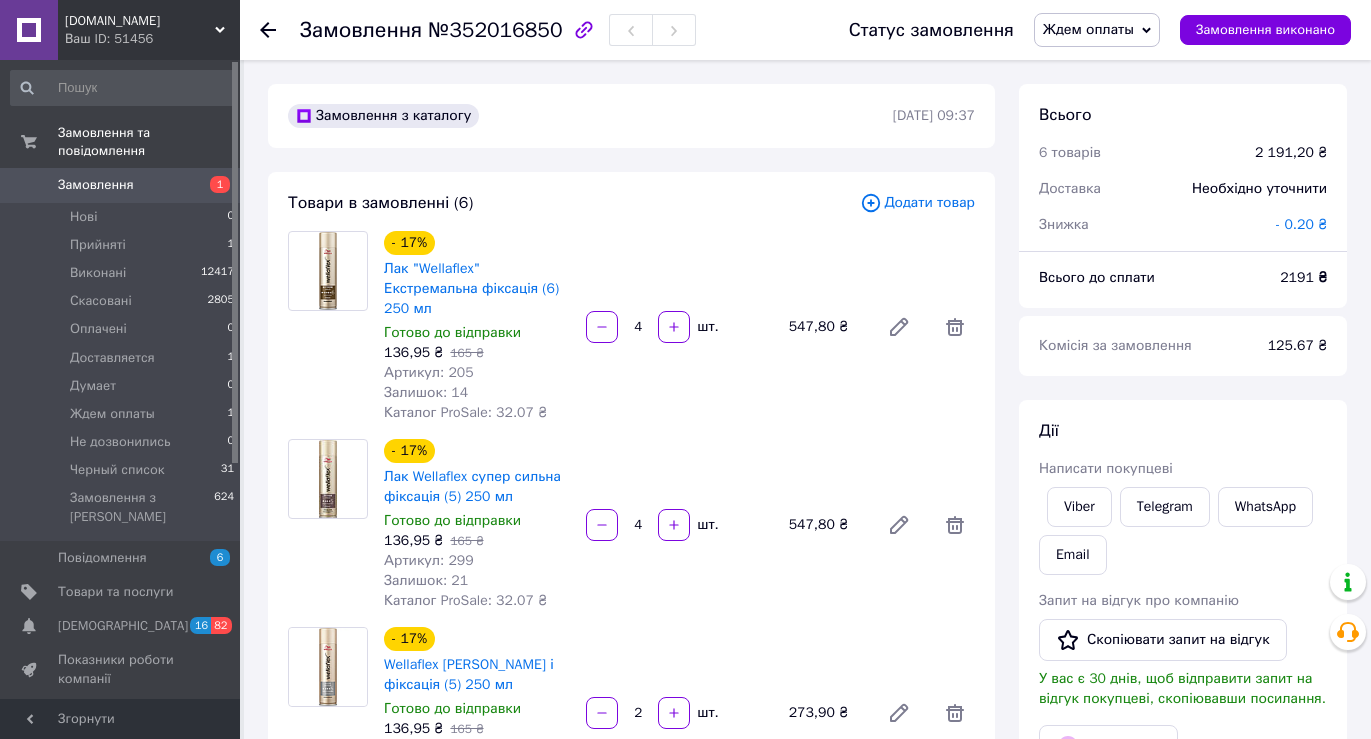 click on "Замовлення" at bounding box center [96, 185] 